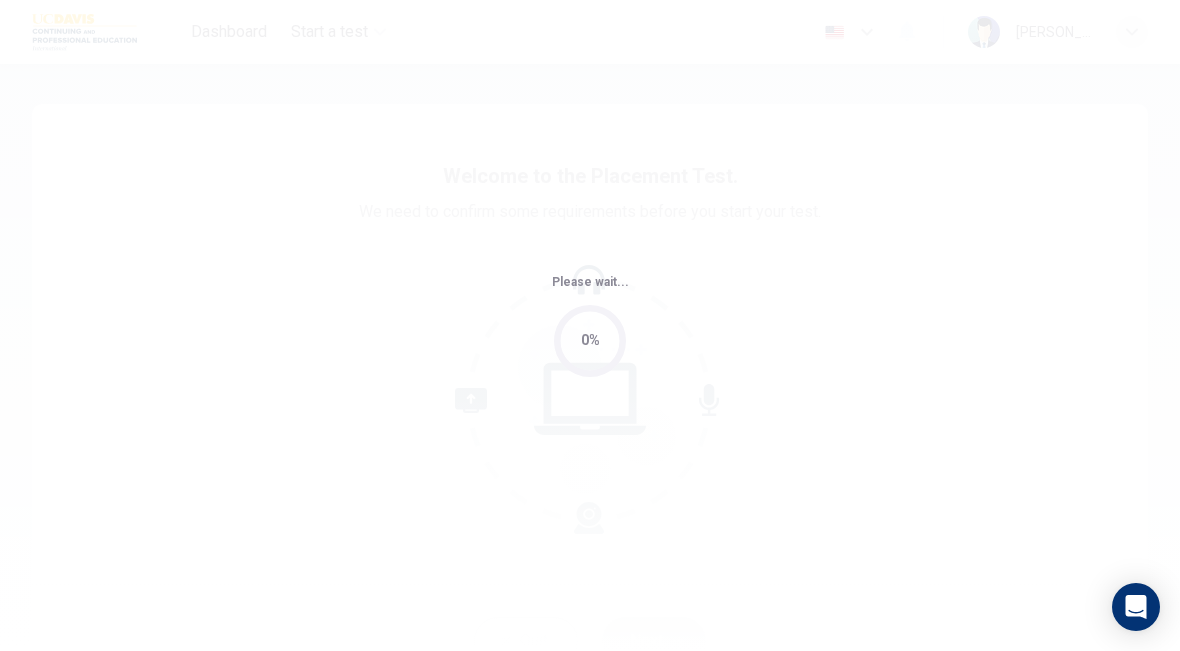 scroll, scrollTop: 0, scrollLeft: 0, axis: both 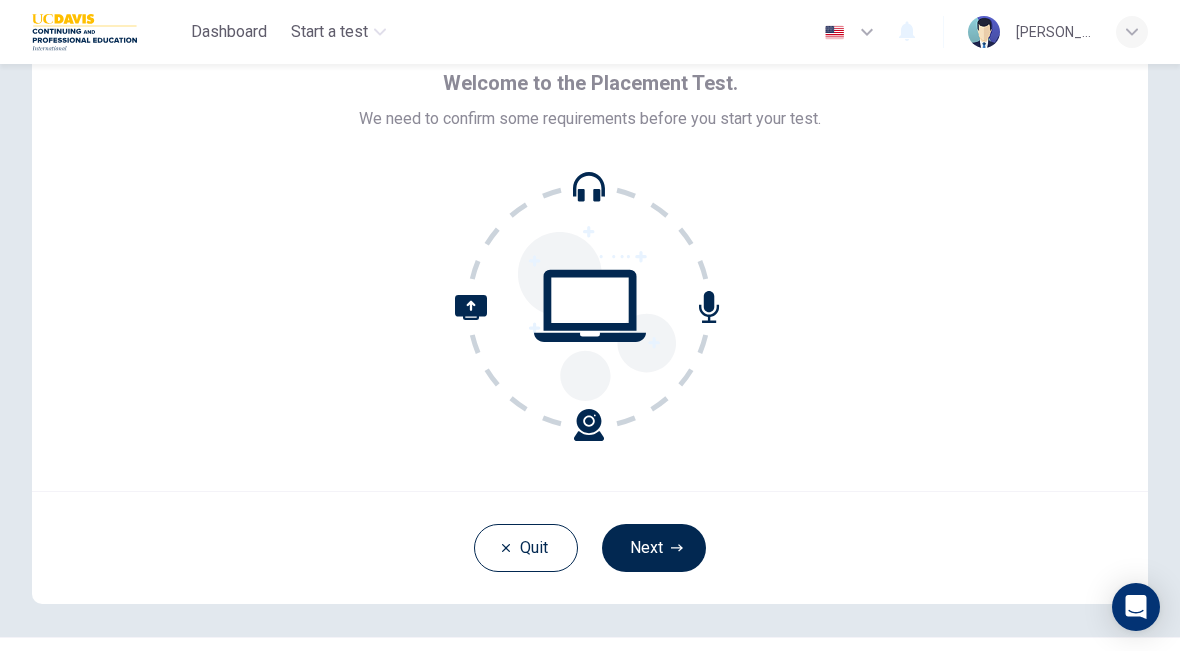 click on "We need to confirm some requirements before you start your test." at bounding box center [590, 119] 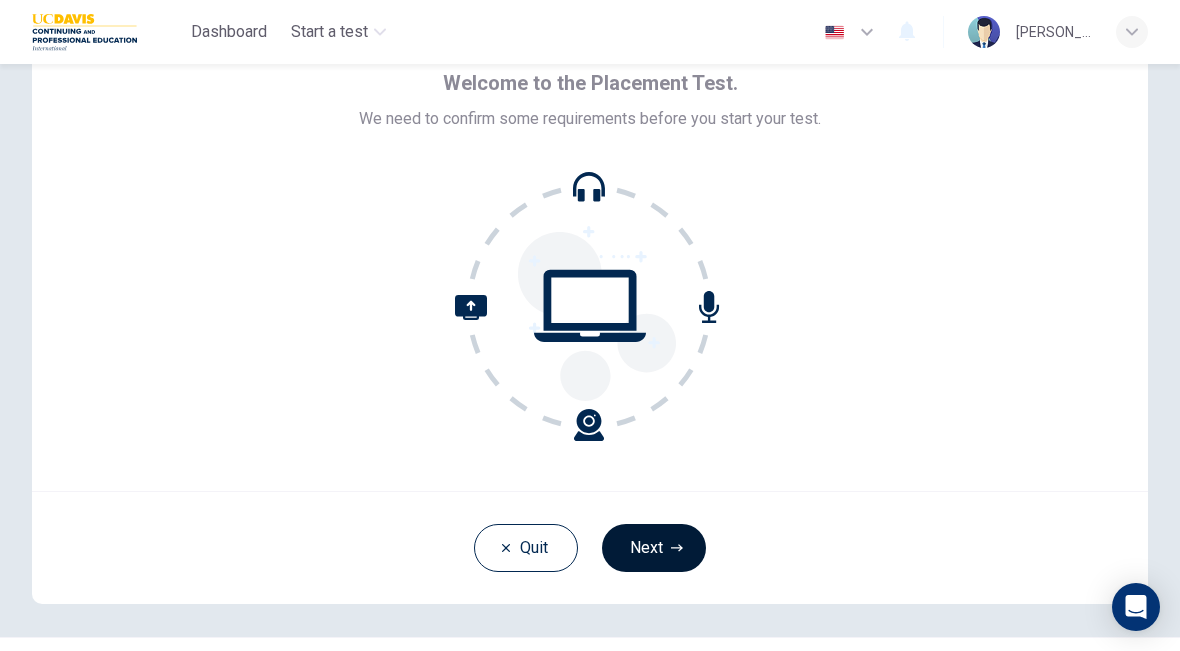 click on "Next" at bounding box center [654, 548] 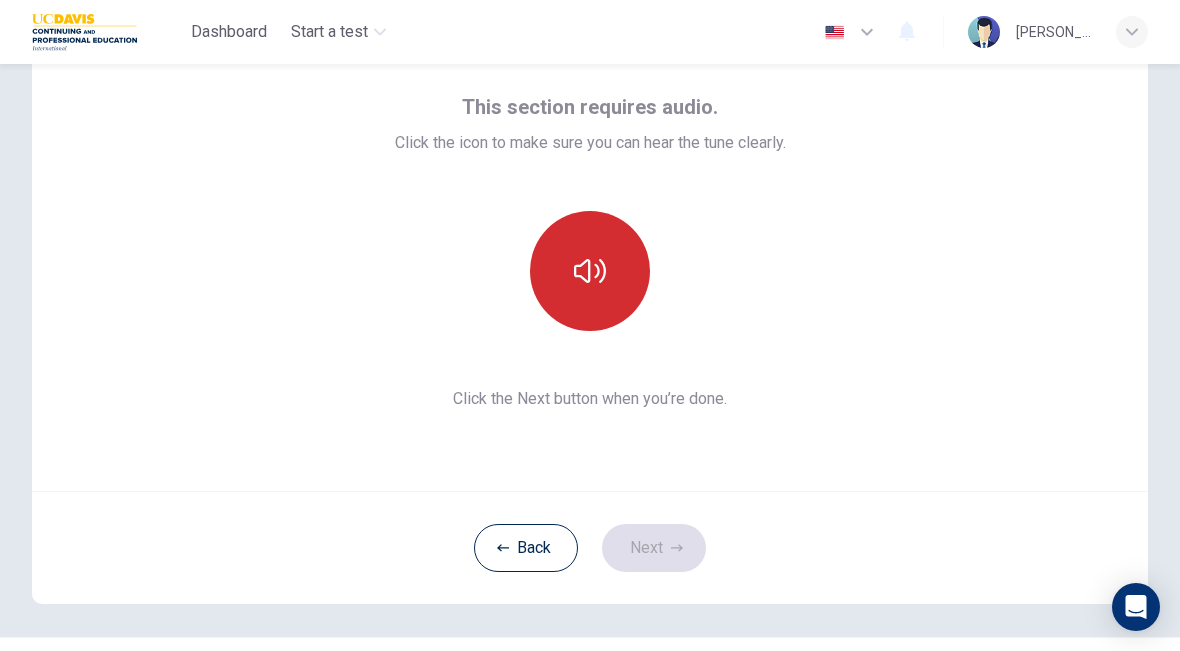 click at bounding box center (590, 271) 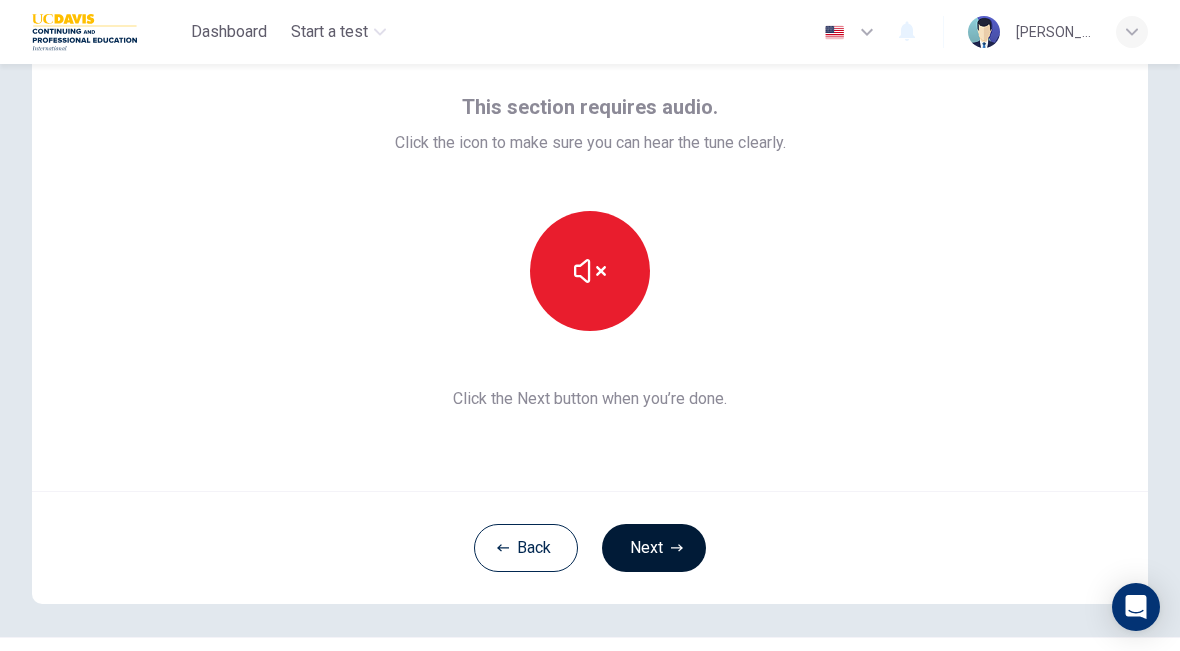 click on "Next" at bounding box center (654, 548) 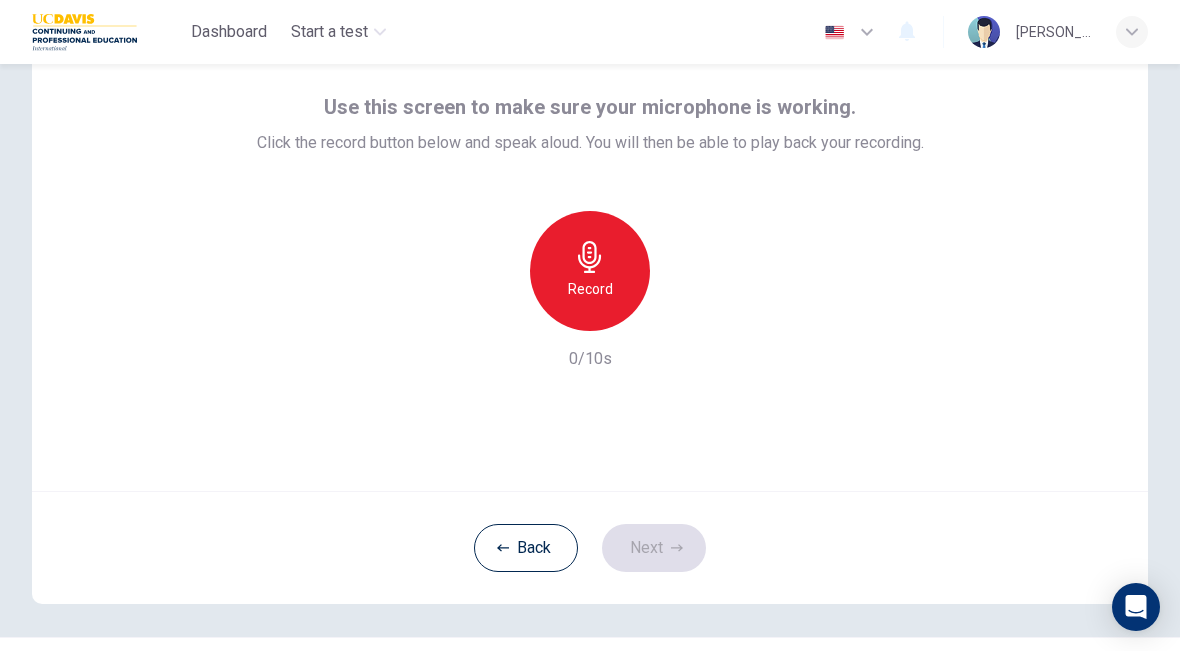 click 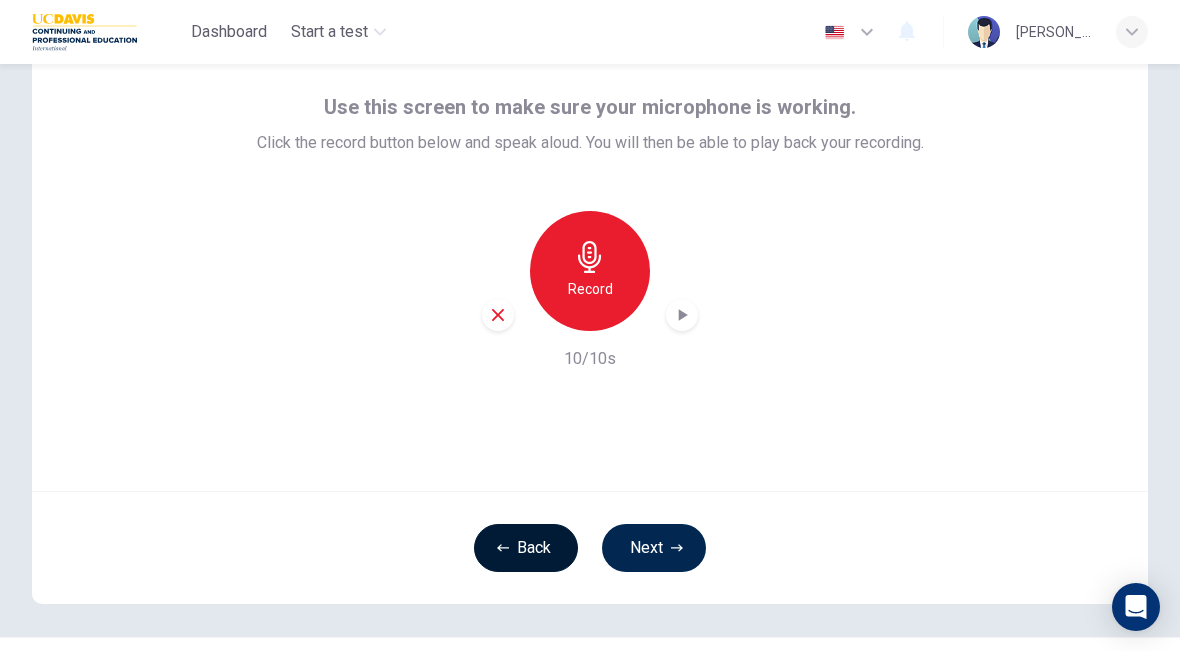 click on "Back" at bounding box center [526, 548] 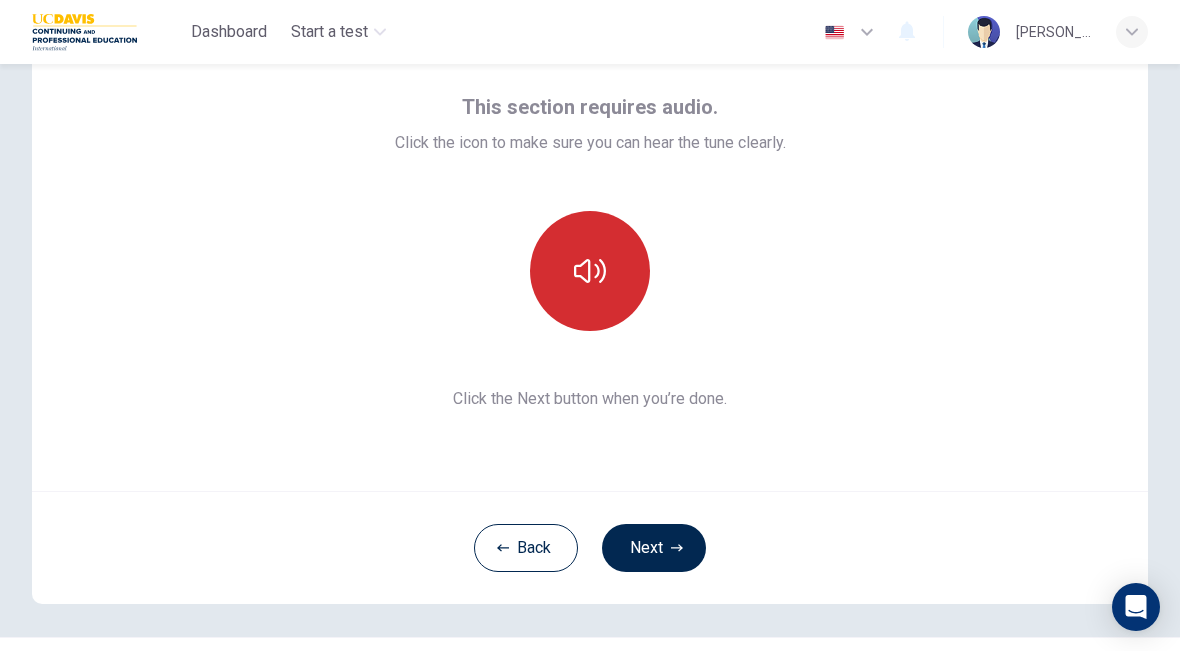 click at bounding box center [590, 271] 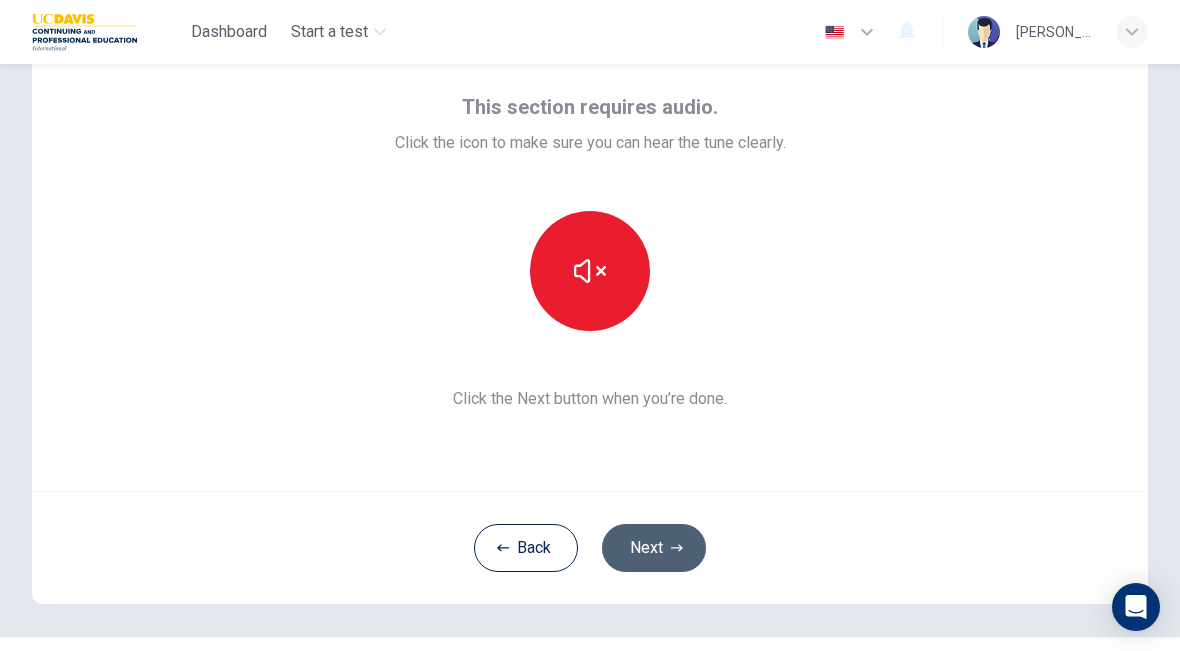 click on "Next" at bounding box center (654, 548) 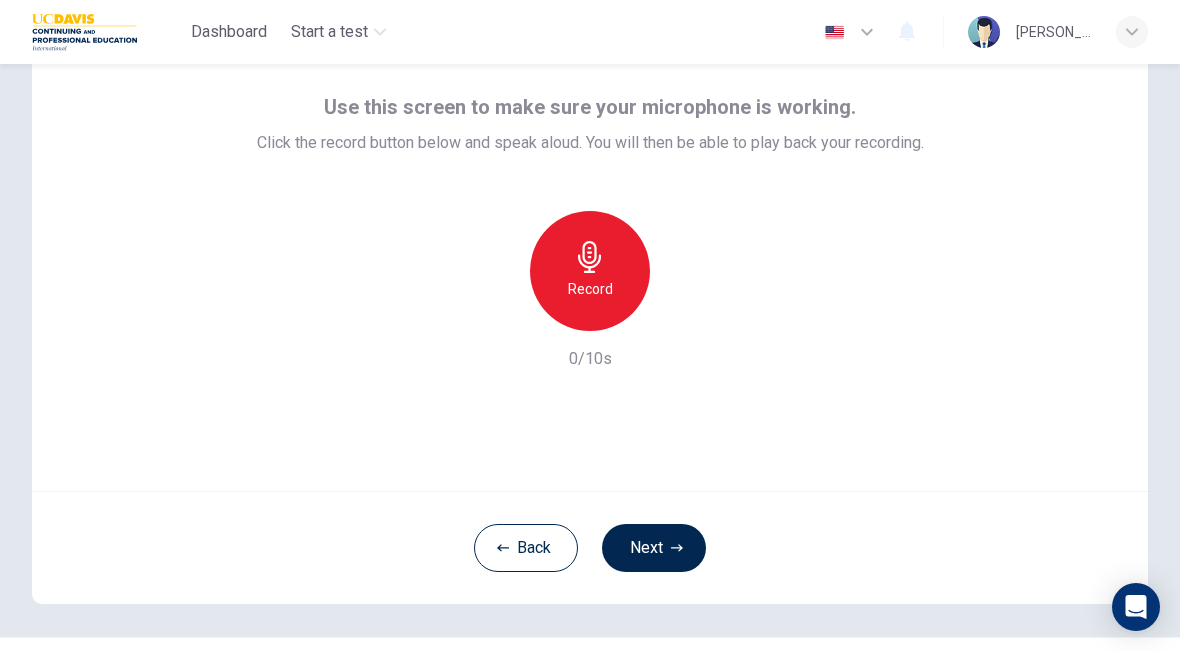 click at bounding box center [834, 32] 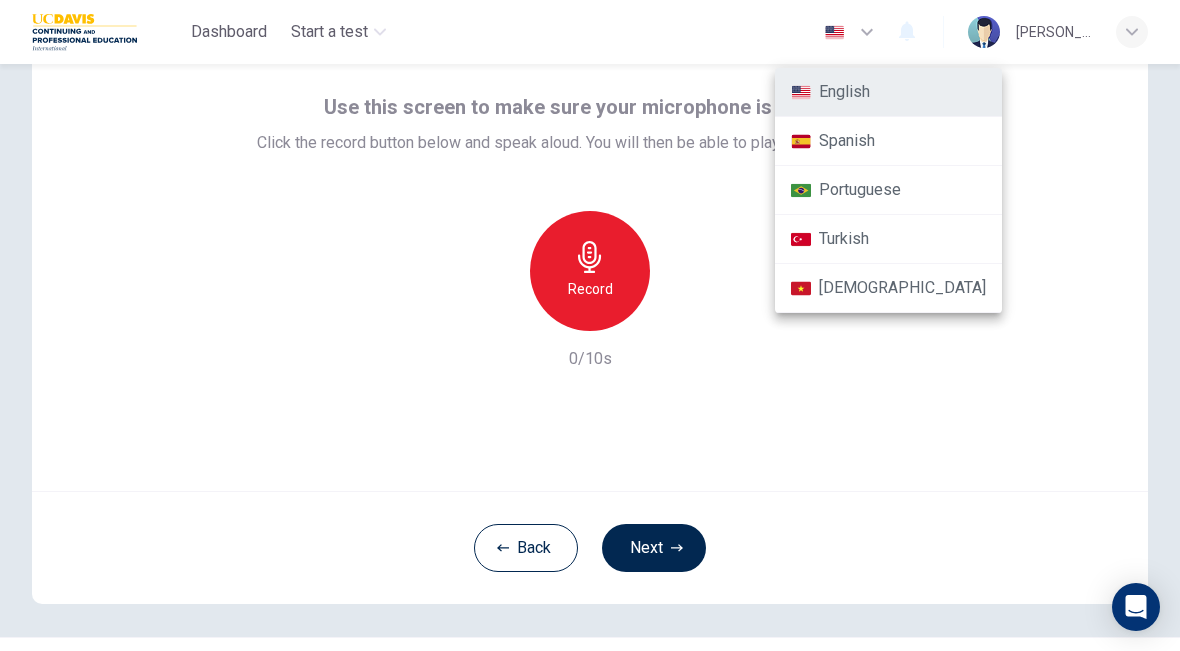 click at bounding box center [590, 325] 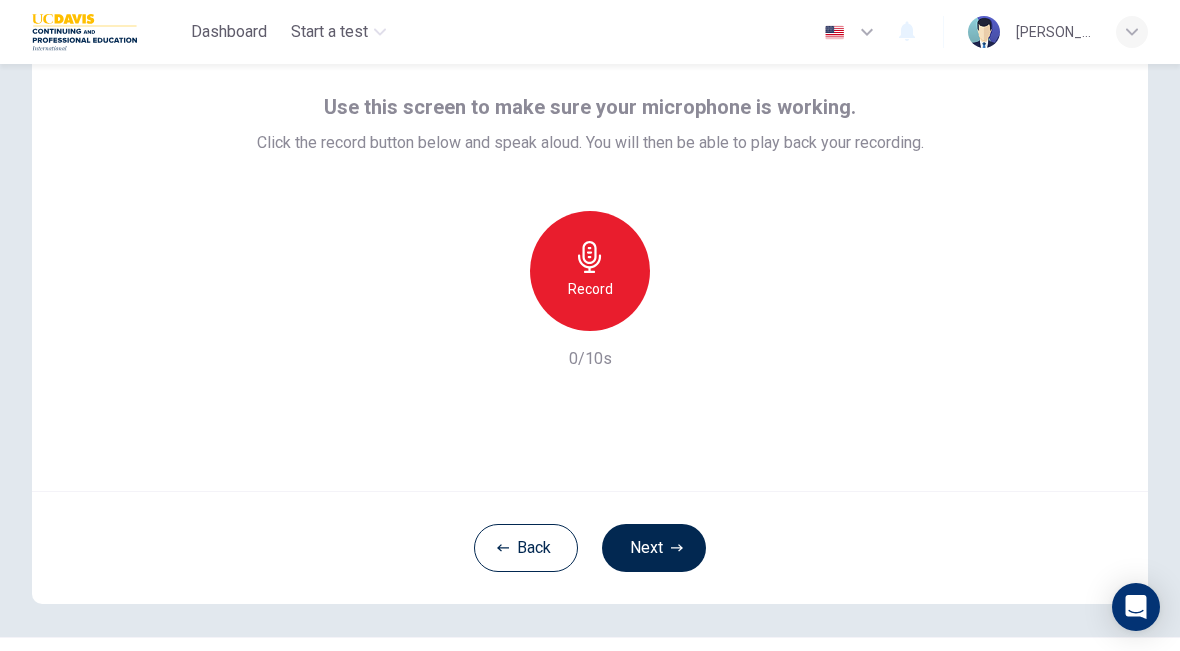 click on "Use this screen to make sure your microphone is working. Click the record button below and speak aloud. You will then be able to play back your recording. Record 0/10s" at bounding box center [590, 251] 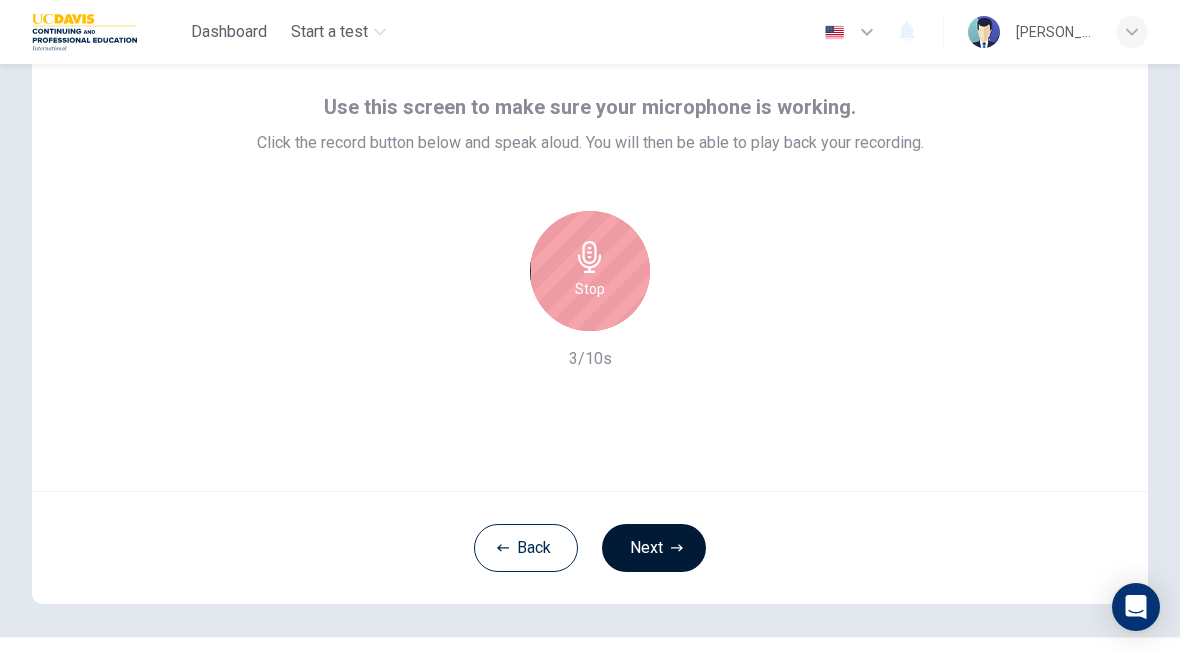 click on "Next" at bounding box center [654, 548] 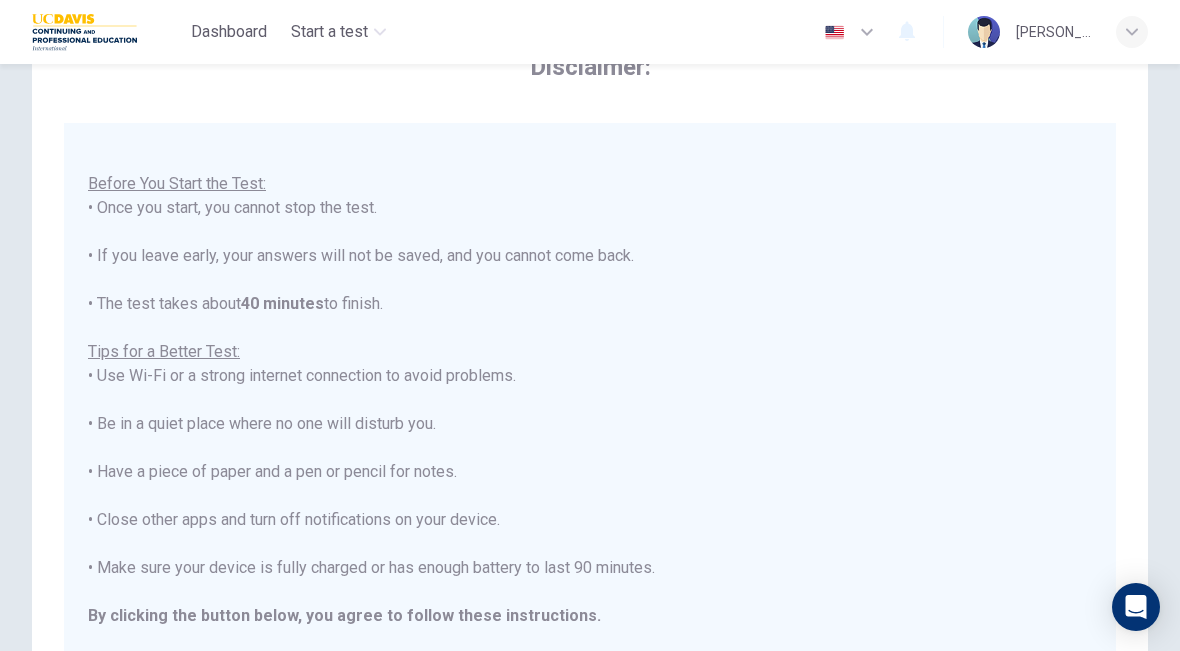 scroll, scrollTop: 21, scrollLeft: 0, axis: vertical 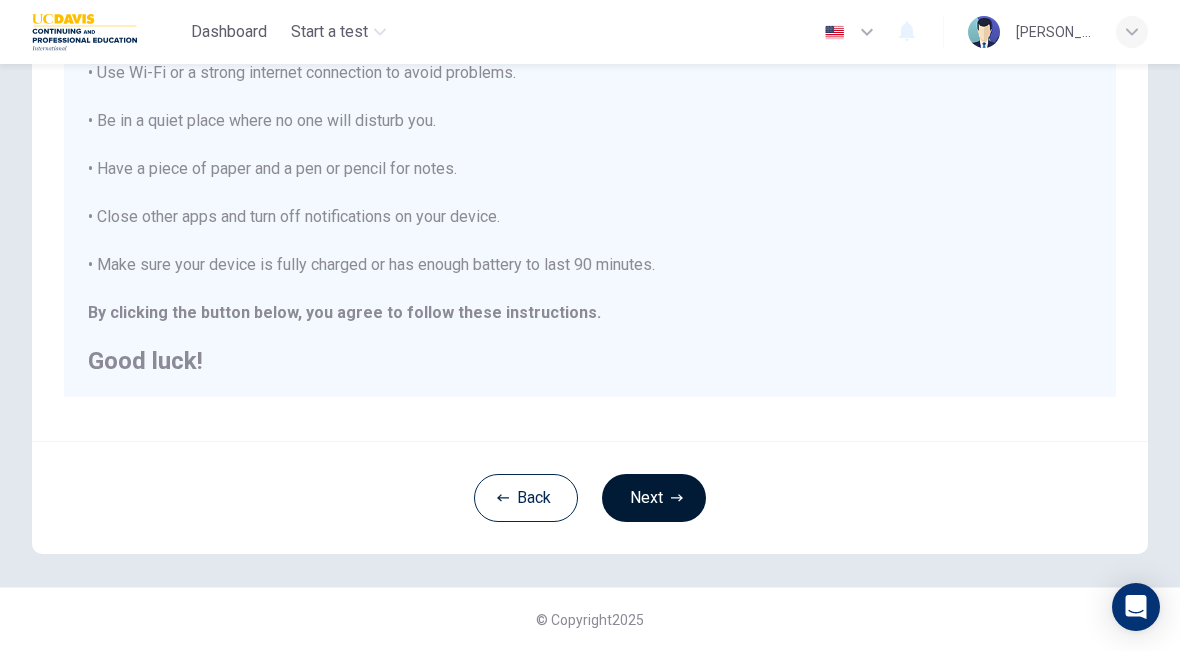 click 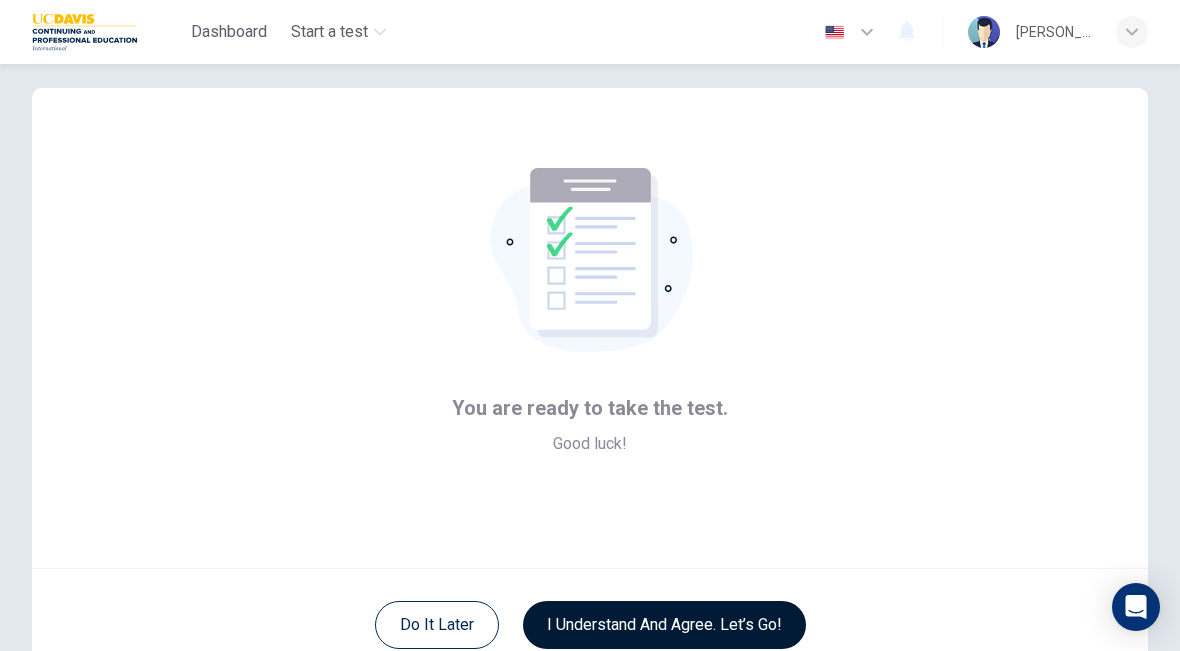 scroll, scrollTop: 14, scrollLeft: 0, axis: vertical 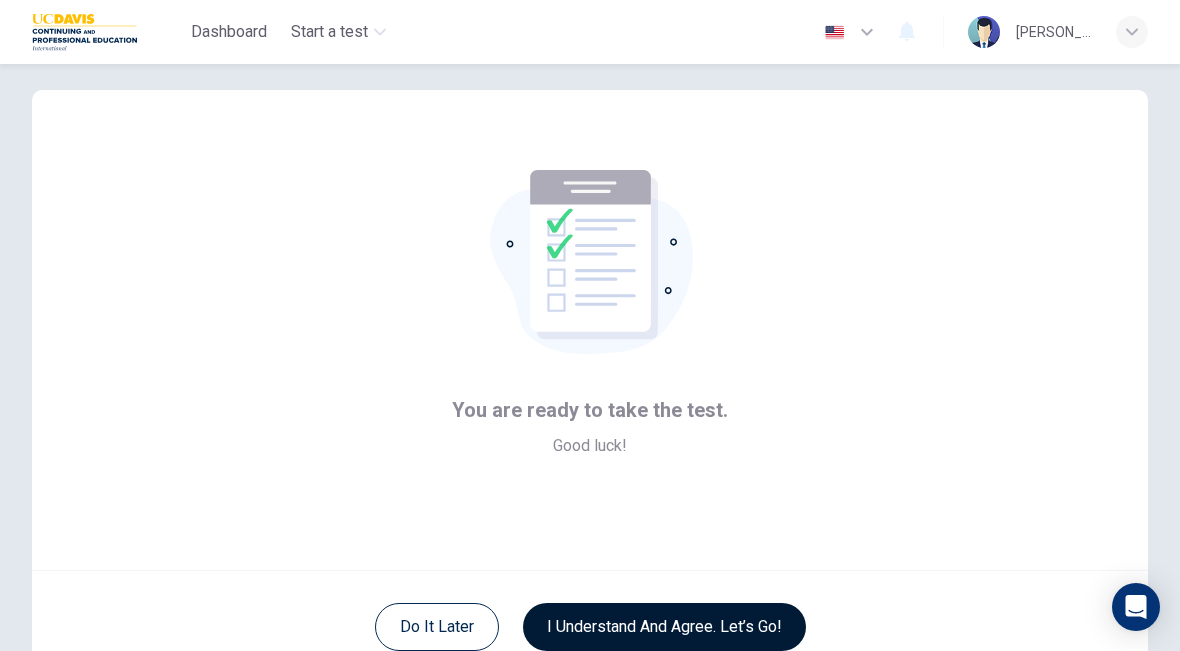 click on "I understand and agree. Let’s go!" at bounding box center [664, 627] 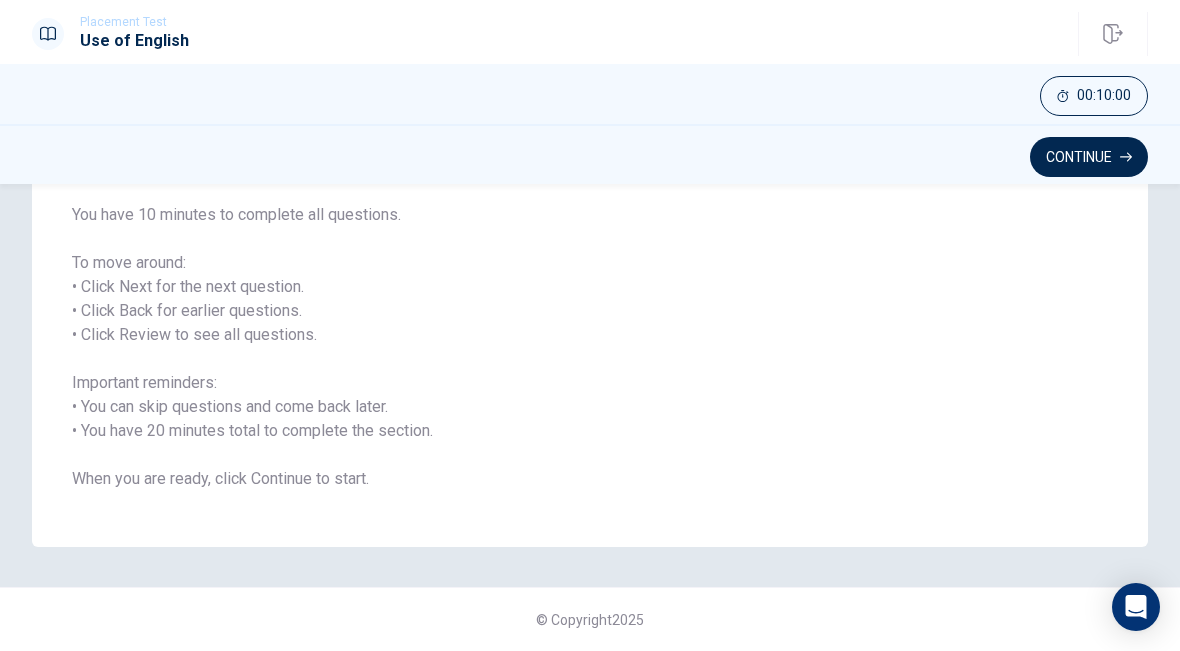 scroll, scrollTop: 245, scrollLeft: 0, axis: vertical 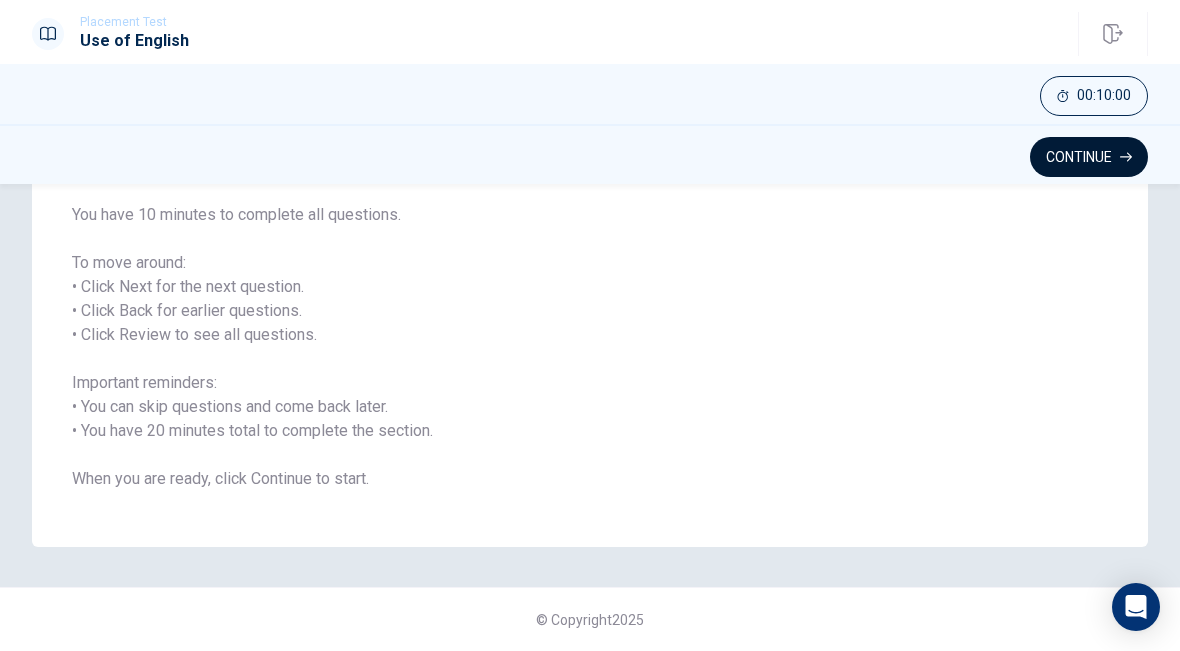 click 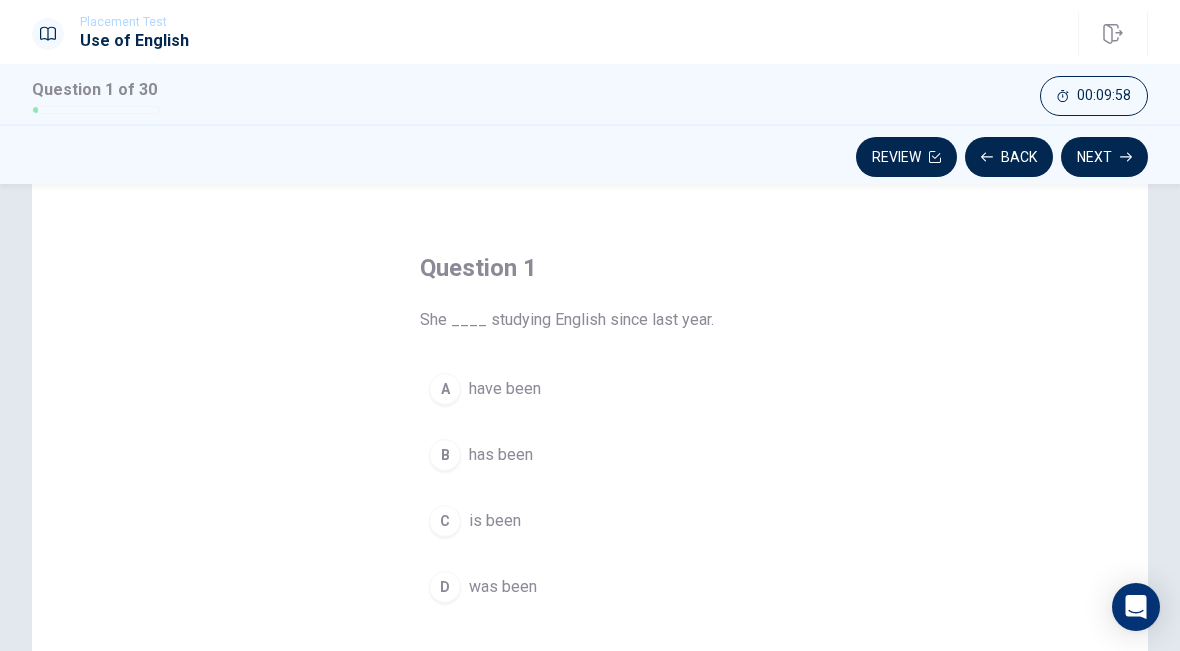 scroll, scrollTop: 56, scrollLeft: 0, axis: vertical 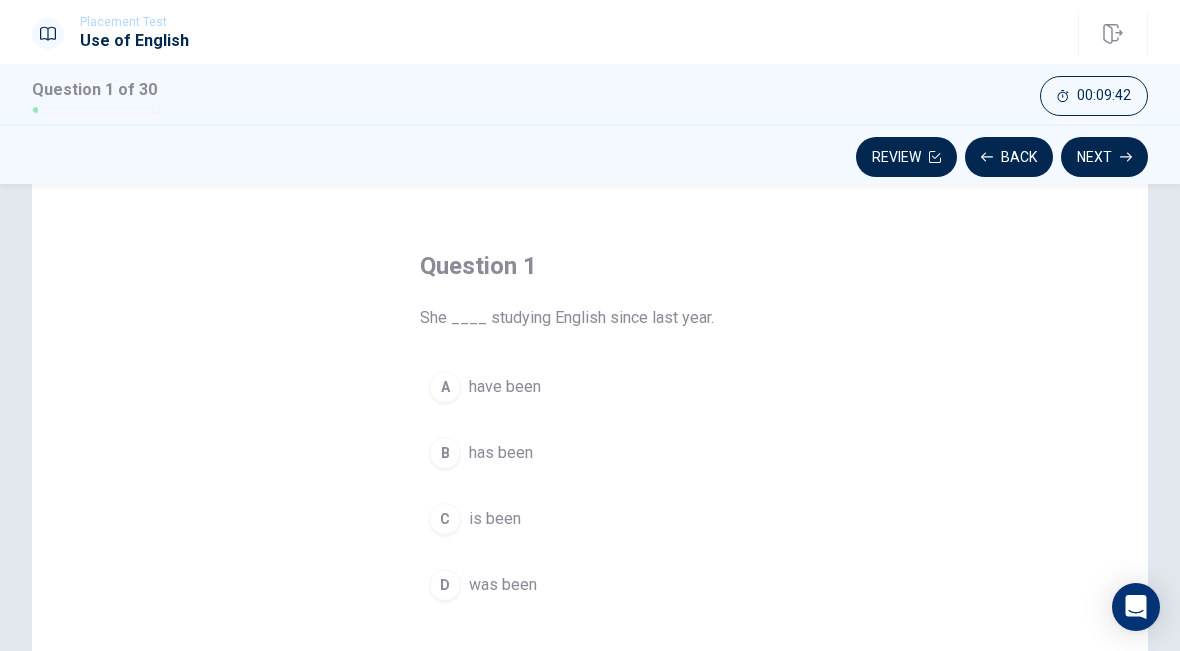click on "B has been" at bounding box center (590, 453) 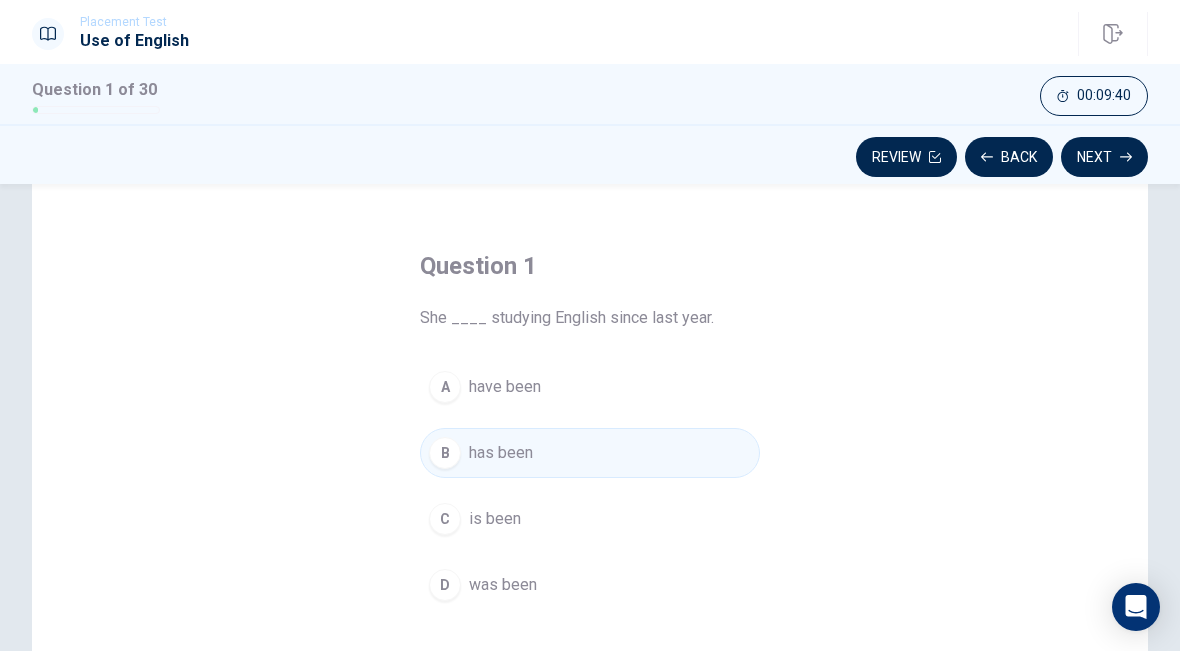 click on "A" at bounding box center (445, 387) 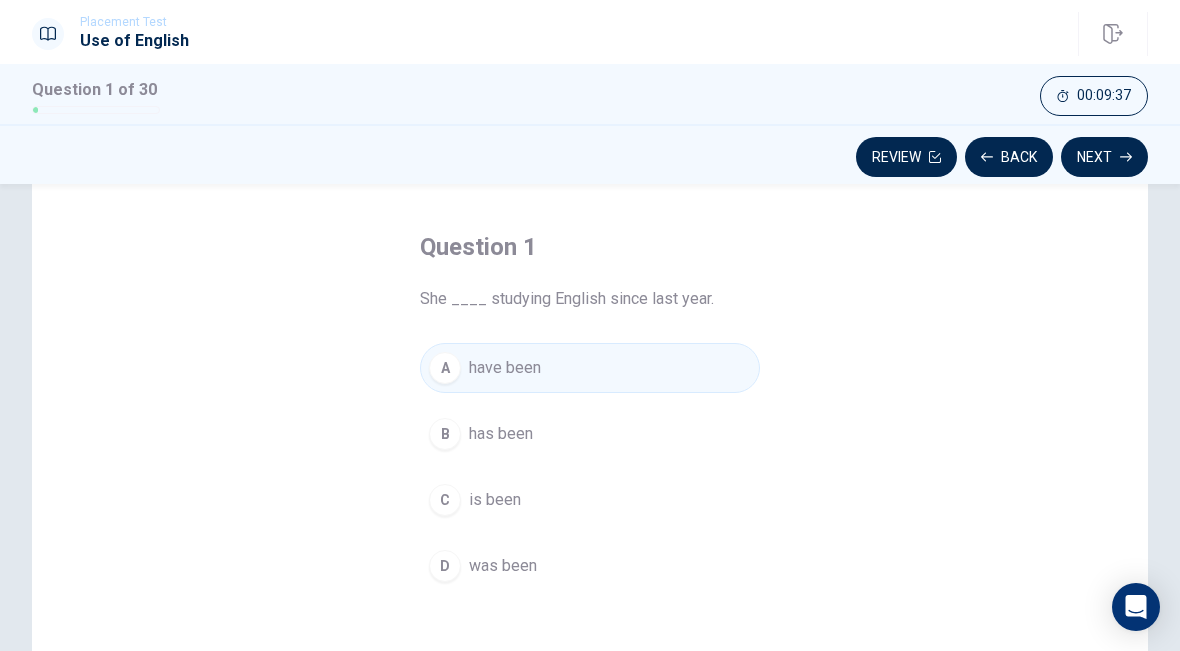 scroll, scrollTop: 84, scrollLeft: 0, axis: vertical 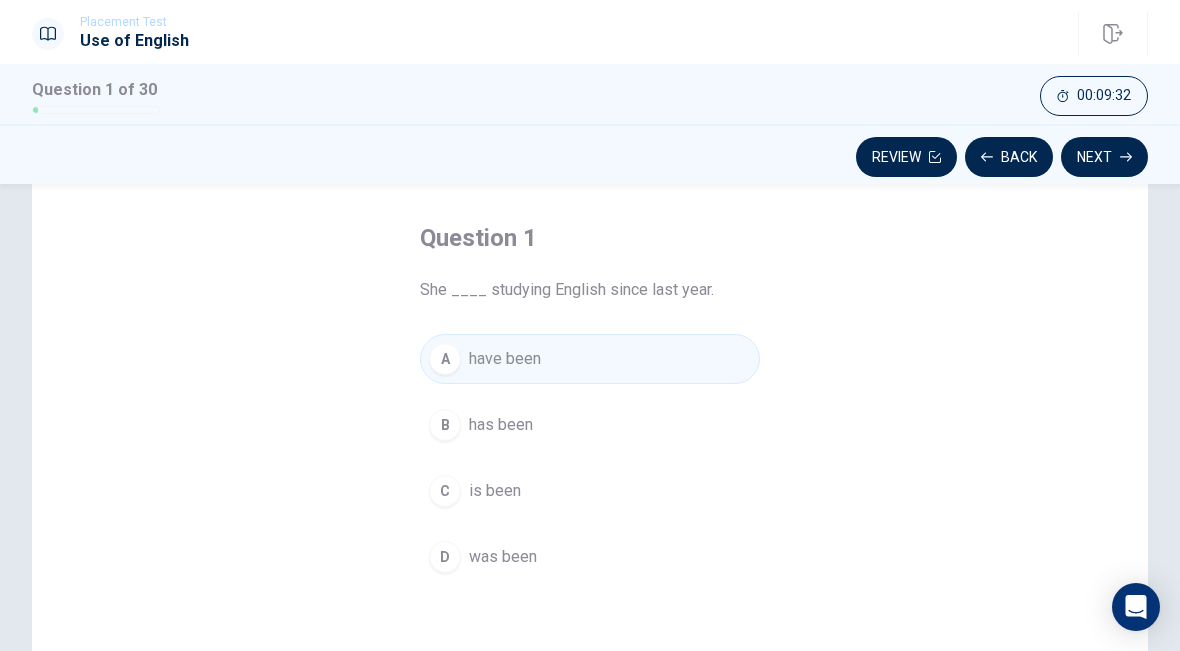 click on "B has been" at bounding box center [590, 425] 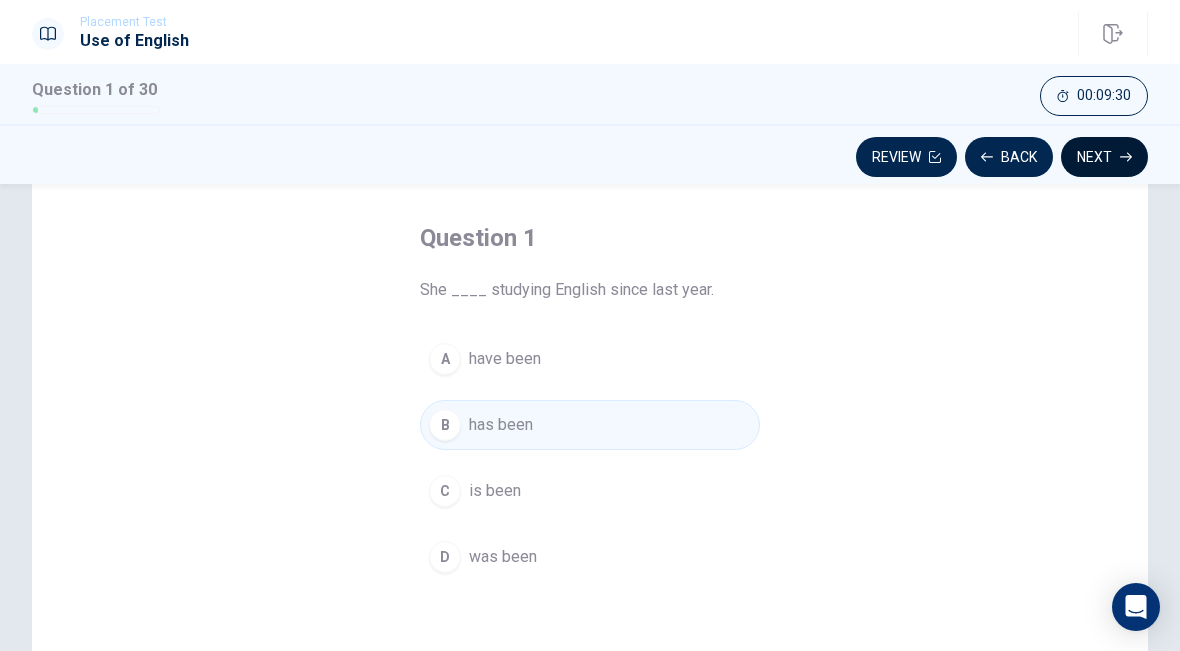 click on "Next" at bounding box center (1104, 157) 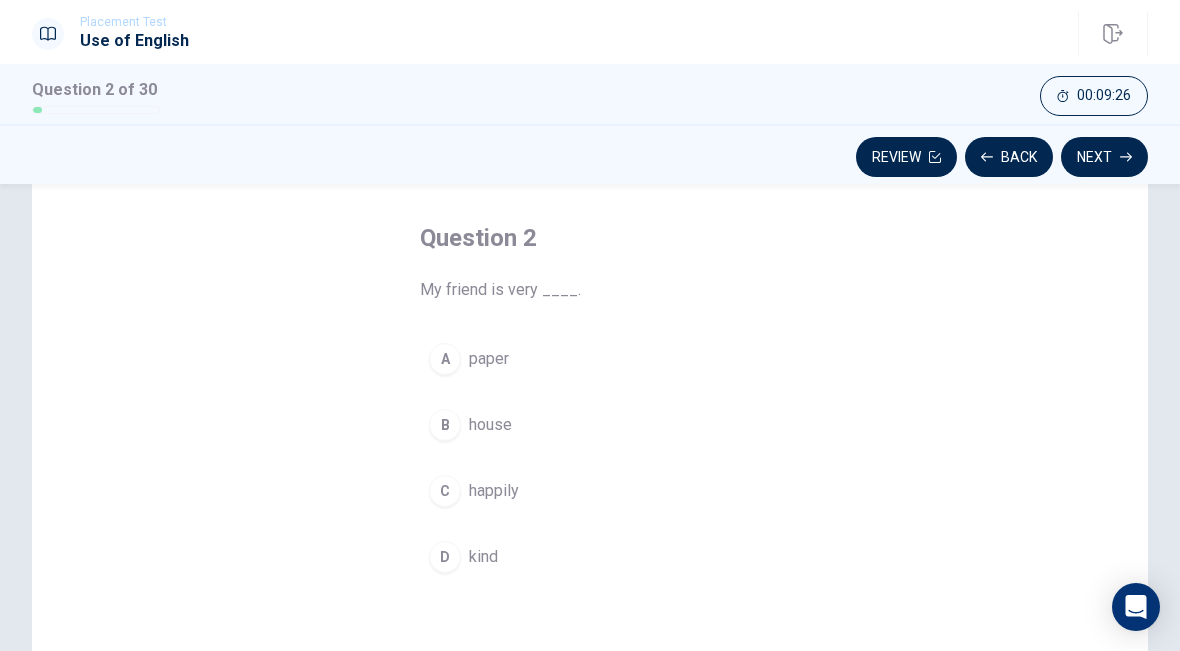 click on "kind" at bounding box center [483, 557] 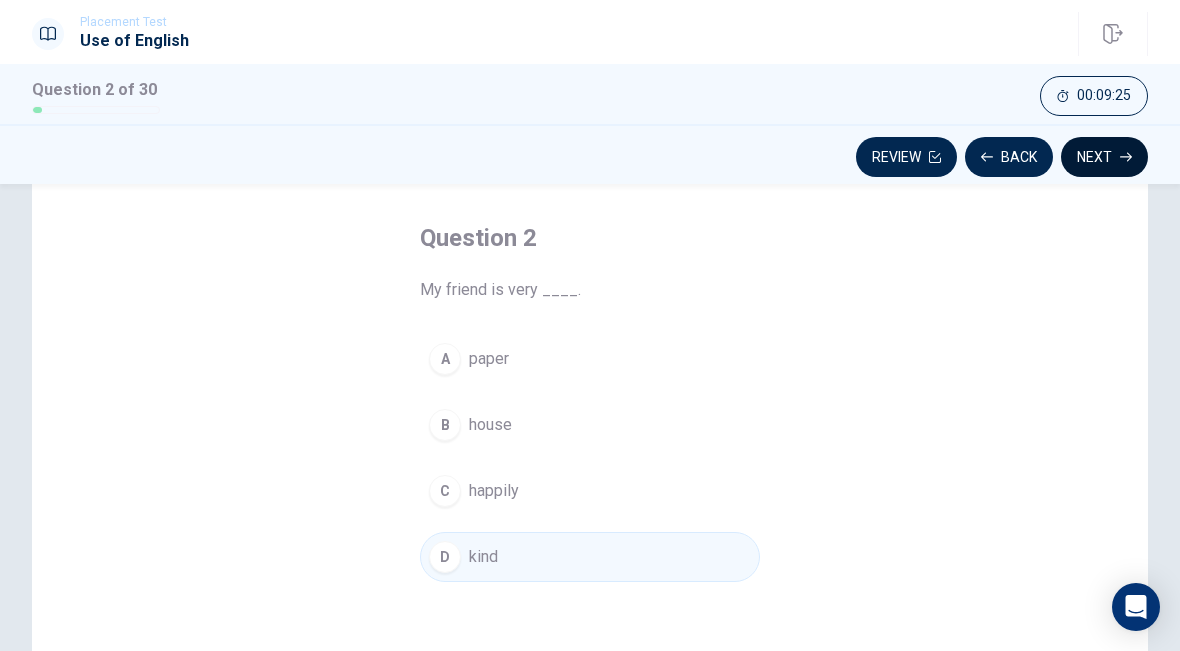 click on "Next" at bounding box center [1104, 157] 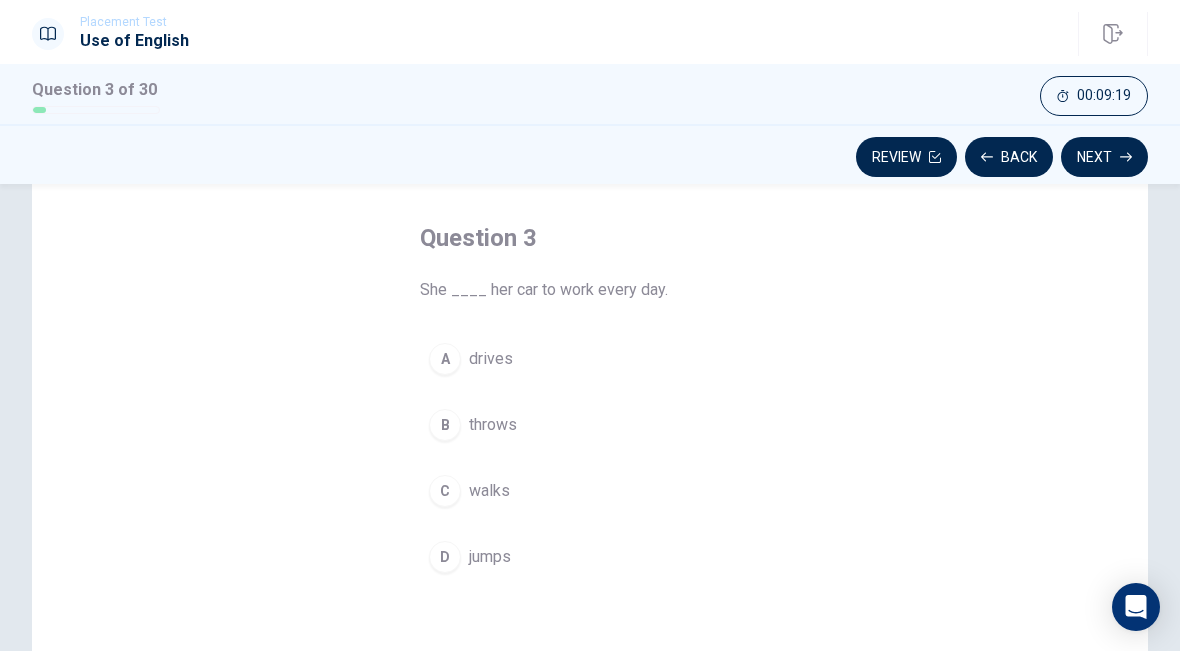 click on "drives" at bounding box center (491, 359) 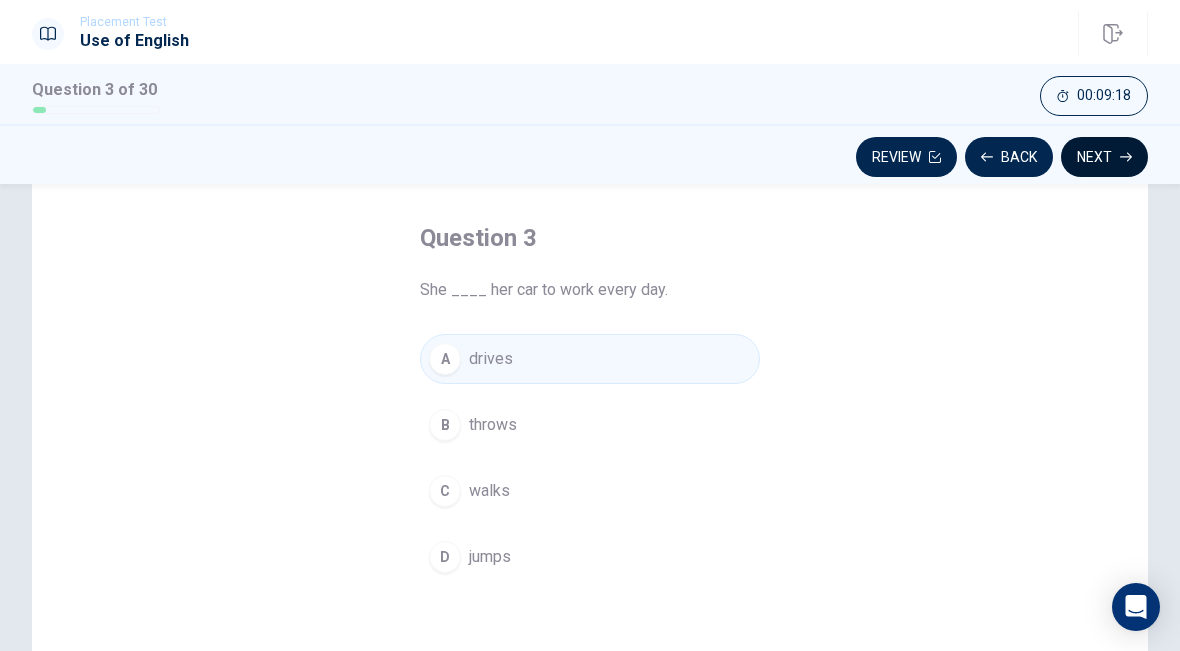 click on "Next" at bounding box center (1104, 157) 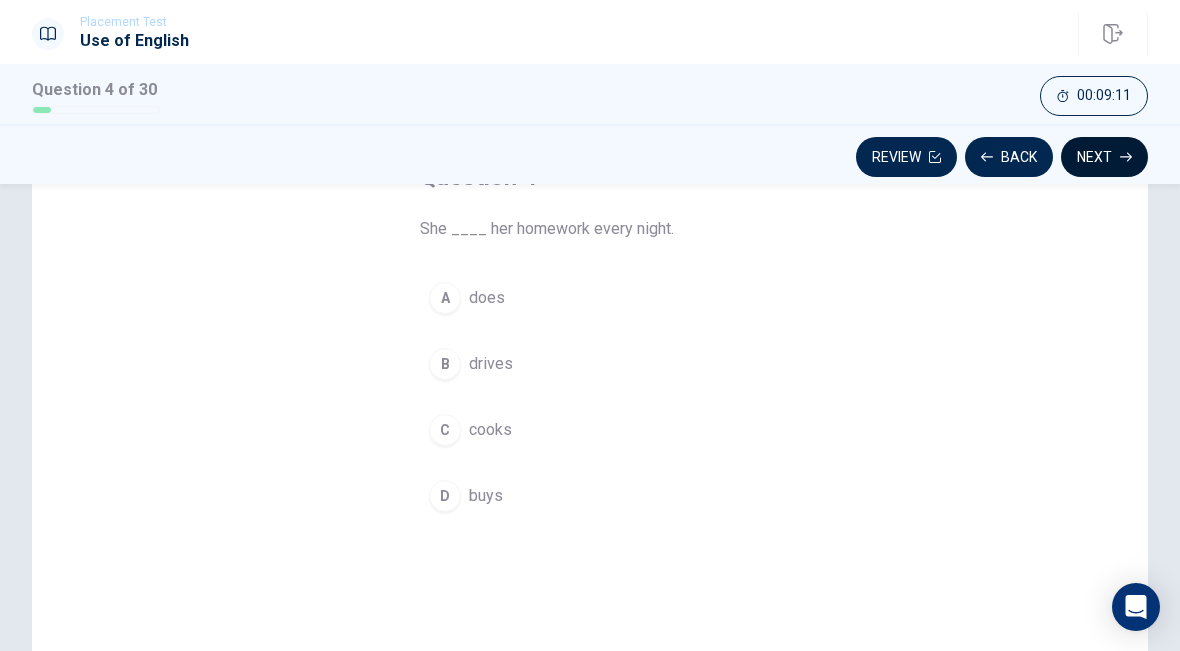 scroll, scrollTop: 160, scrollLeft: 0, axis: vertical 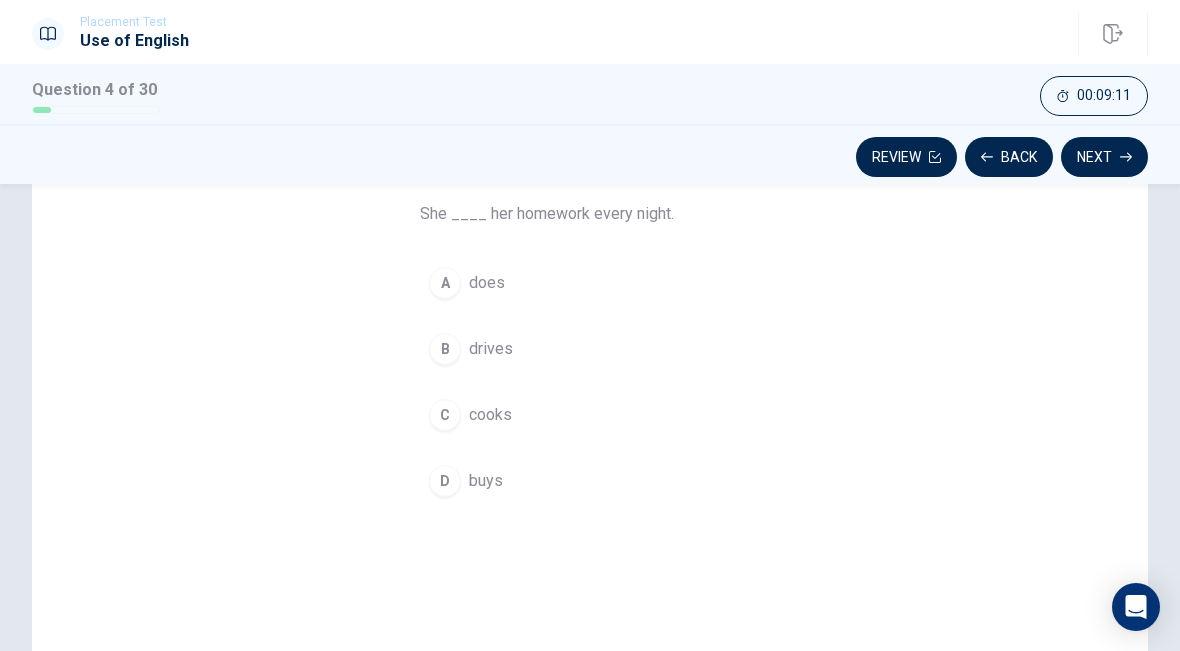 click on "does" at bounding box center [487, 283] 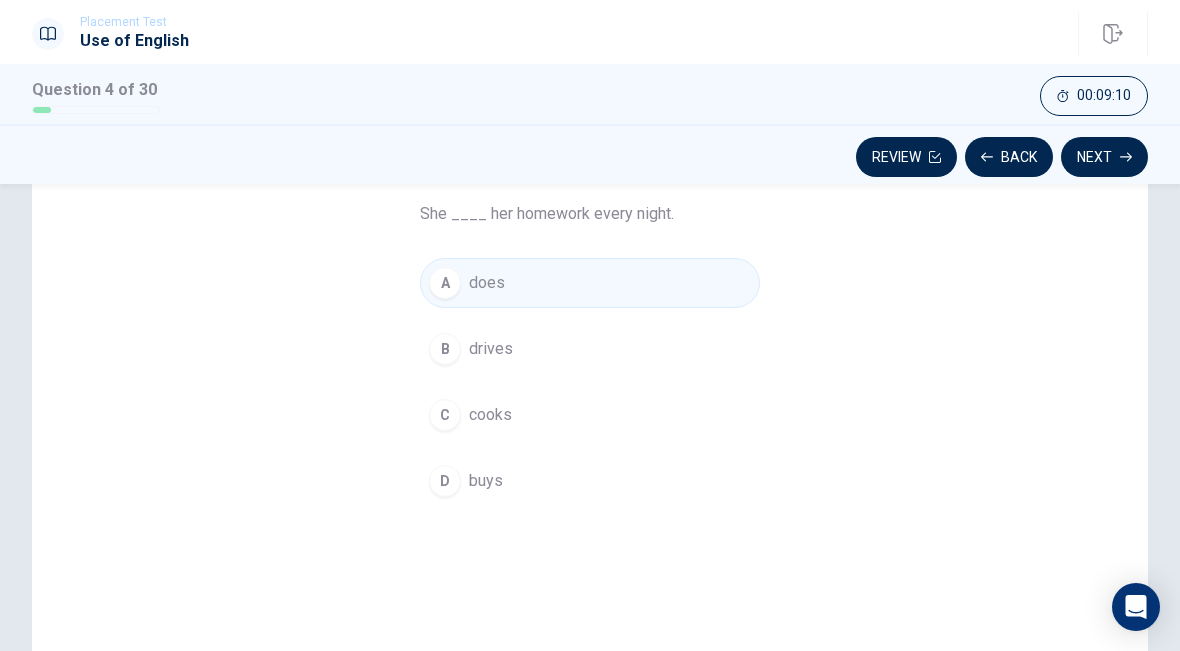 click on "Question 4 She ____ her homework every night. A does B drives C cooks D buys" at bounding box center [590, 411] 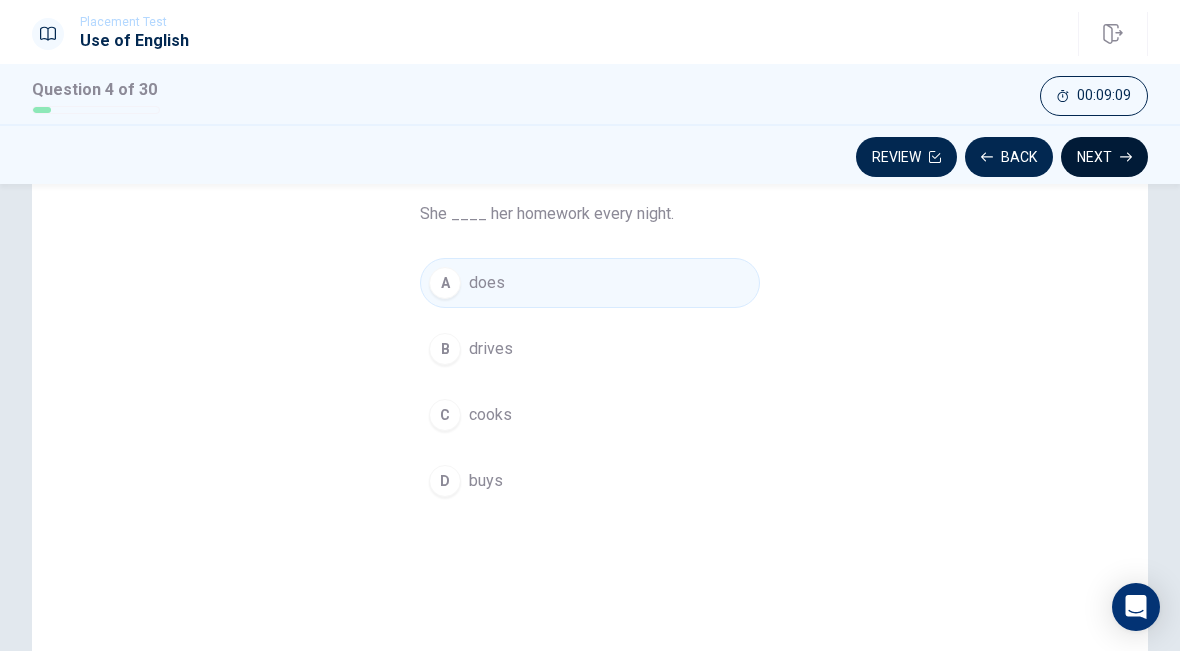click on "Next" at bounding box center (1104, 157) 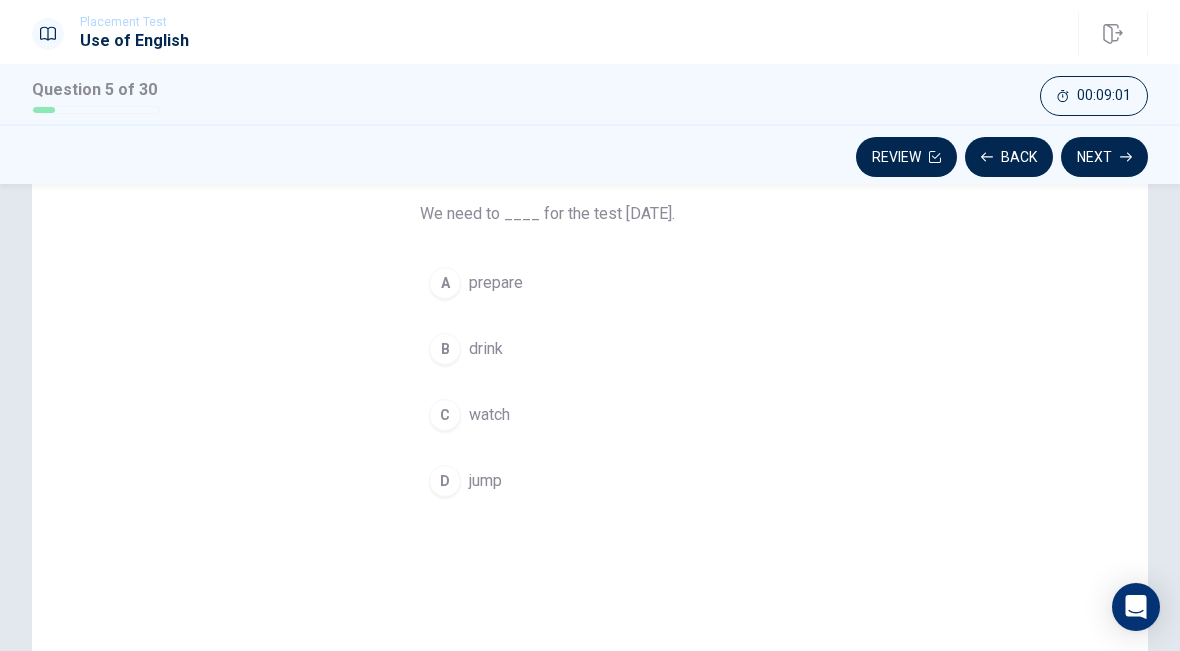 click on "prepare" at bounding box center [496, 283] 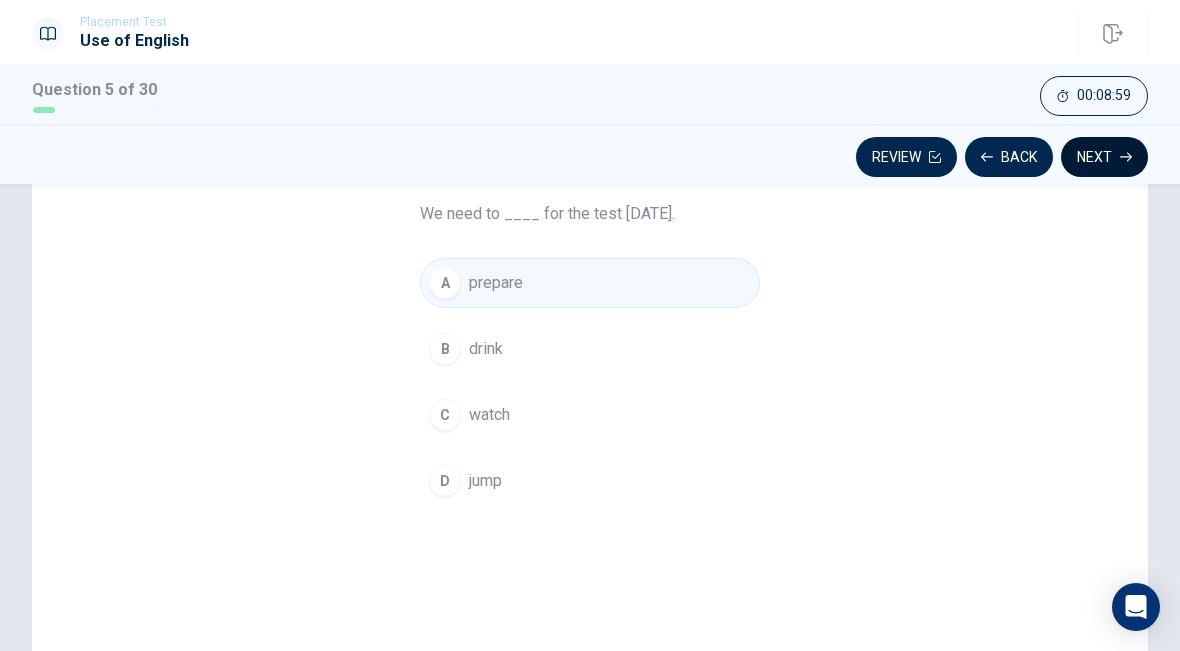 click on "Next" at bounding box center [1104, 157] 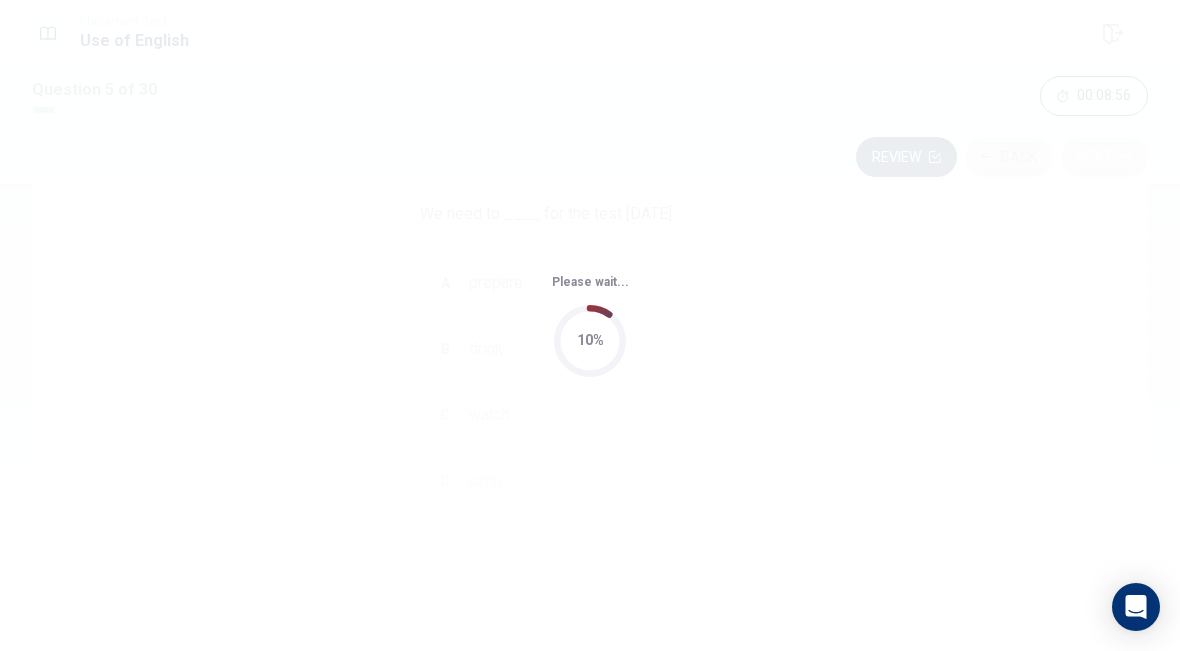 scroll, scrollTop: 0, scrollLeft: 0, axis: both 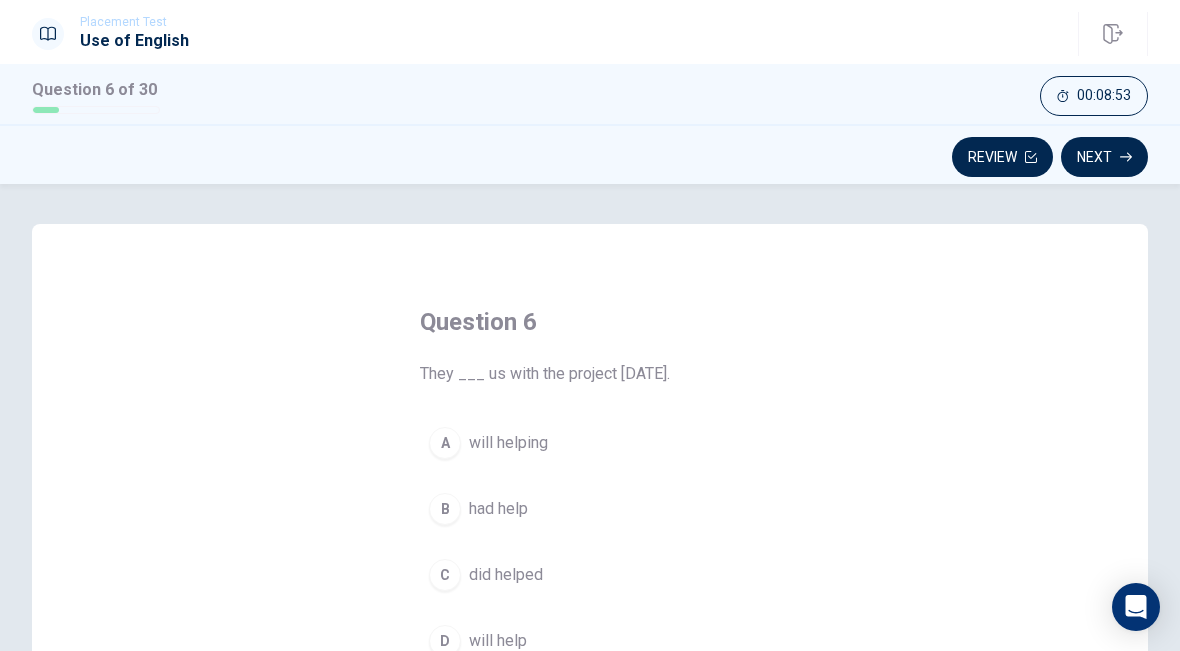 click on "will helping" at bounding box center (508, 443) 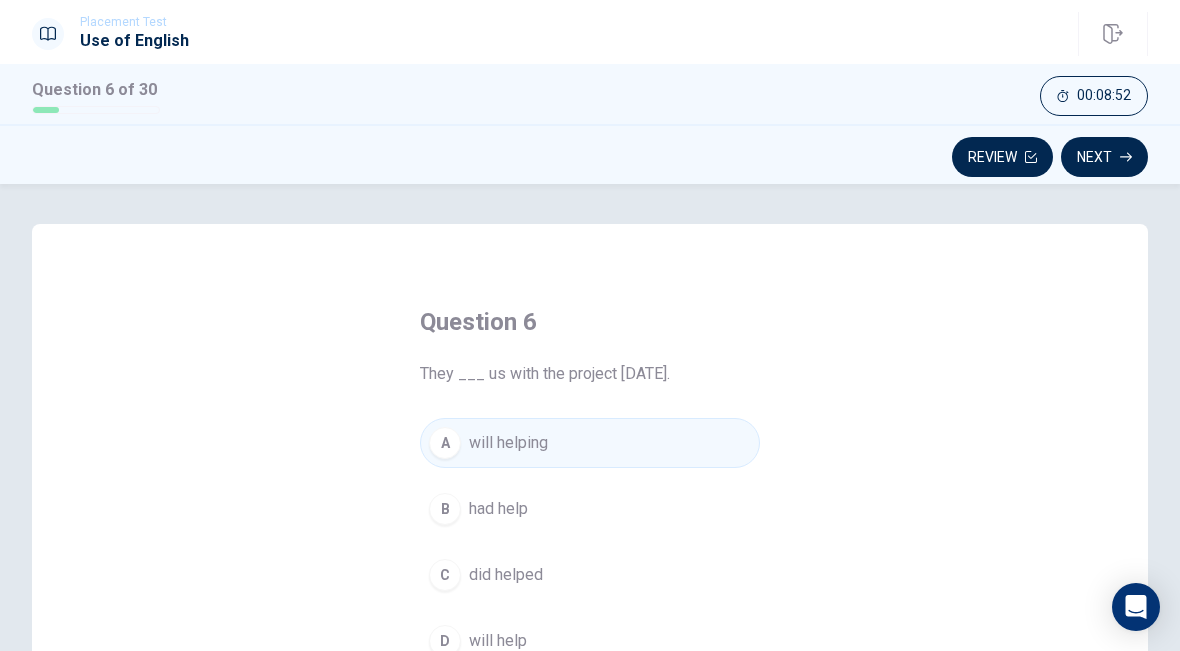 click on "will helping" at bounding box center [508, 443] 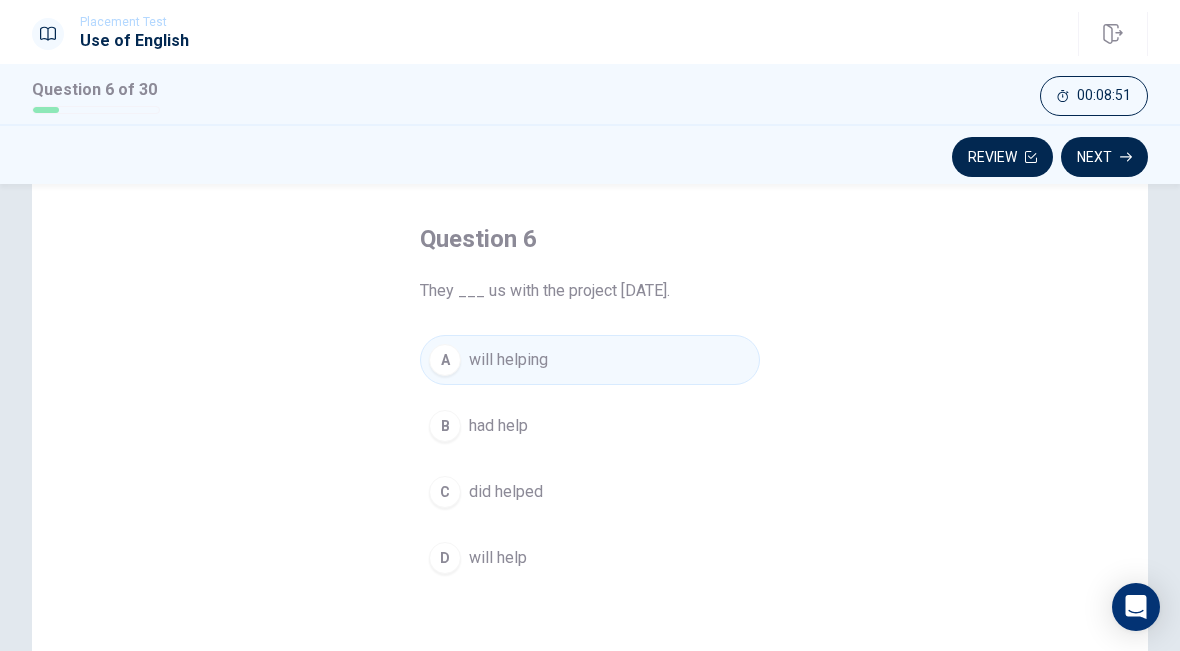 scroll, scrollTop: 85, scrollLeft: 0, axis: vertical 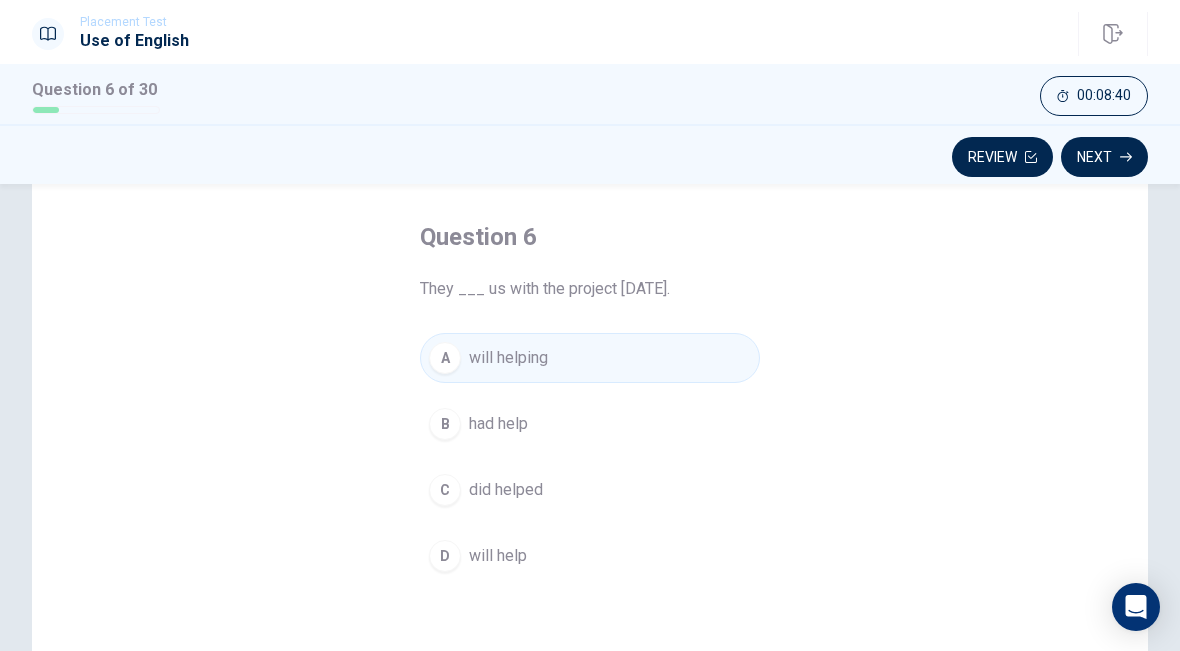 click on "D will help" at bounding box center [590, 556] 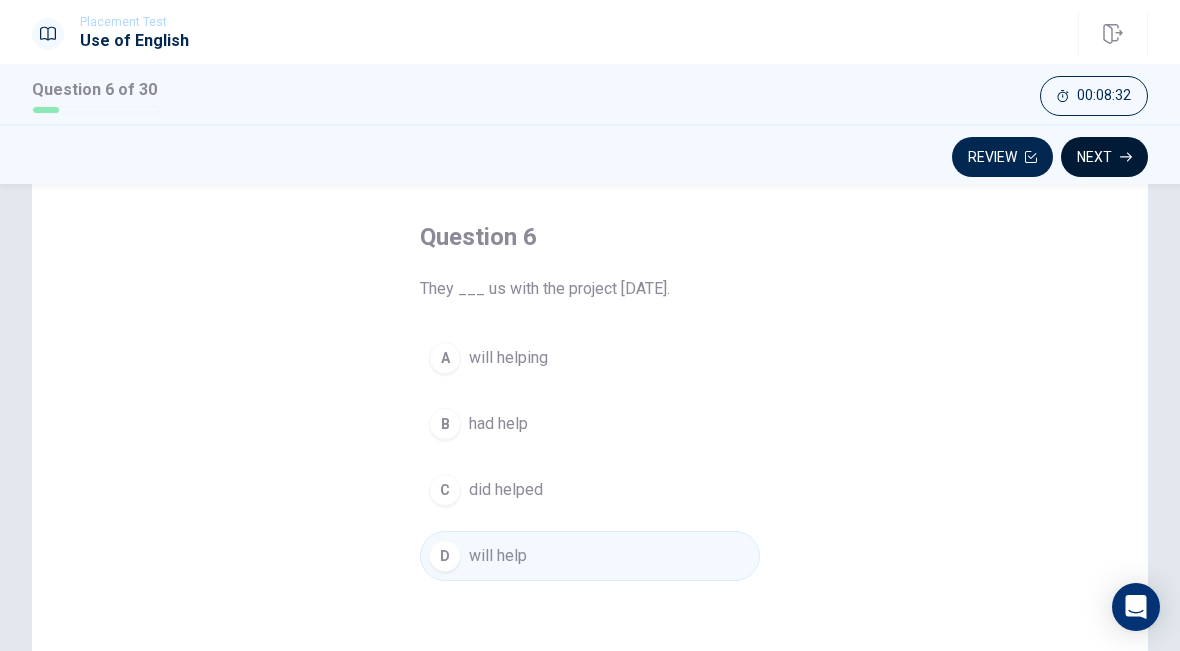 click on "Next" at bounding box center (1104, 157) 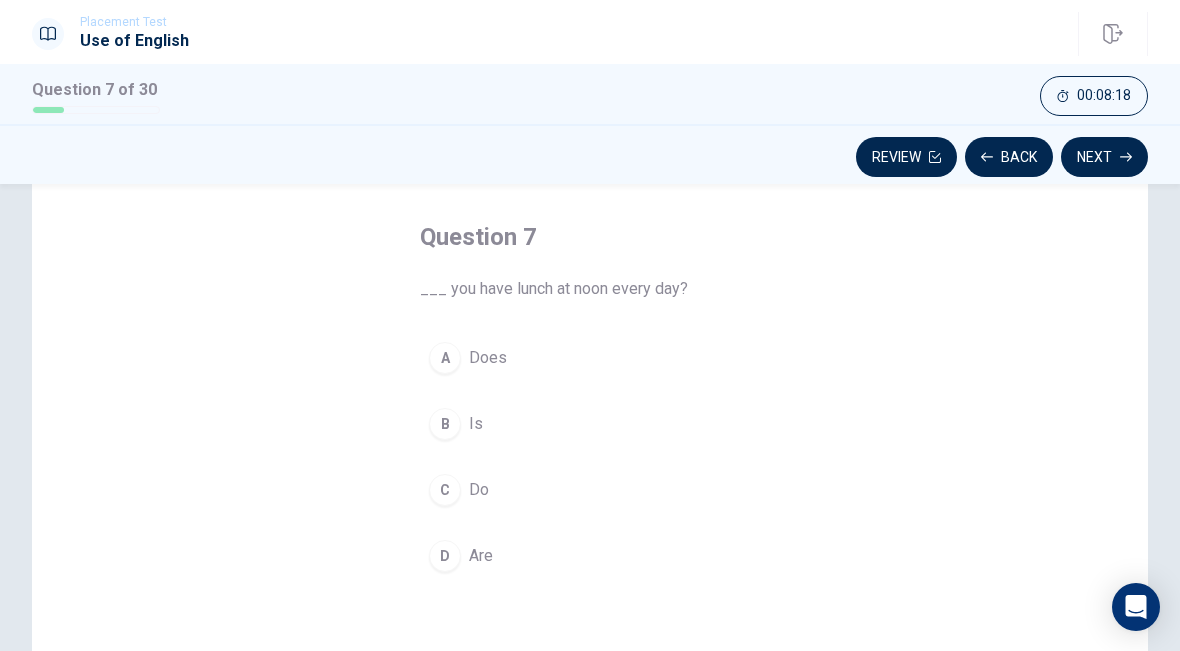click on "C Do" at bounding box center (590, 490) 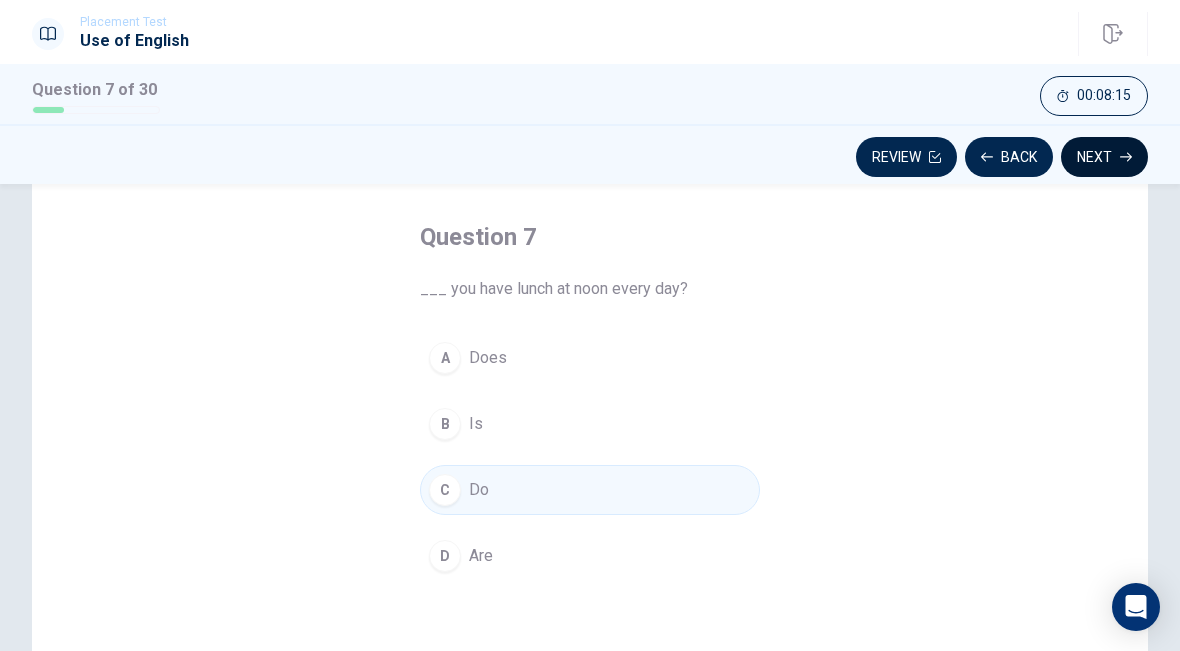 click on "Next" at bounding box center (1104, 157) 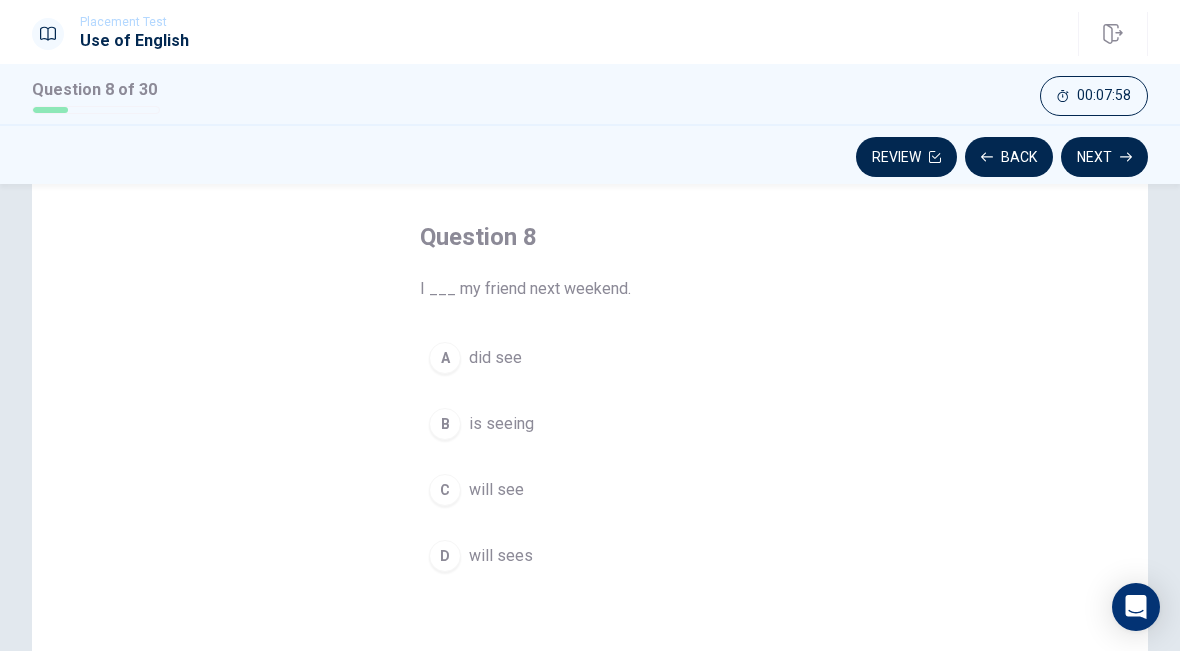 click on "did see" at bounding box center (495, 358) 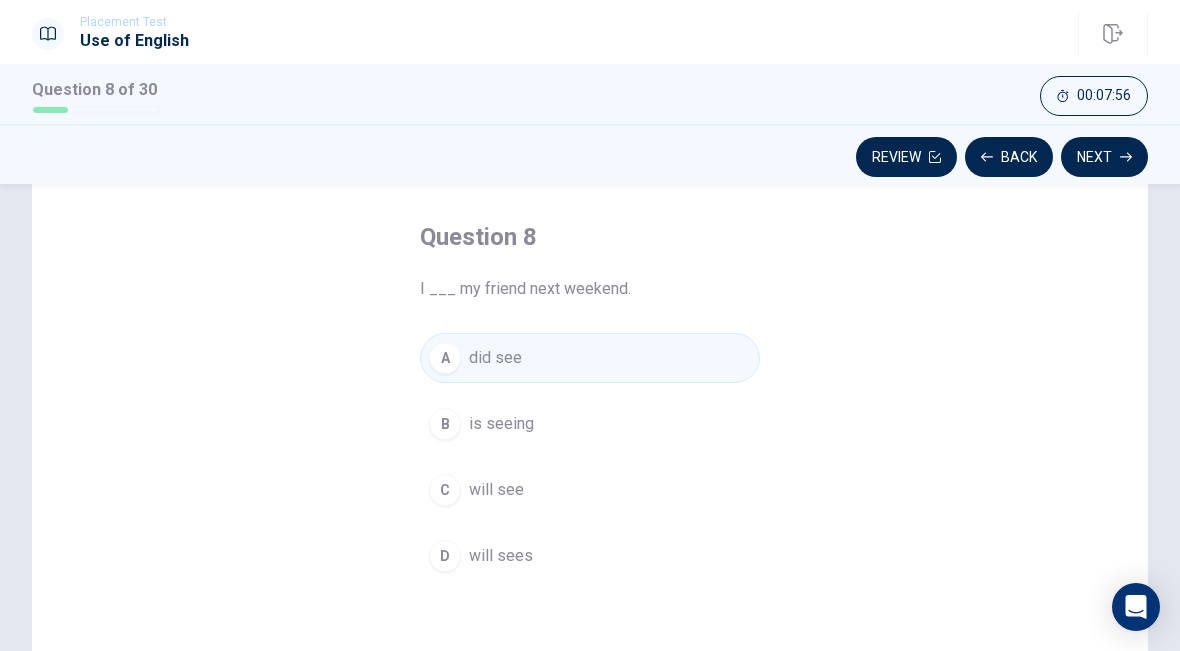 click on "is seeing" at bounding box center (501, 424) 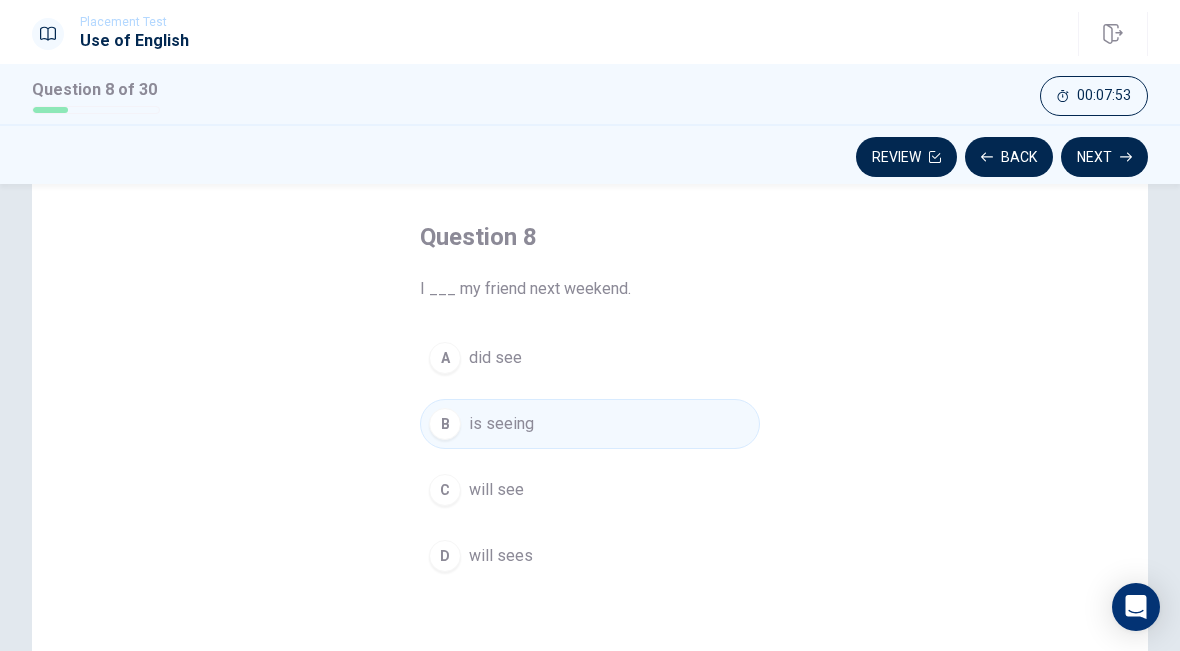 click on "D will sees" at bounding box center (590, 556) 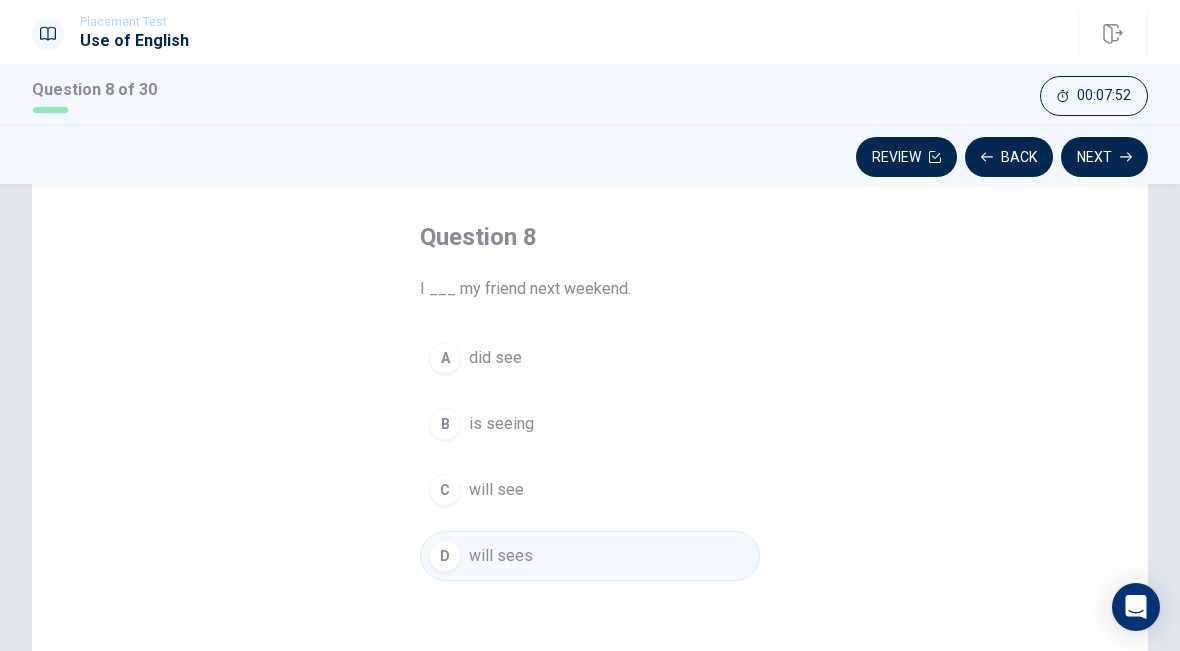 click on "C will see" at bounding box center (590, 490) 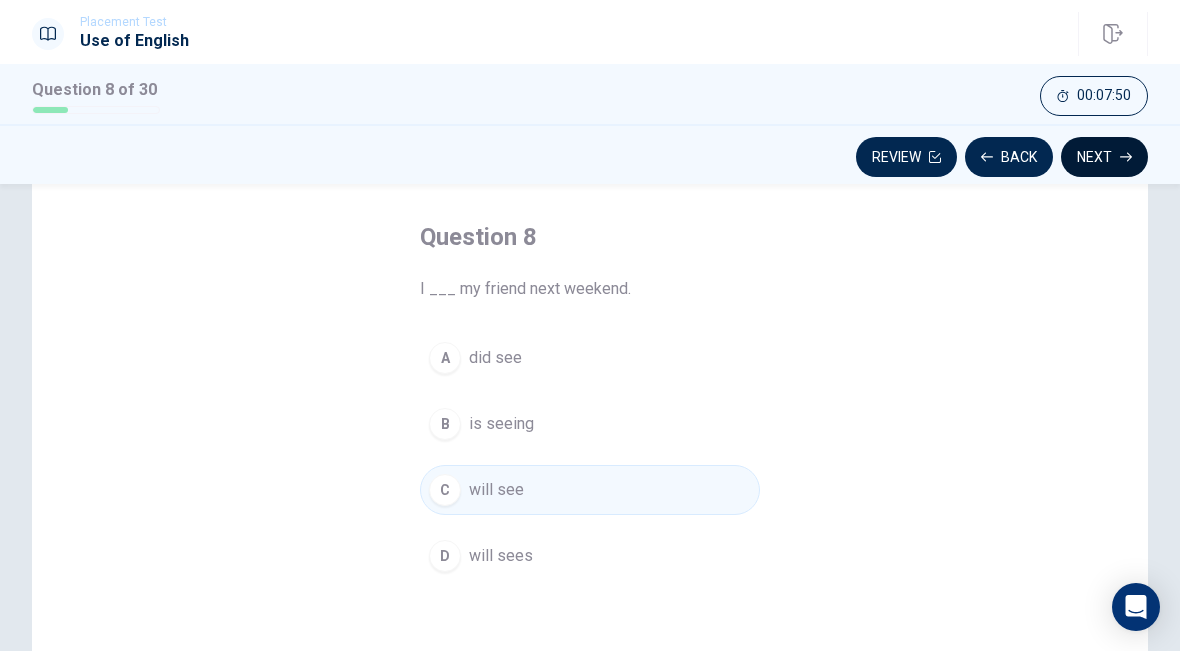 click on "Next" at bounding box center (1104, 157) 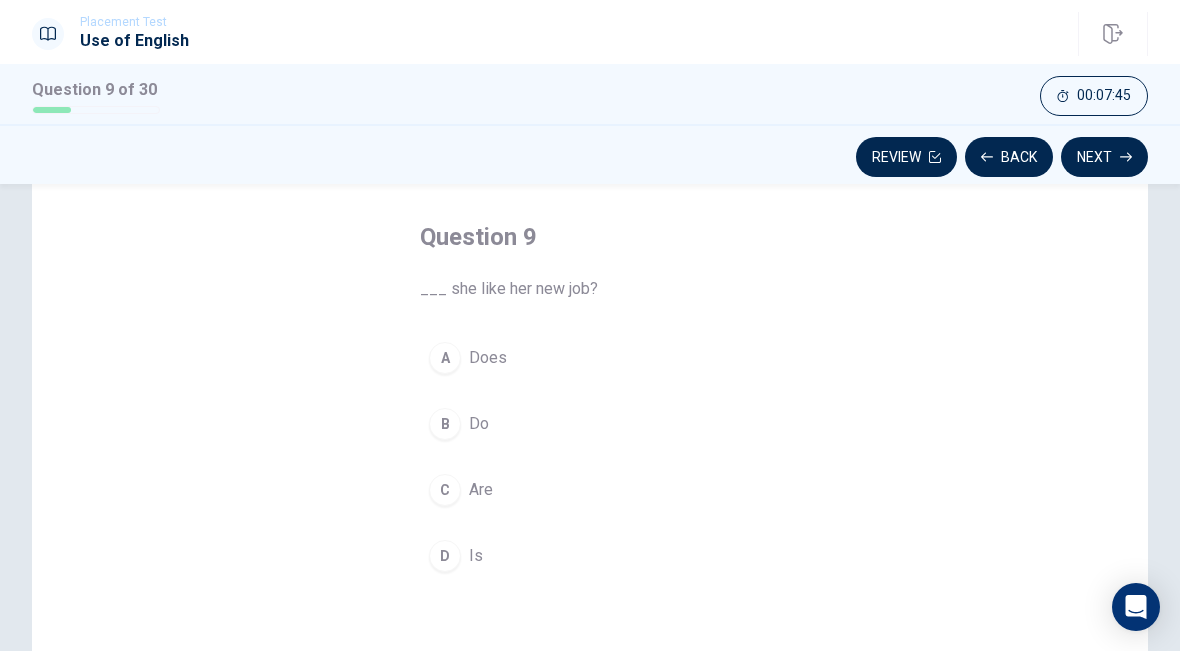 click on "A Does" at bounding box center [590, 358] 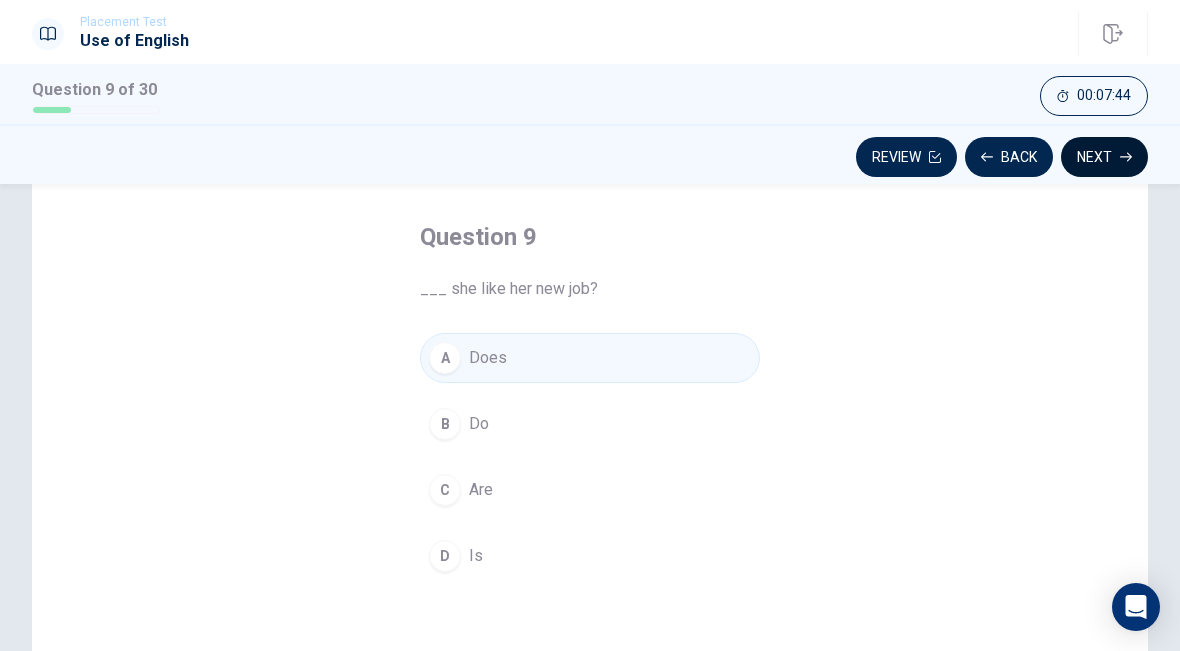 click on "Next" at bounding box center (1104, 157) 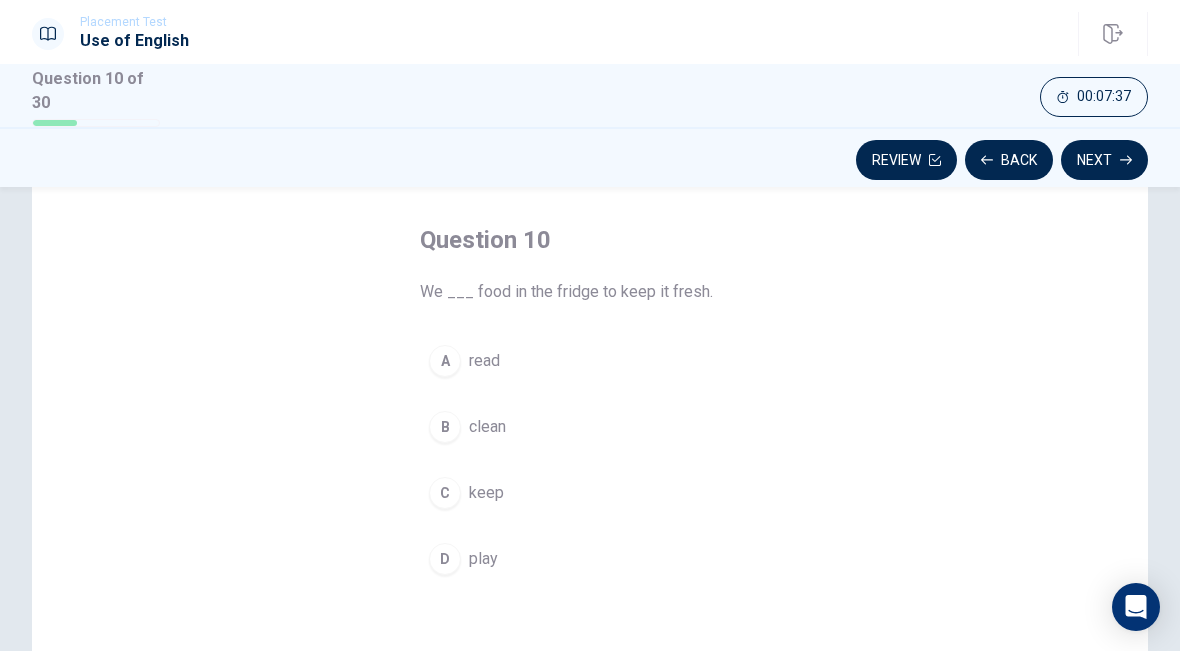 click on "C" at bounding box center [445, 493] 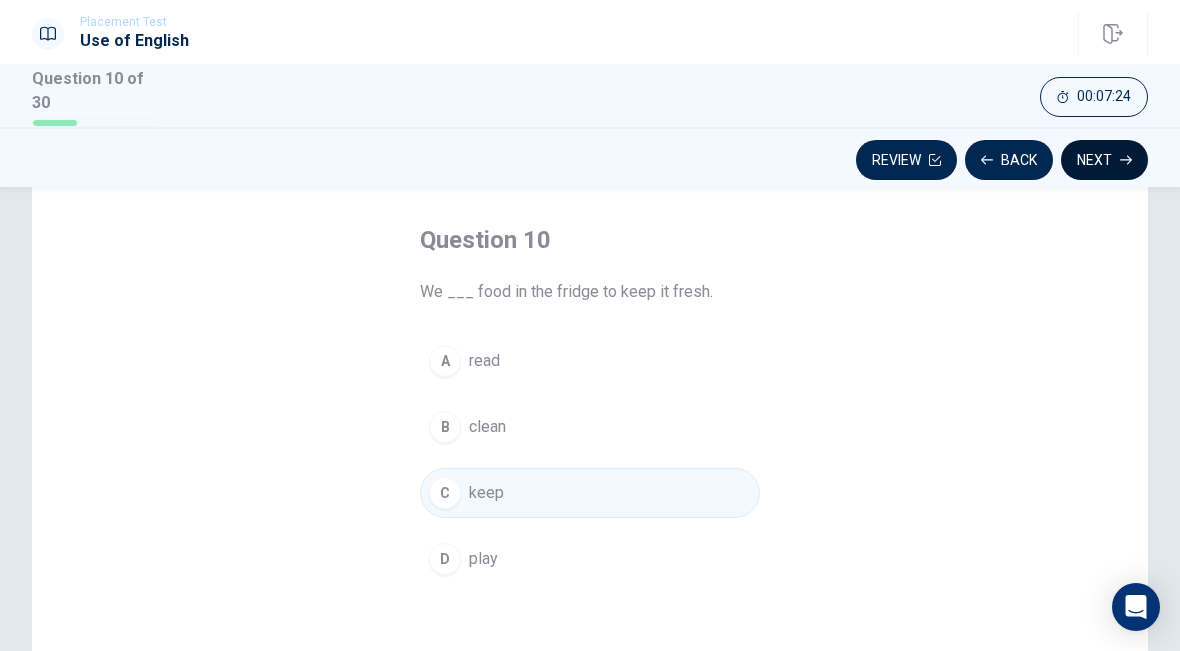click on "Next" at bounding box center [1104, 160] 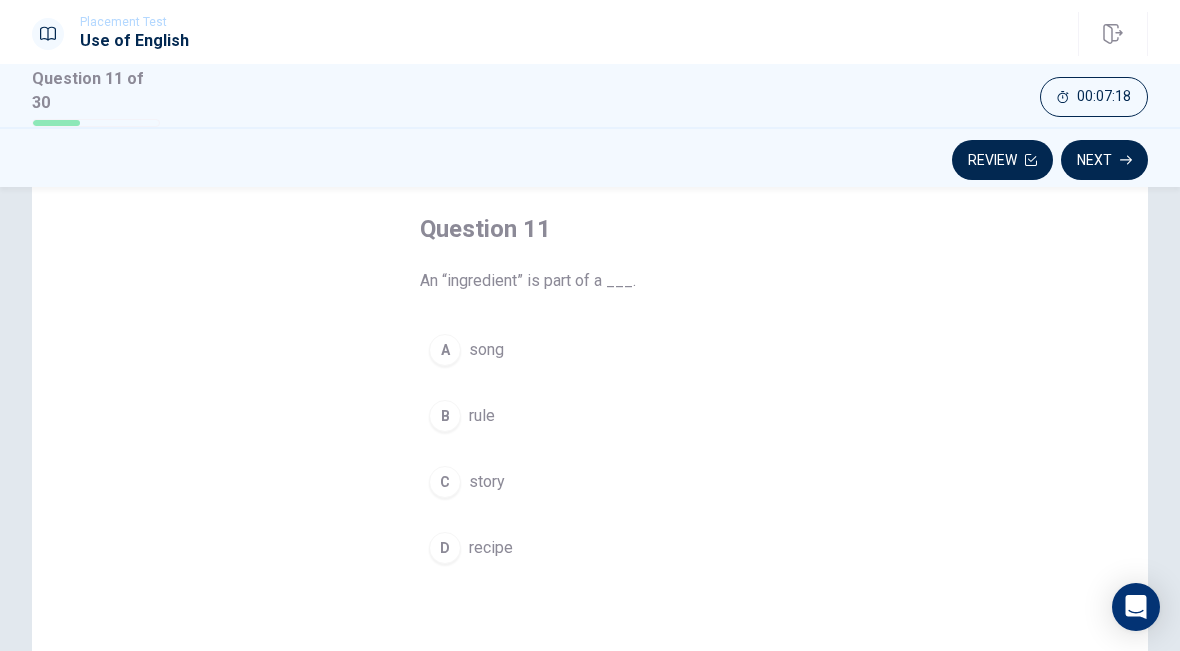 scroll, scrollTop: 97, scrollLeft: 0, axis: vertical 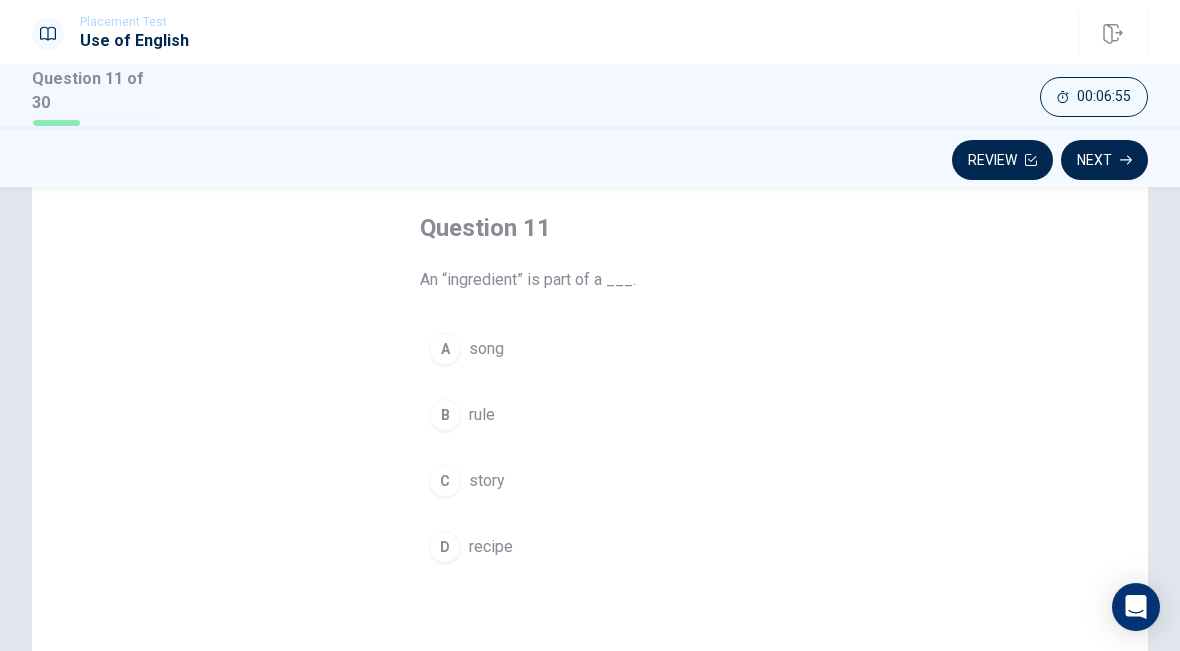 click on "recipe" at bounding box center (491, 547) 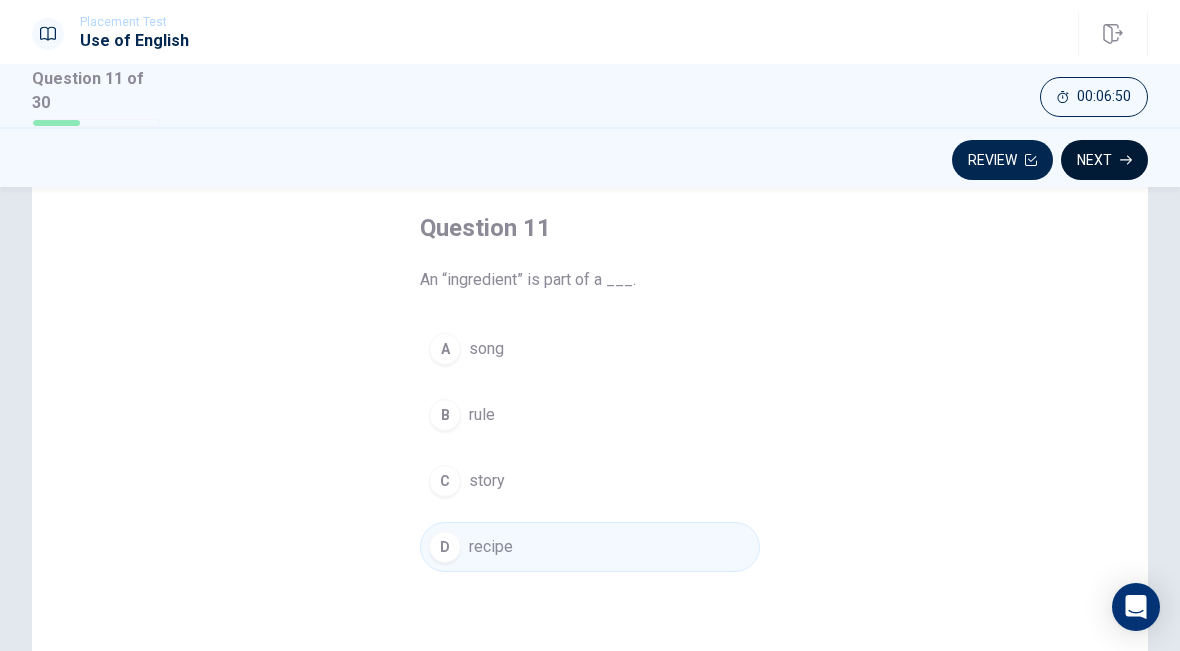 click on "Next" at bounding box center [1104, 160] 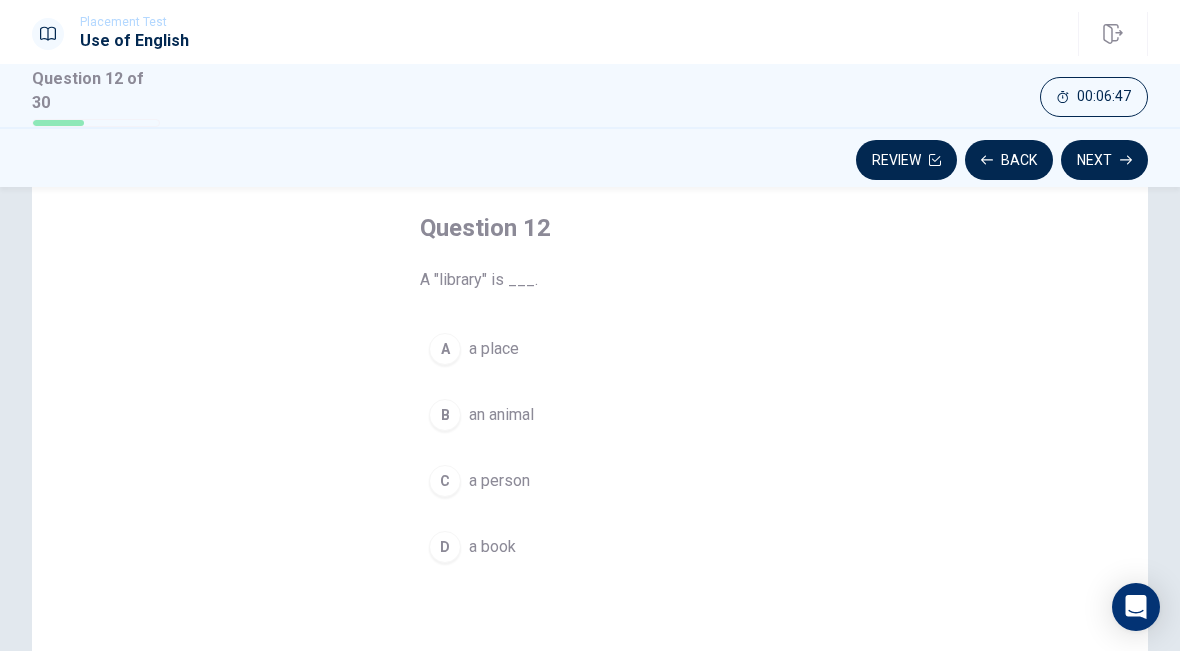 click on "D a book" at bounding box center [590, 547] 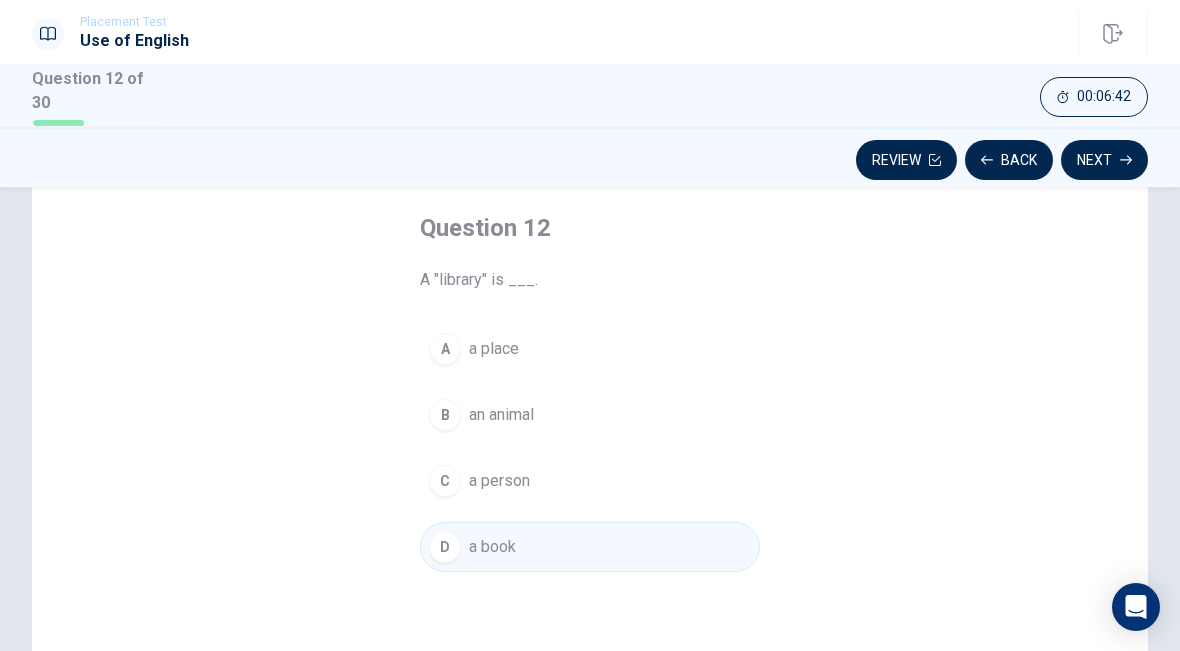click on "A a place" at bounding box center (590, 349) 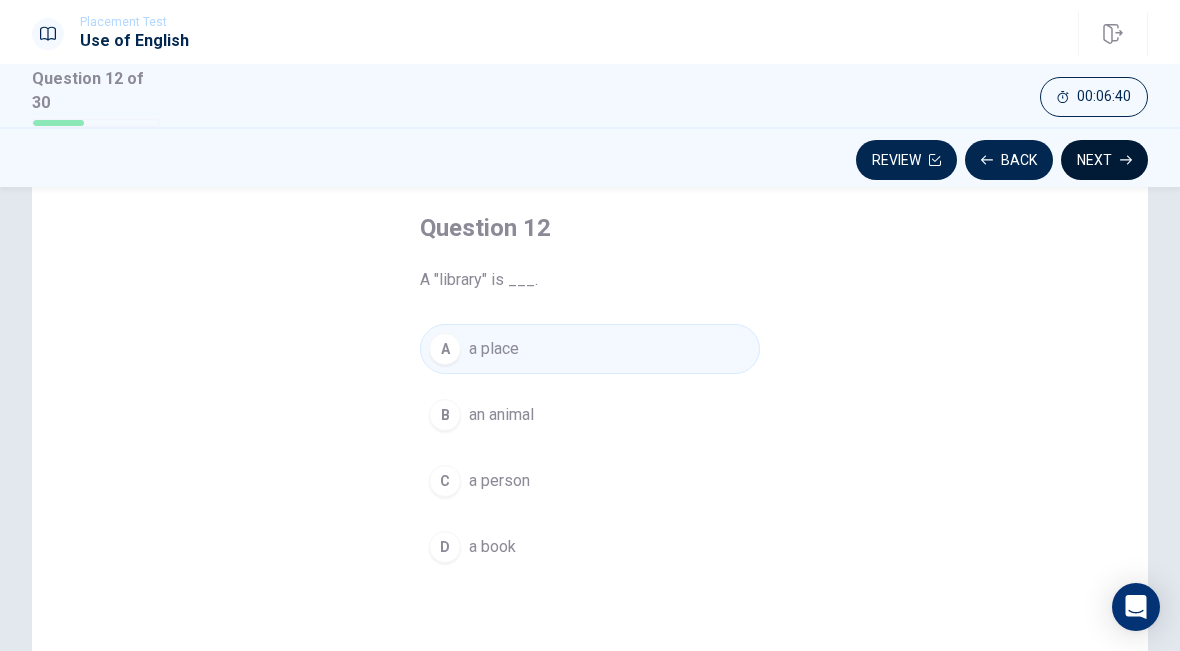 click on "Next" at bounding box center (1104, 160) 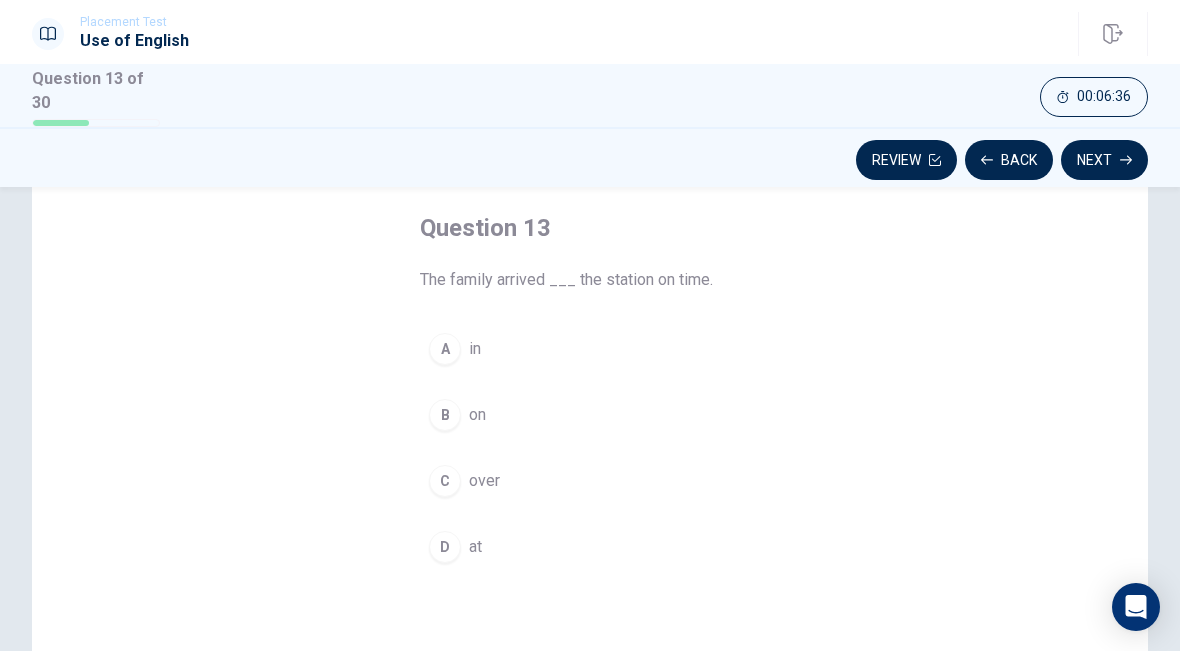 click on "D at" at bounding box center (590, 547) 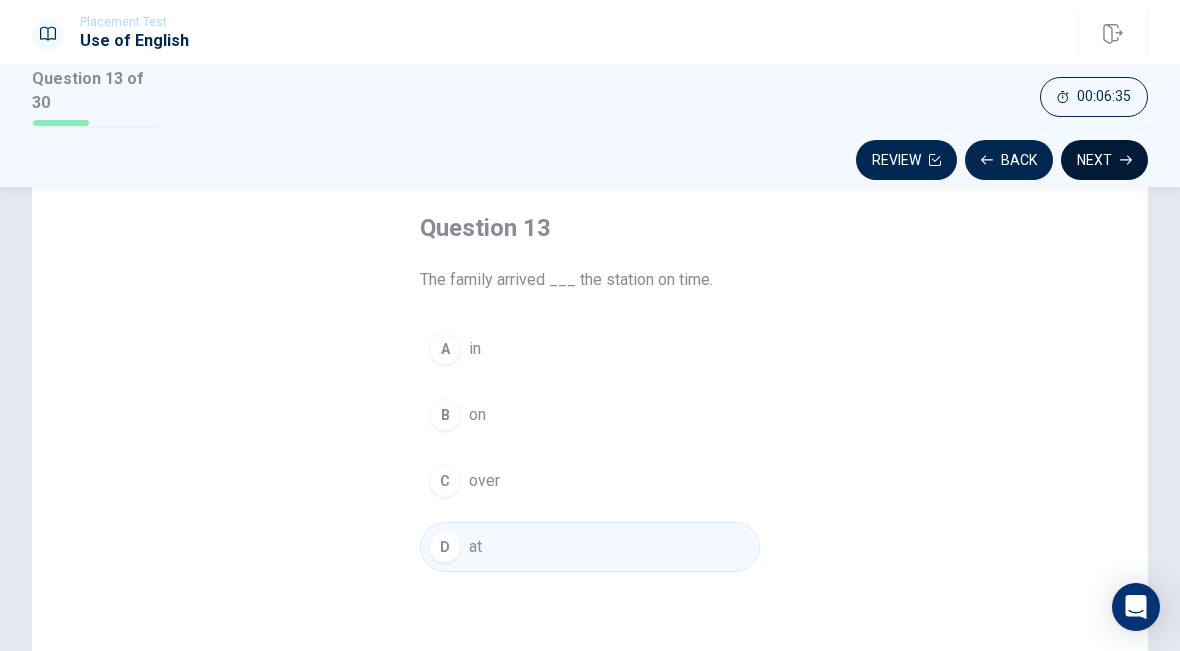 click on "Next" at bounding box center [1104, 160] 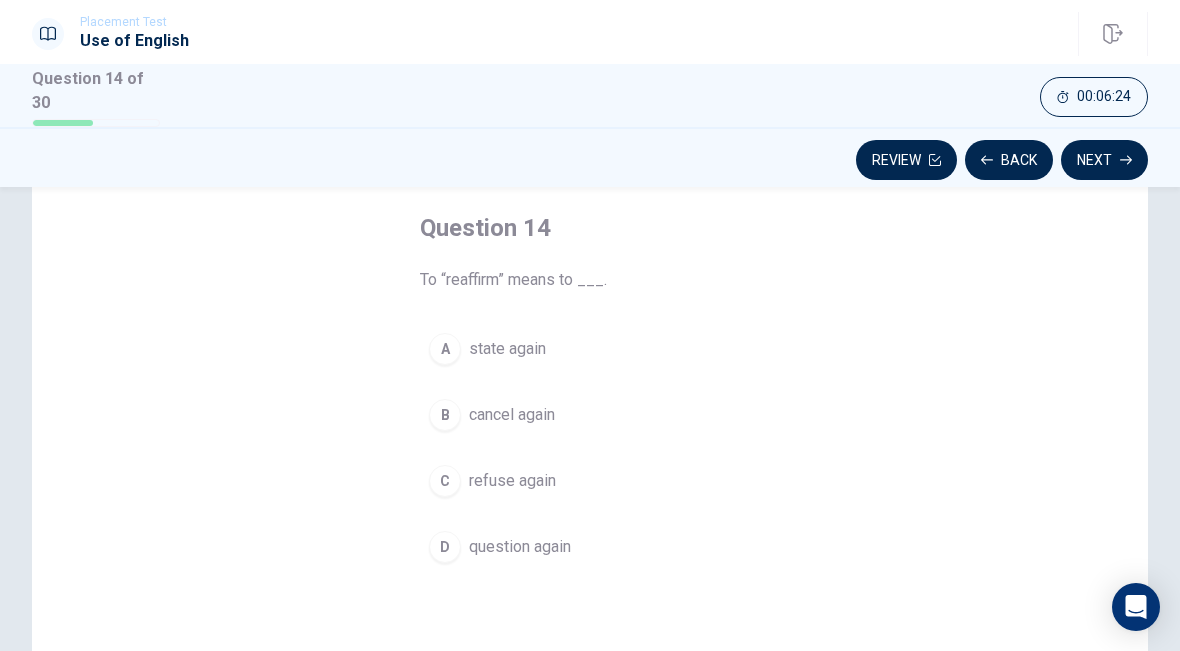 click on "state again" at bounding box center [507, 349] 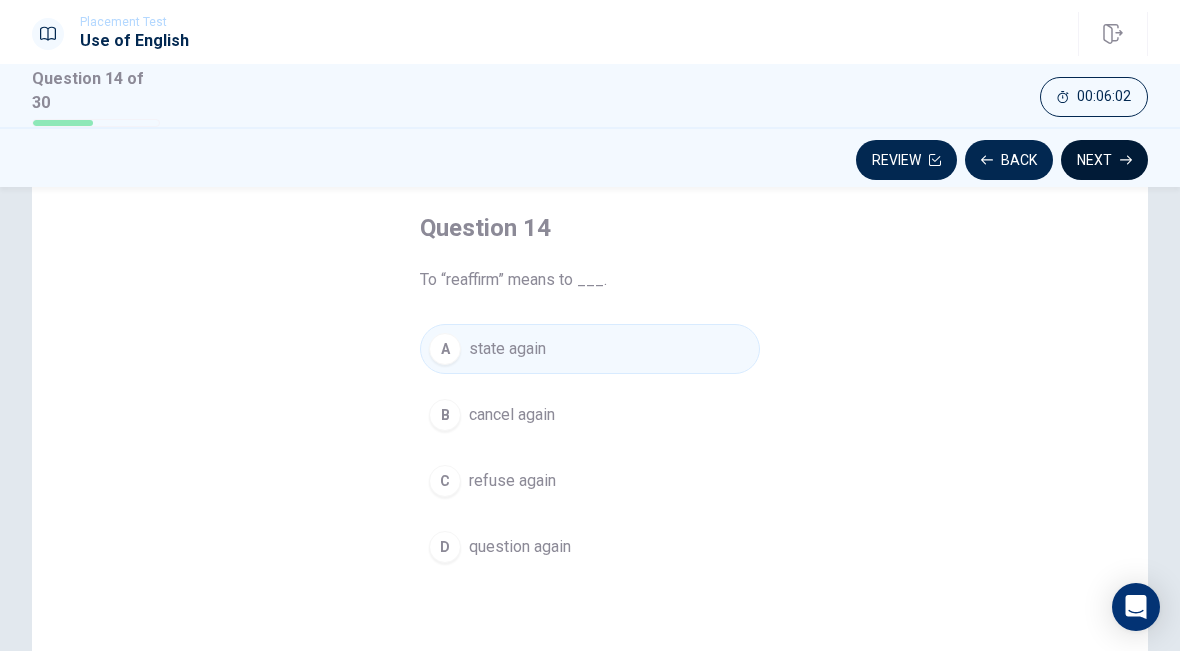 click on "Next" at bounding box center [1104, 160] 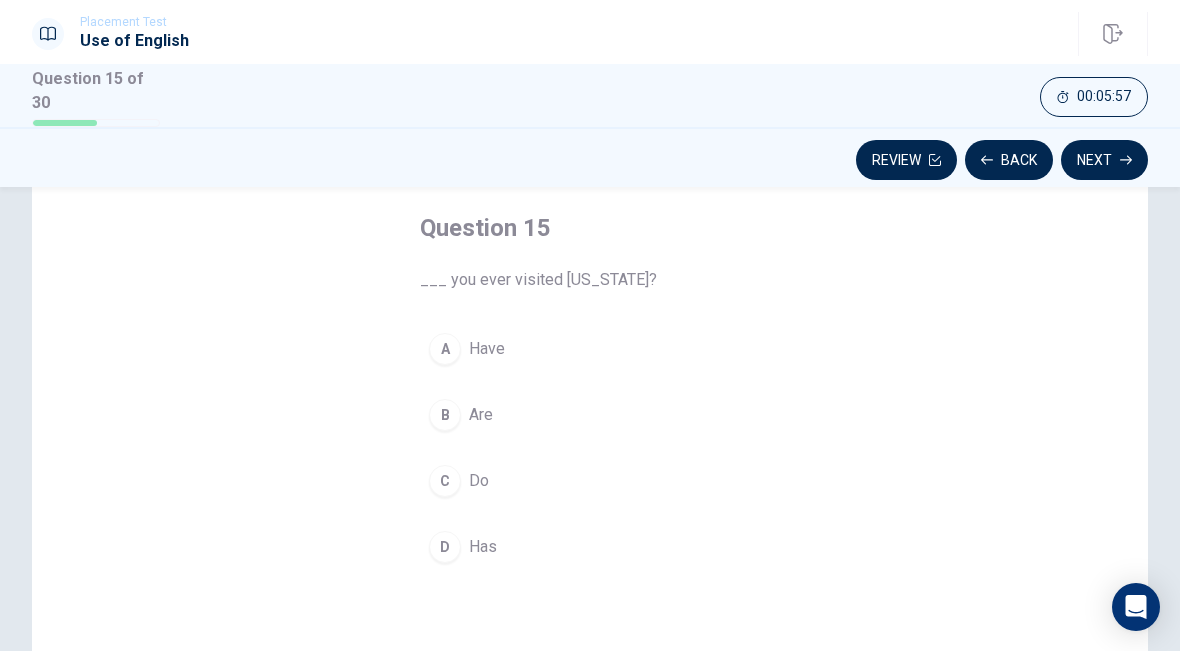 click on "Have" at bounding box center [487, 349] 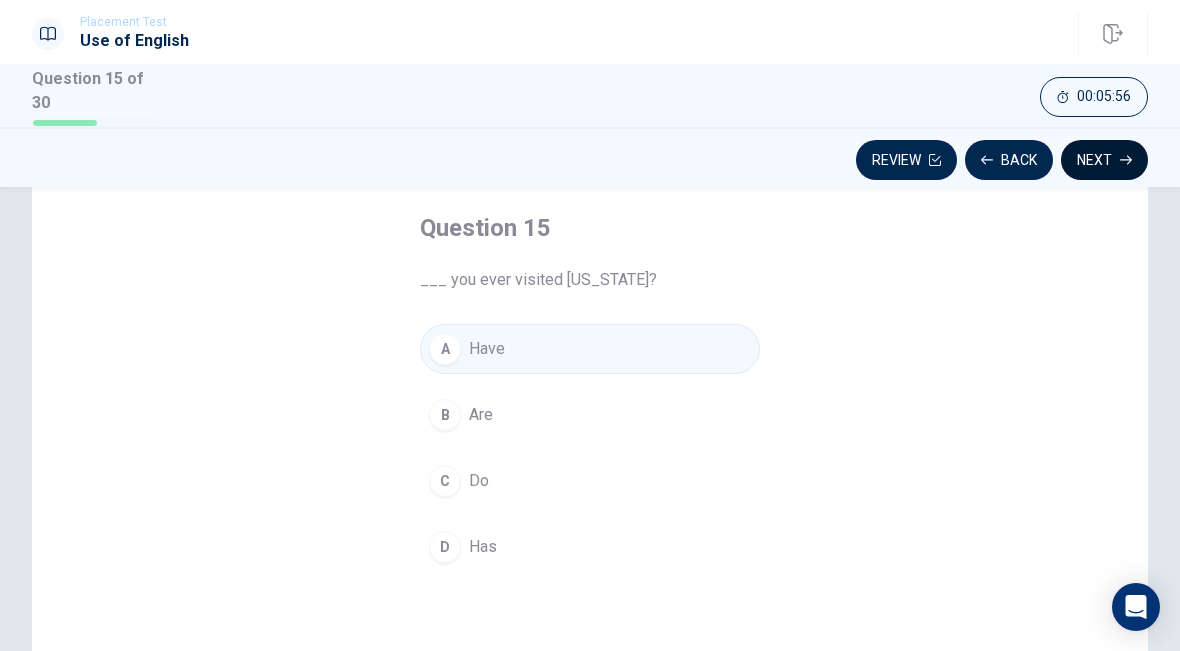 click on "Next" at bounding box center (1104, 160) 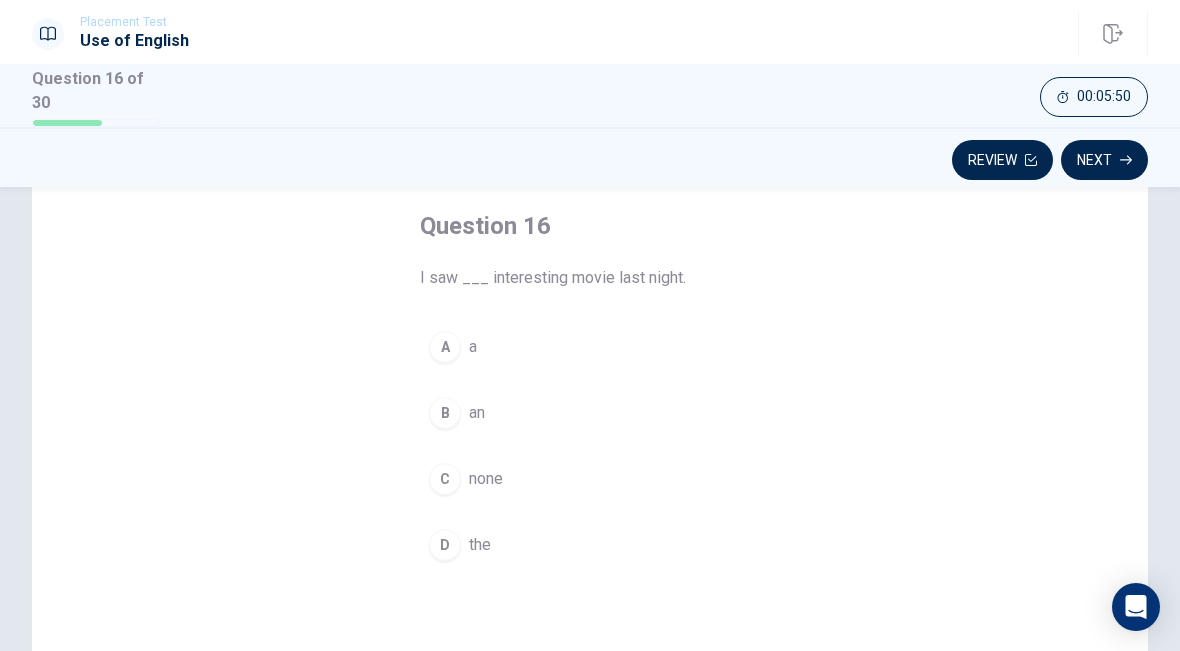 scroll, scrollTop: 97, scrollLeft: 0, axis: vertical 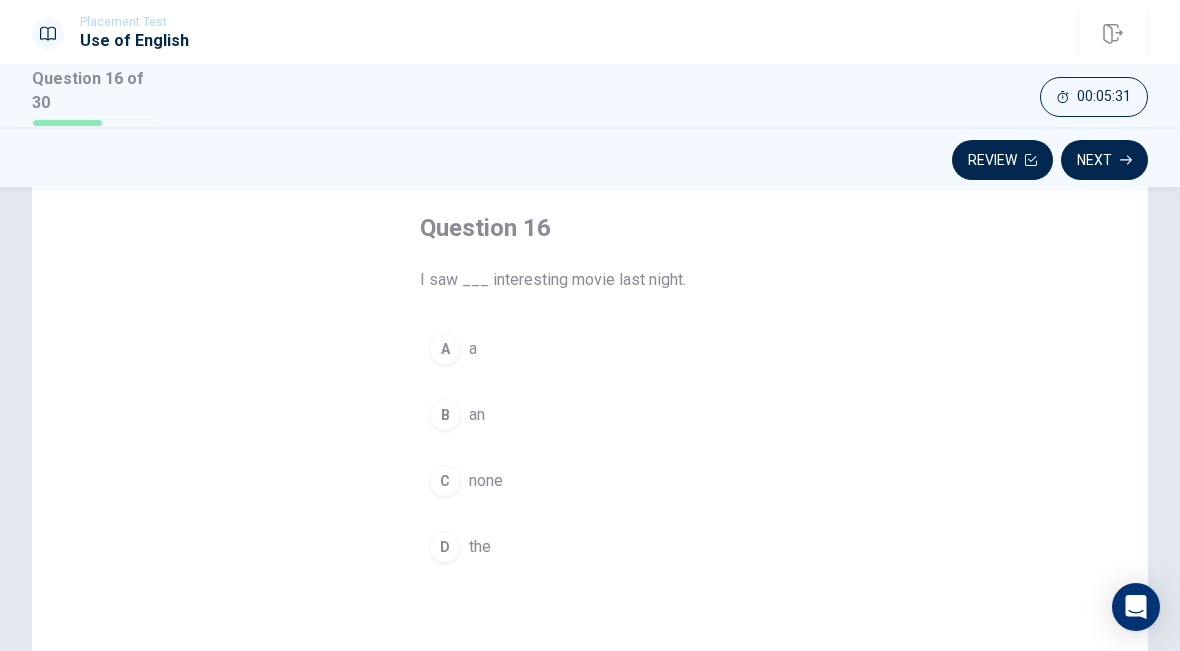 click on "B" at bounding box center (445, 415) 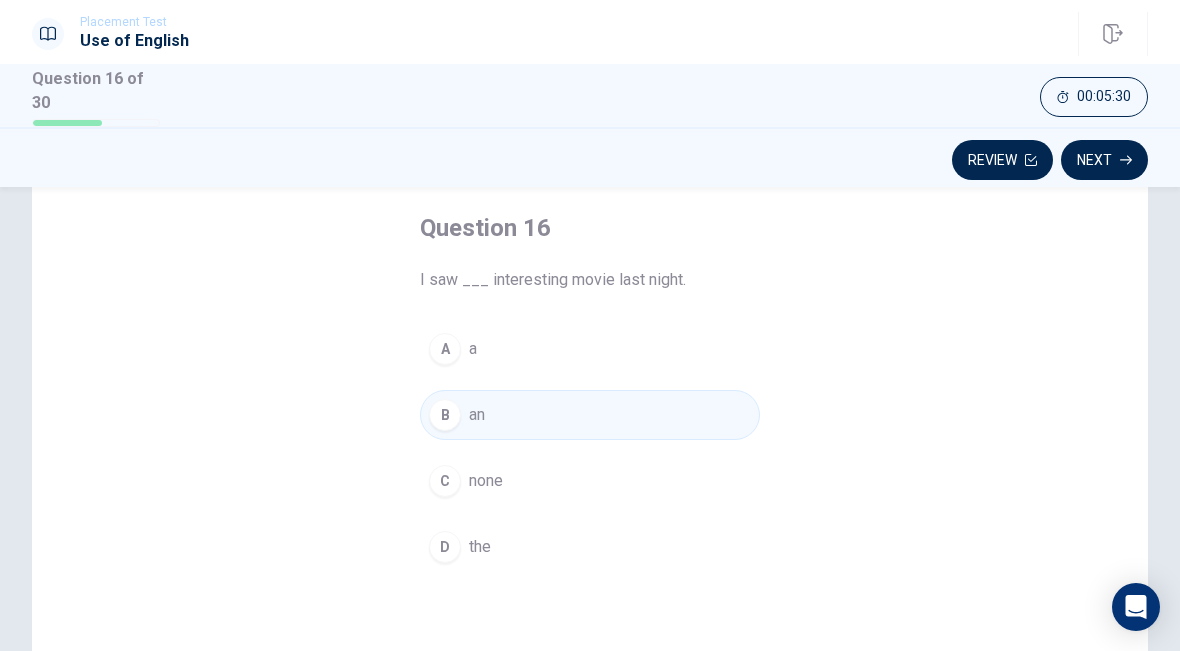 click on "D" at bounding box center (445, 547) 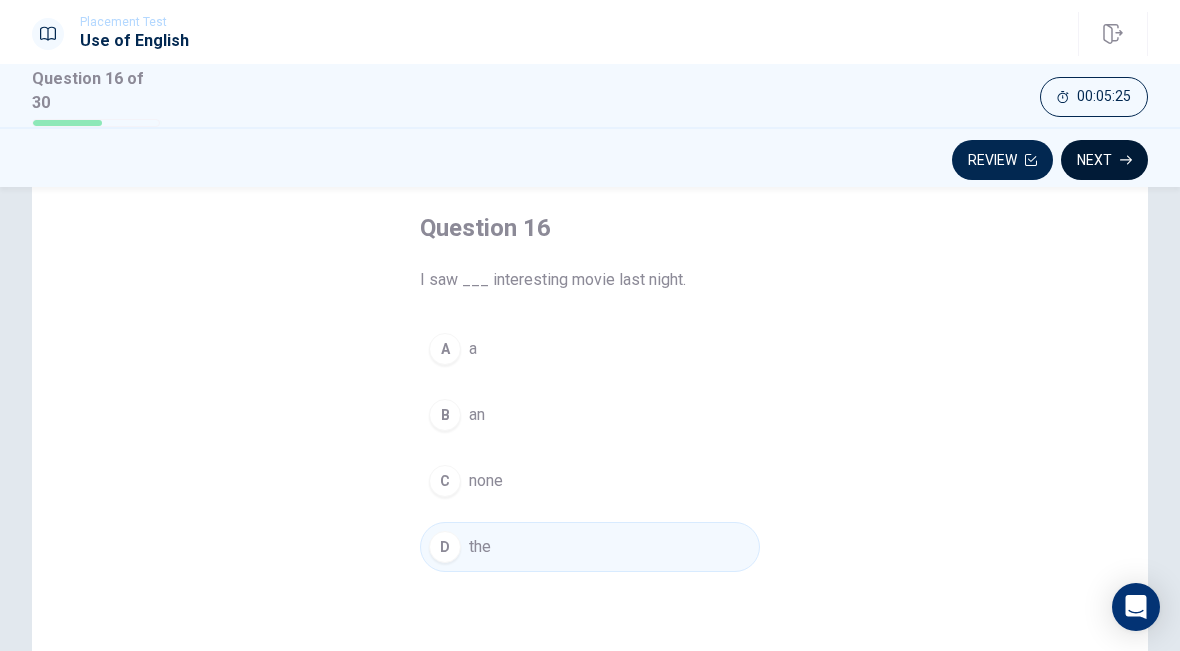 click on "Next" at bounding box center [1104, 160] 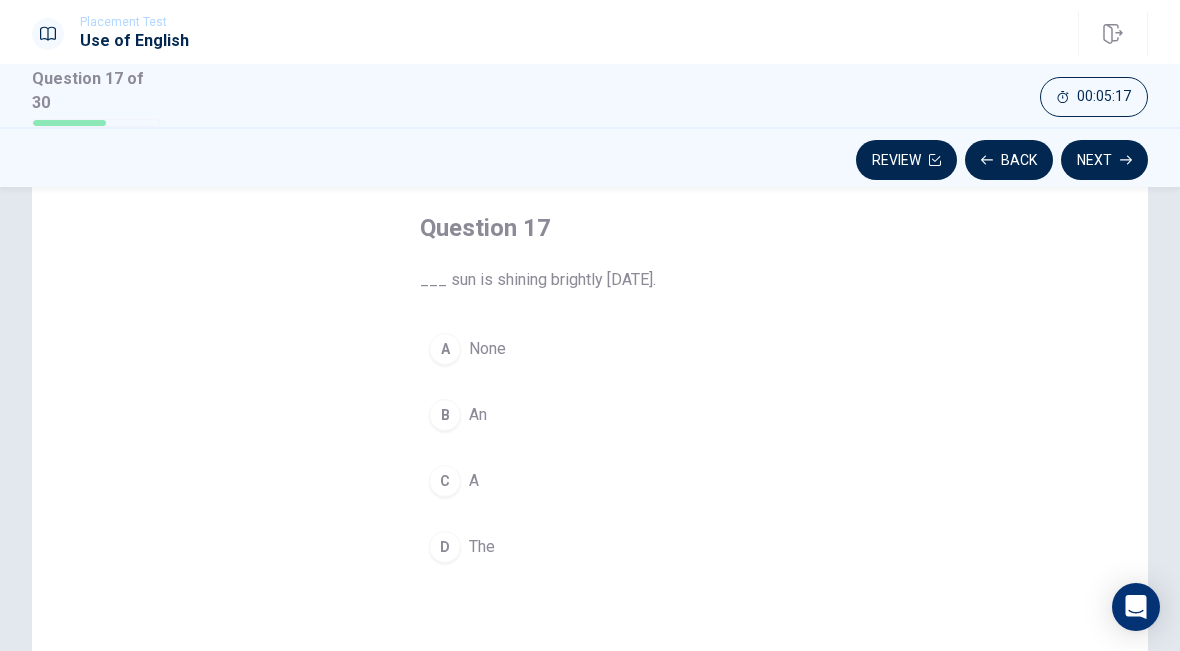 click on "C" at bounding box center [445, 481] 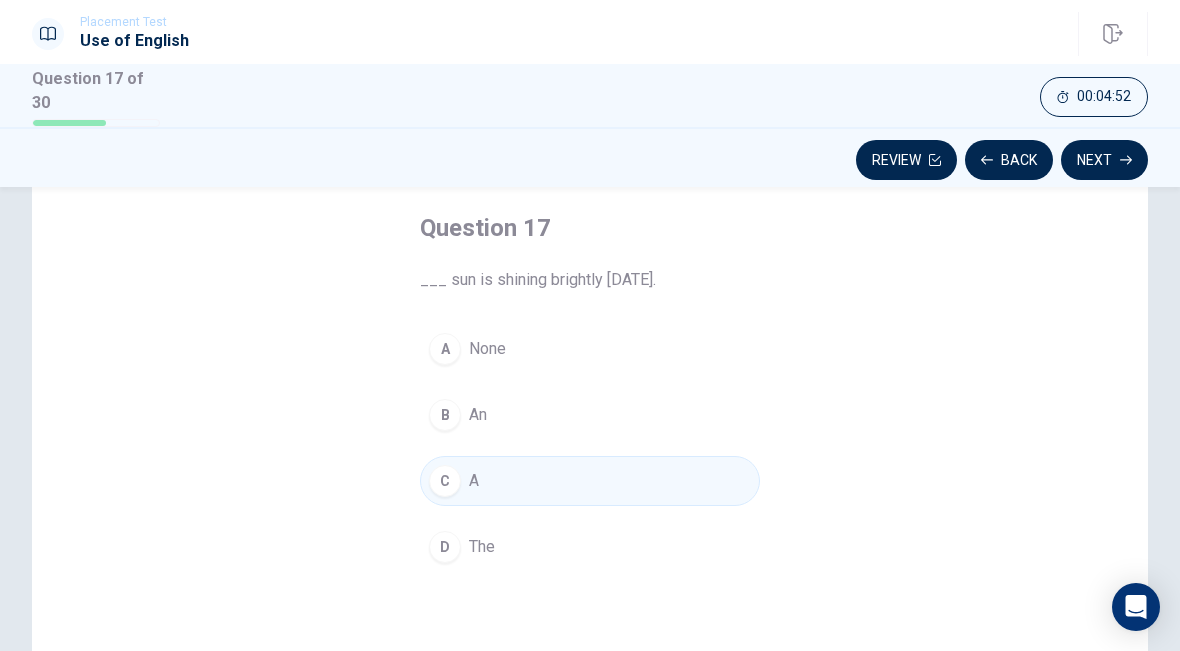 click on "D The" at bounding box center [590, 547] 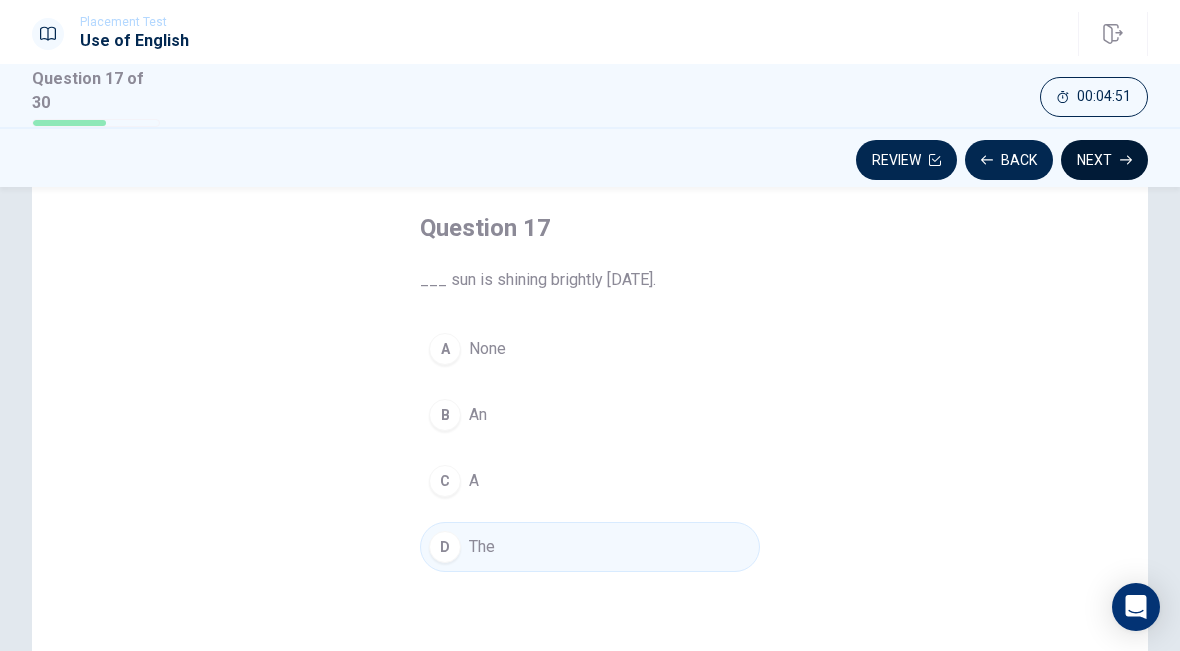 click on "Next" at bounding box center (1104, 160) 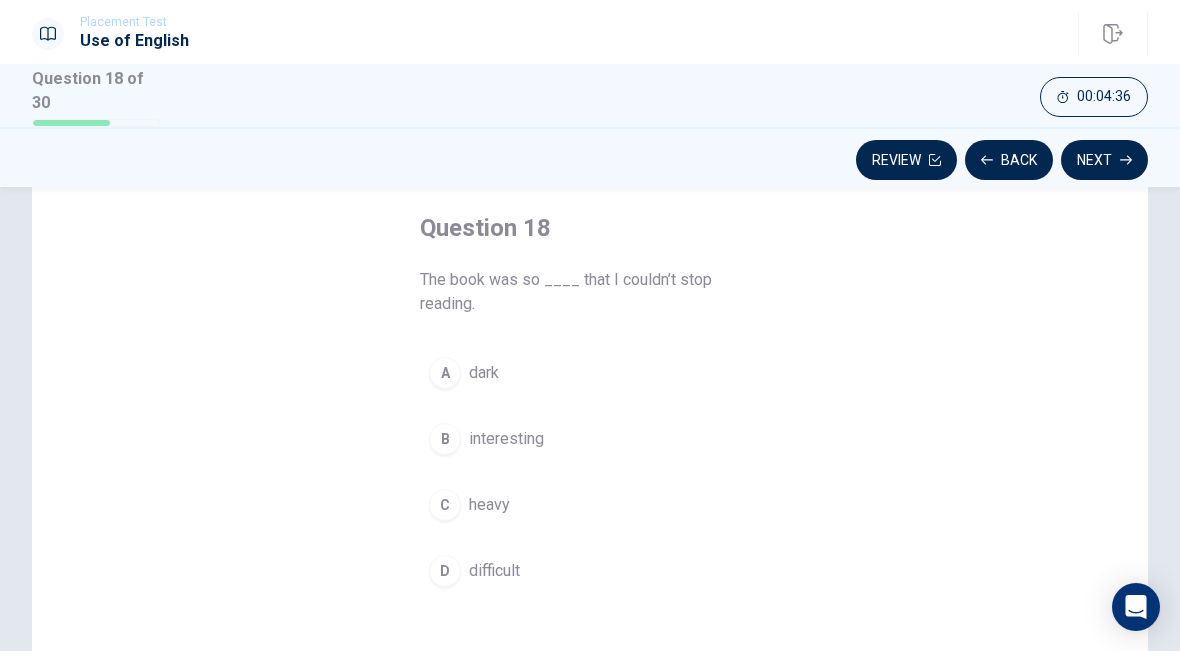 click on "B interesting" at bounding box center (590, 439) 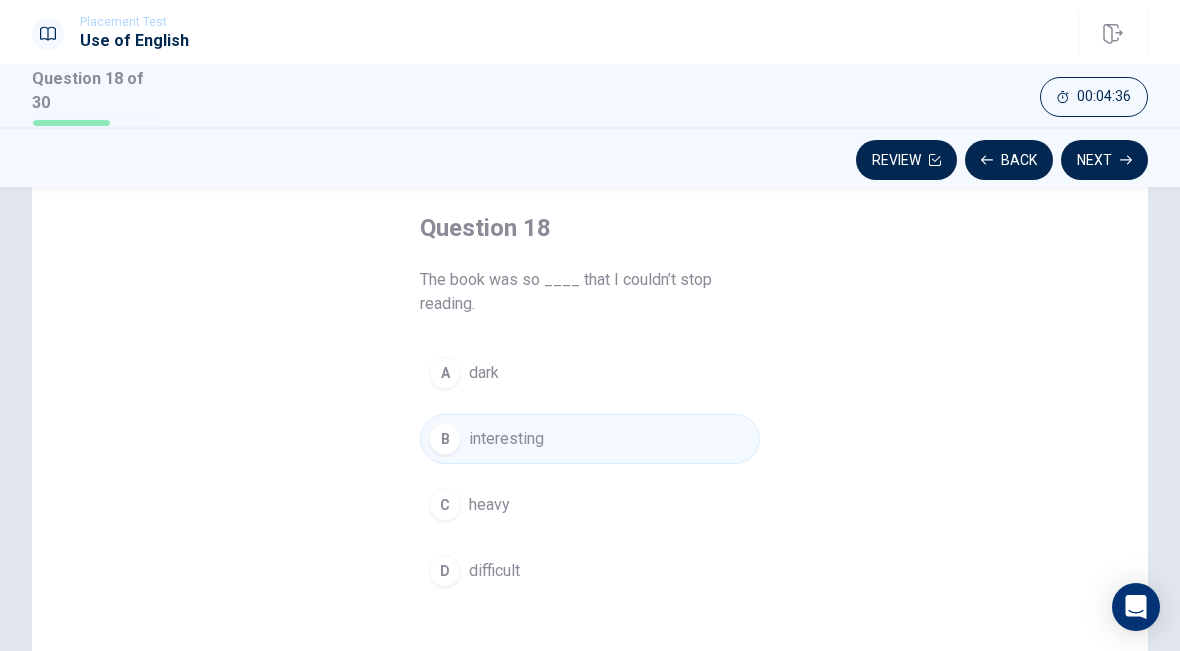 click on "B interesting" at bounding box center (590, 439) 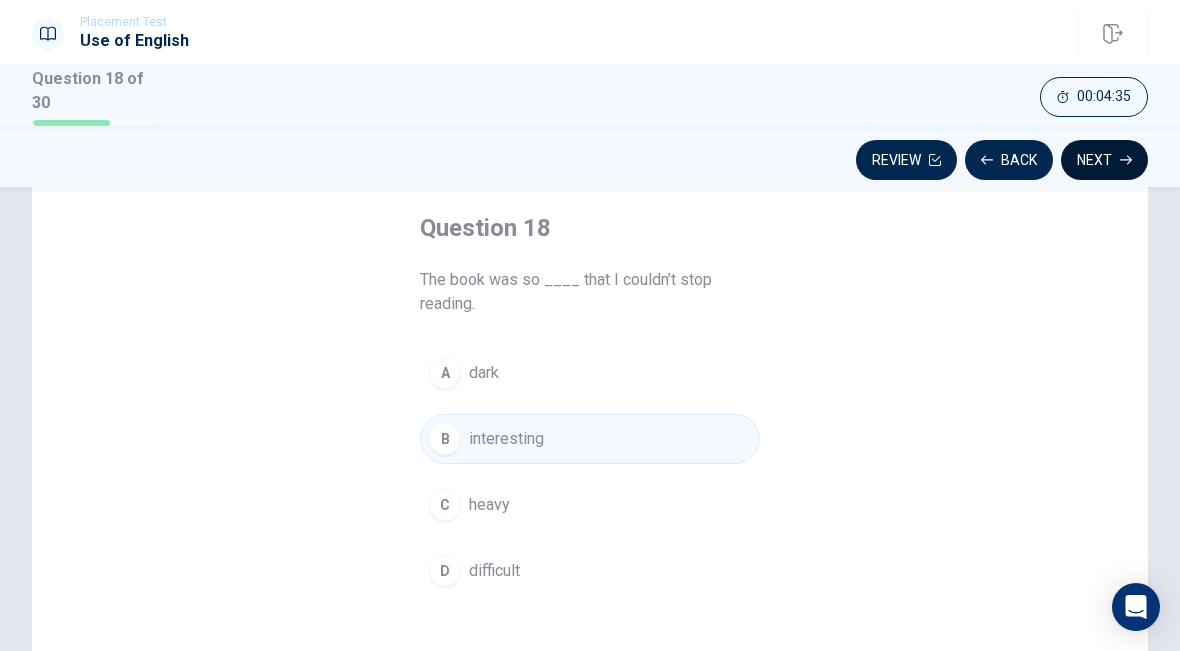 click 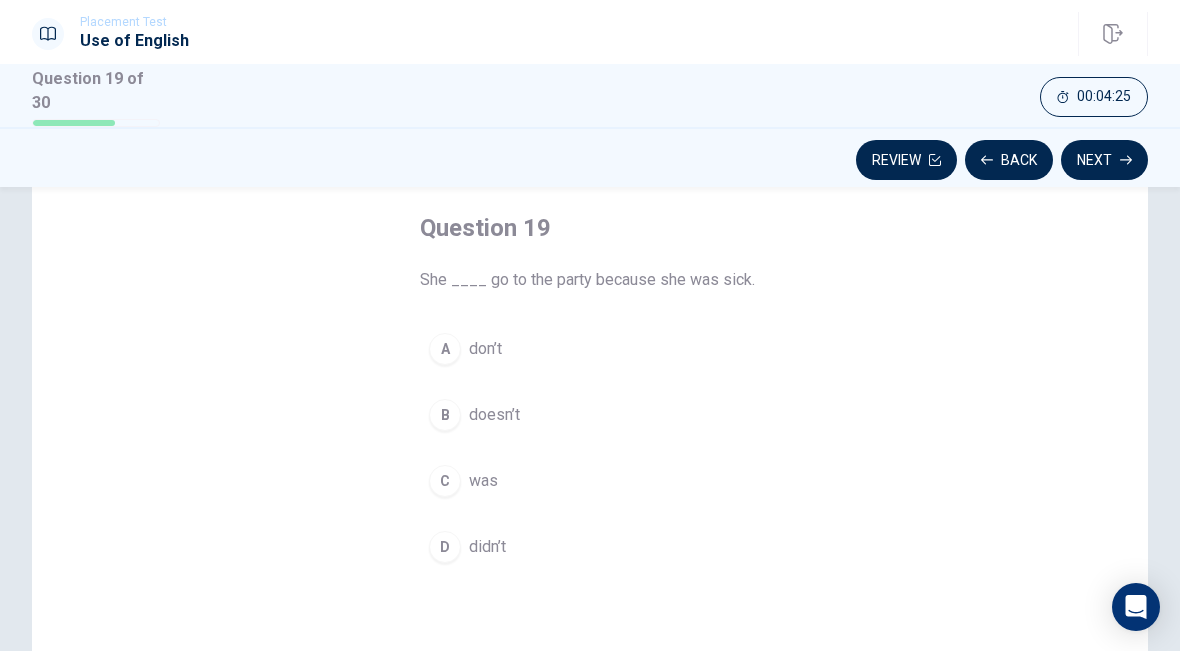 click on "doesn’t" at bounding box center [494, 415] 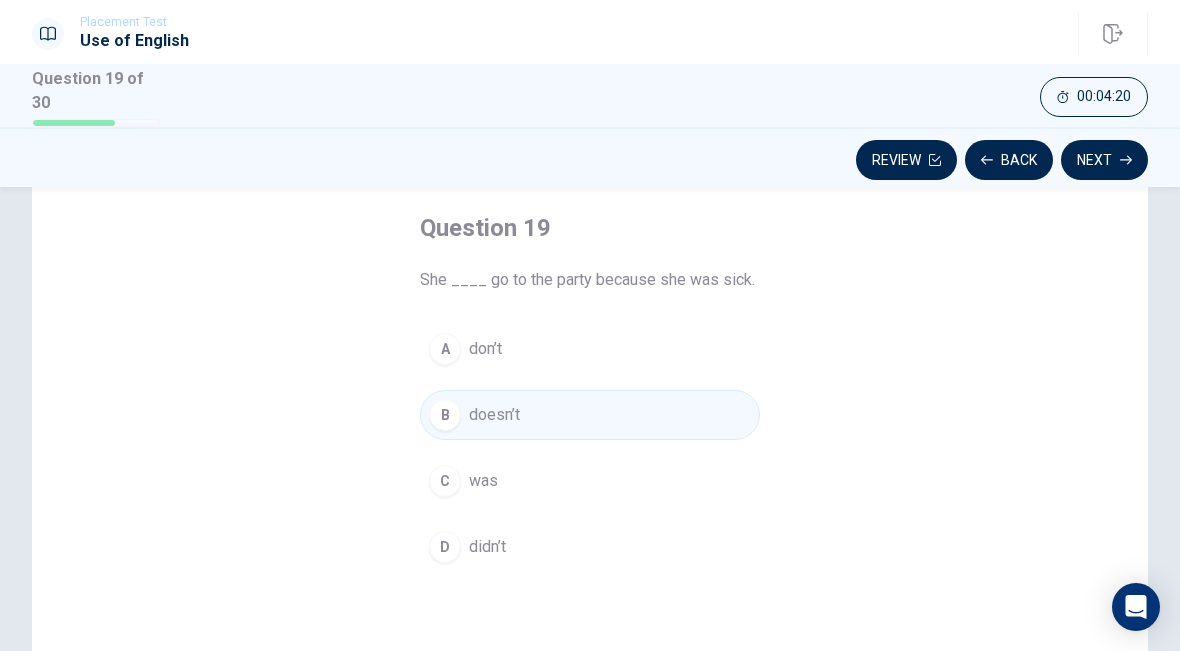 click on "didn’t" at bounding box center (487, 547) 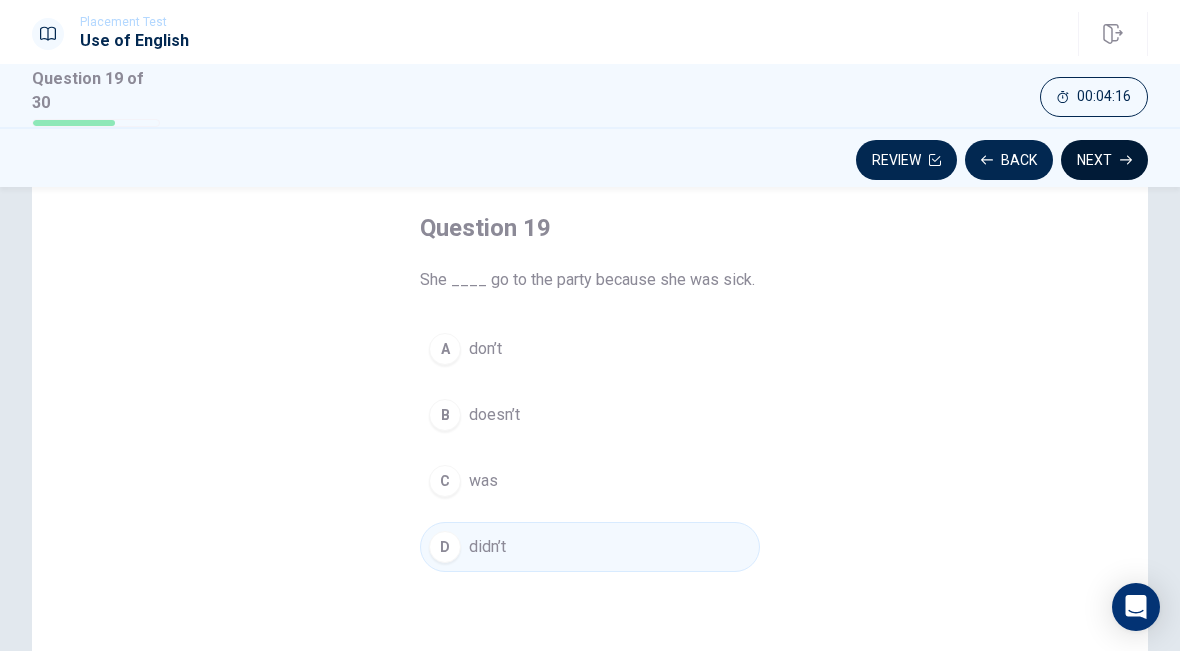 click on "Next" at bounding box center [1104, 160] 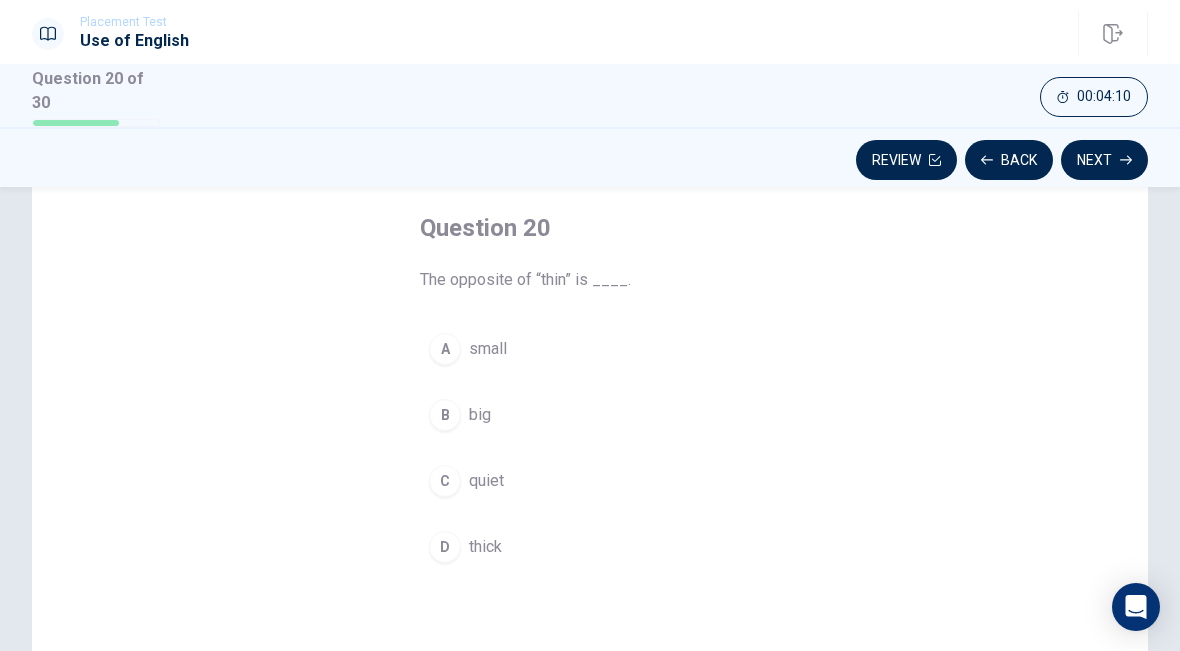 click on "D thick" at bounding box center (590, 547) 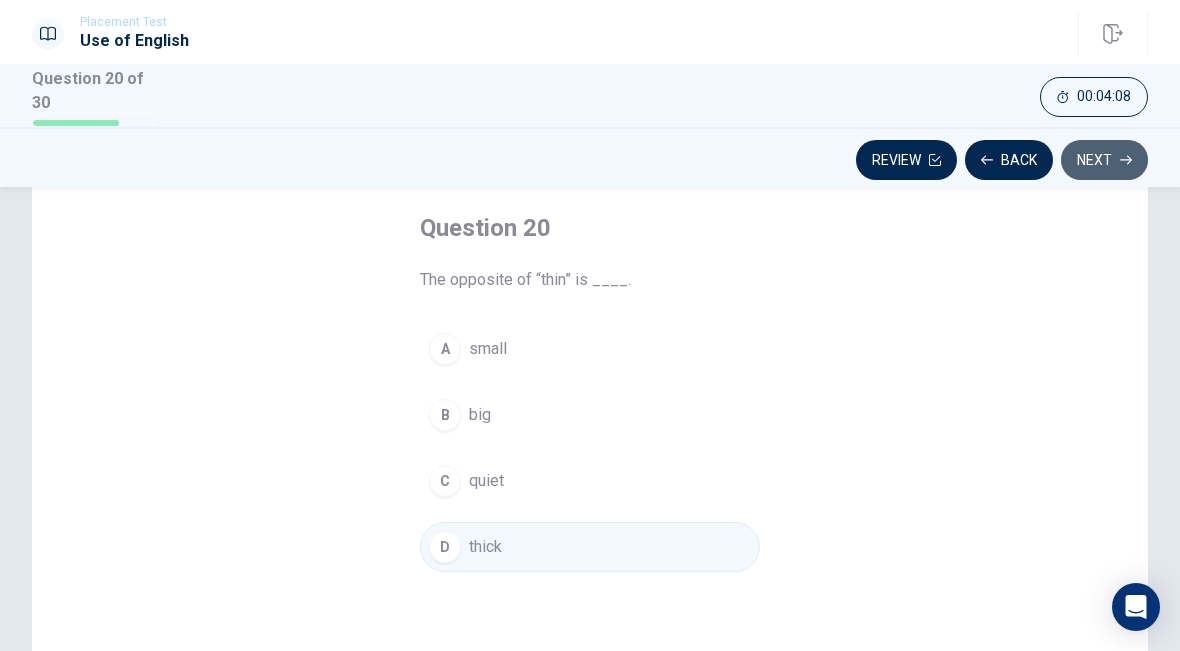 click on "Next" at bounding box center [1104, 160] 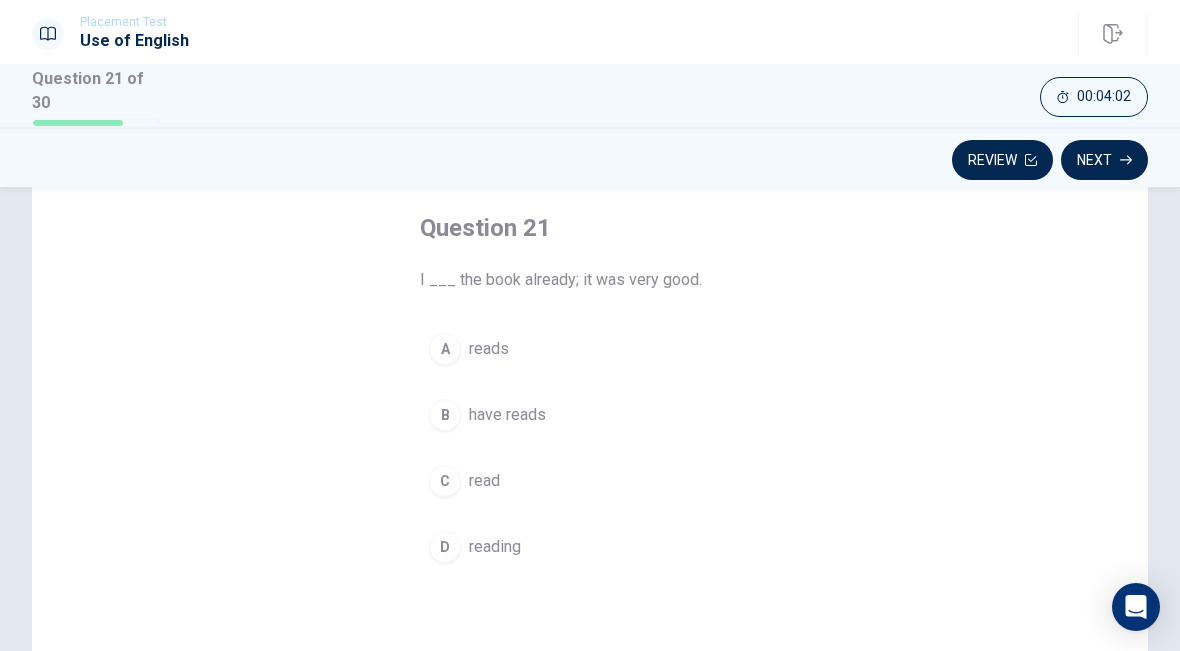 scroll, scrollTop: 94, scrollLeft: 0, axis: vertical 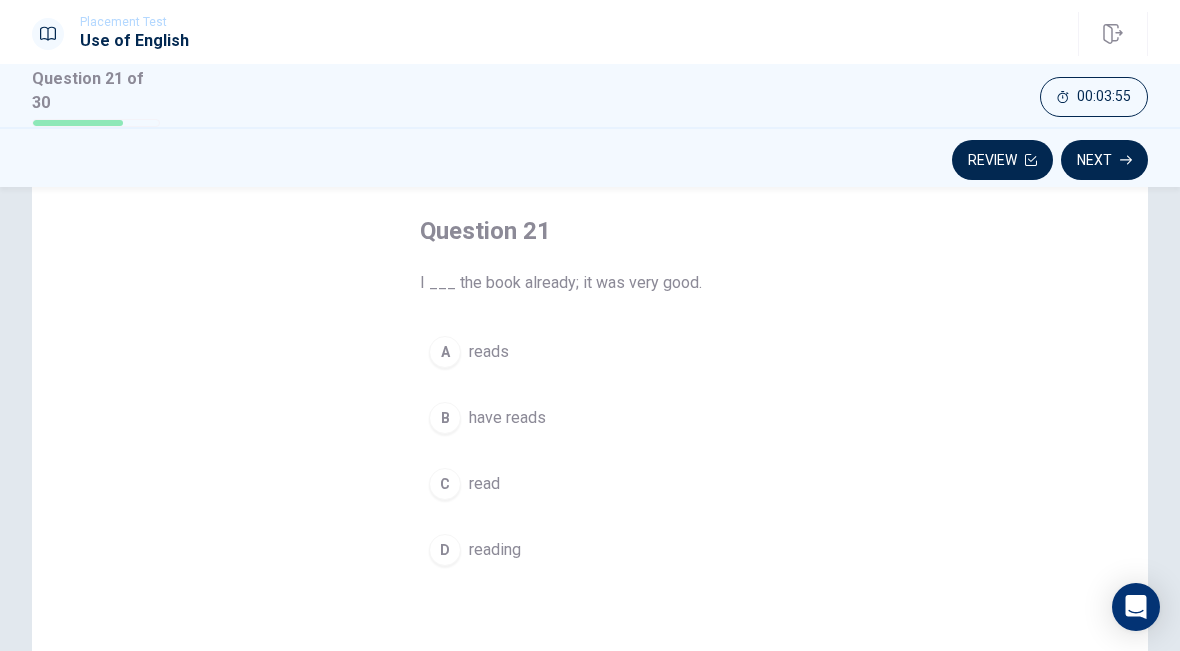 click on "have reads" at bounding box center [507, 418] 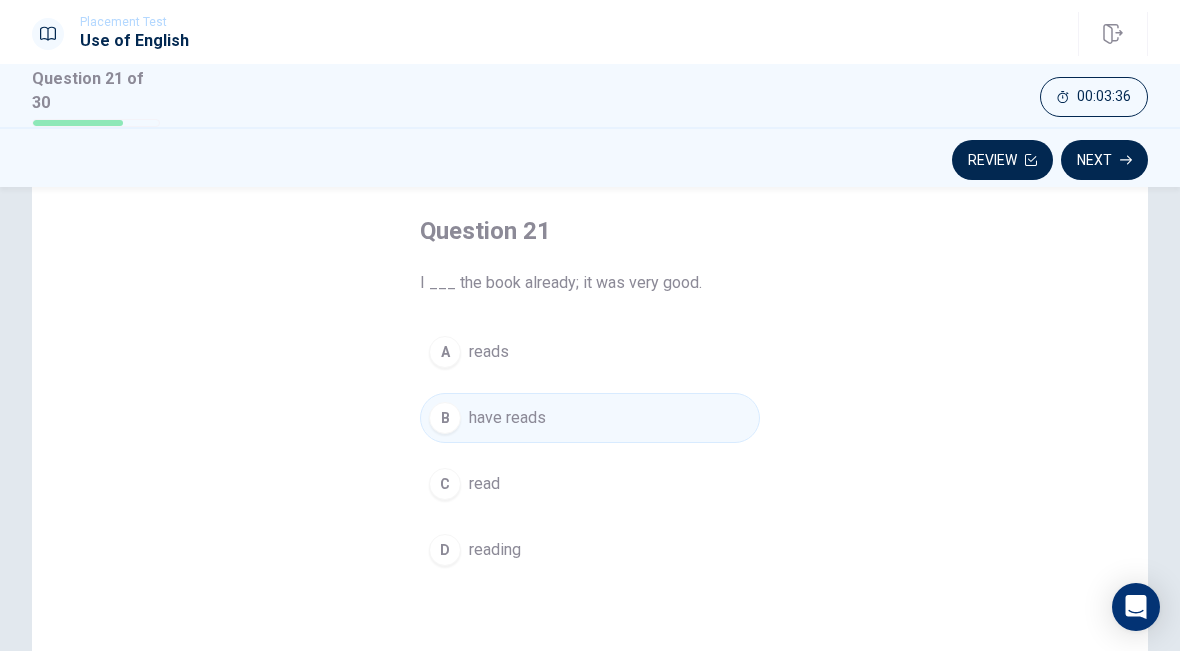 click on "D reading" at bounding box center (590, 550) 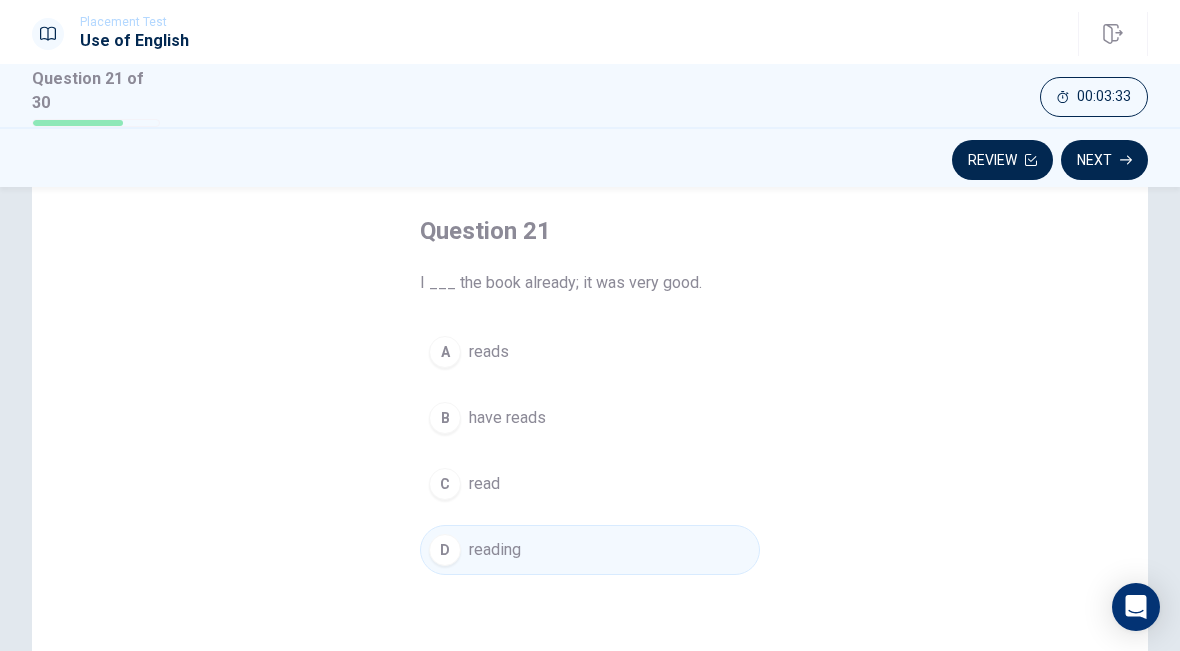 click on "have reads" at bounding box center [507, 418] 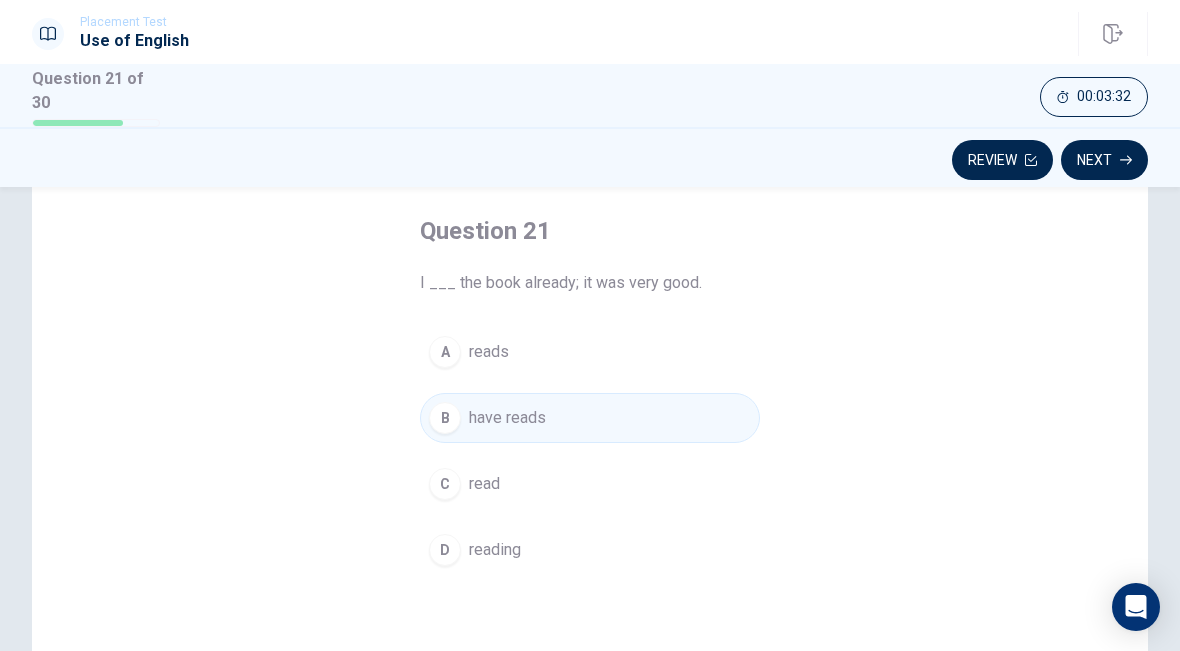 click on "read" at bounding box center (484, 484) 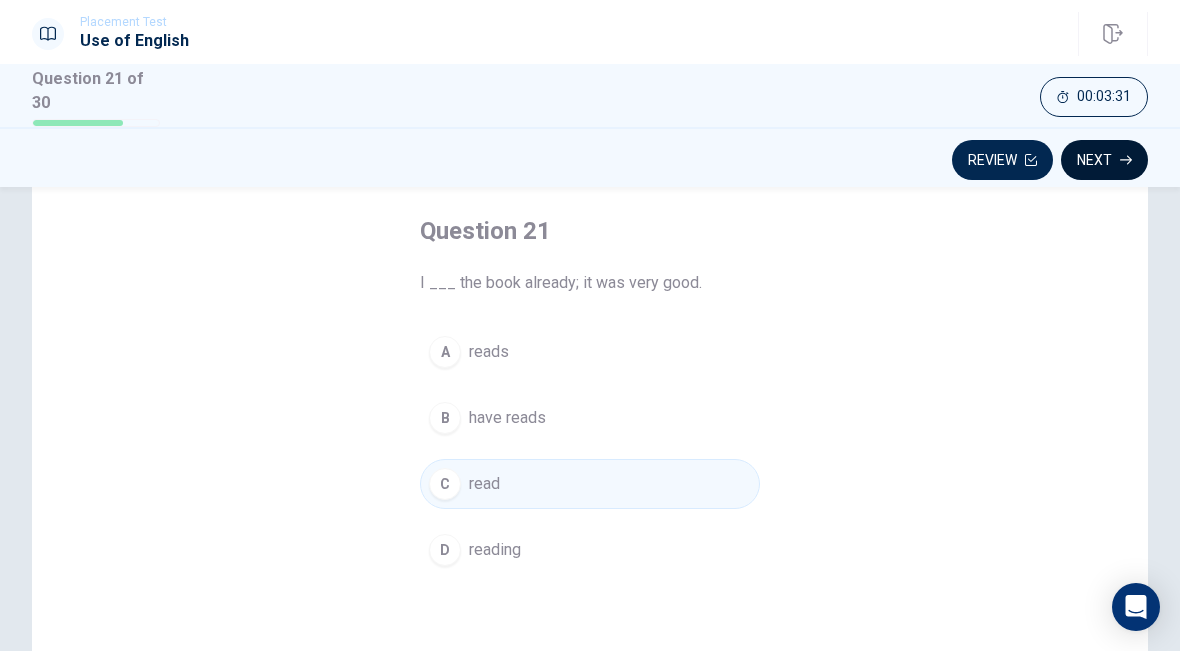 click 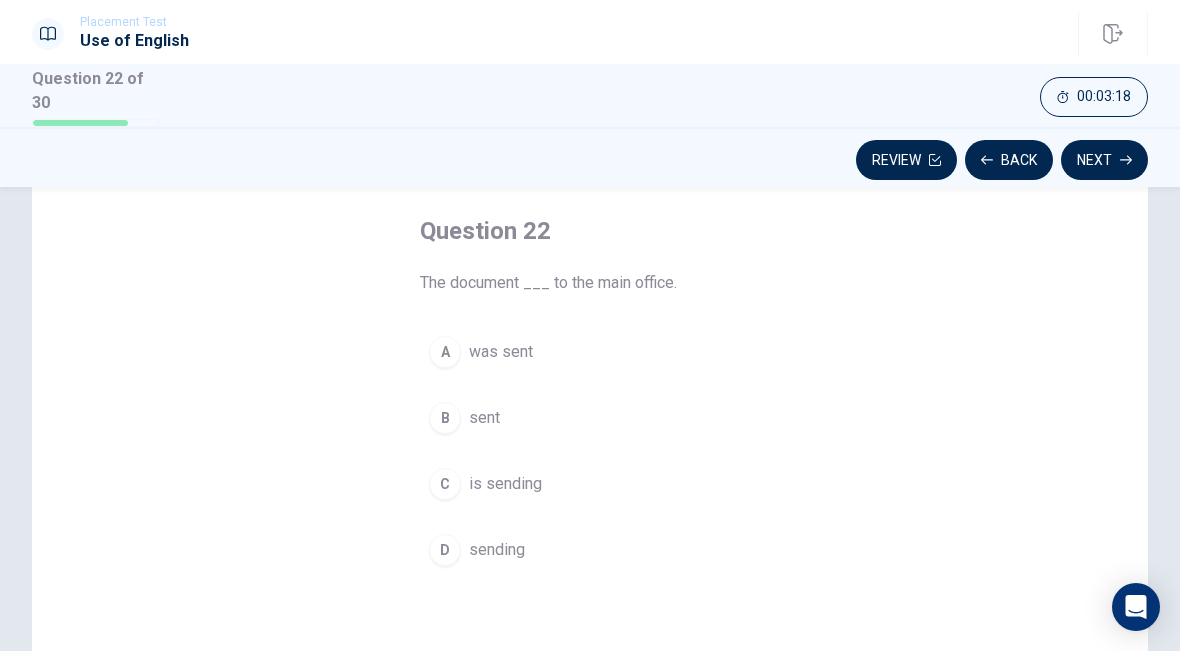 click on "was sent" at bounding box center (501, 352) 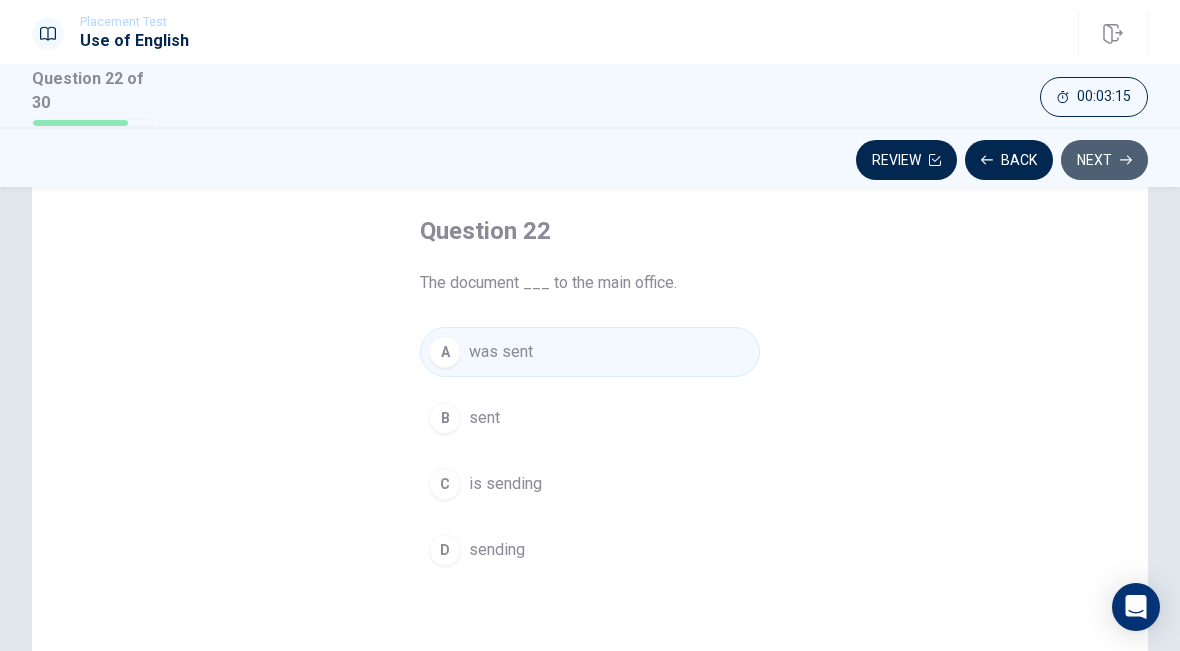 click on "Next" at bounding box center (1104, 160) 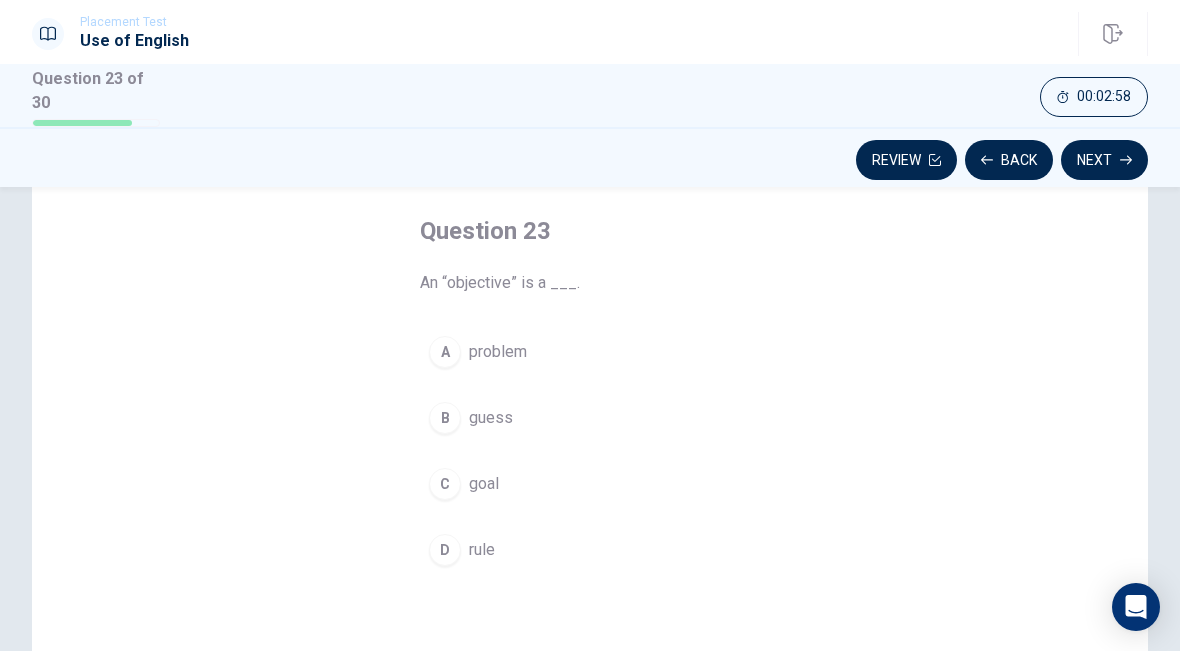 click on "C" at bounding box center [445, 484] 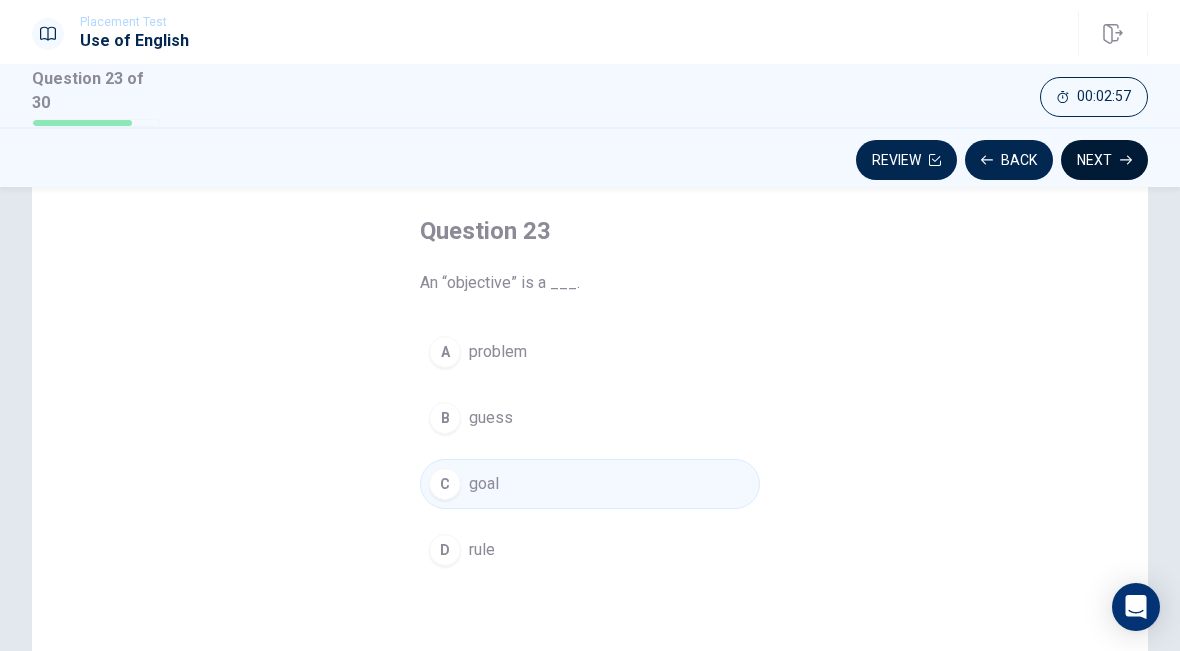 click on "Next" at bounding box center (1104, 160) 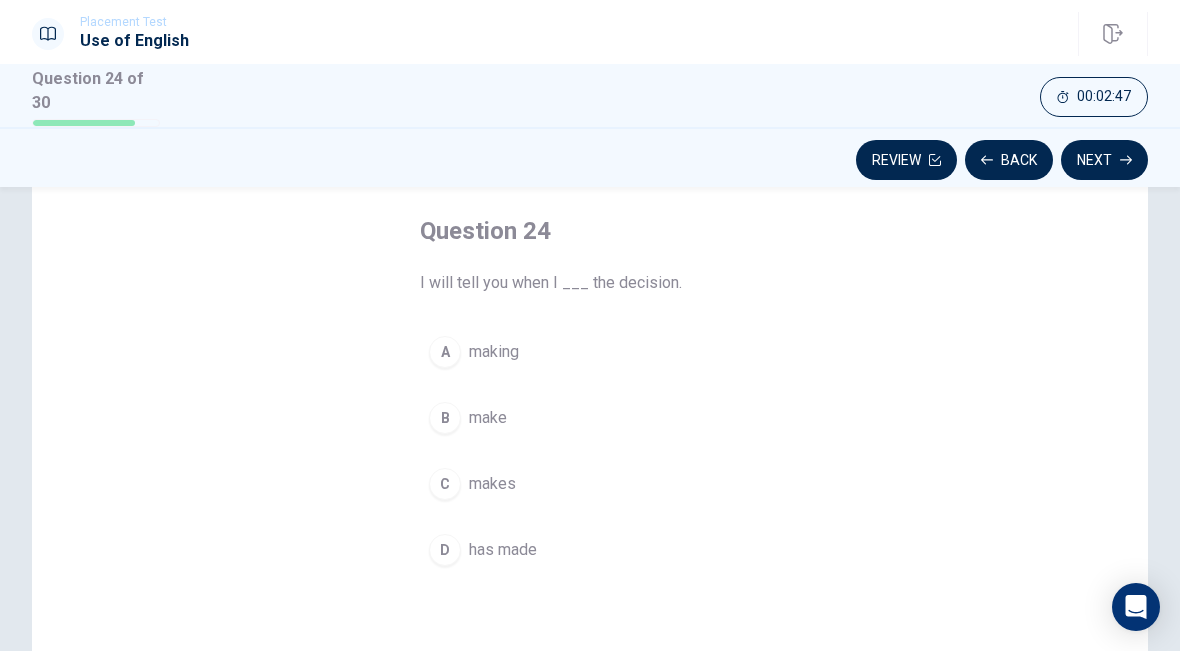 click on "has made" at bounding box center (503, 550) 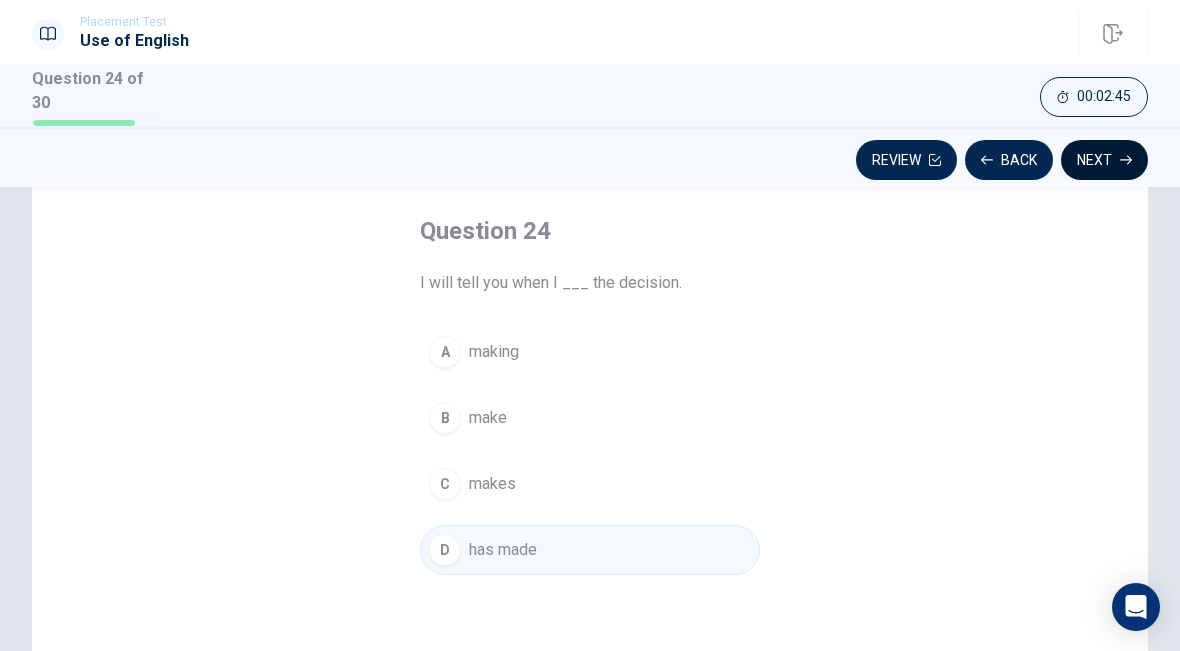 click on "Next" at bounding box center [1104, 160] 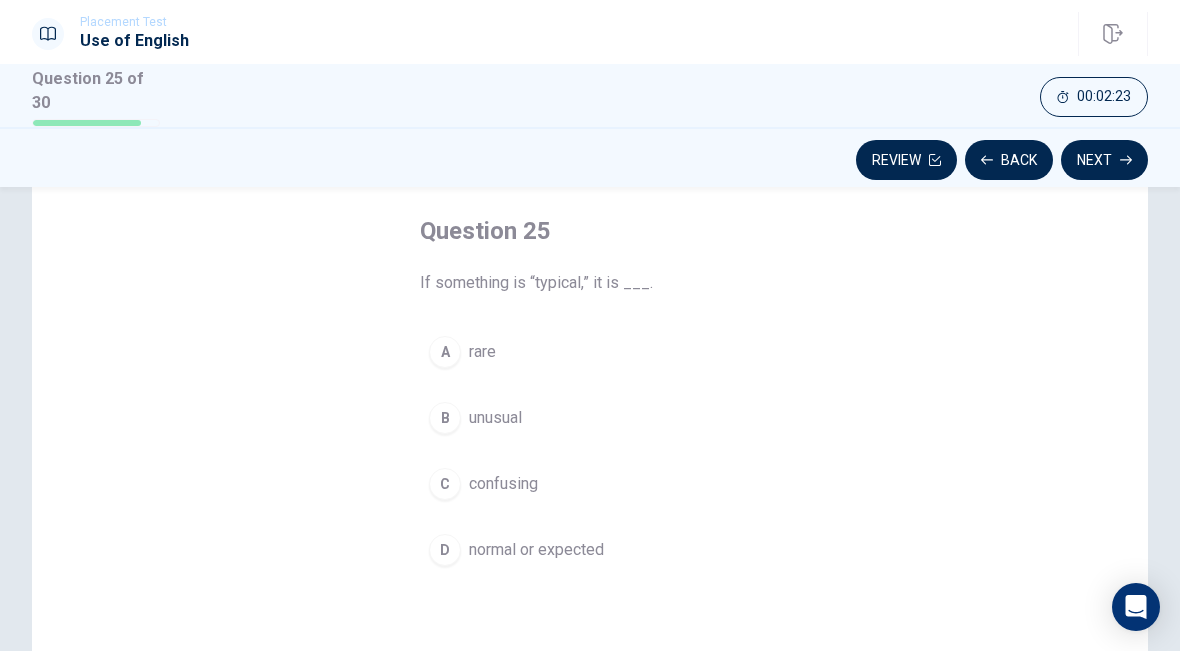 click on "normal or expected" at bounding box center (536, 550) 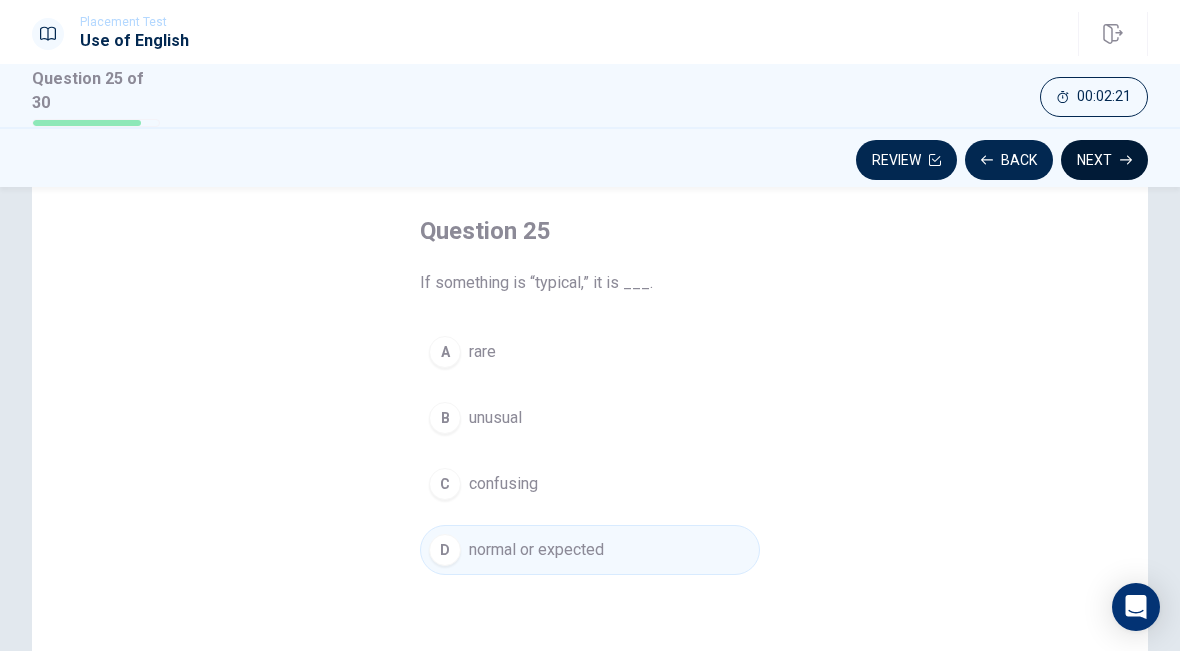 click on "Next" at bounding box center (1104, 160) 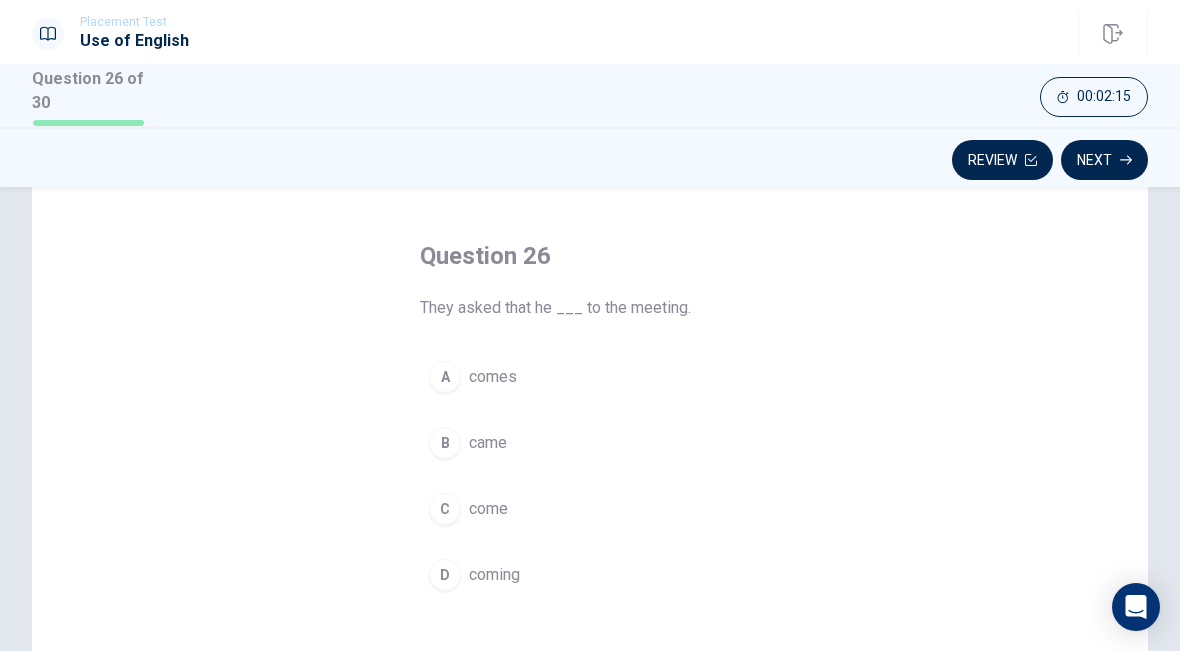 scroll, scrollTop: 68, scrollLeft: 0, axis: vertical 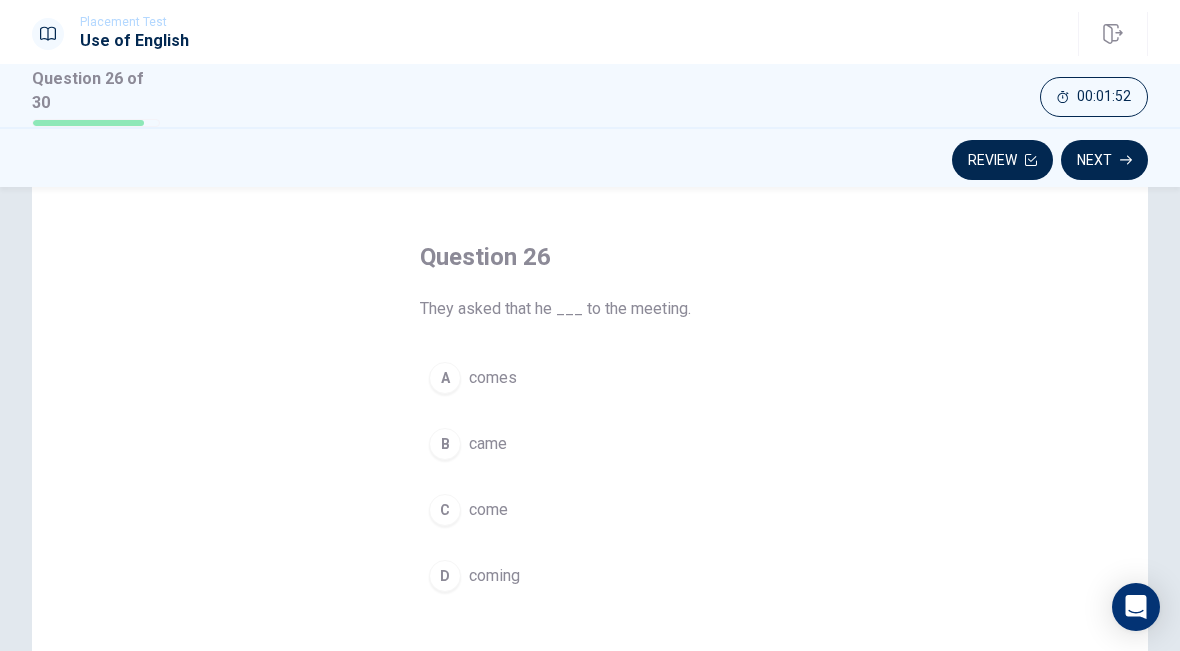 click on "comes" at bounding box center (493, 378) 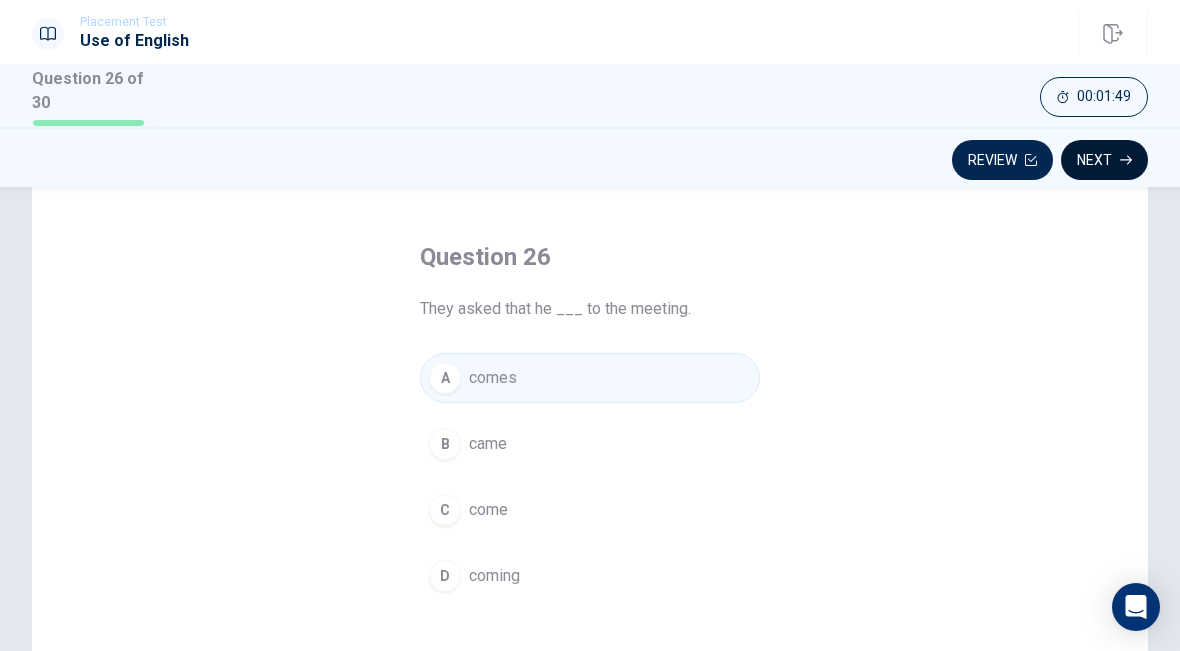 click on "Next" at bounding box center [1104, 160] 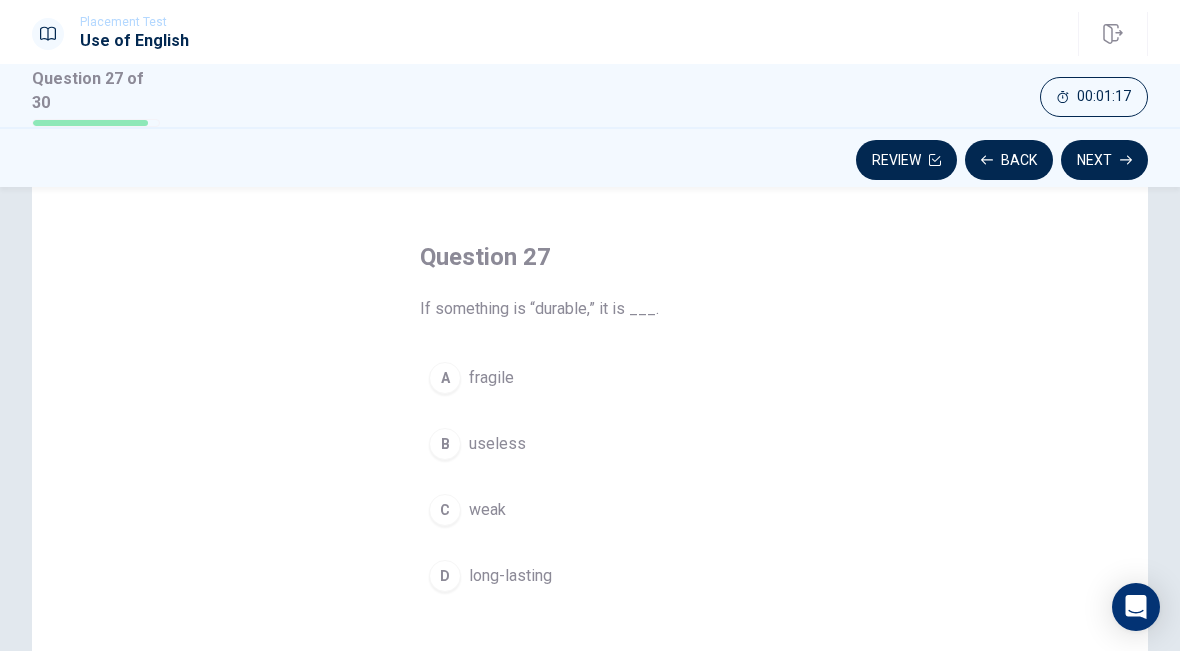 click on "D long-lasting" at bounding box center [590, 576] 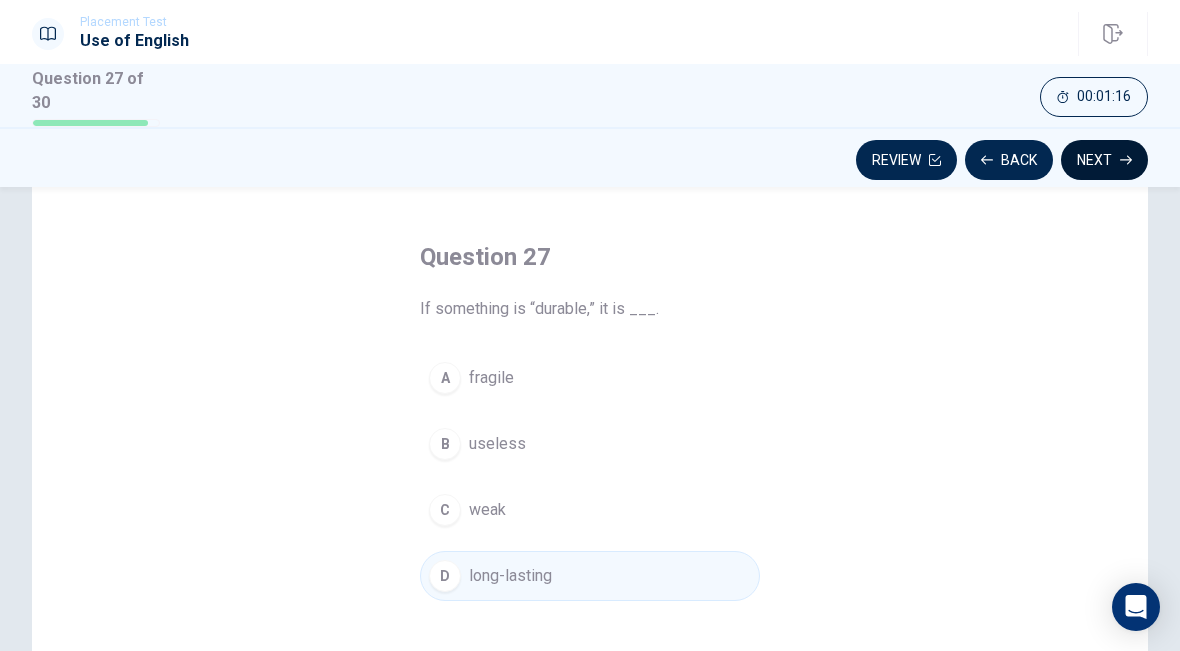 click 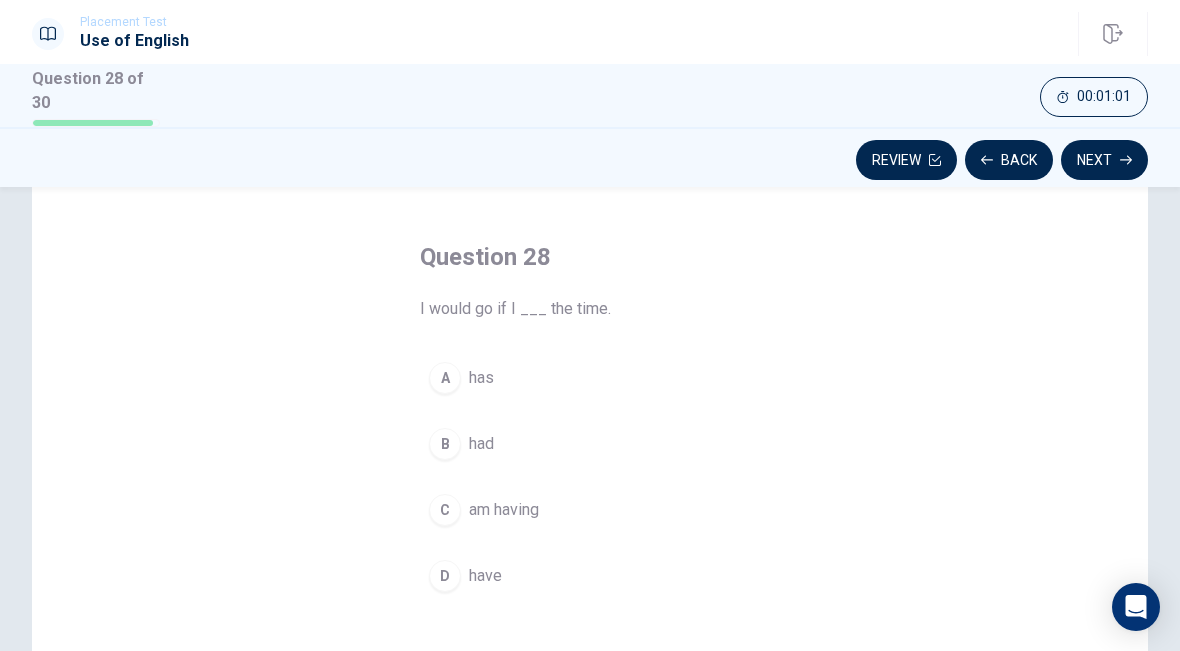 click on "D" at bounding box center (445, 576) 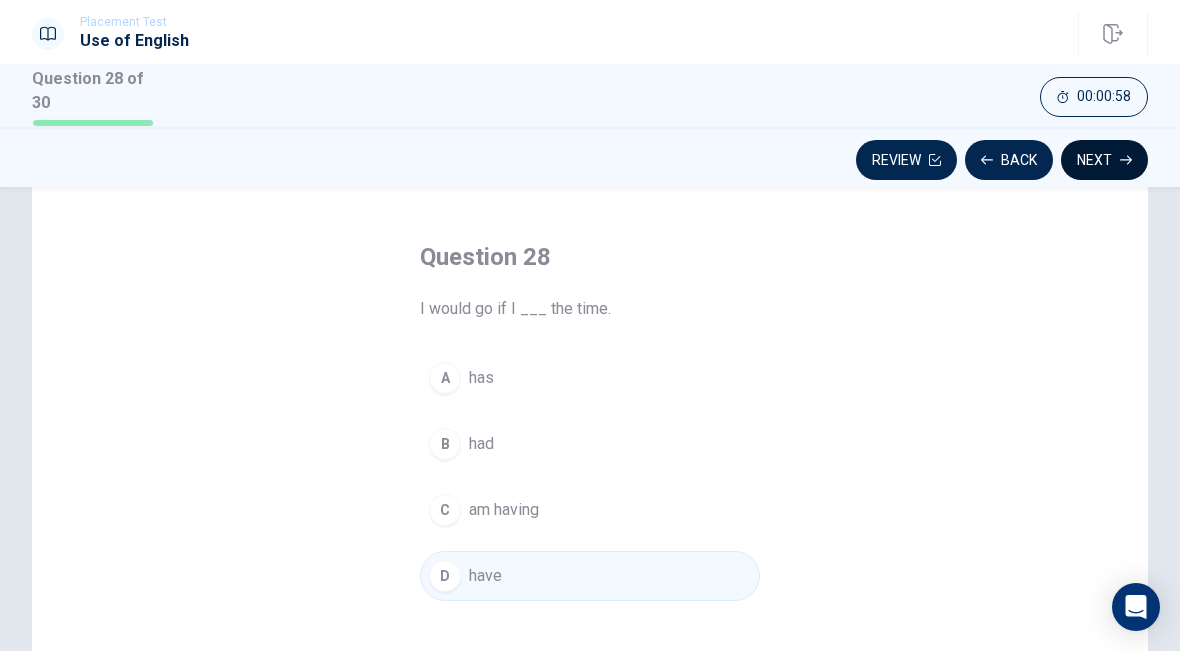click on "Next" at bounding box center [1104, 160] 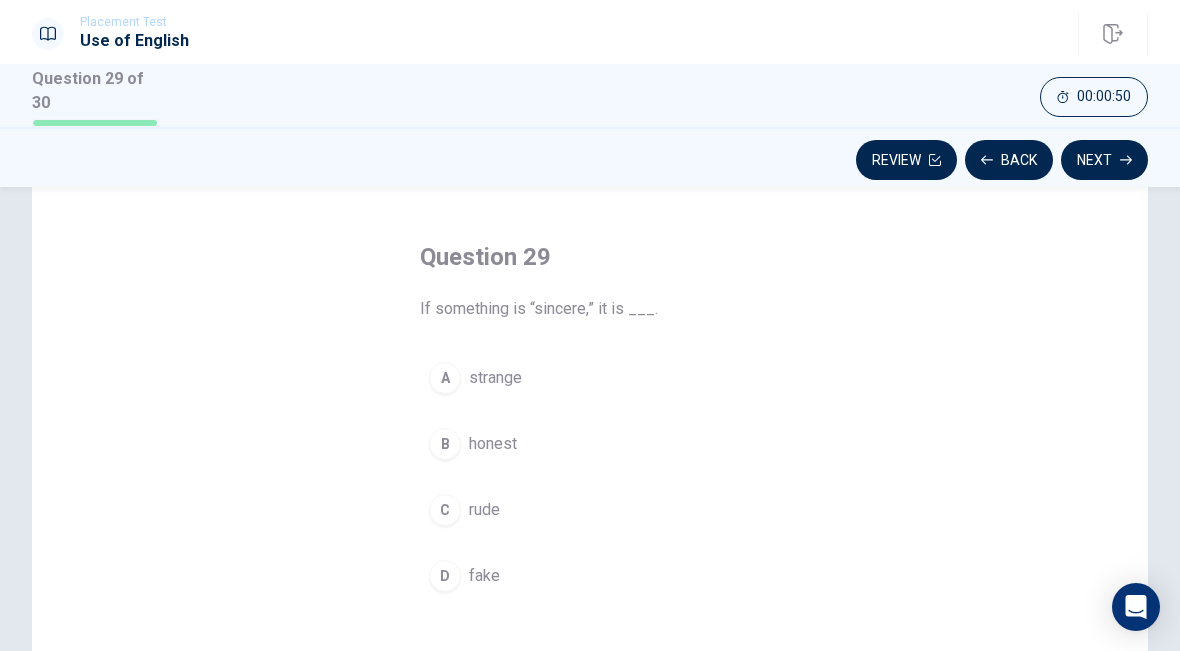 click on "B" at bounding box center (445, 444) 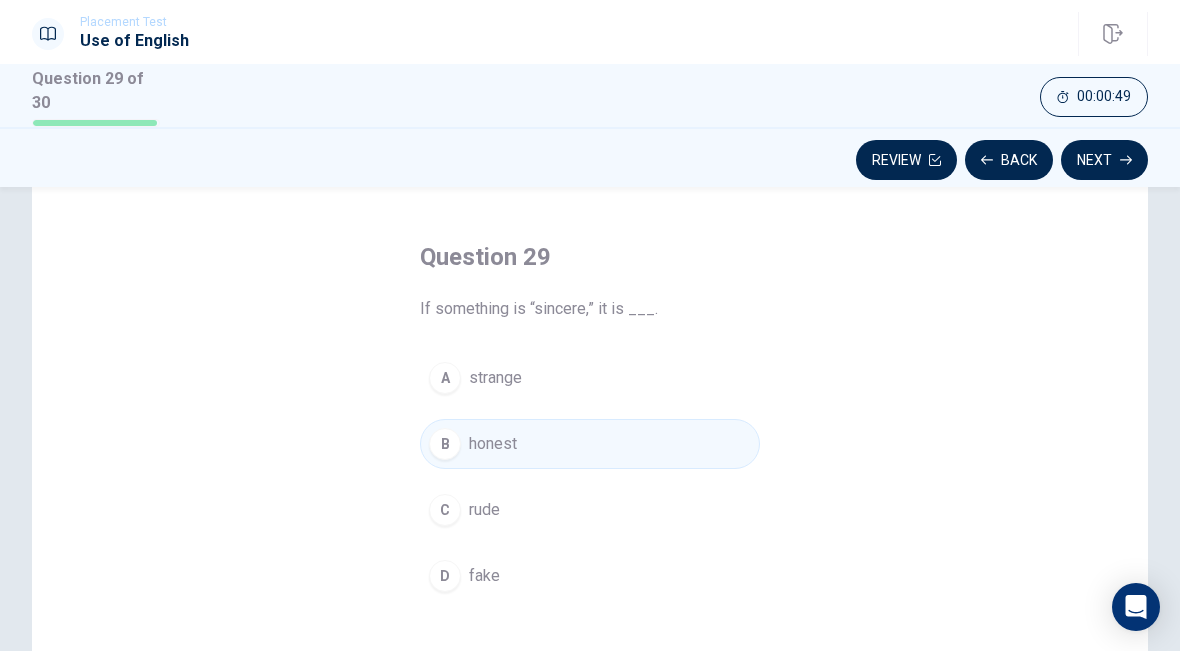 click on "Question 29 If something is “sincere,” it is ___. A strange B honest
C rude
D fake" at bounding box center (590, 506) 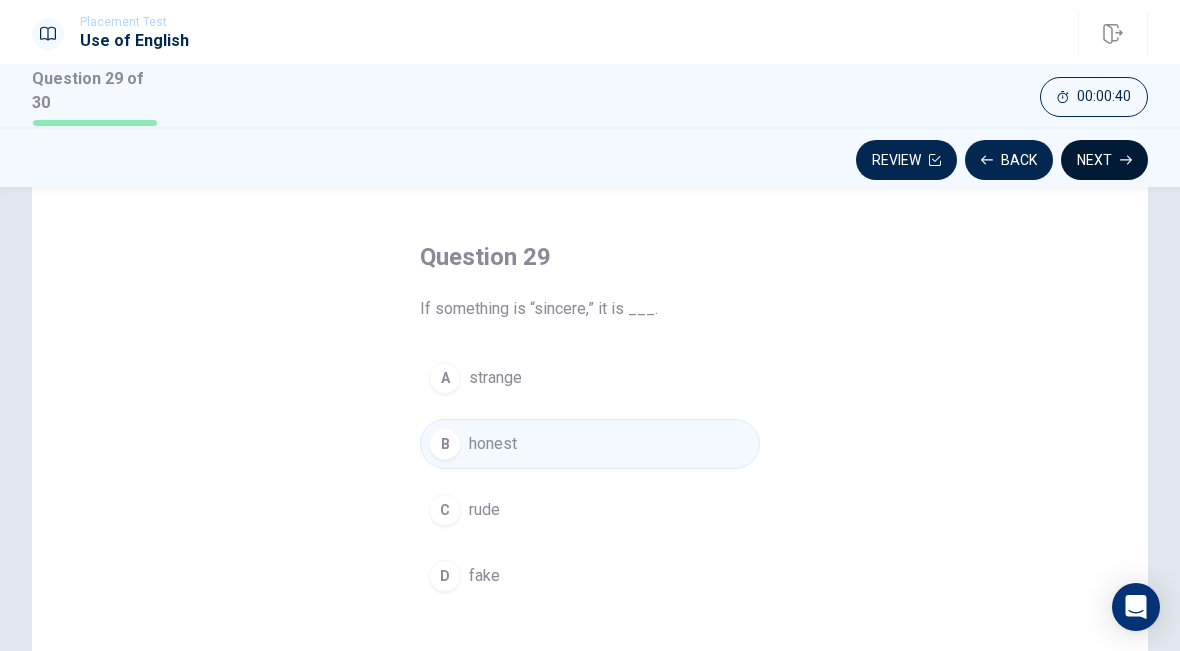 click on "Next" at bounding box center (1104, 160) 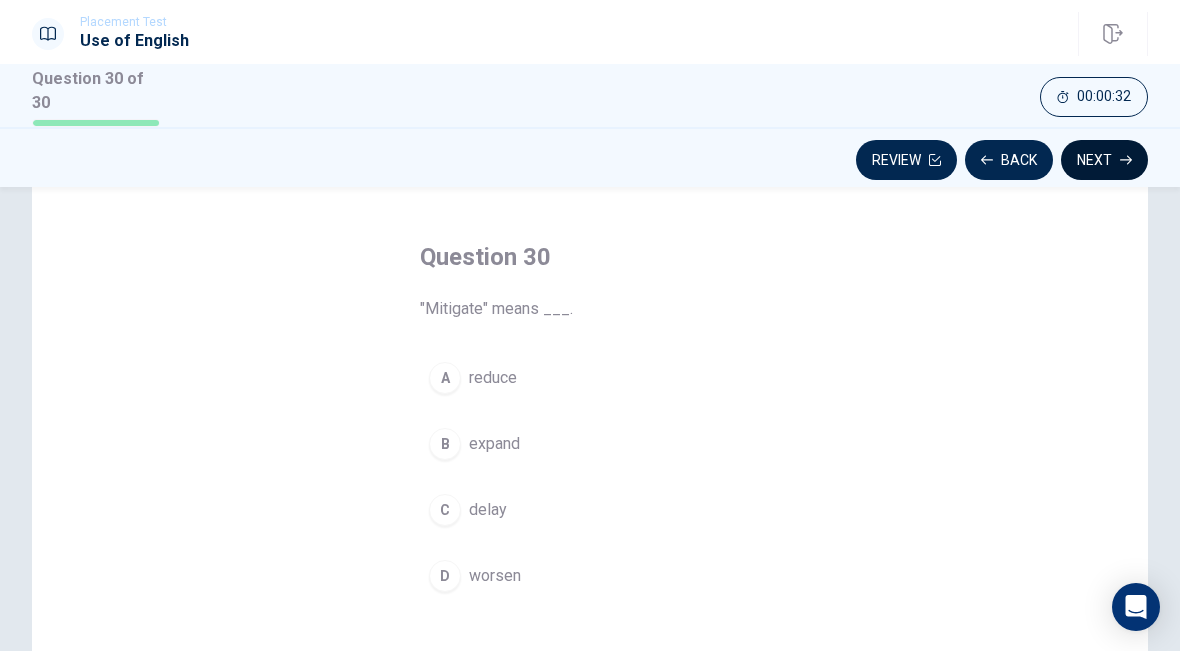 scroll, scrollTop: 97, scrollLeft: 0, axis: vertical 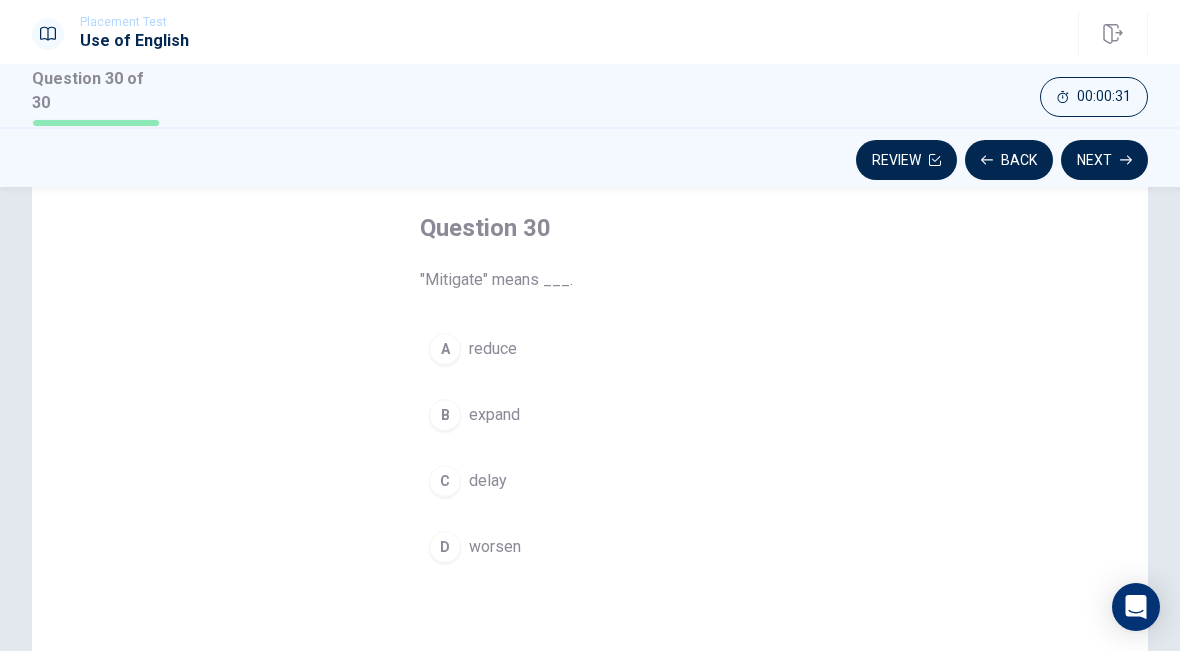click on "worsen" at bounding box center [495, 547] 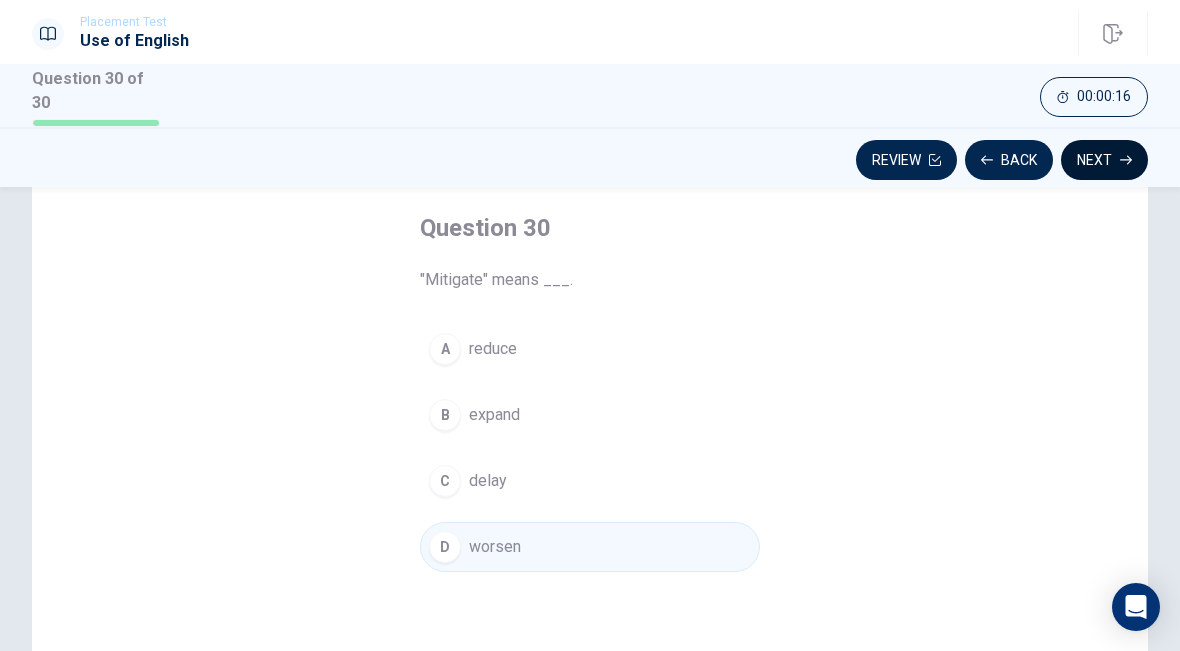 click on "Next" at bounding box center [1104, 160] 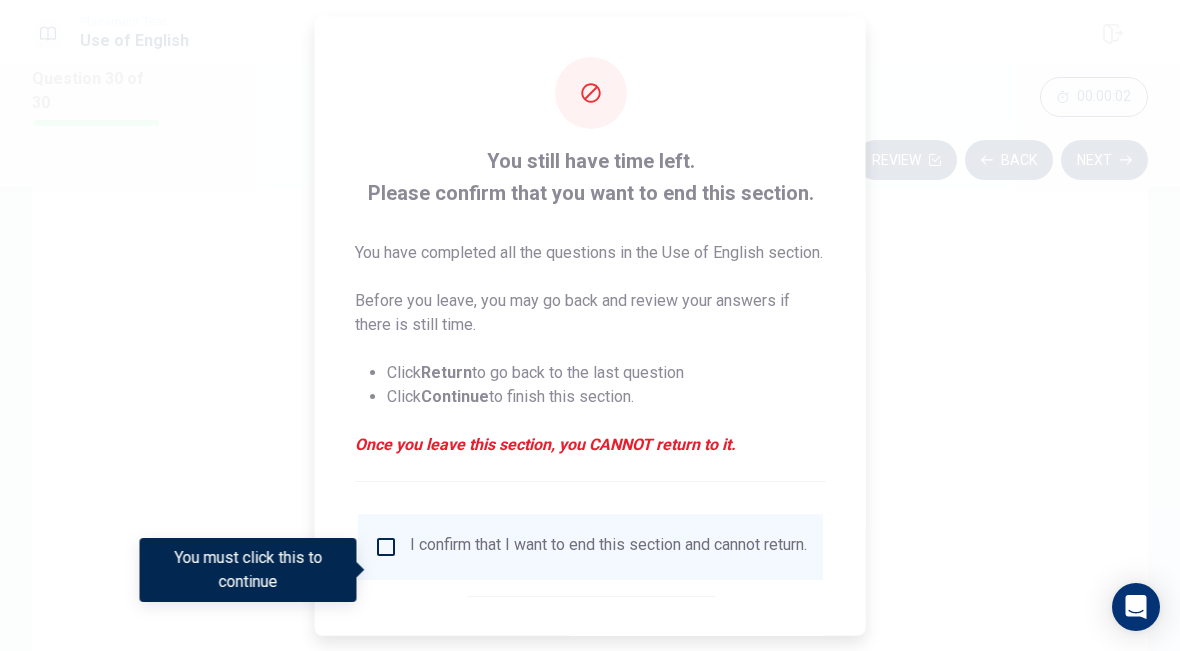 click on "I confirm that I want to end this section and cannot return." at bounding box center (608, 546) 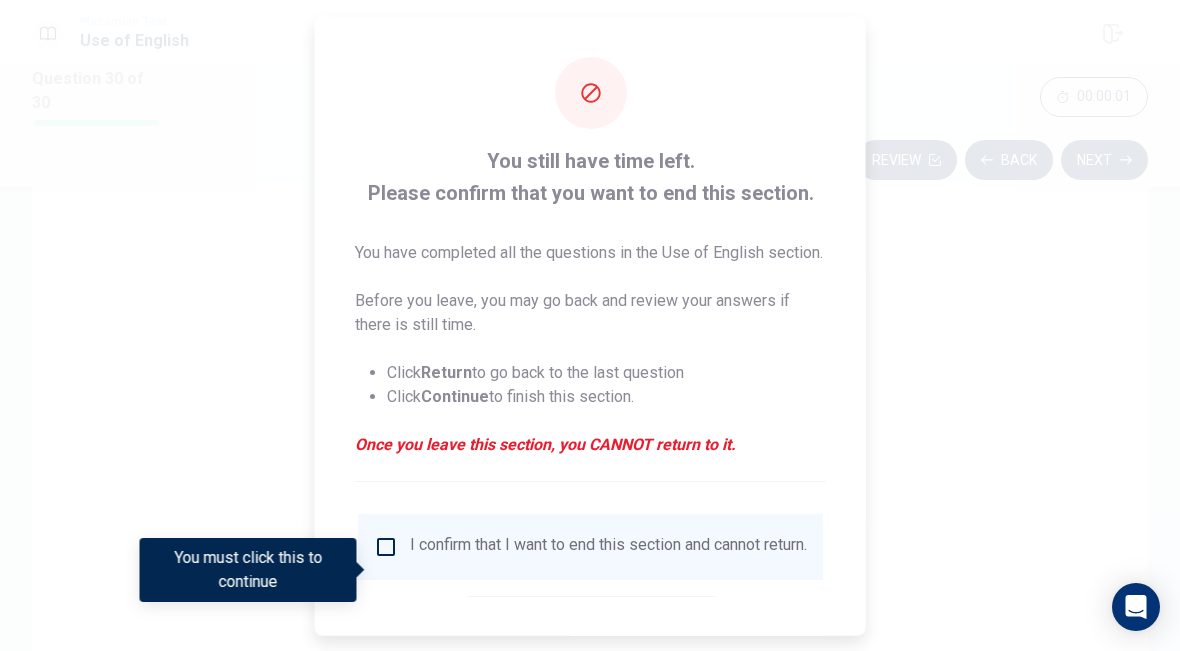 click at bounding box center [386, 546] 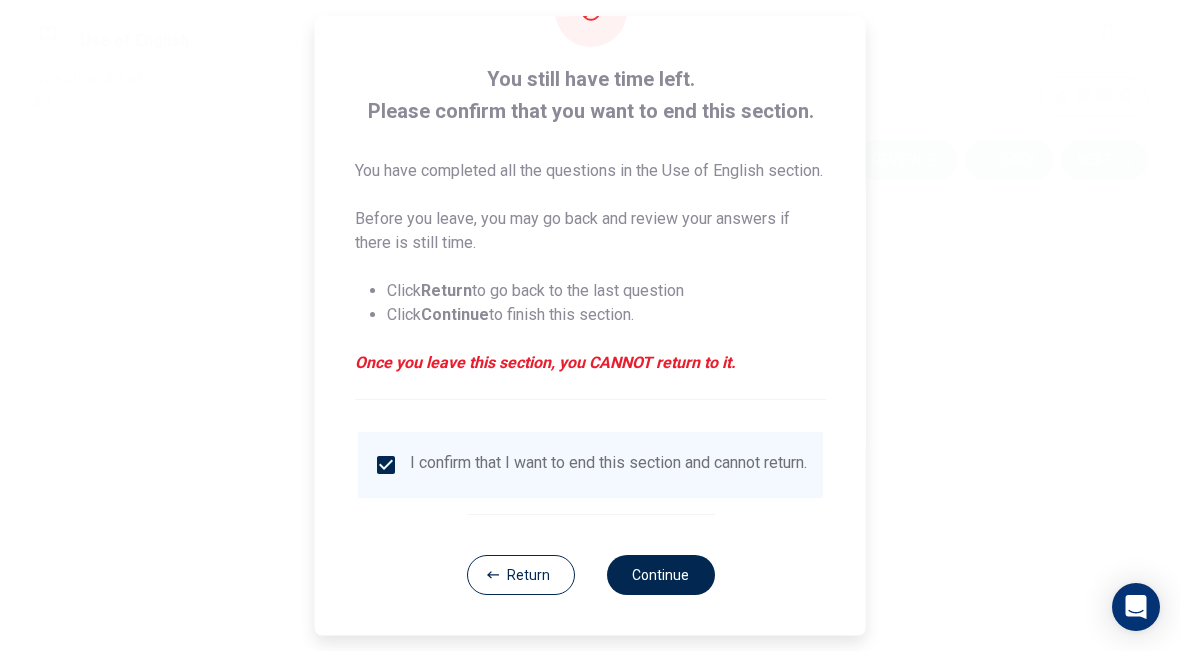 scroll, scrollTop: 119, scrollLeft: 0, axis: vertical 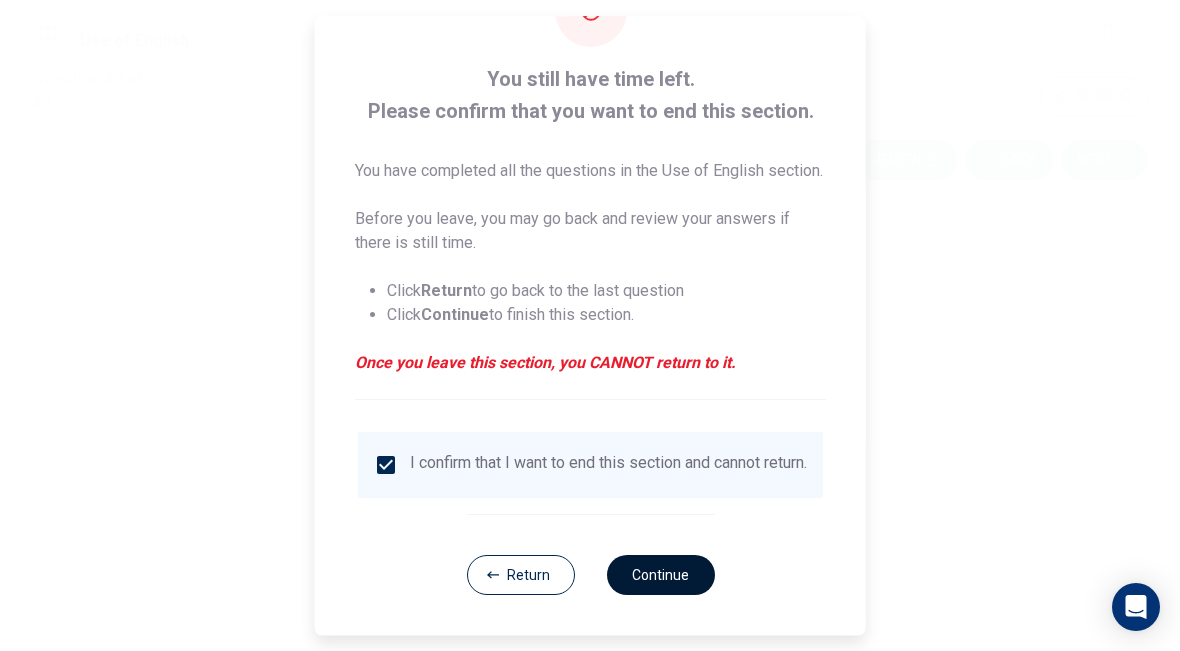 click on "Continue" at bounding box center (660, 575) 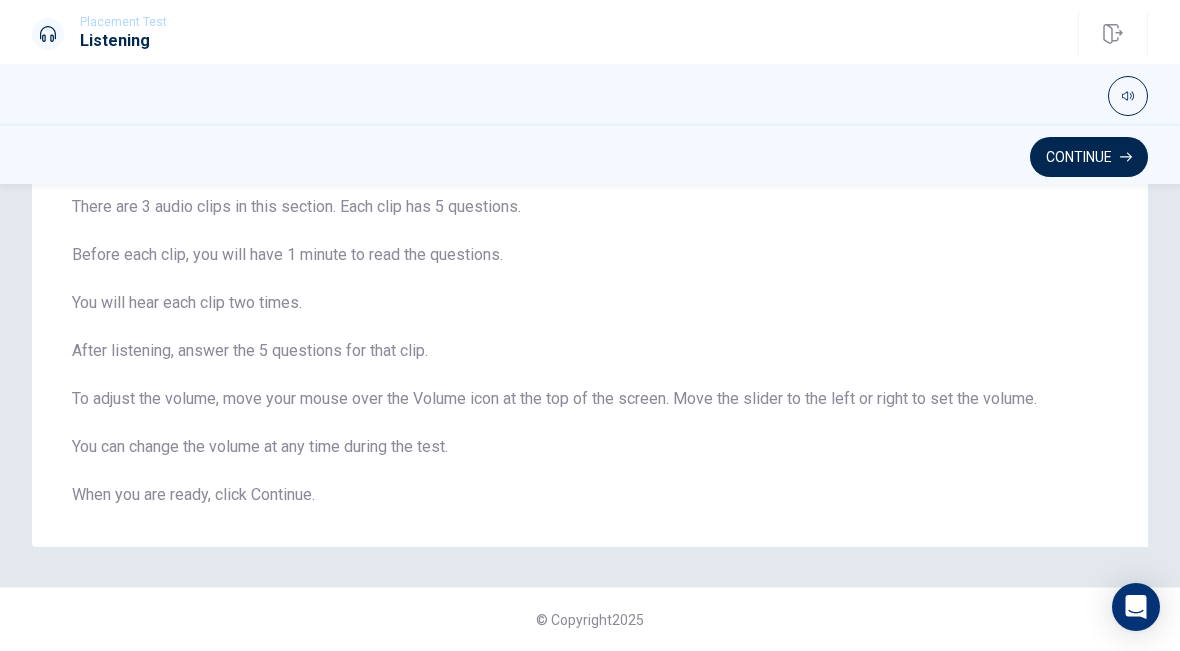 scroll, scrollTop: 141, scrollLeft: 0, axis: vertical 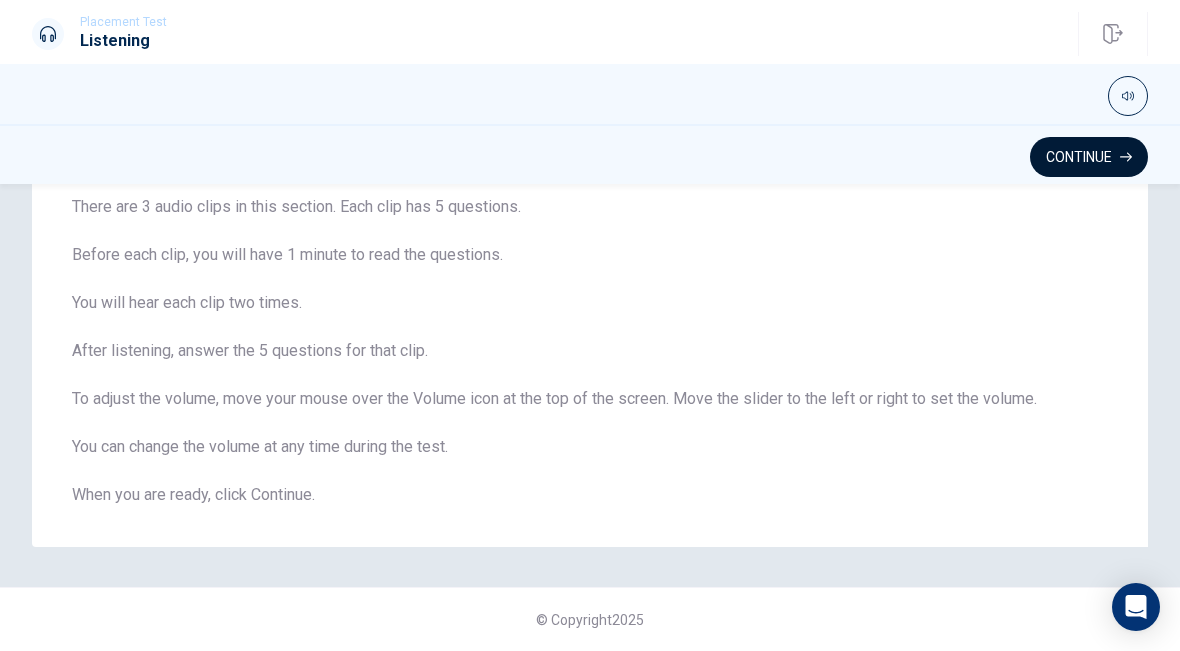 click on "Continue" at bounding box center [1089, 157] 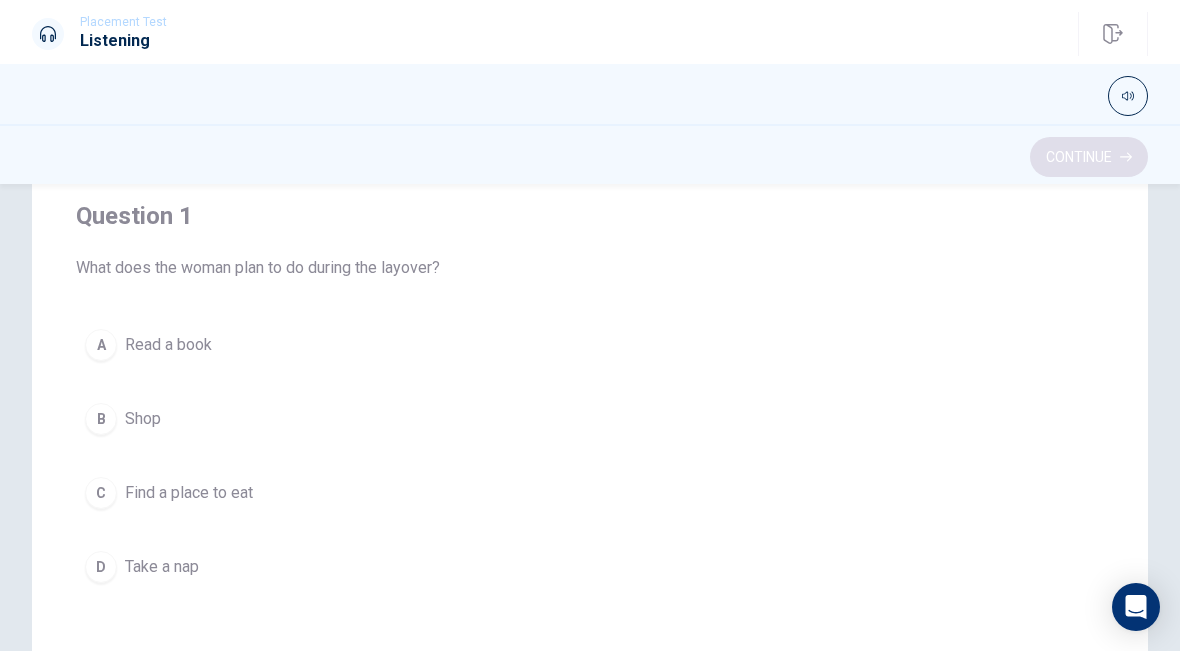scroll, scrollTop: 149, scrollLeft: 0, axis: vertical 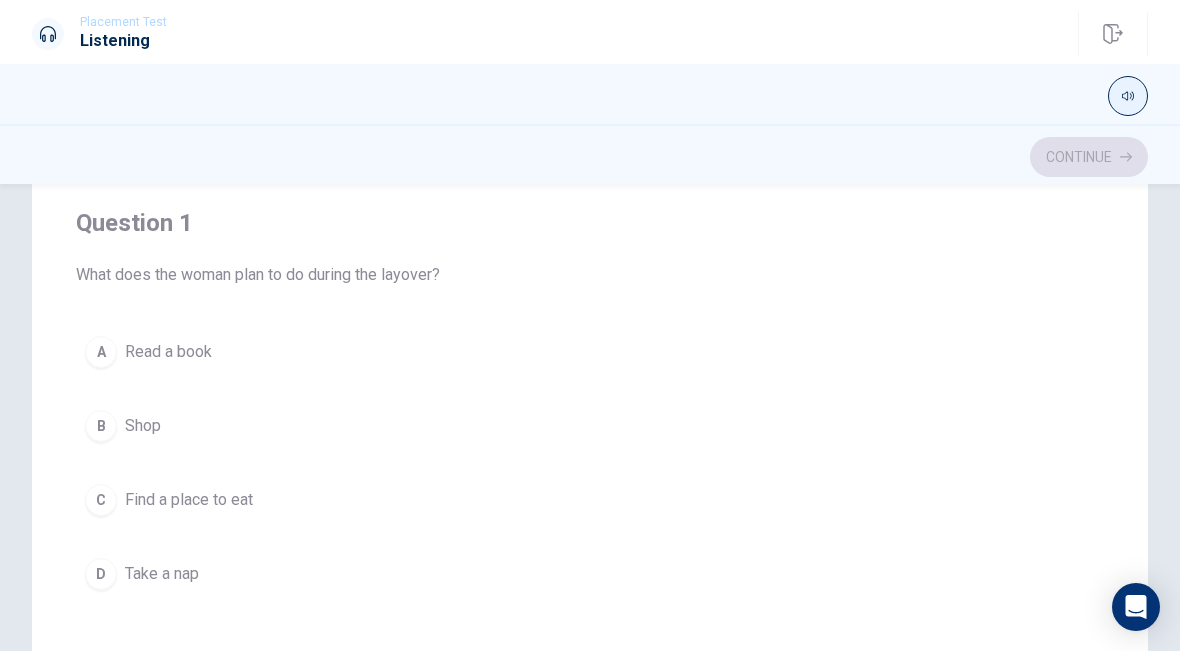 click at bounding box center (1128, 96) 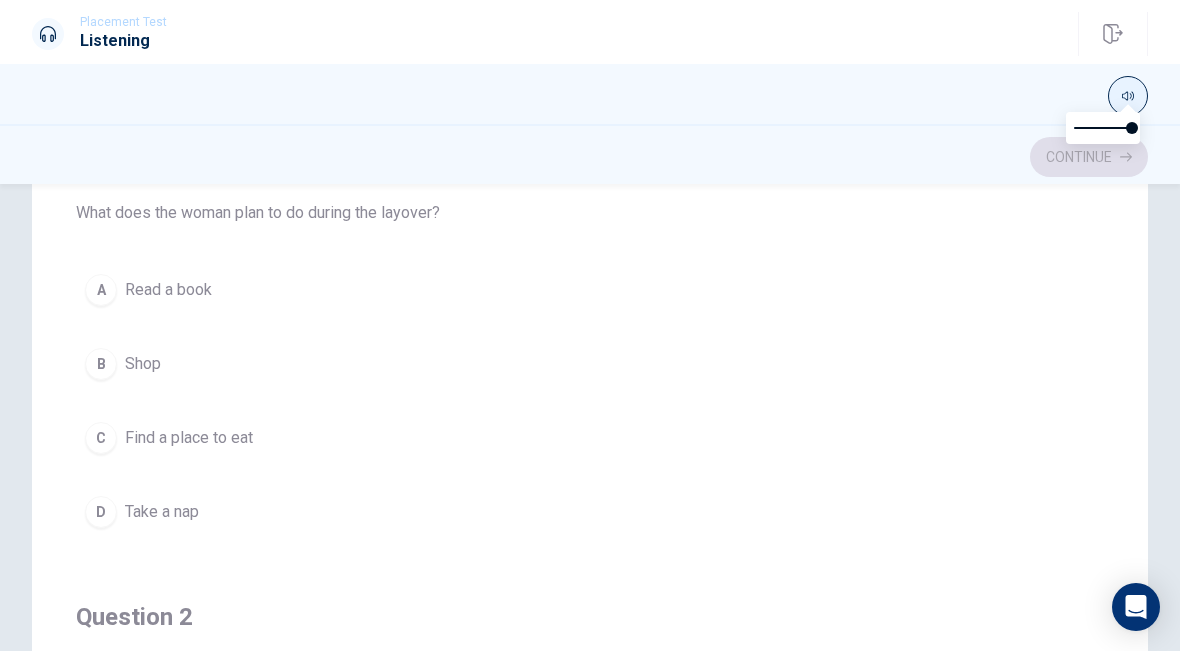 scroll, scrollTop: 64, scrollLeft: 0, axis: vertical 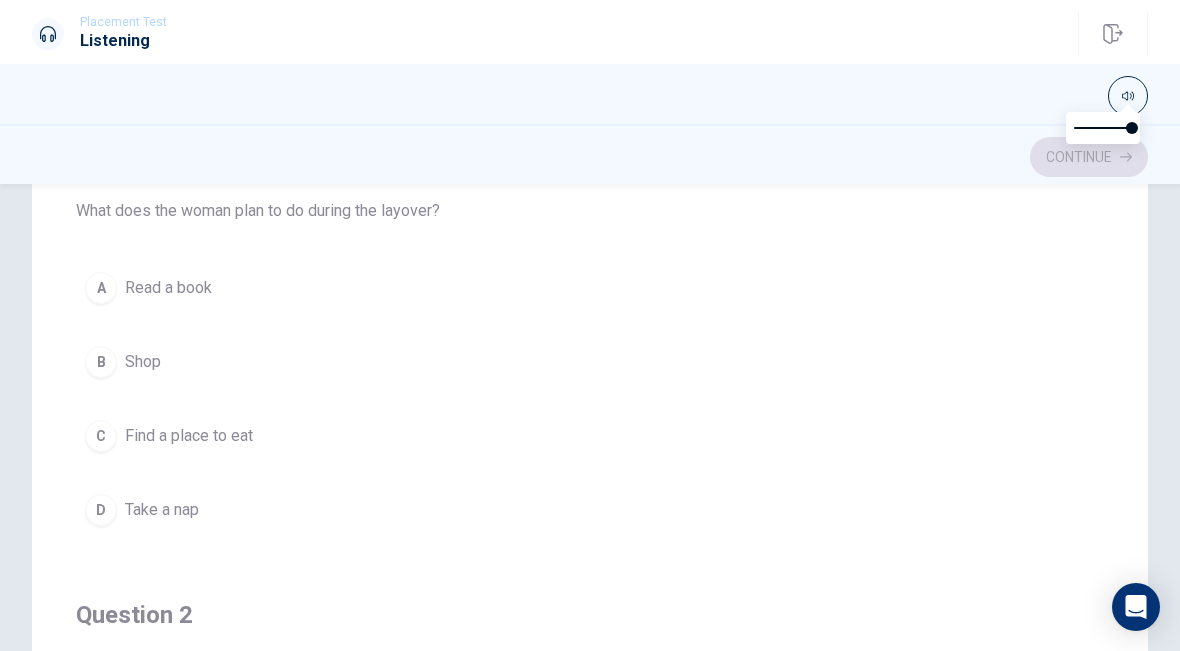 click on "C" at bounding box center [101, 436] 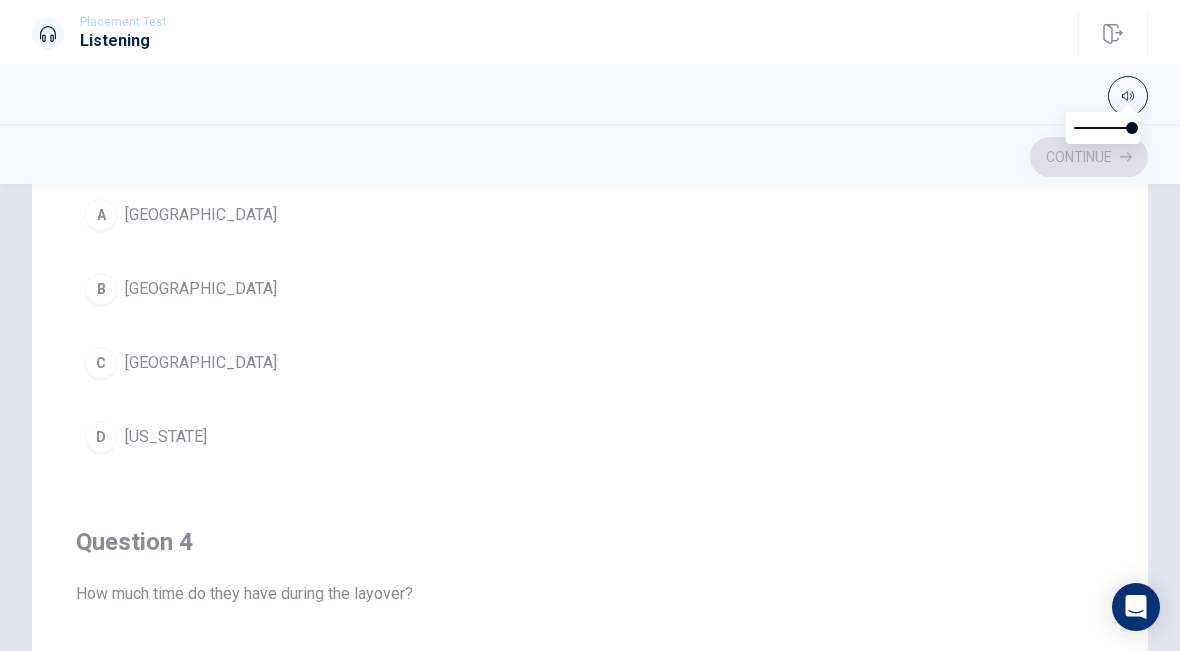 scroll, scrollTop: 1051, scrollLeft: 0, axis: vertical 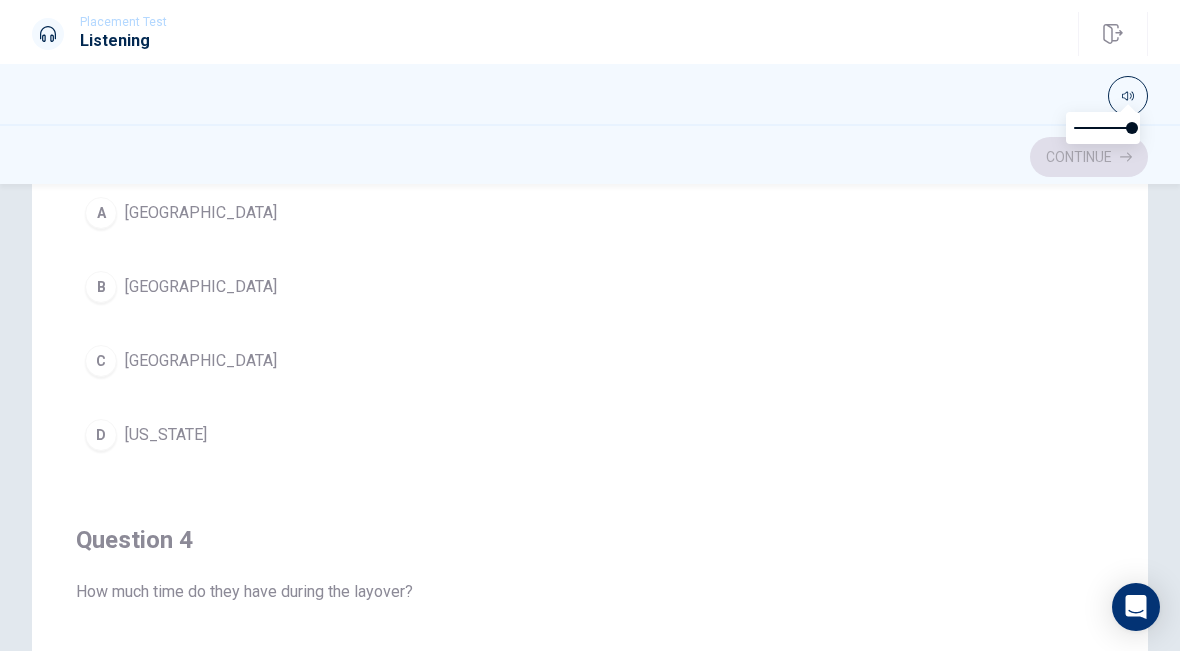 click on "C Chicago" at bounding box center (590, 361) 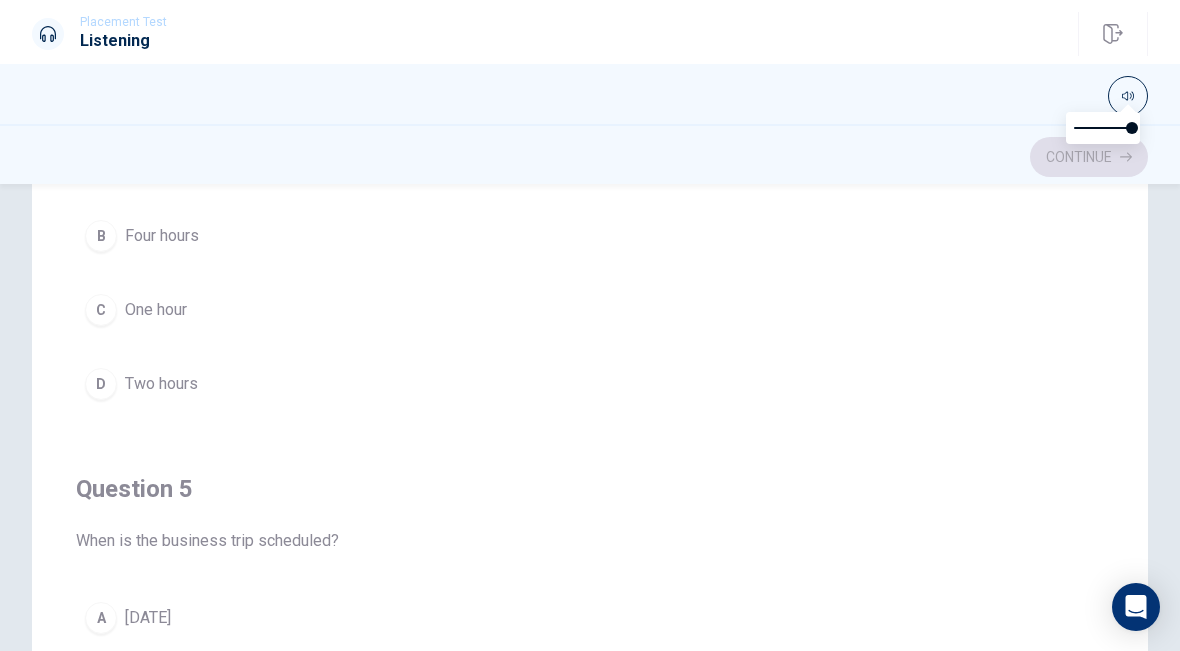 scroll, scrollTop: 1527, scrollLeft: 0, axis: vertical 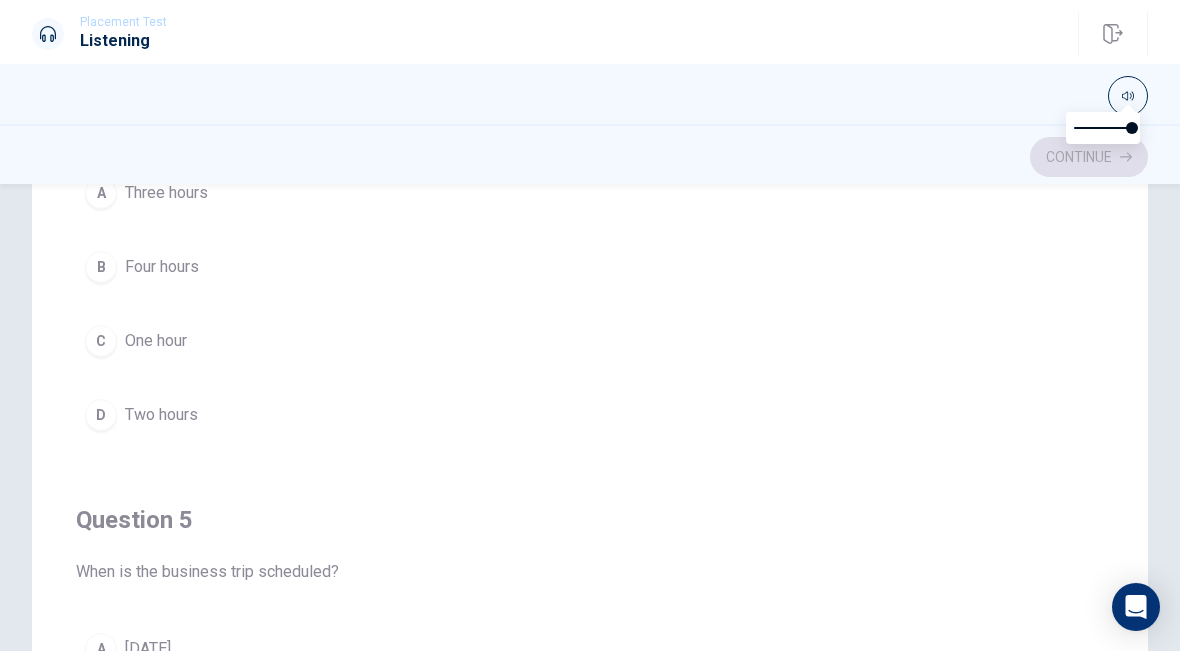 click on "D" at bounding box center [101, 415] 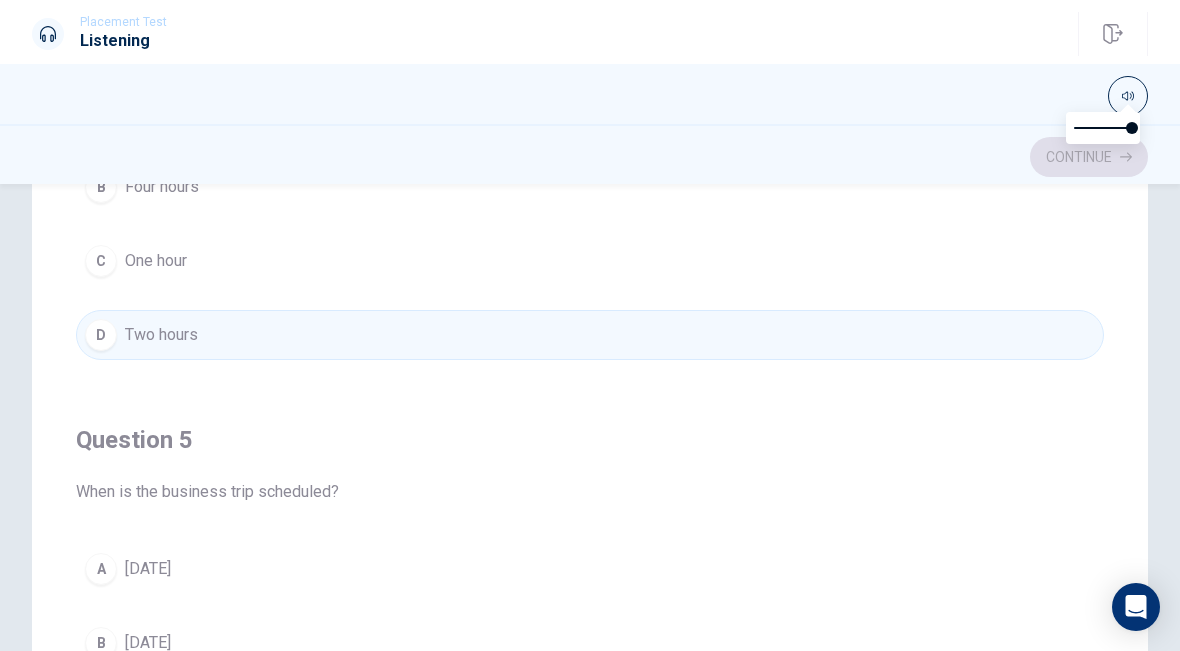 scroll, scrollTop: 1618, scrollLeft: 0, axis: vertical 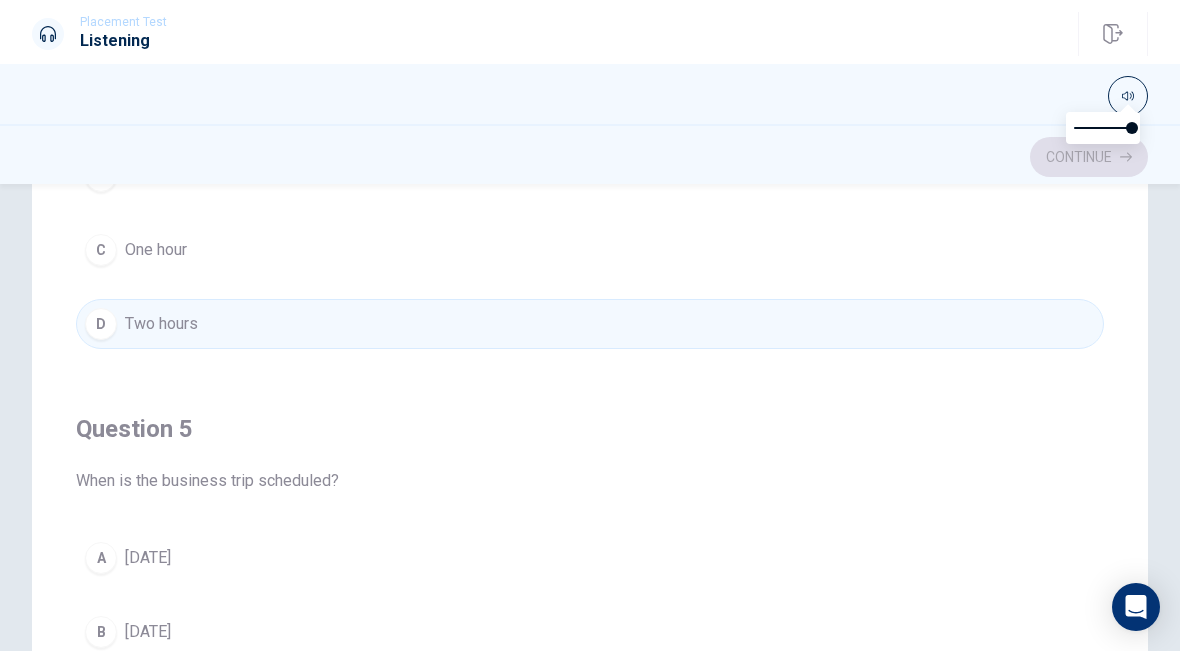 click on "B" at bounding box center [101, 632] 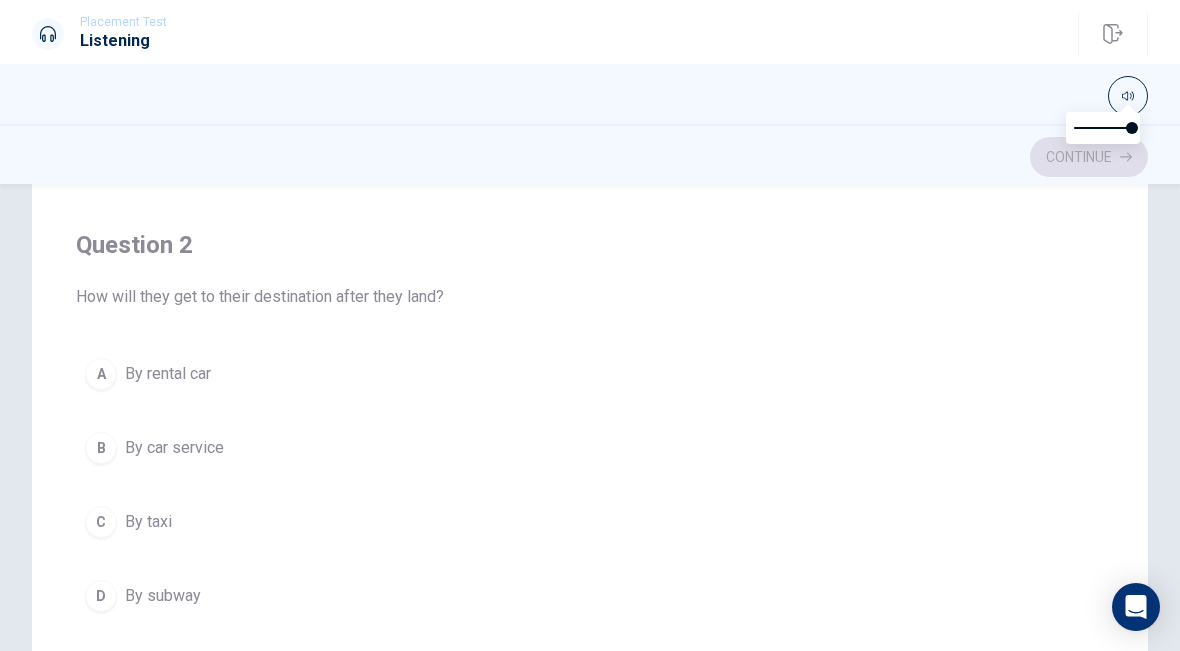 scroll, scrollTop: 424, scrollLeft: 0, axis: vertical 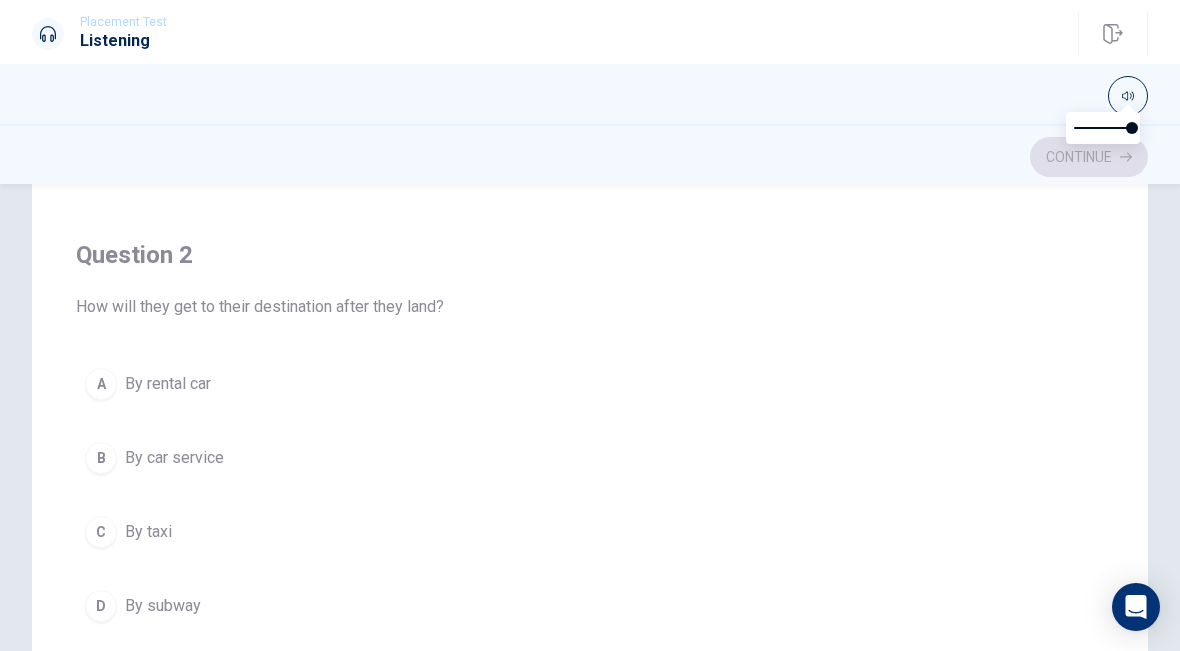 click on "B By car service" at bounding box center (590, 458) 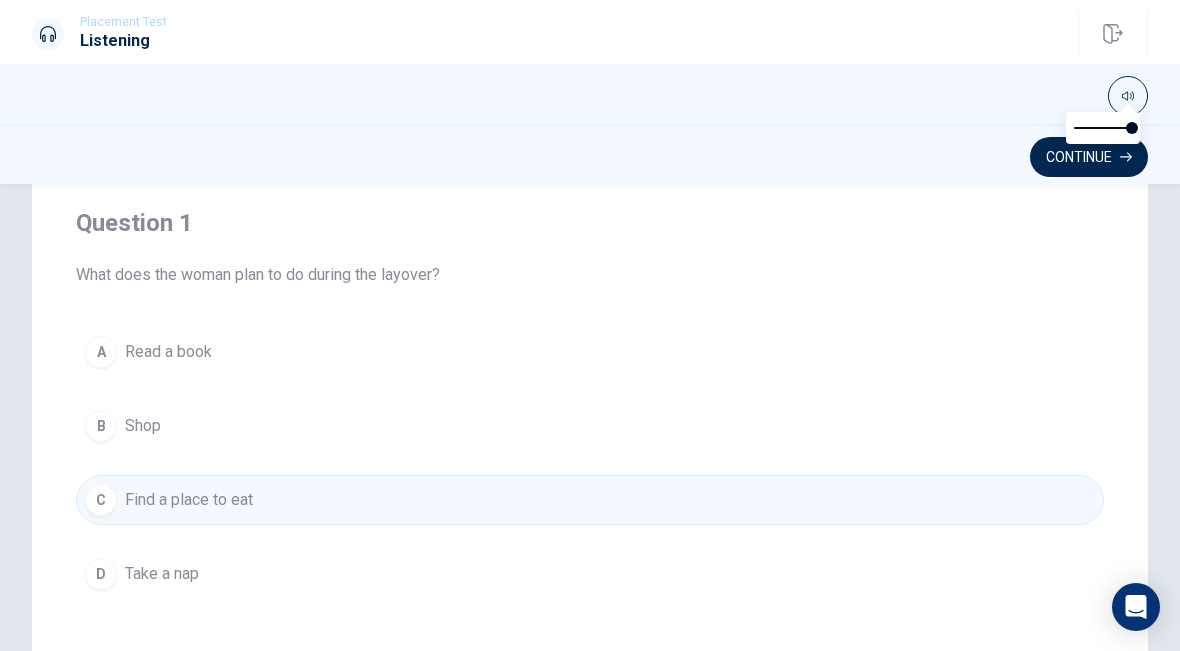 scroll, scrollTop: 0, scrollLeft: 0, axis: both 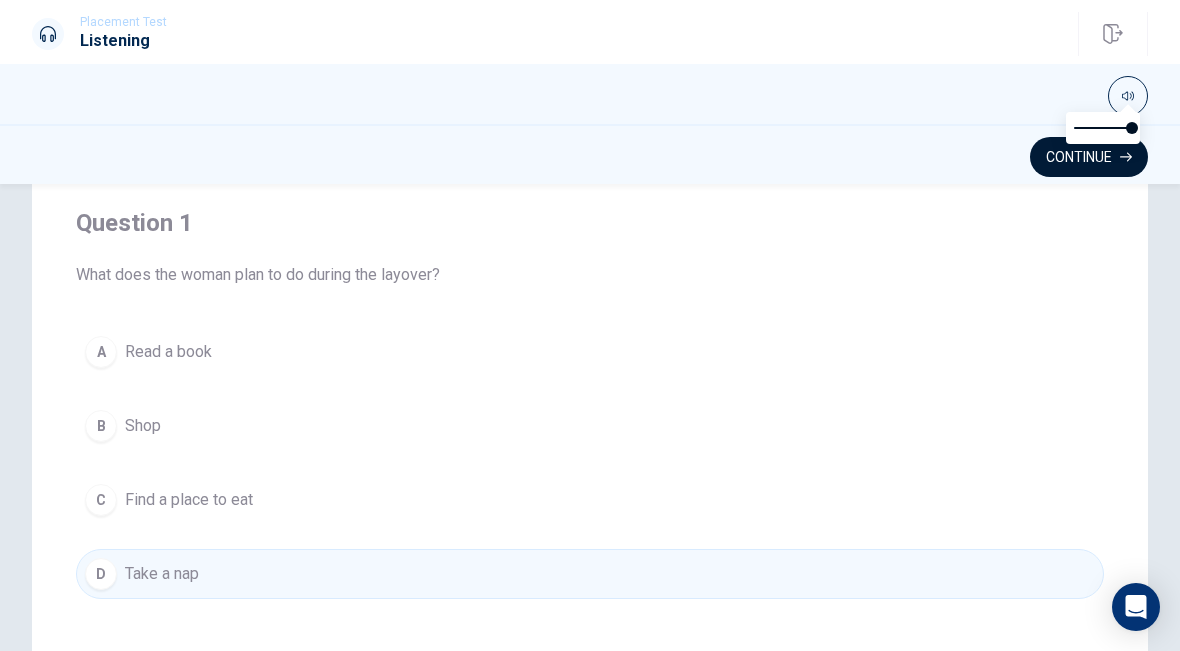 click on "Continue" at bounding box center [1089, 157] 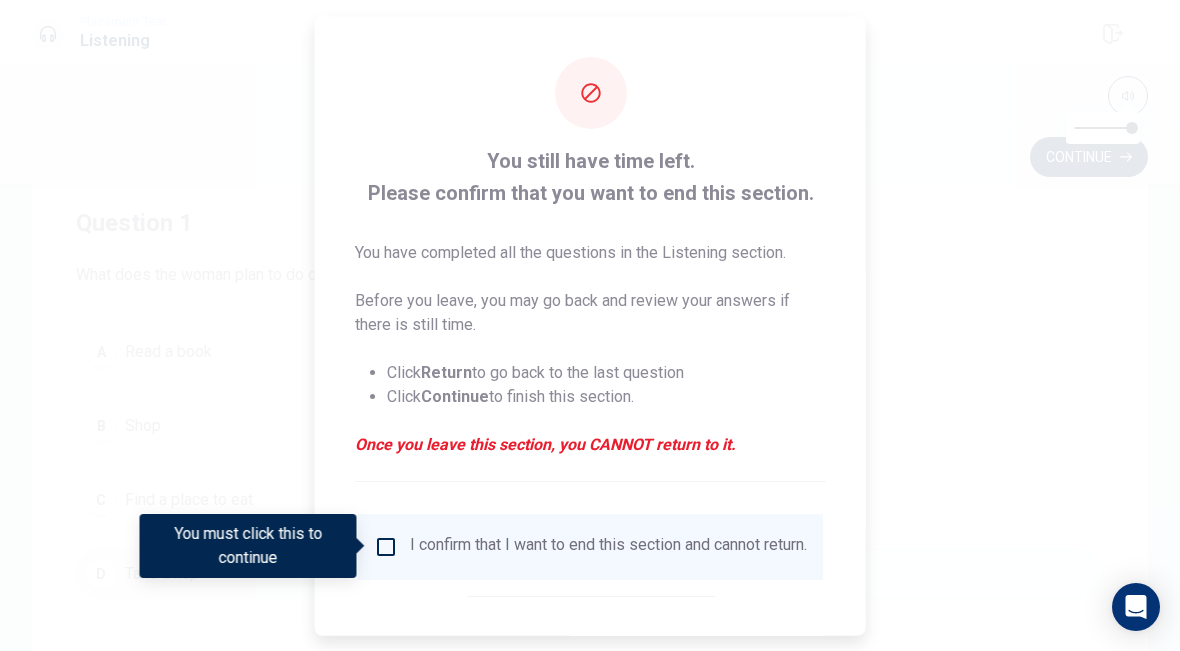 click on "I confirm that I want to end this section and cannot return." at bounding box center (590, 546) 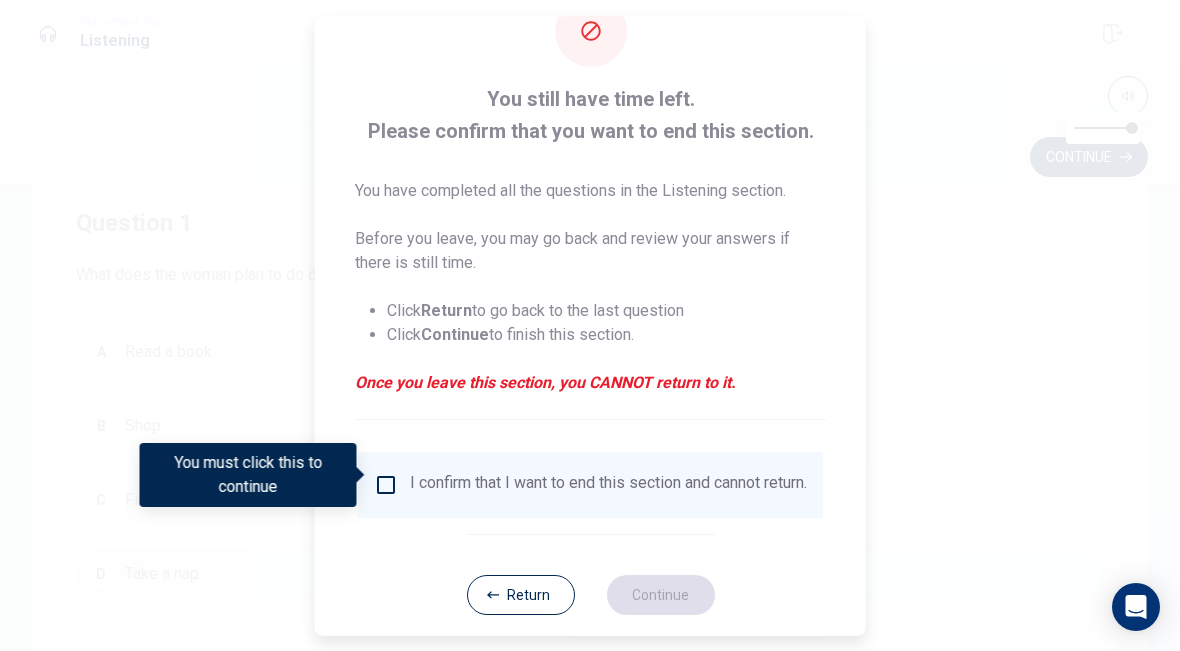 scroll, scrollTop: 80, scrollLeft: 0, axis: vertical 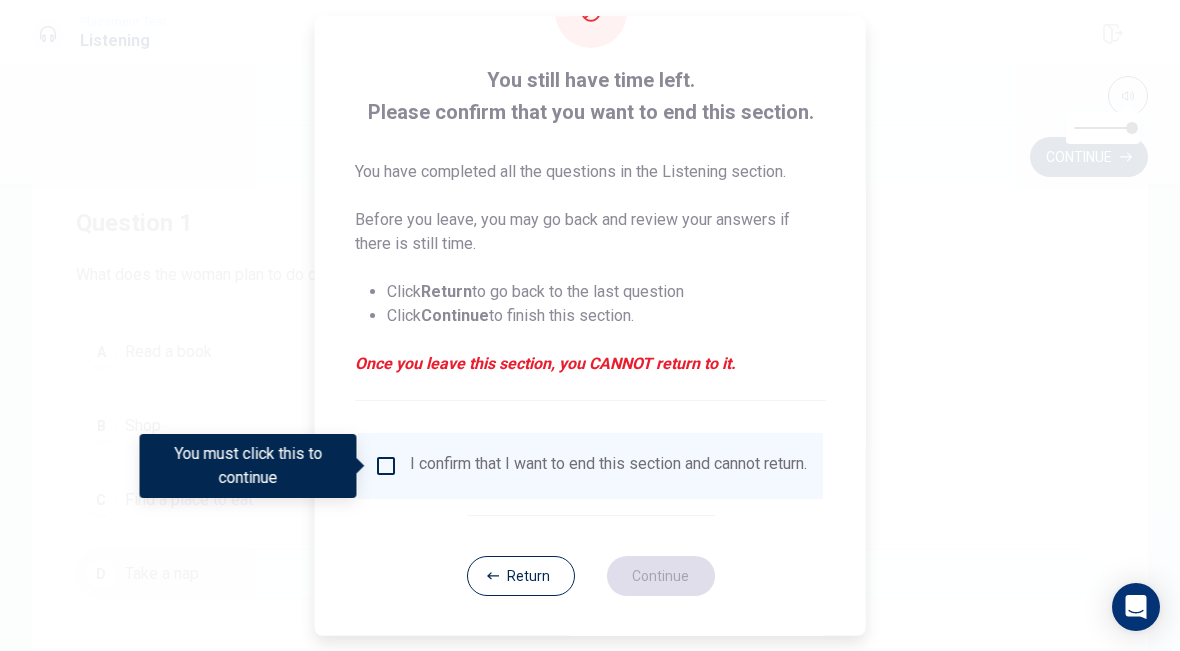 click on "I confirm that I want to end this section and cannot return." at bounding box center [608, 466] 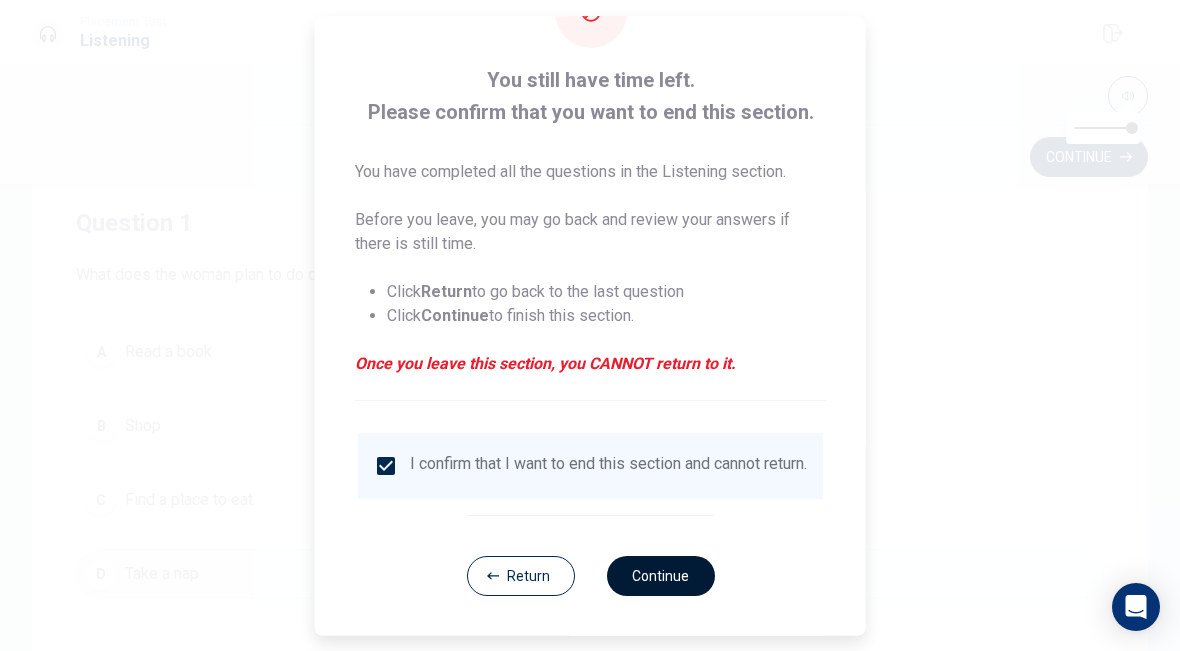 click on "Continue" at bounding box center [660, 576] 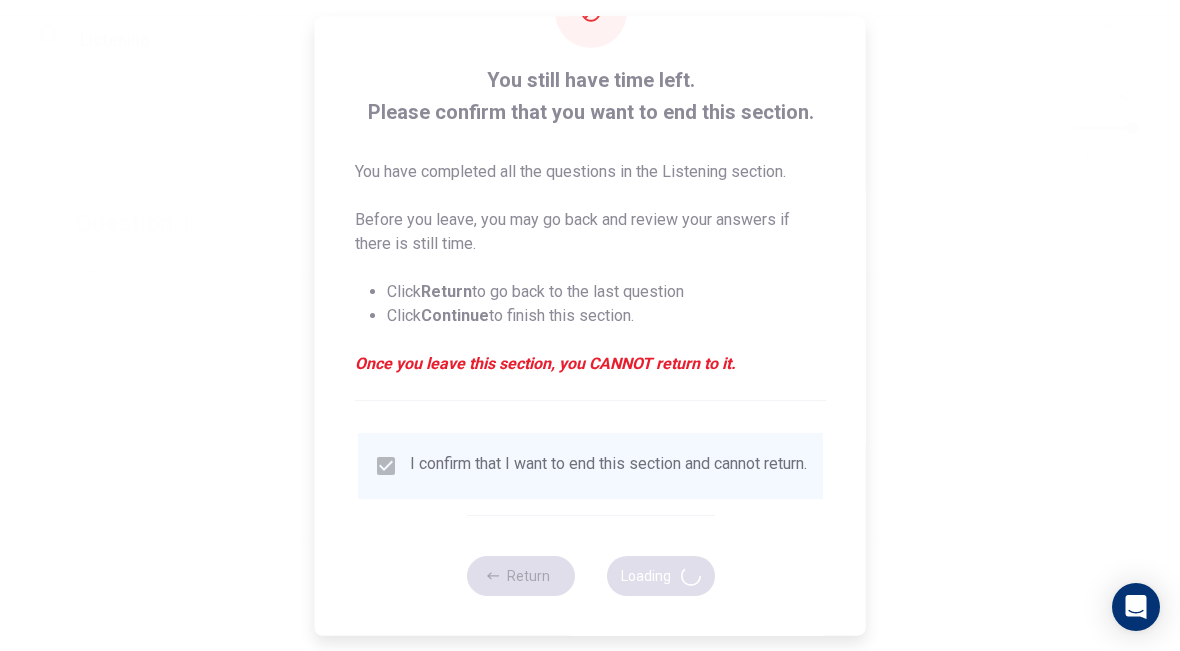 scroll, scrollTop: 0, scrollLeft: 0, axis: both 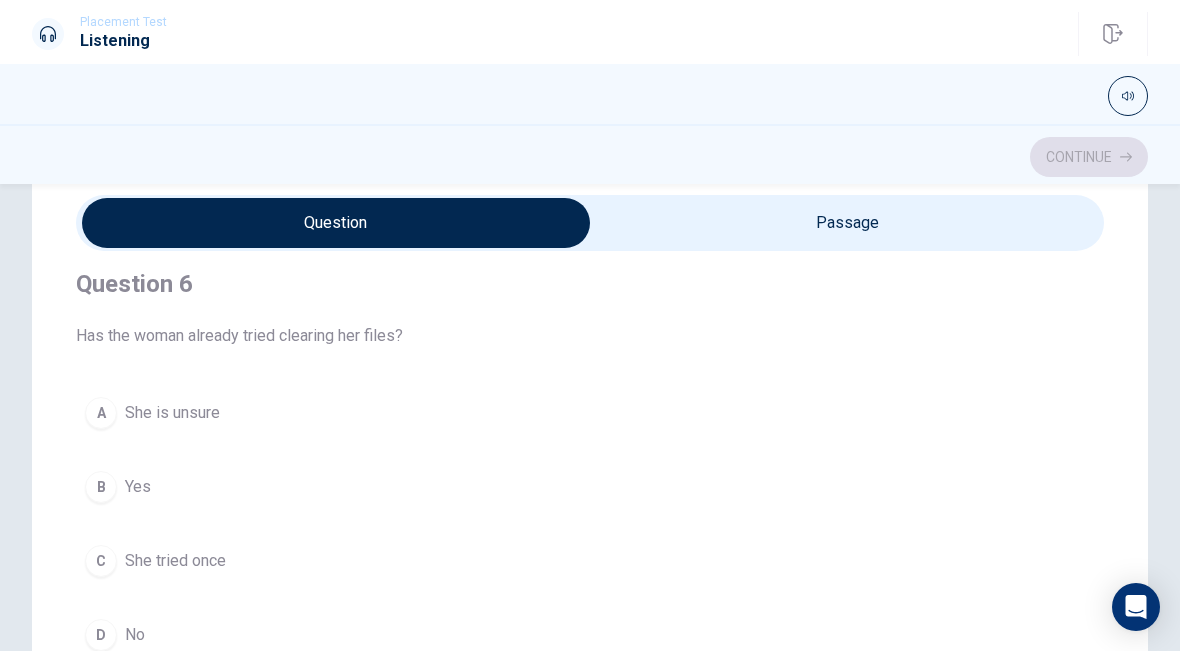 type on "2" 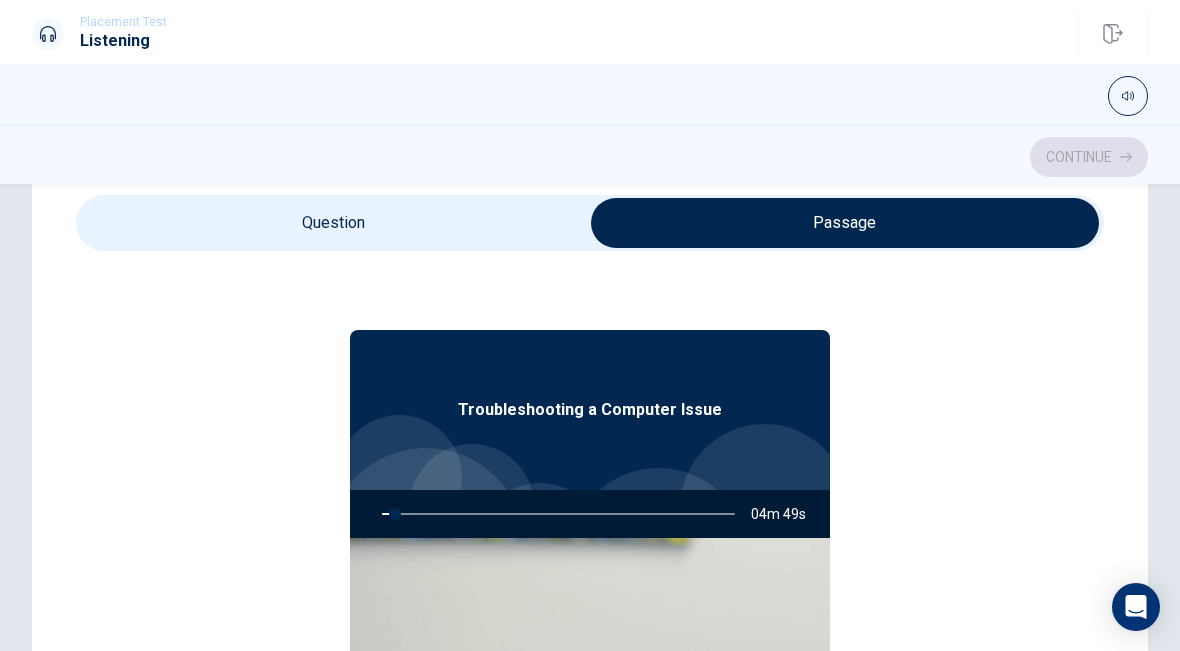 click at bounding box center (590, 698) 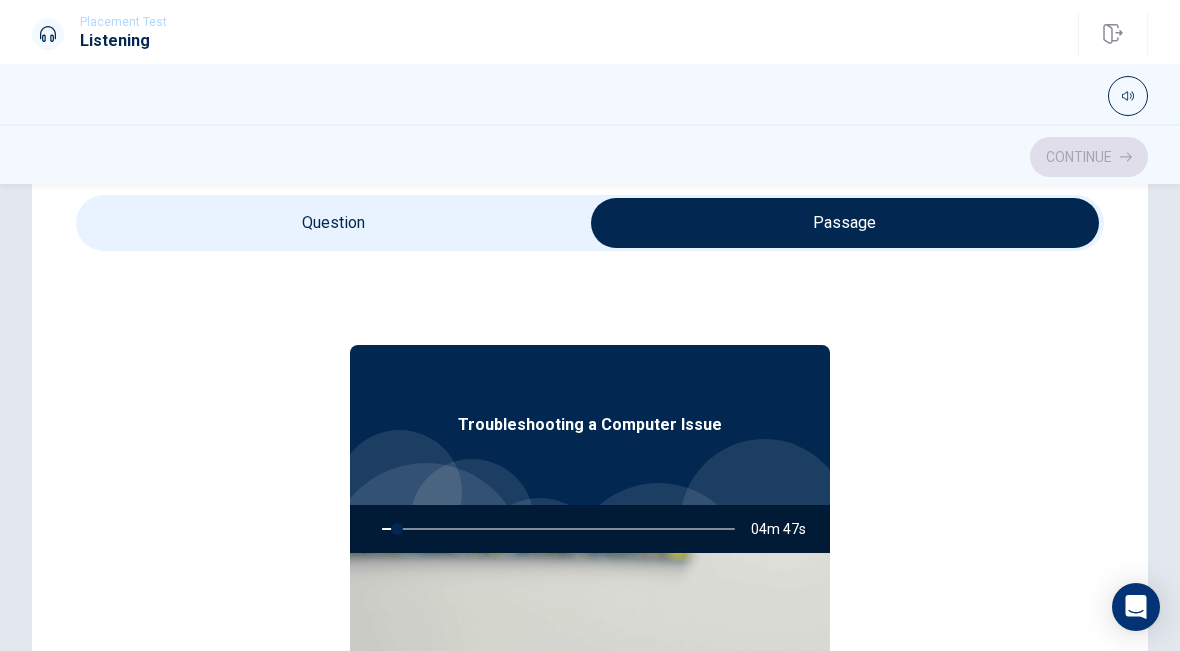 scroll, scrollTop: 0, scrollLeft: 0, axis: both 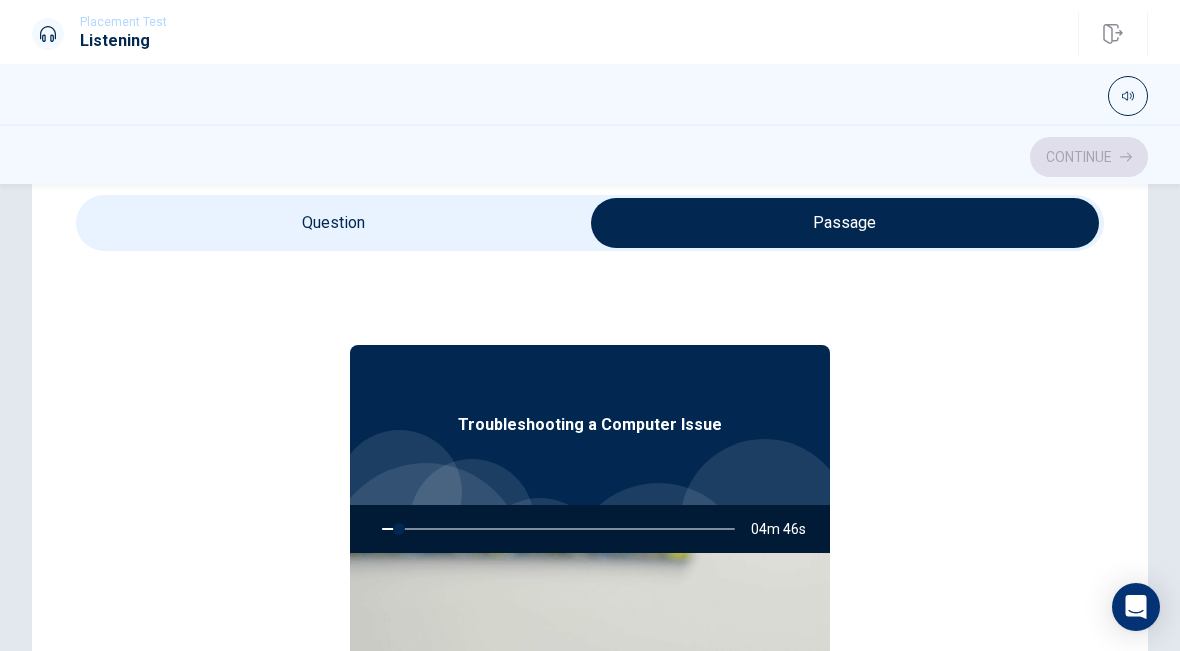 type on "5" 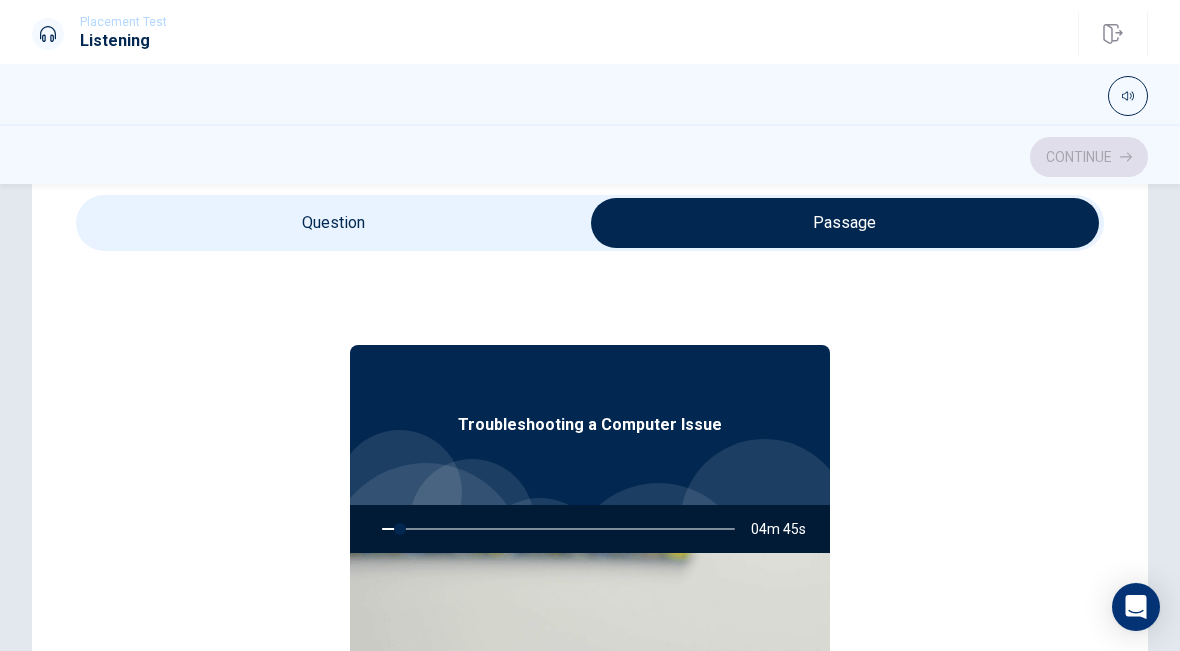 click at bounding box center [845, 223] 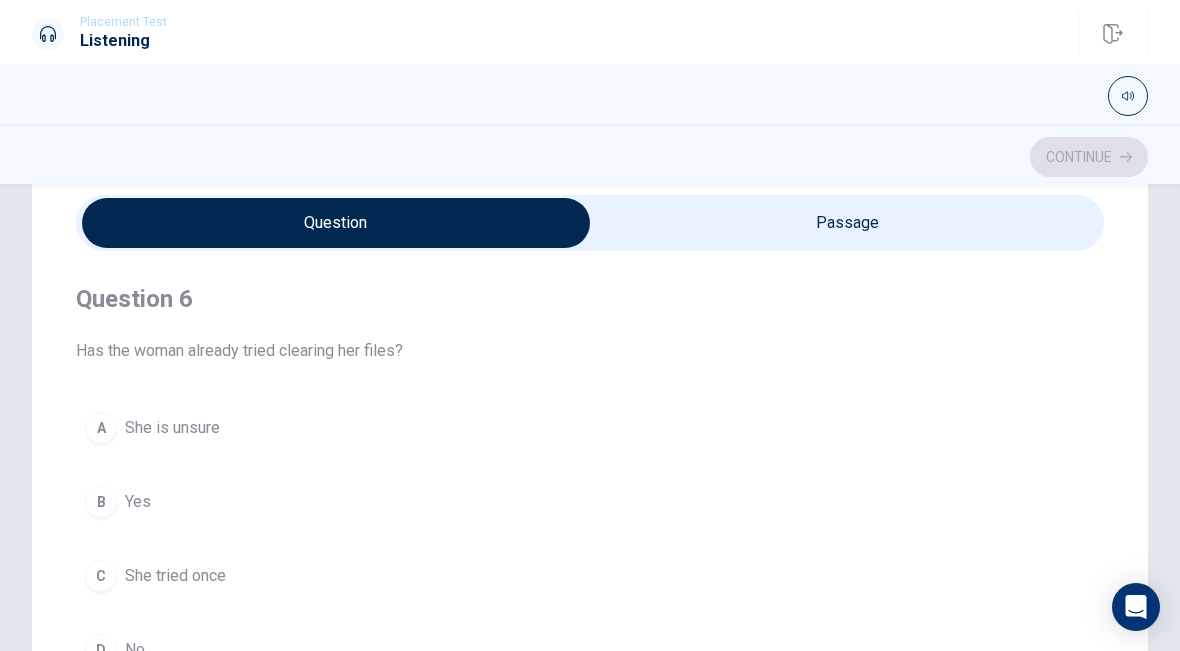 type on "5" 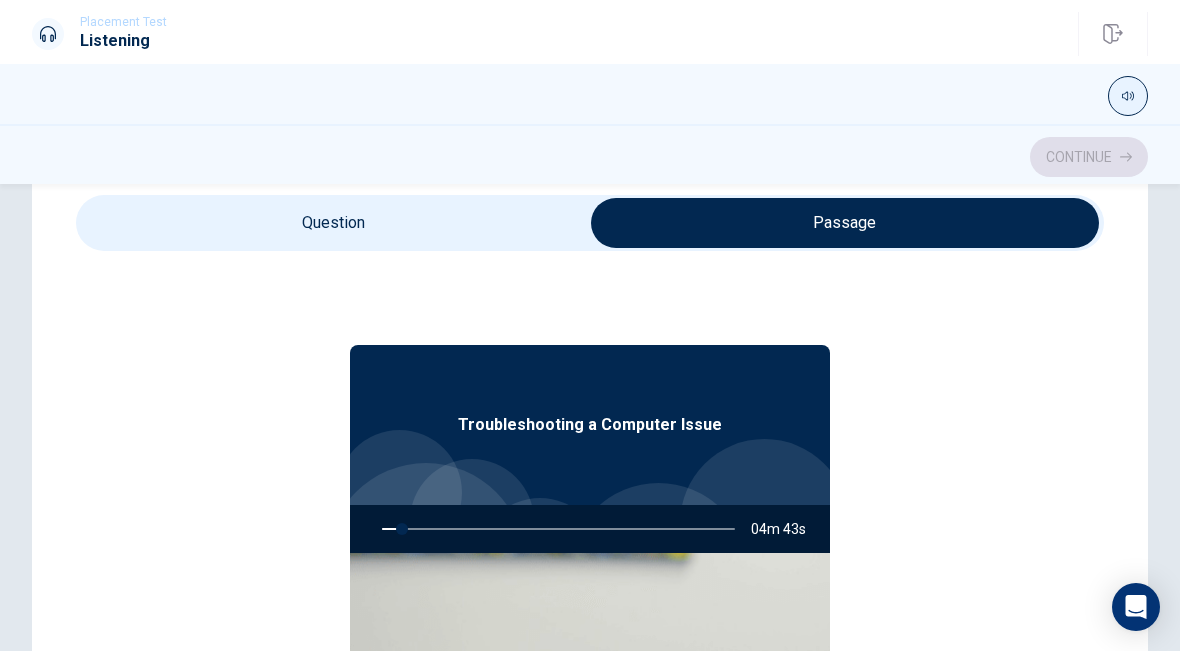 click at bounding box center [1128, 96] 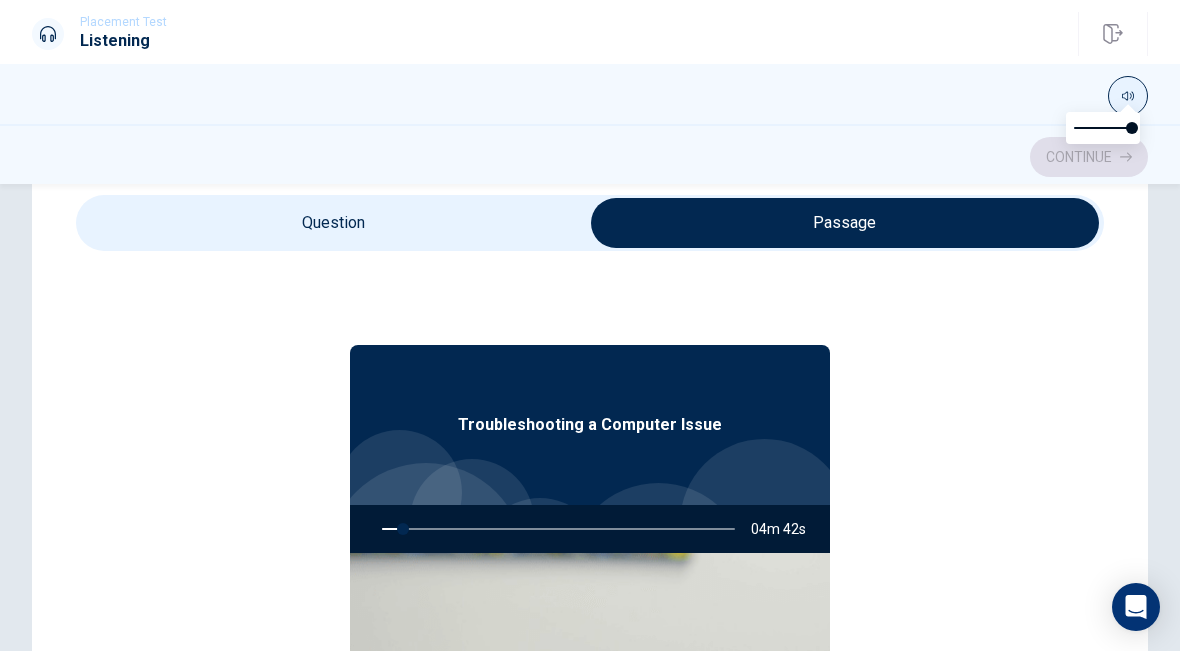 click at bounding box center [1128, 96] 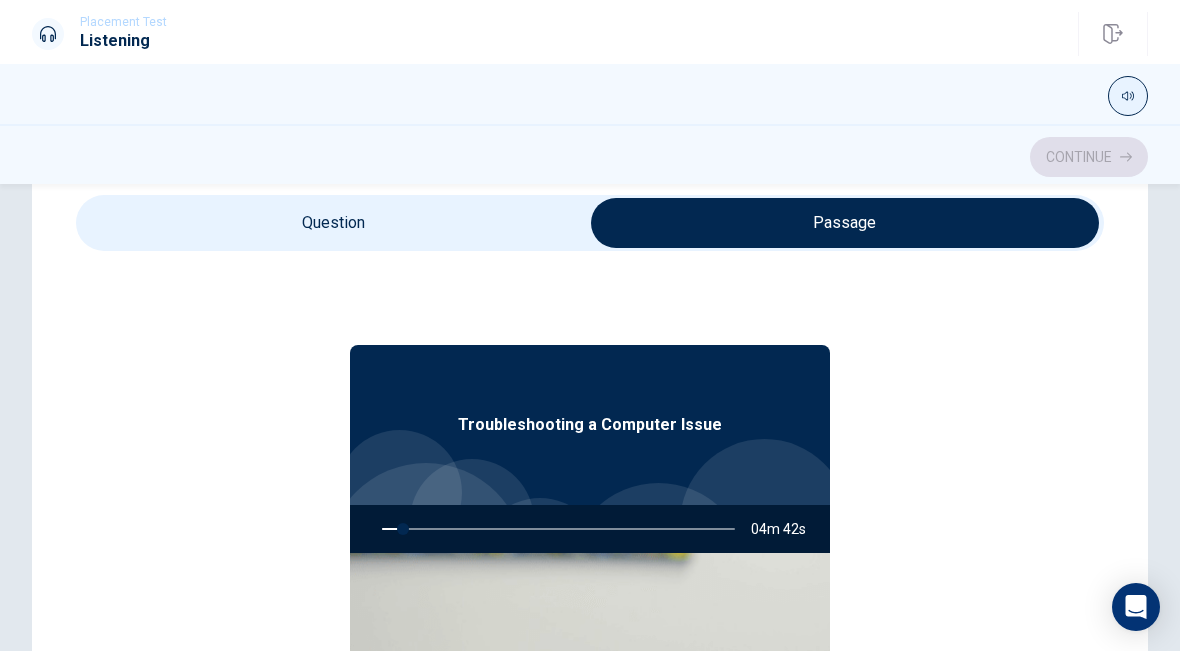 type on "6" 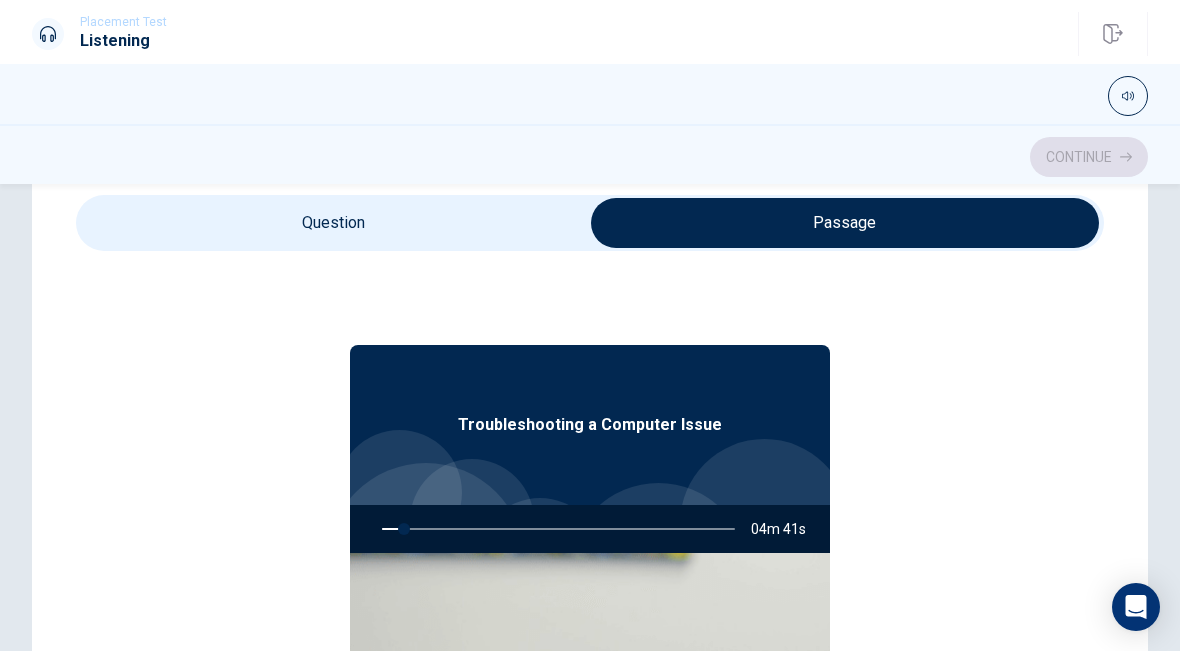 click at bounding box center [845, 223] 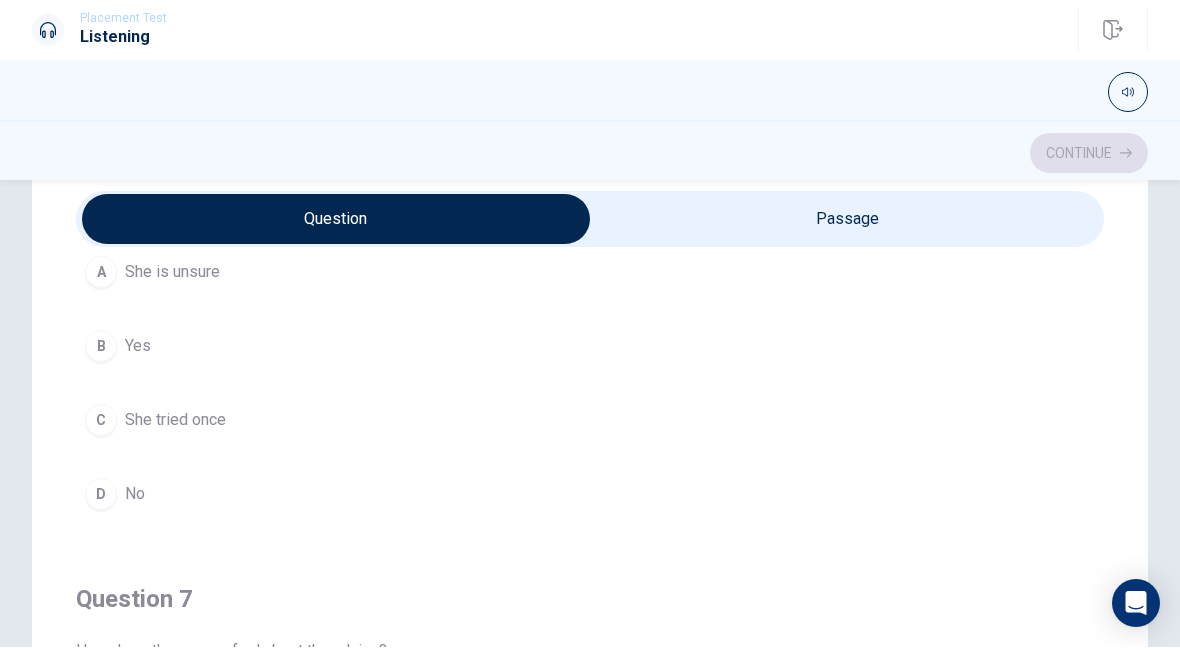 type on "9" 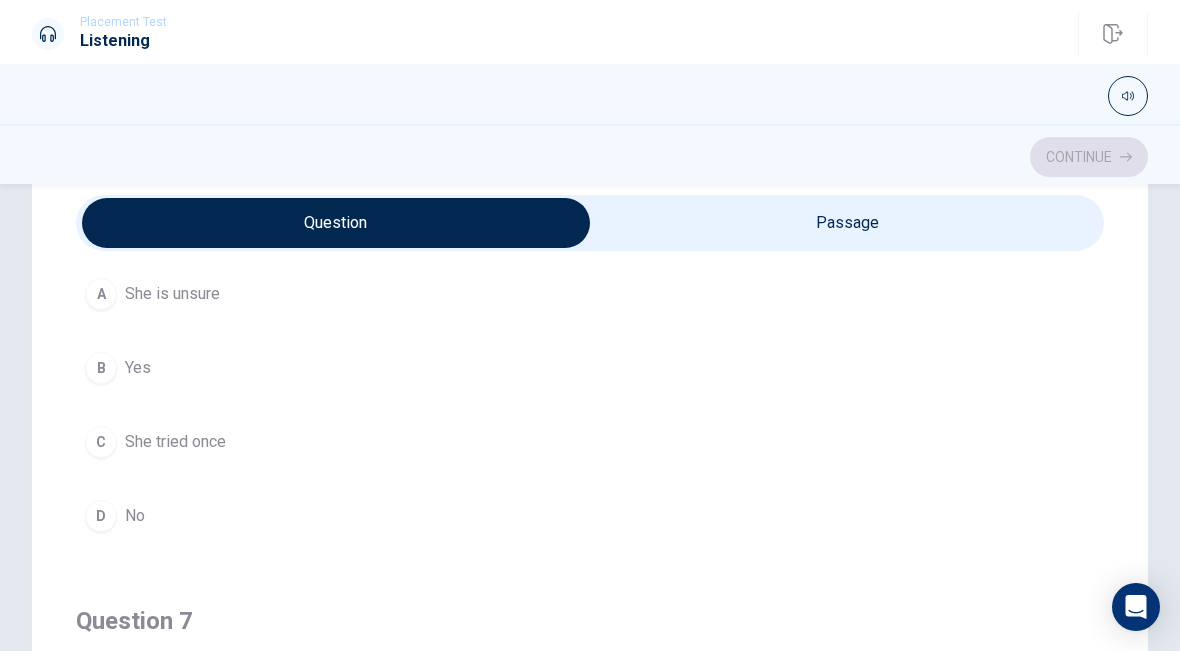 click at bounding box center [336, 223] 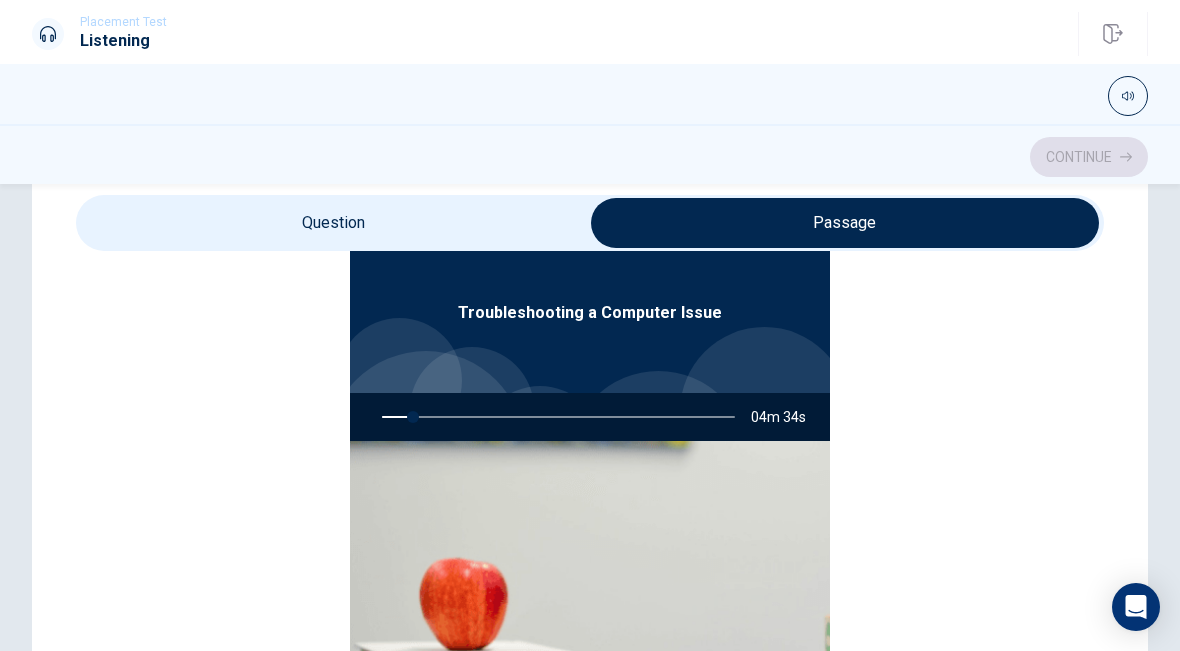 scroll, scrollTop: 112, scrollLeft: 0, axis: vertical 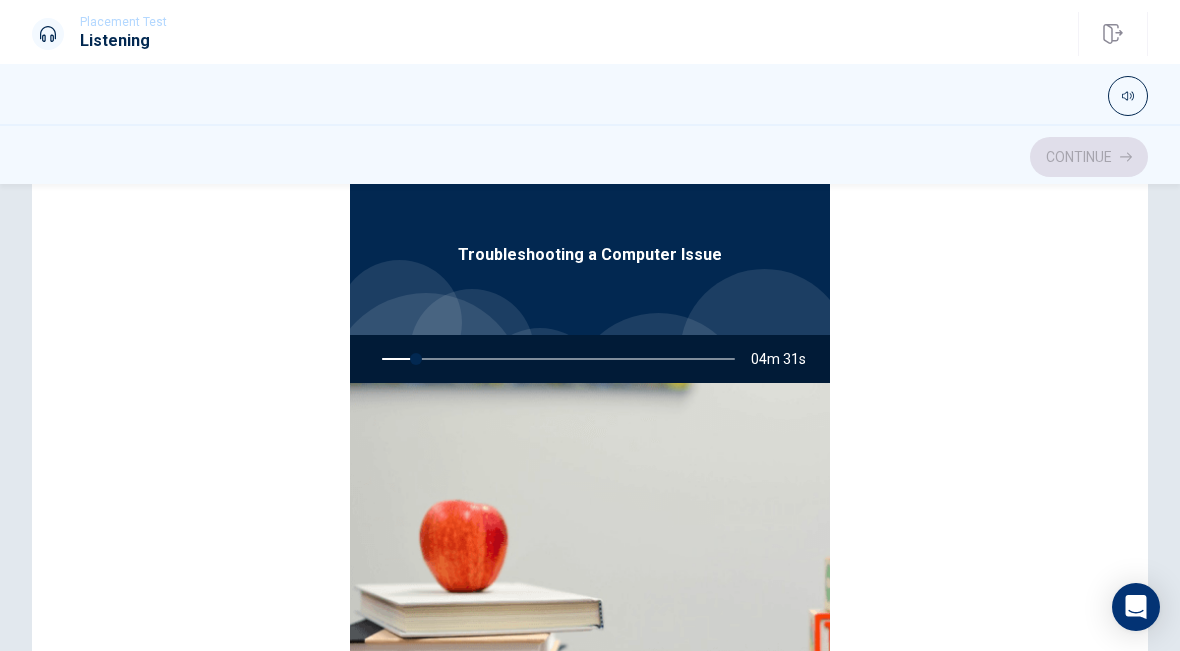 click at bounding box center [590, 543] 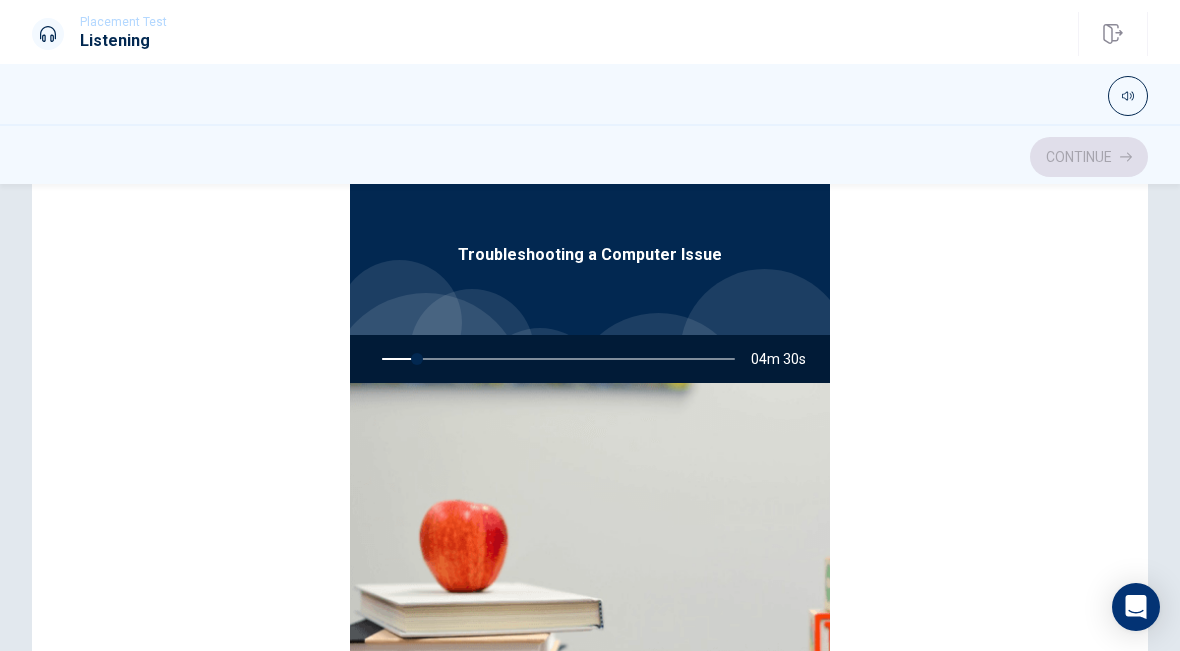 click at bounding box center (764, 353) 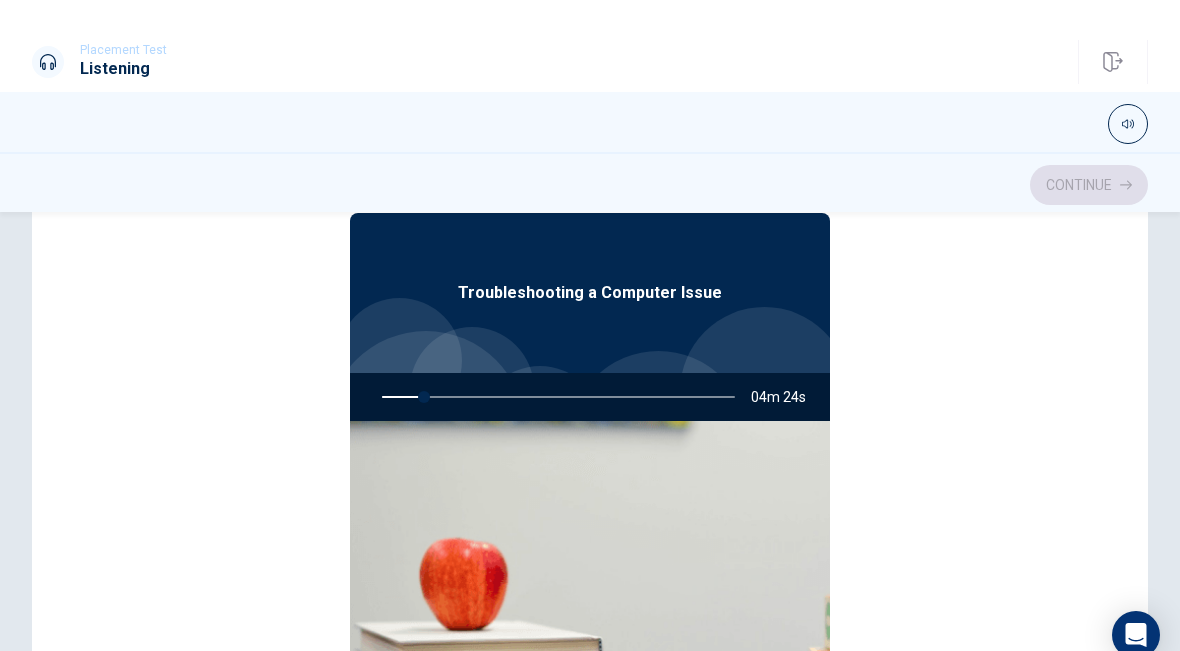 scroll, scrollTop: 0, scrollLeft: 0, axis: both 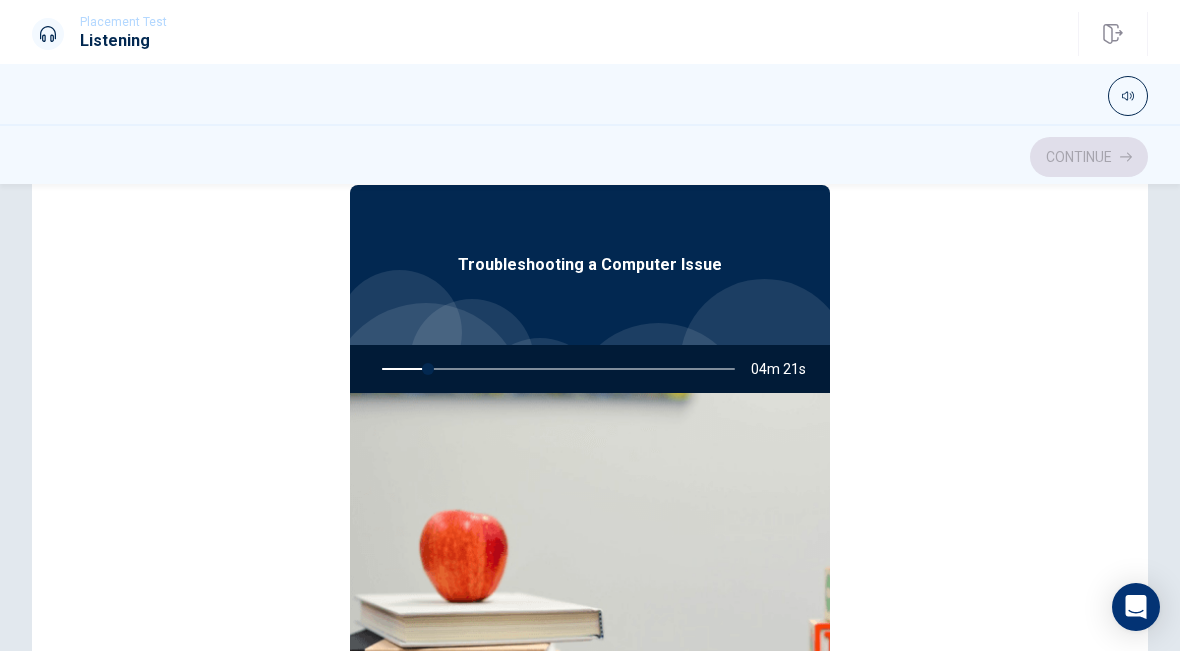 click on "Continue" at bounding box center (590, 157) 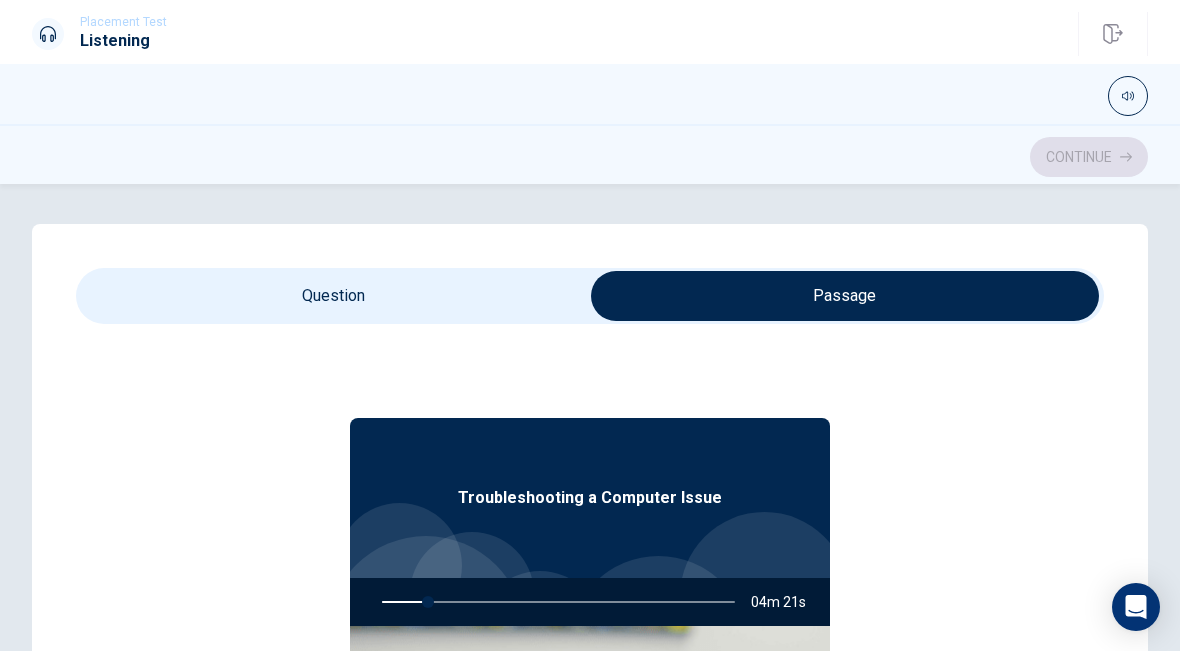 type on "13" 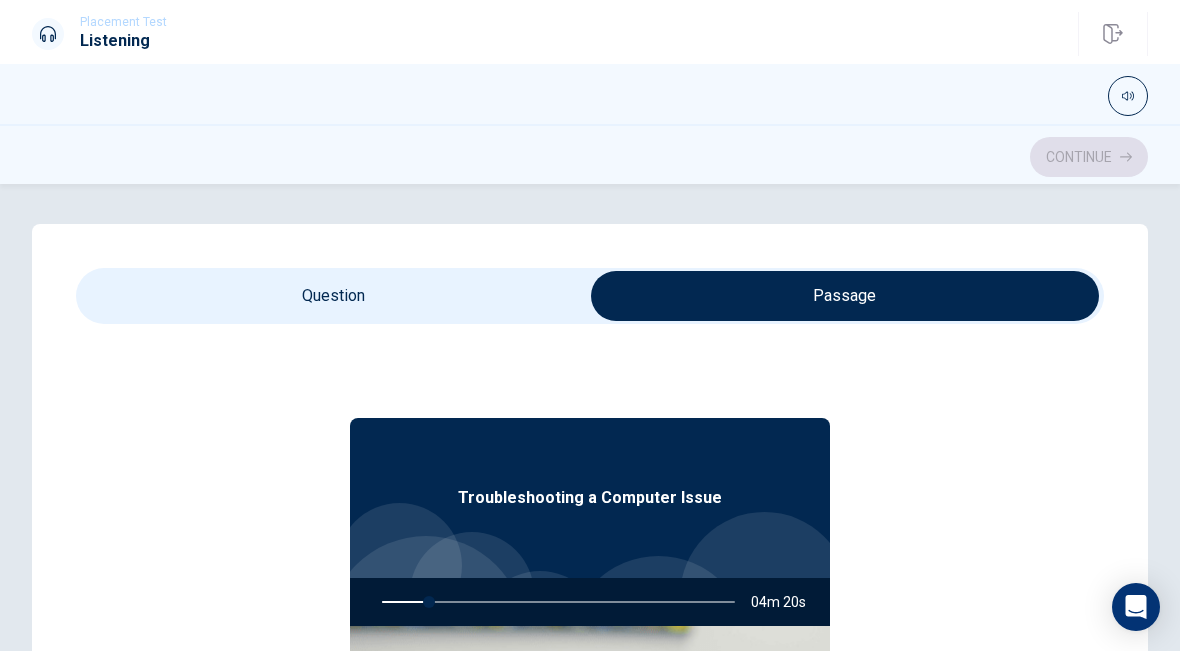 scroll, scrollTop: -1, scrollLeft: 0, axis: vertical 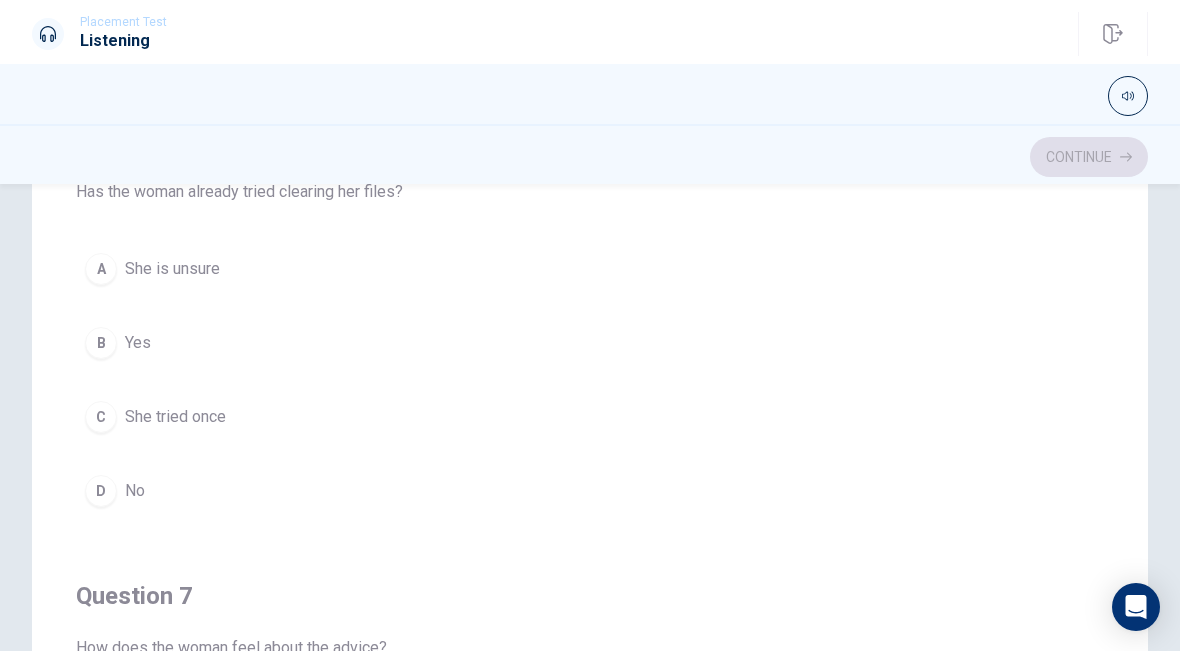 click on "D No" at bounding box center (590, 491) 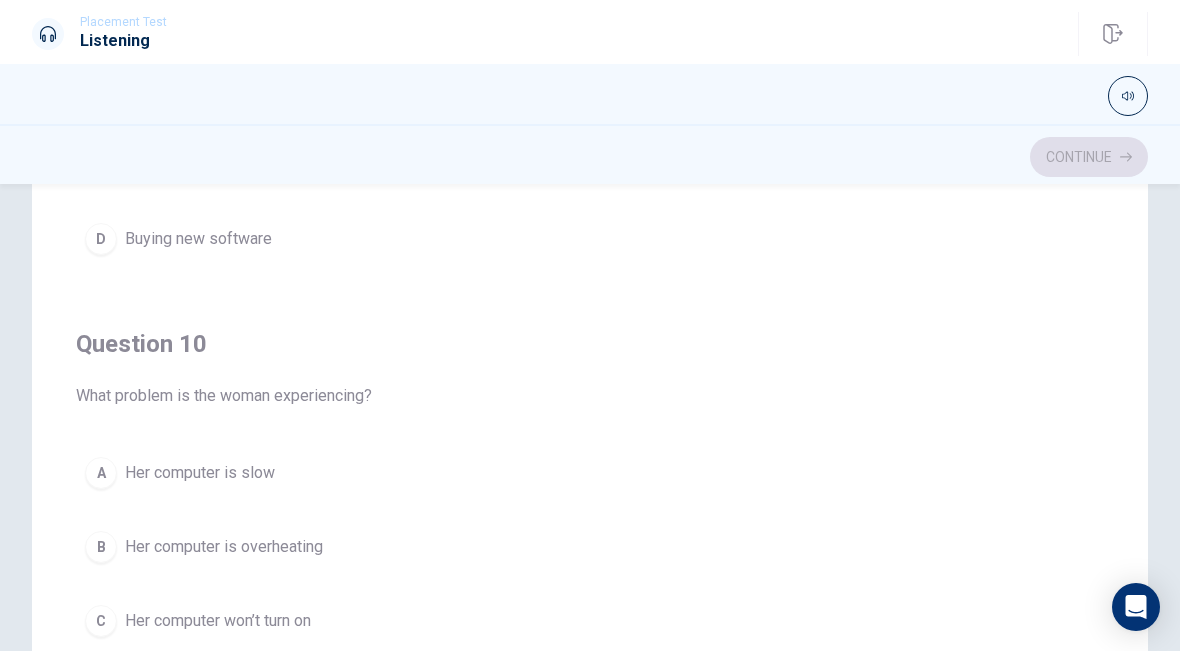 scroll, scrollTop: 1620, scrollLeft: 0, axis: vertical 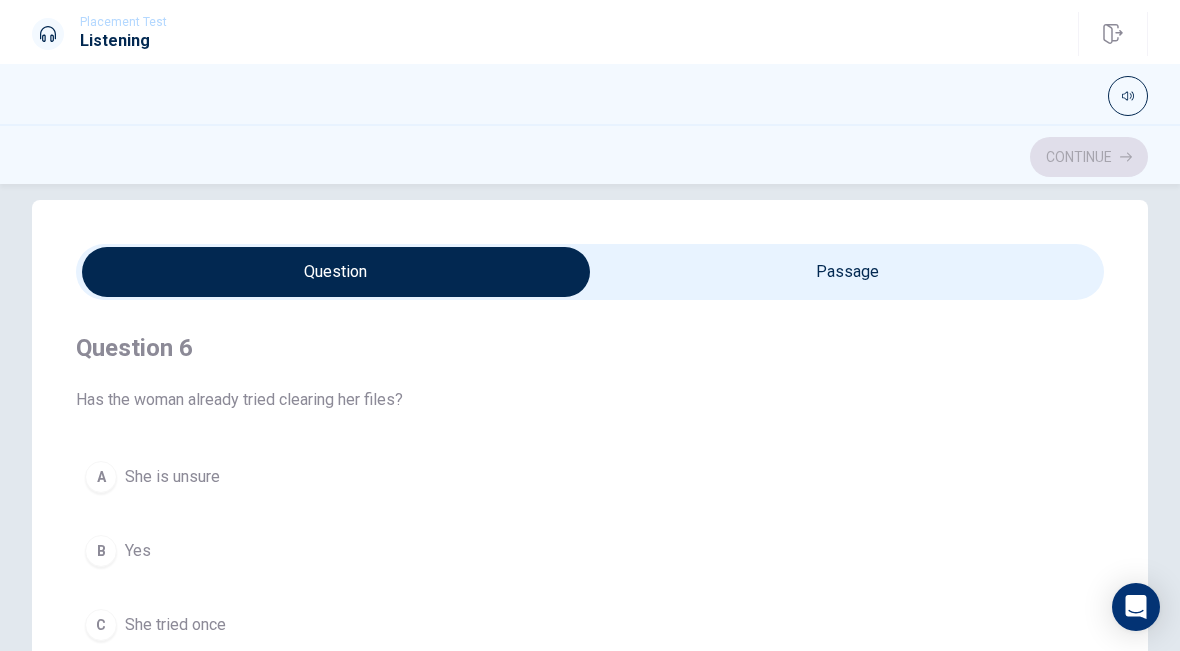 type on "27" 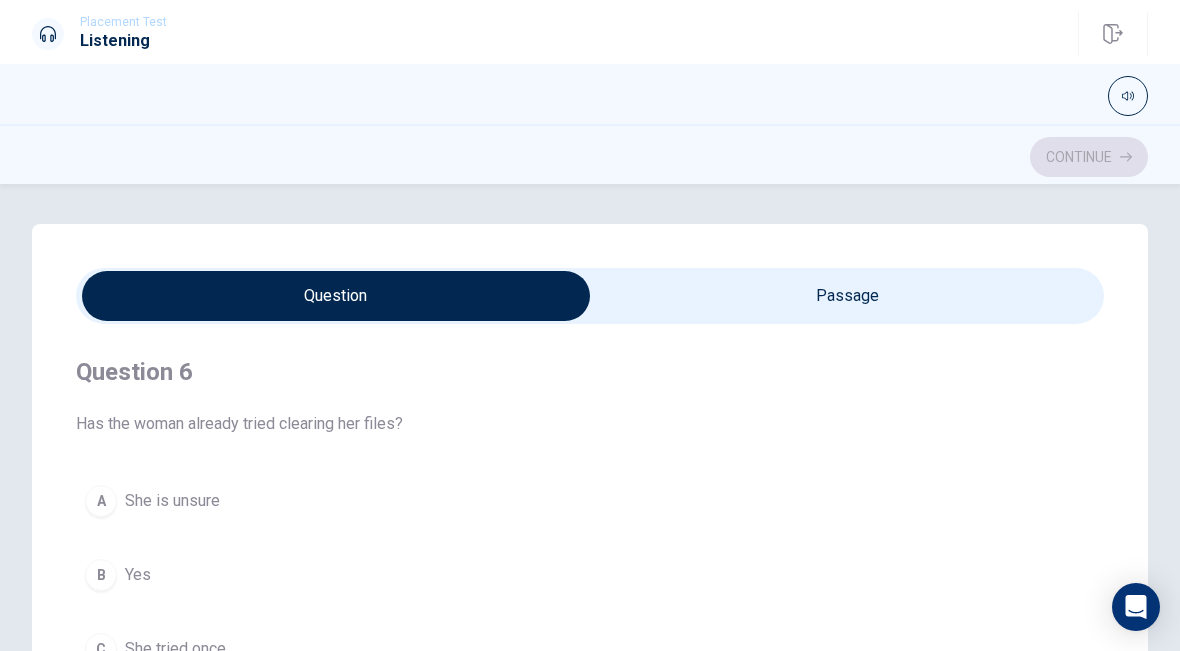 scroll, scrollTop: 0, scrollLeft: 0, axis: both 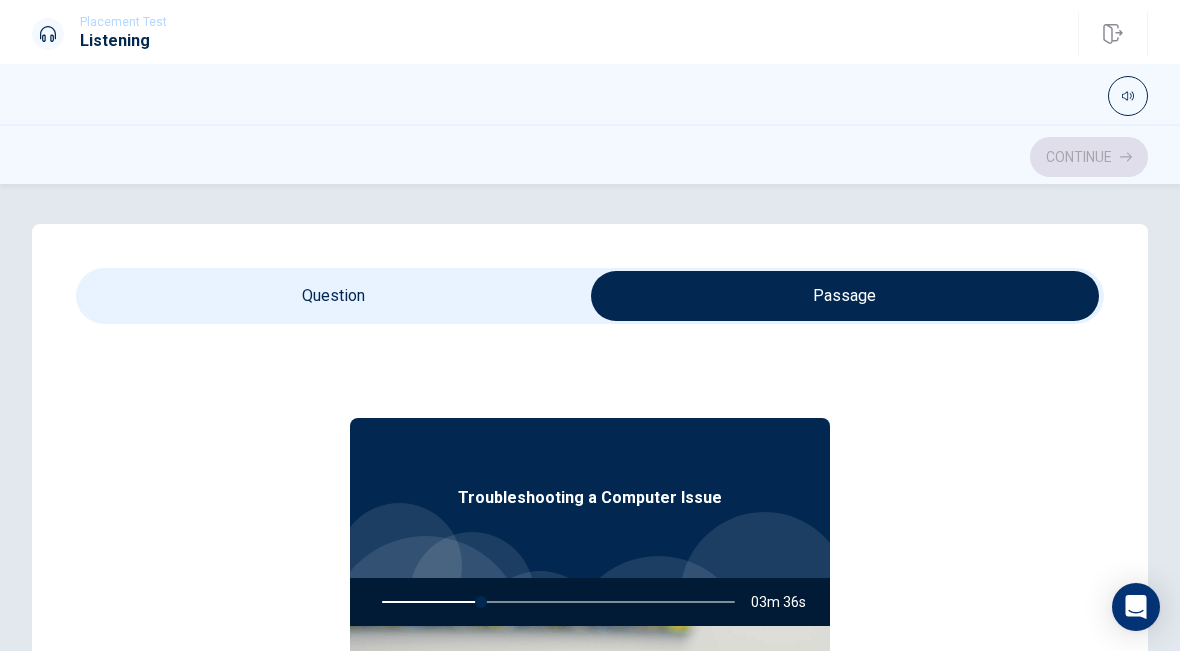 type on "28" 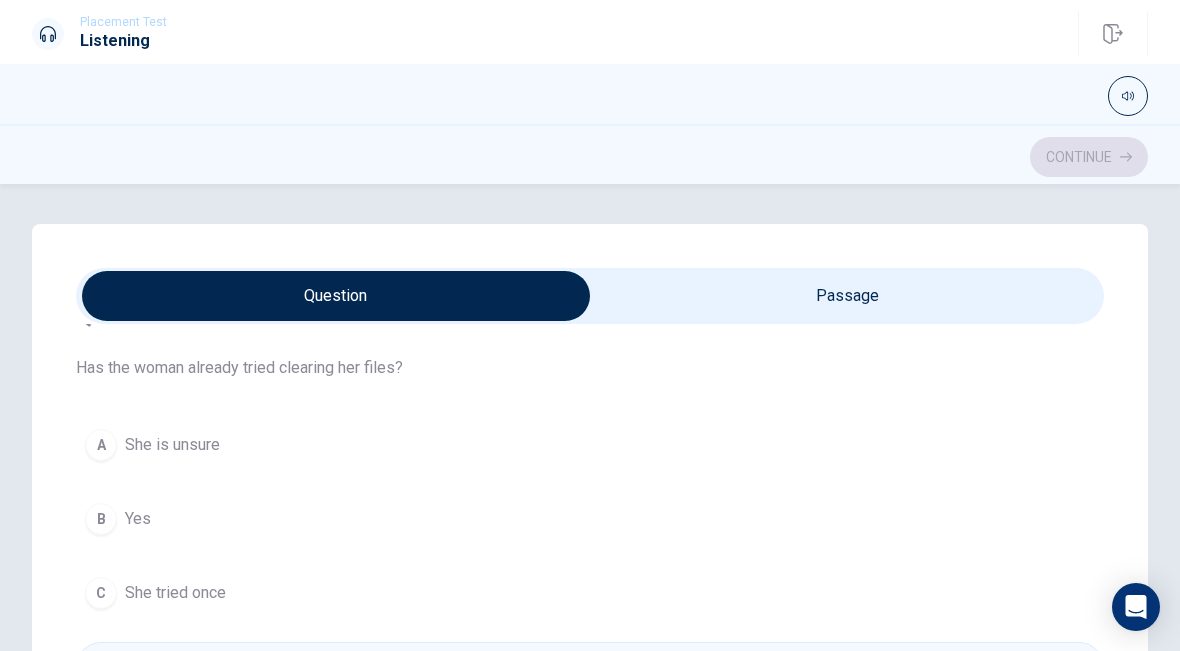 scroll, scrollTop: 41, scrollLeft: 0, axis: vertical 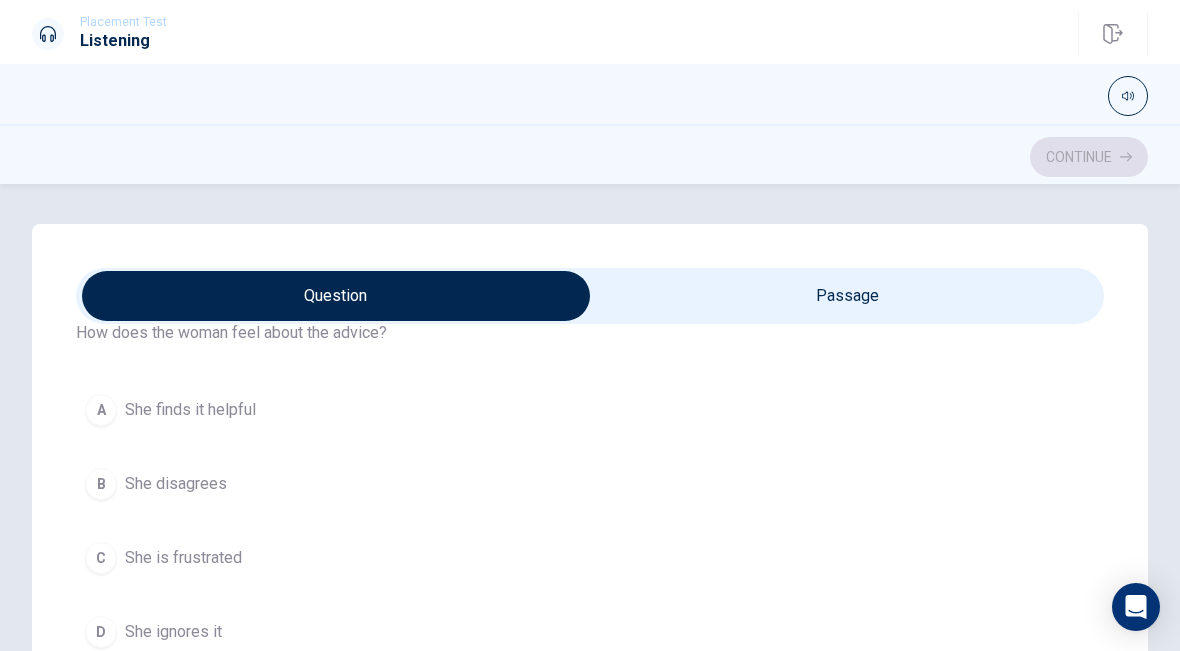 click on "A She finds it helpful B She disagrees C She is frustrated D She ignores it" at bounding box center [590, 521] 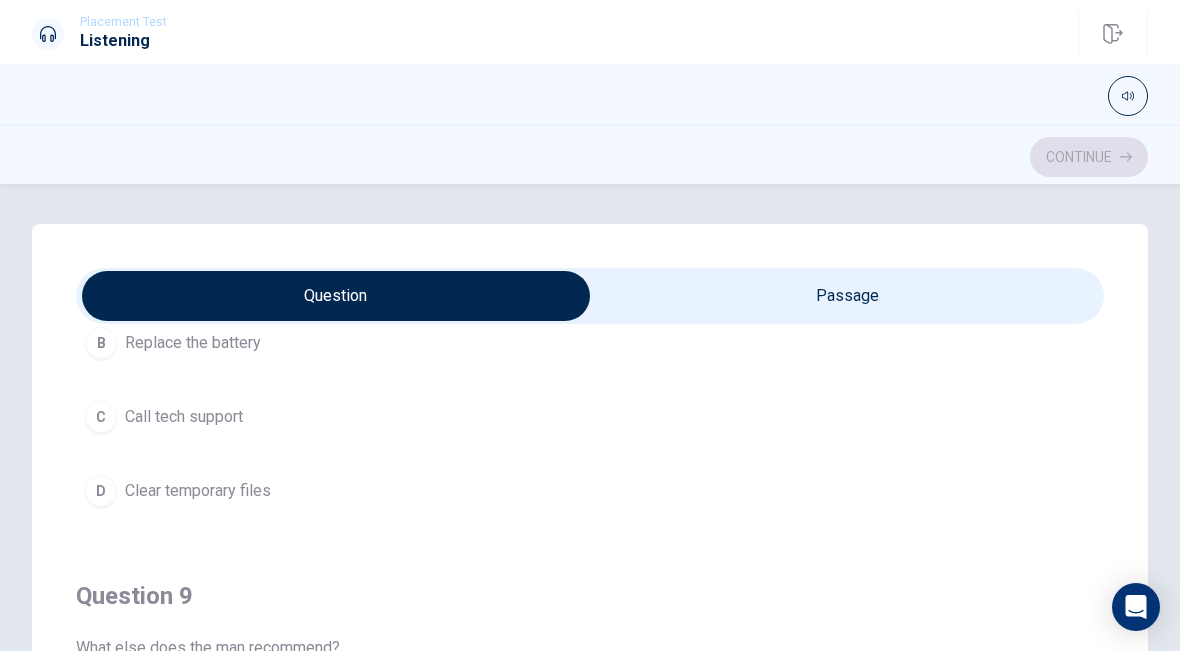 click on "C Call tech support" at bounding box center (590, 417) 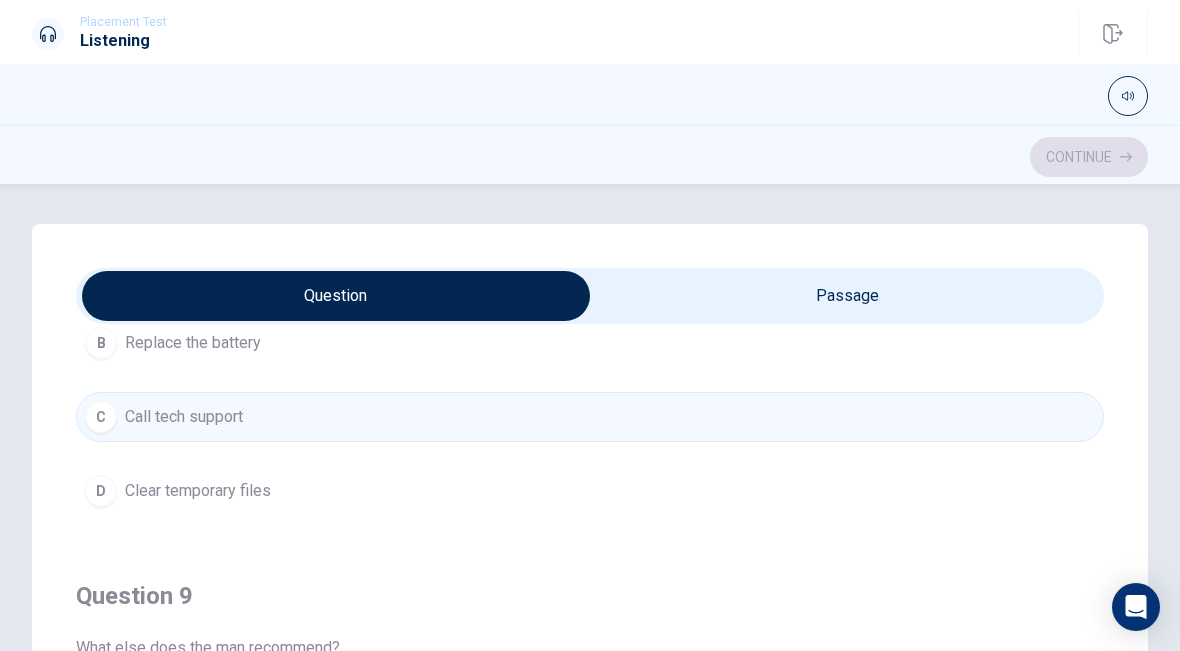 click on "B Replace the battery" at bounding box center (590, 343) 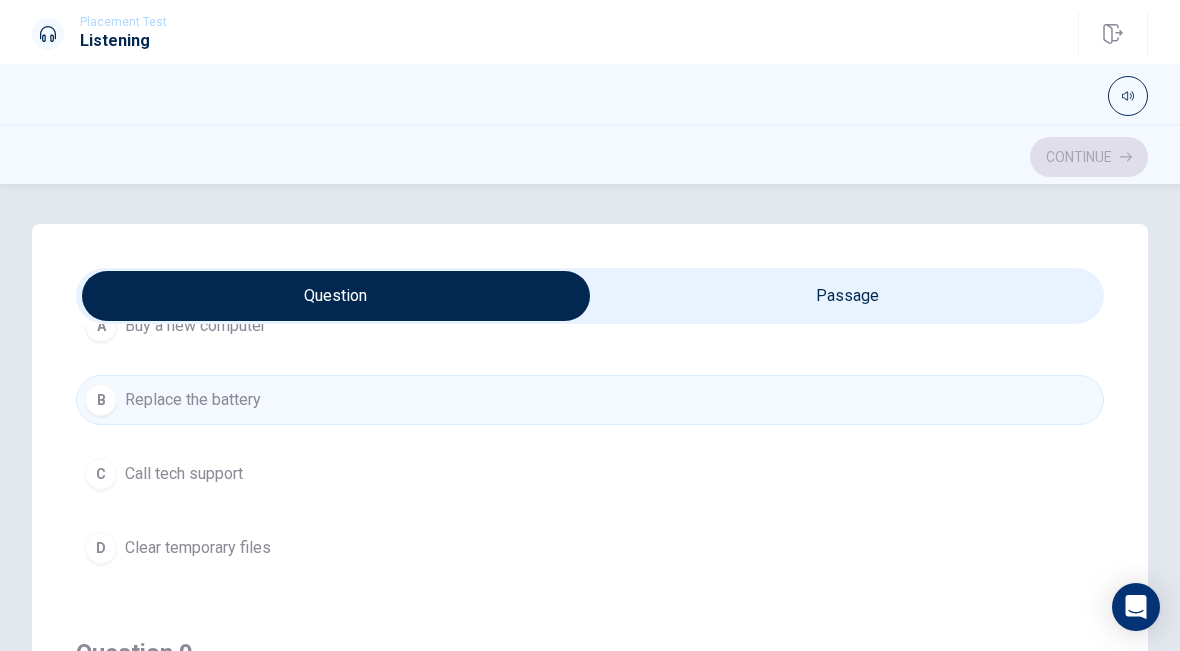 click on "C Call tech support" at bounding box center (590, 474) 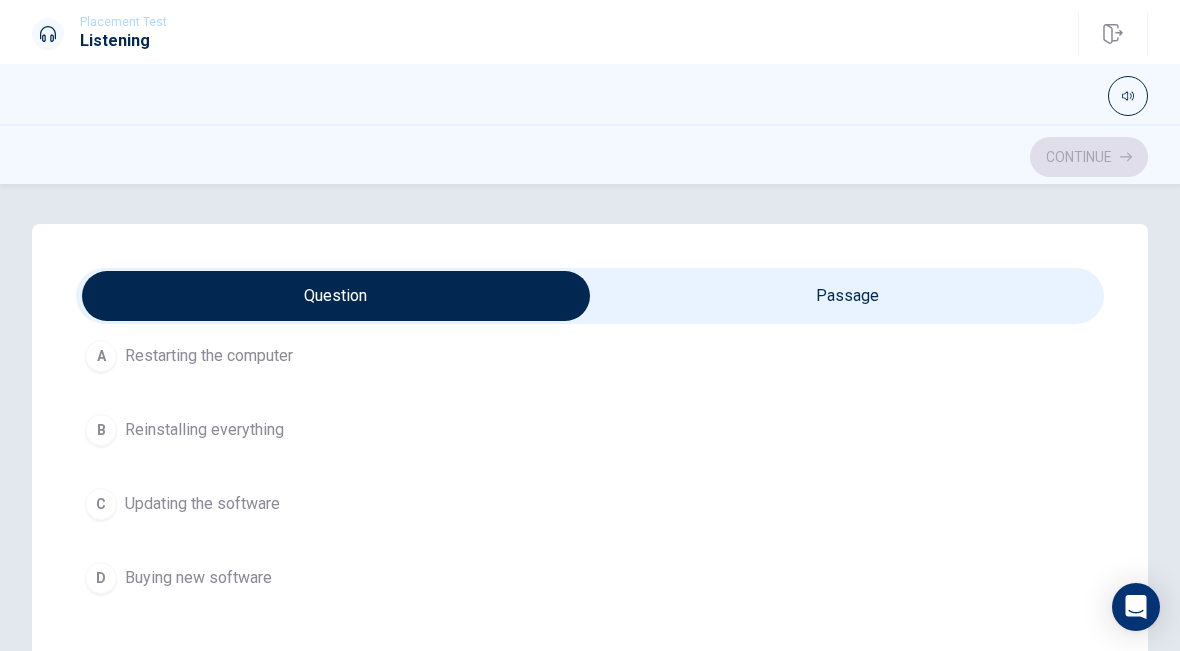 scroll, scrollTop: 1510, scrollLeft: 0, axis: vertical 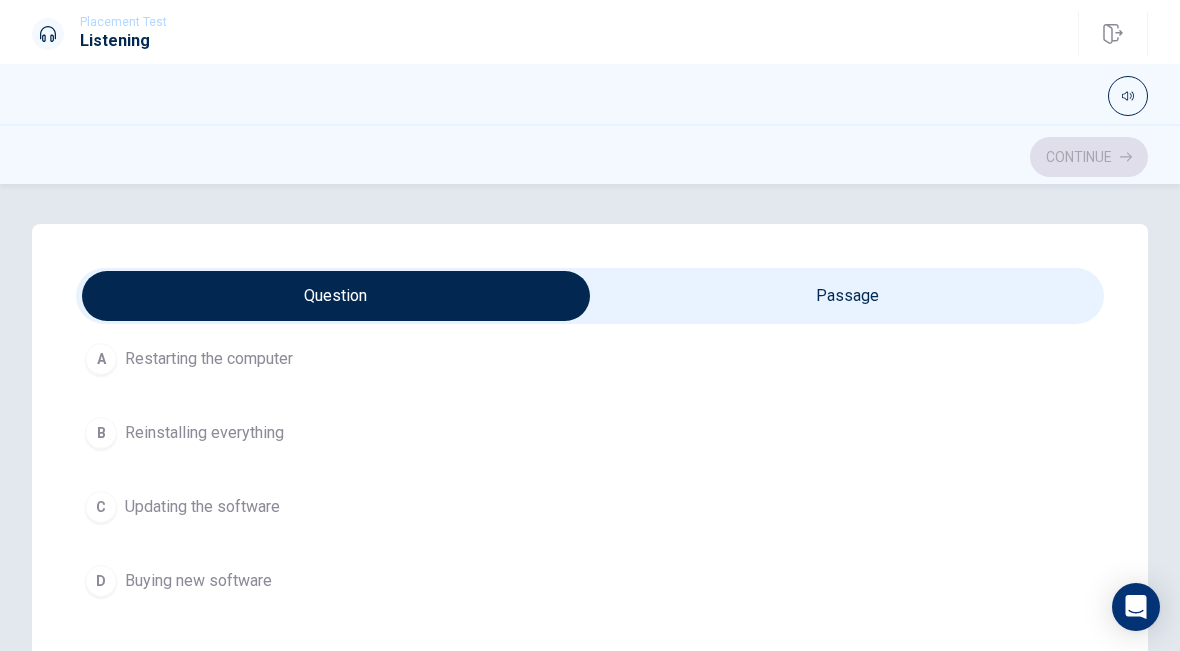 click on "A Restarting the computer B Reinstalling everything C Updating the software D Buying new software" at bounding box center [590, 470] 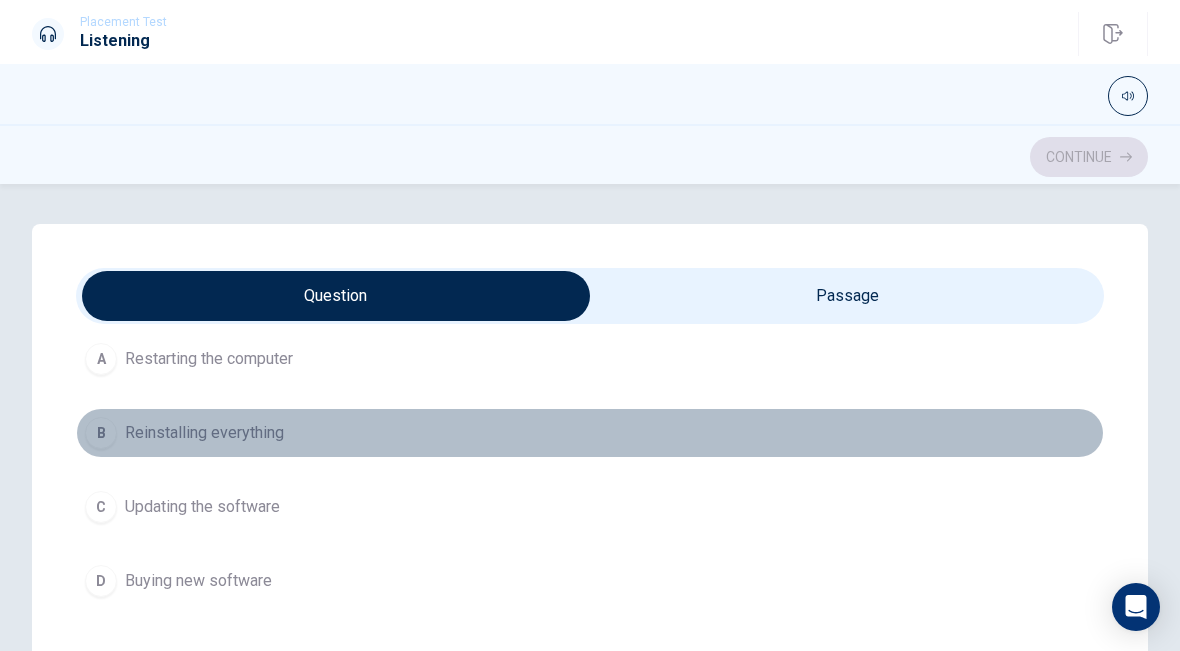 click on "B Reinstalling everything" at bounding box center (590, 433) 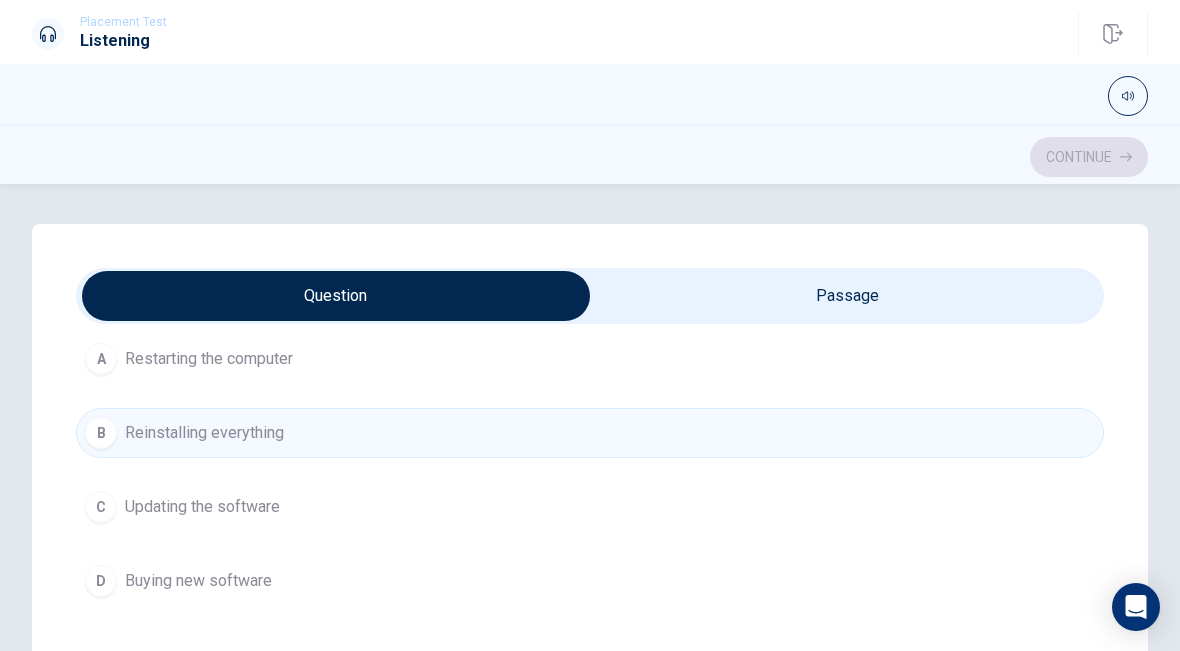 click on "A Restarting the computer B Reinstalling everything C Updating the software D Buying new software" at bounding box center (590, 470) 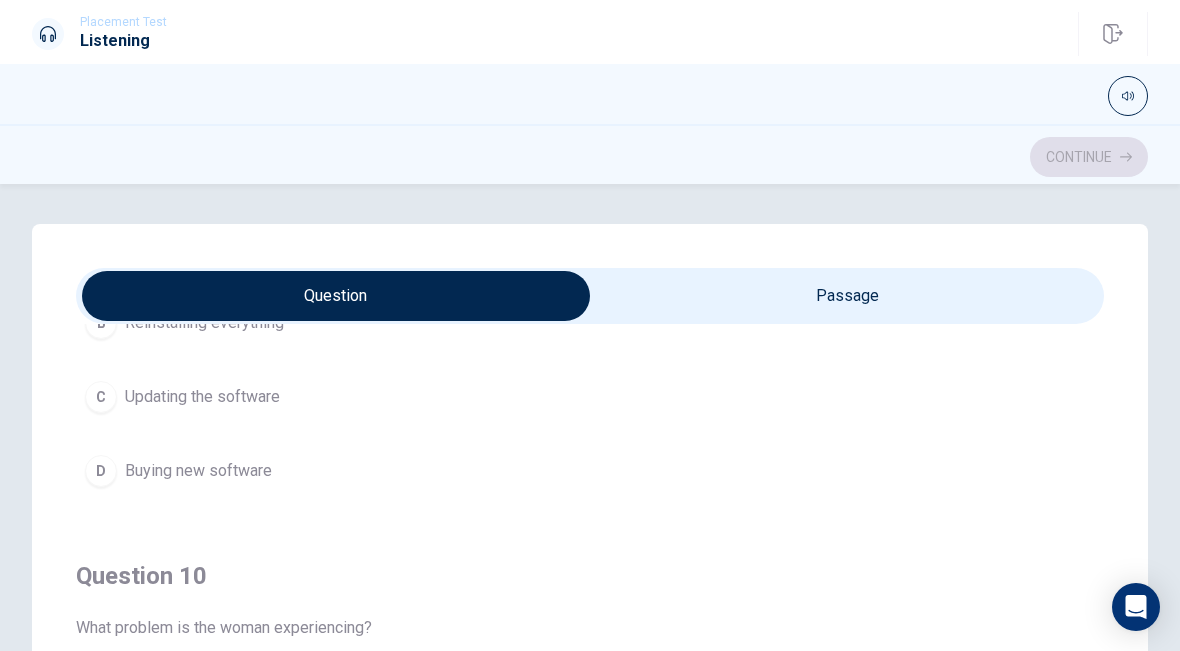 scroll, scrollTop: 1620, scrollLeft: 0, axis: vertical 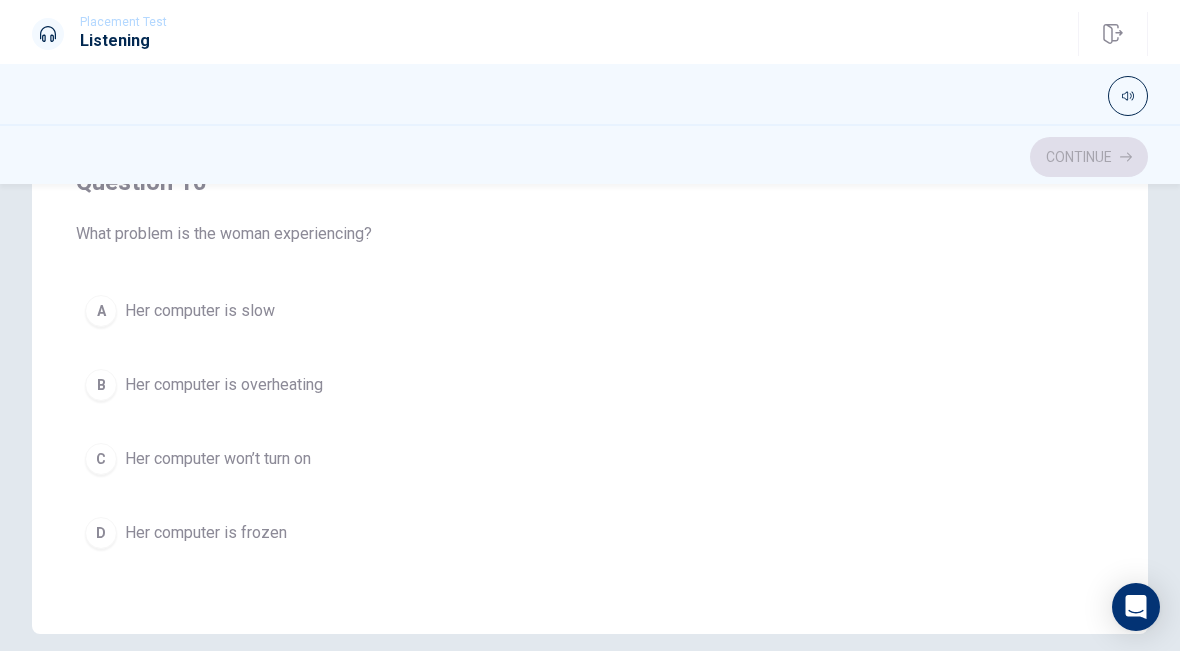 click on "A Her computer is slow" at bounding box center [590, 311] 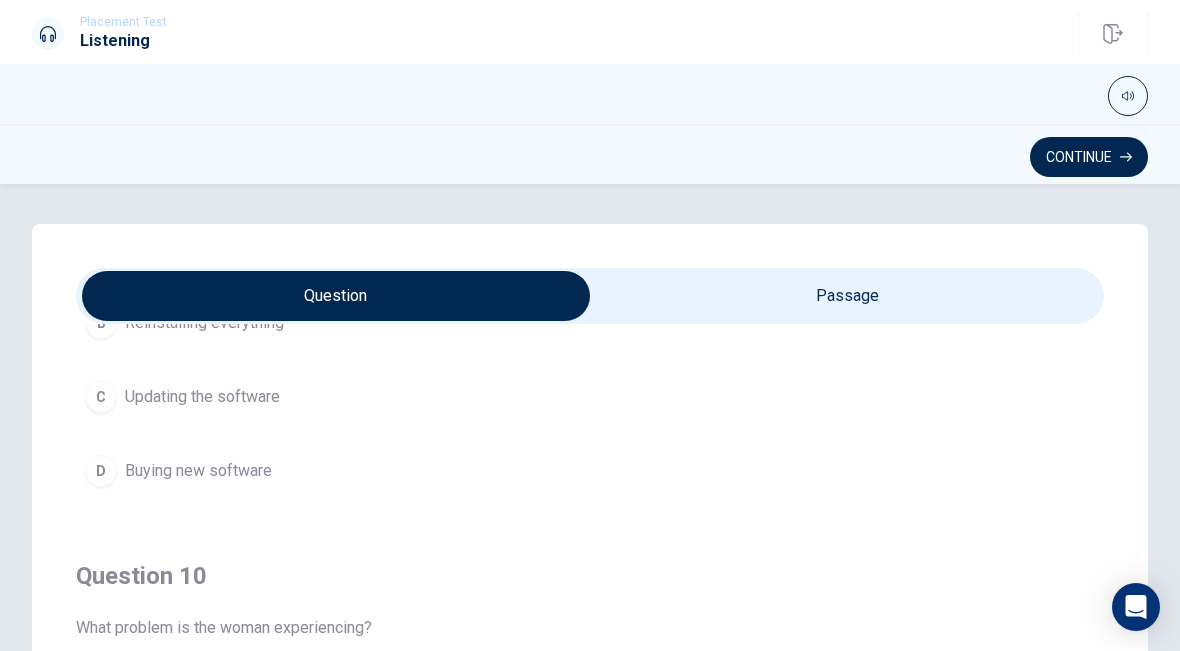 scroll, scrollTop: 0, scrollLeft: 0, axis: both 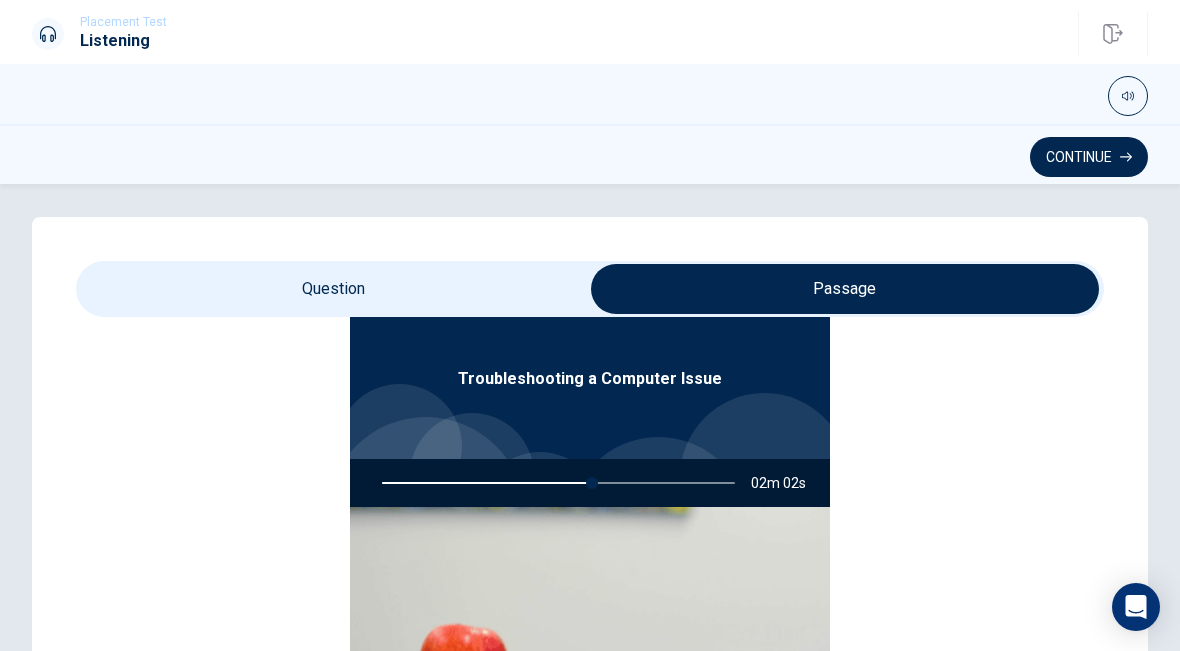click on "Troubleshooting a Computer Issue 02m 02s" at bounding box center (590, 591) 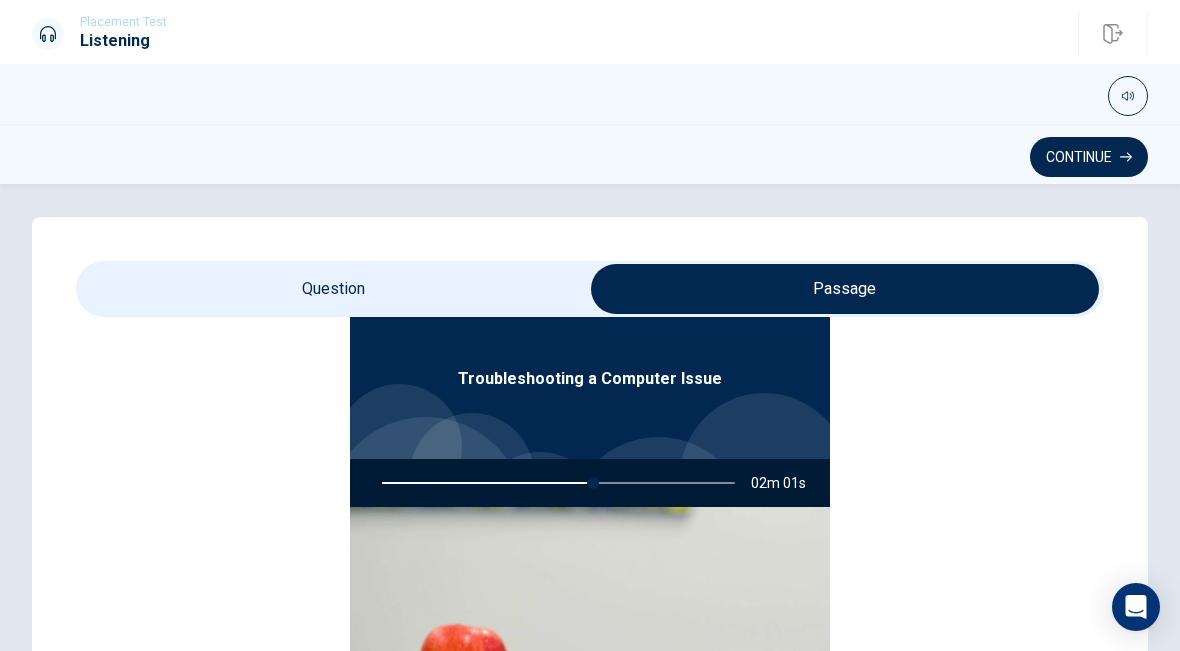 click at bounding box center [845, 289] 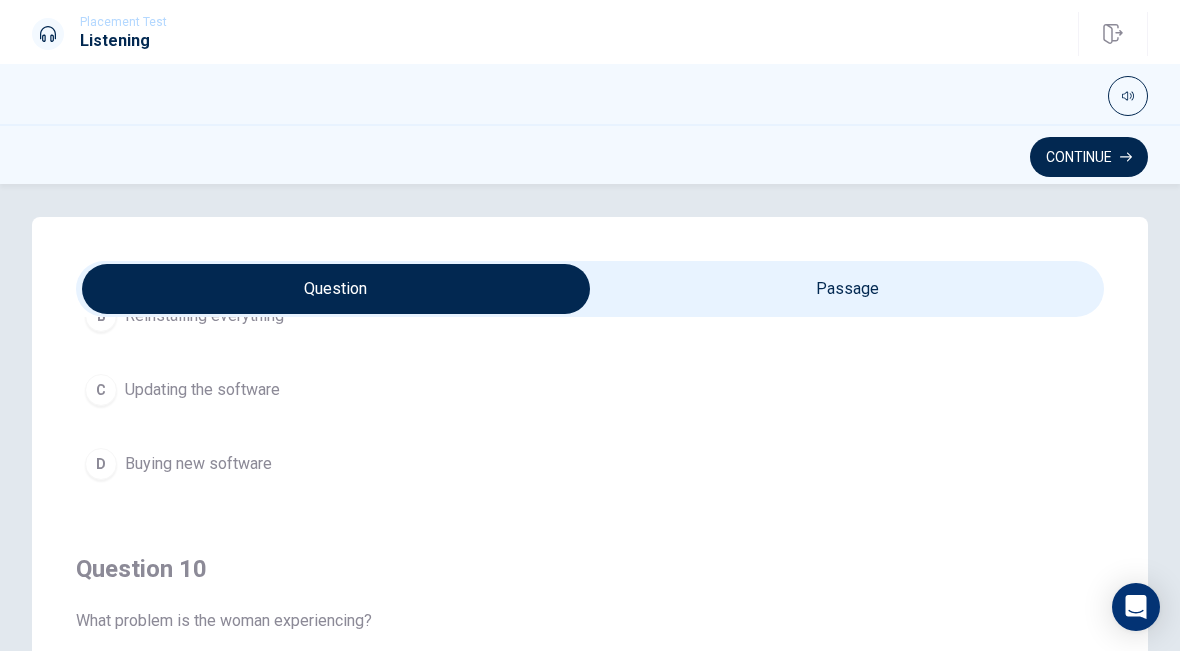 scroll, scrollTop: 1627, scrollLeft: 0, axis: vertical 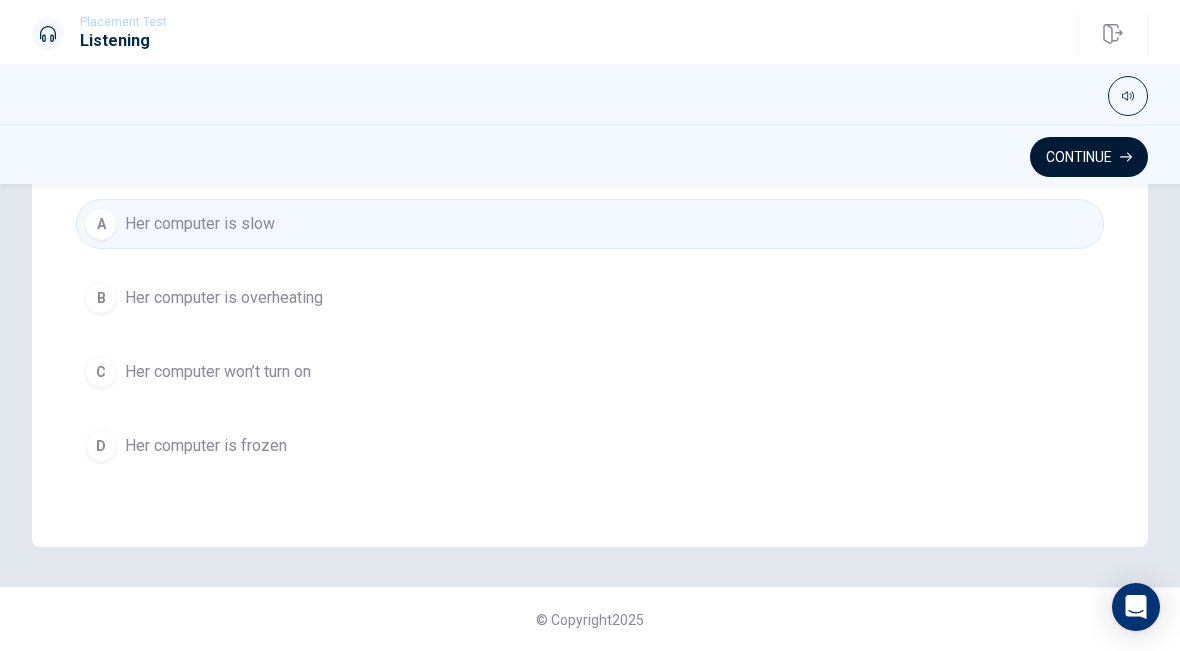 click on "Continue" at bounding box center [1089, 157] 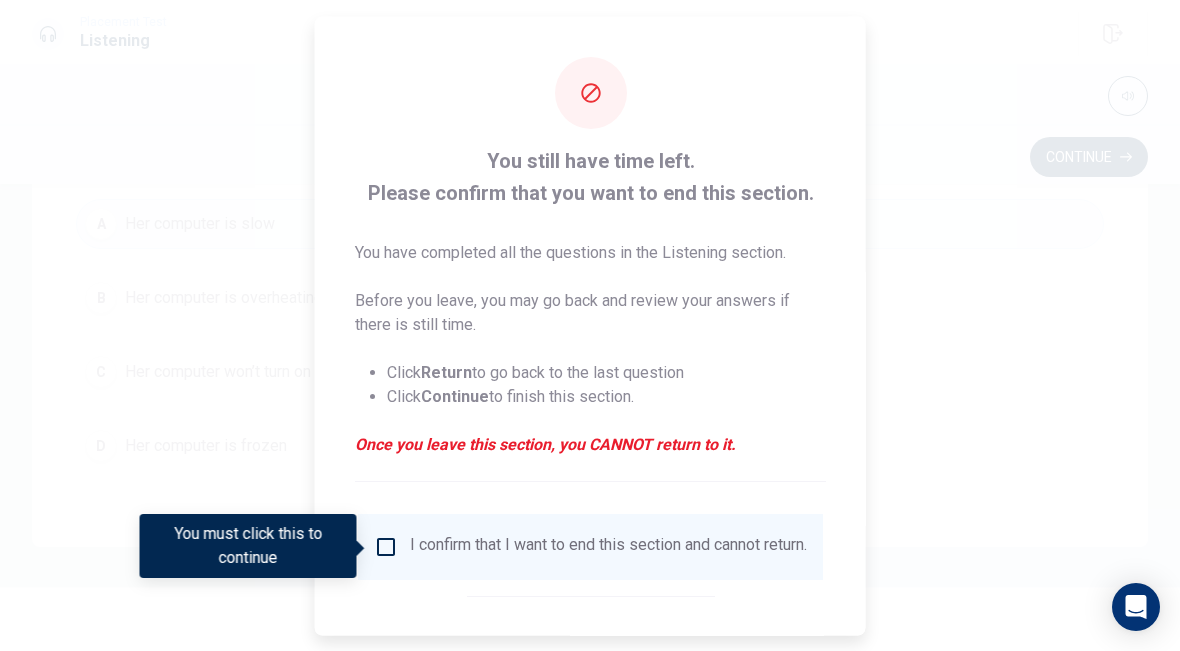 click on "I confirm that I want to end this section and cannot return." at bounding box center (608, 546) 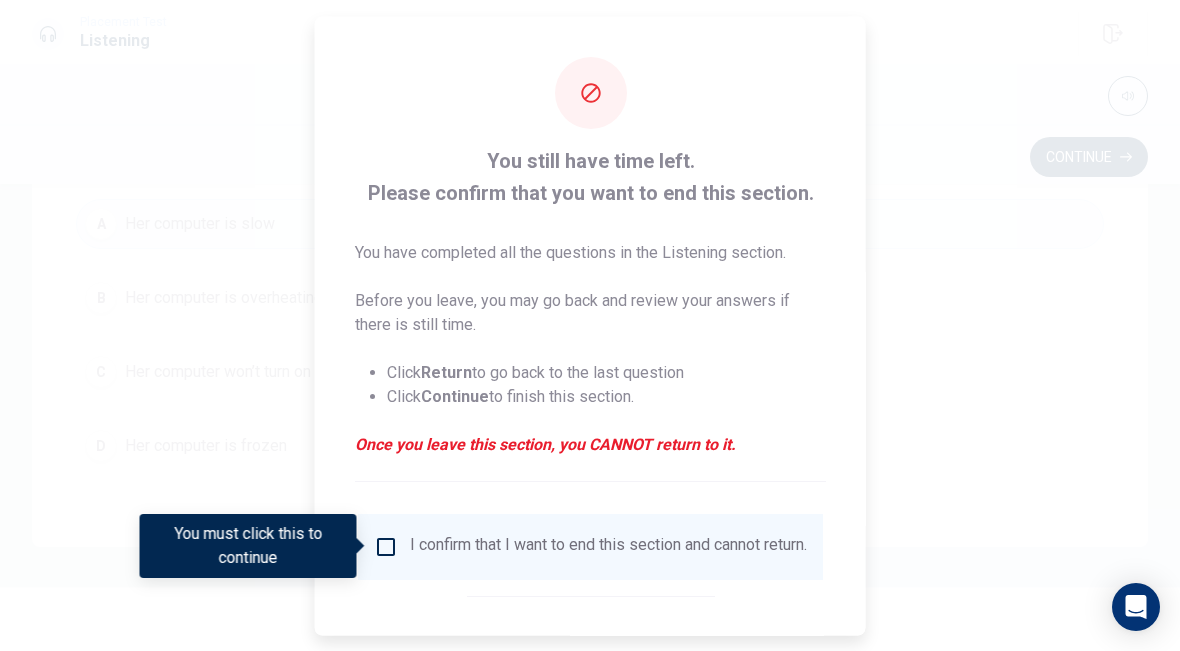 click on "I confirm that I want to end this section and cannot return." at bounding box center [608, 546] 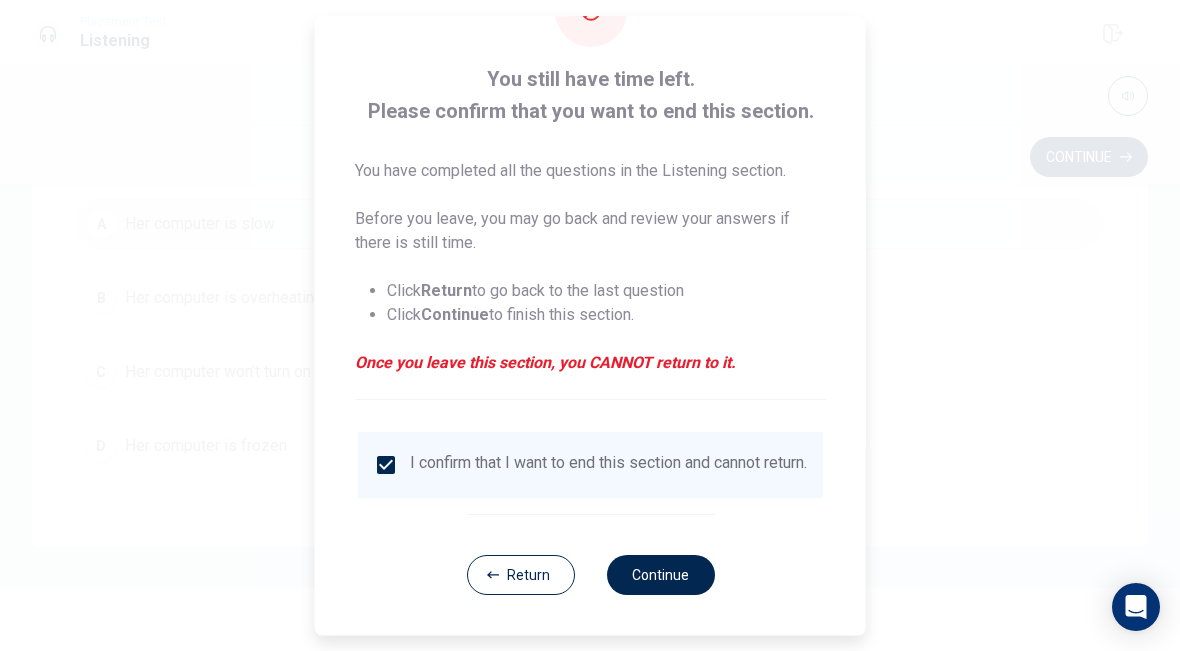 scroll, scrollTop: 95, scrollLeft: 0, axis: vertical 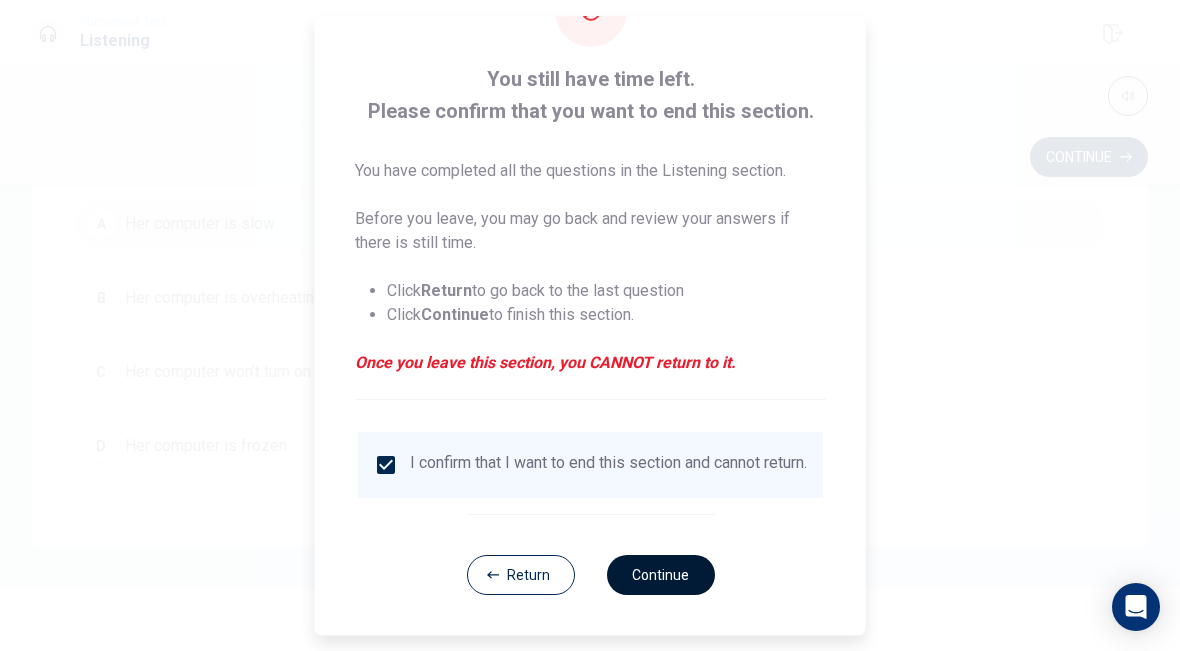 click on "Continue" at bounding box center (660, 575) 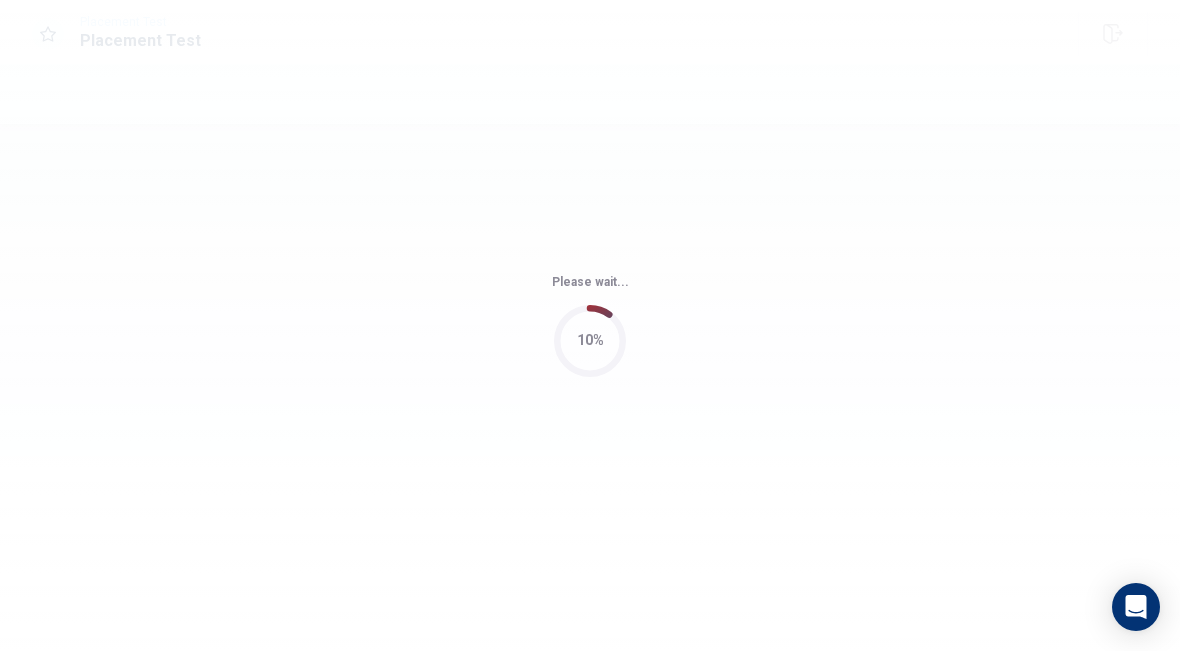 scroll, scrollTop: 0, scrollLeft: 0, axis: both 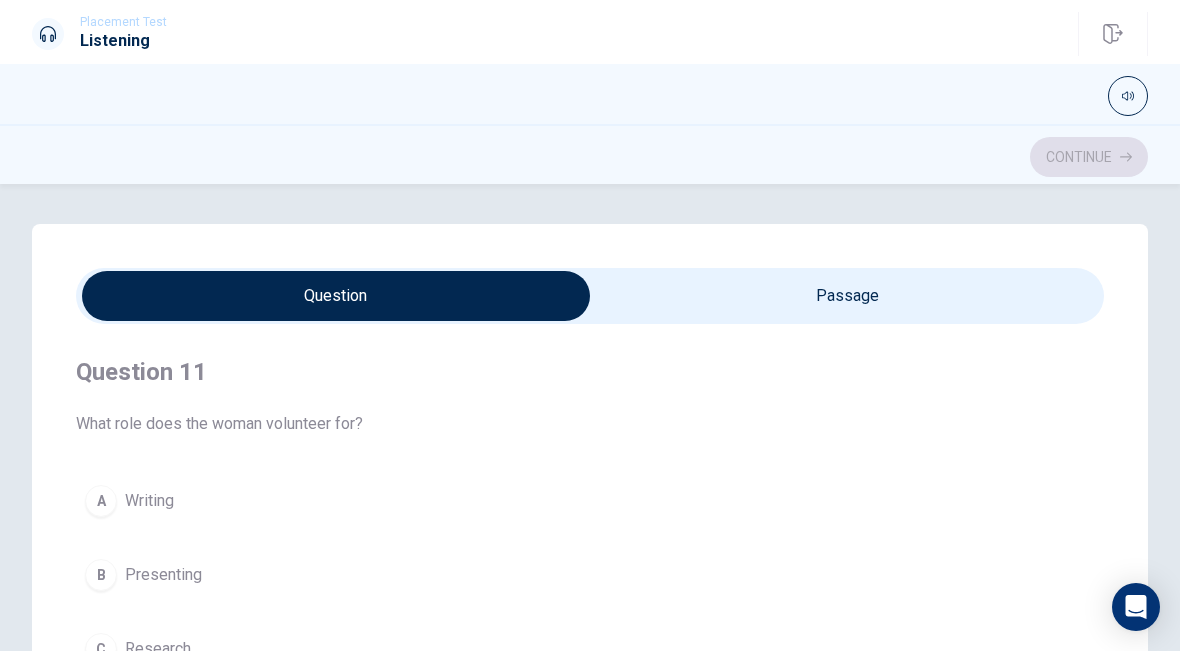 type on "1" 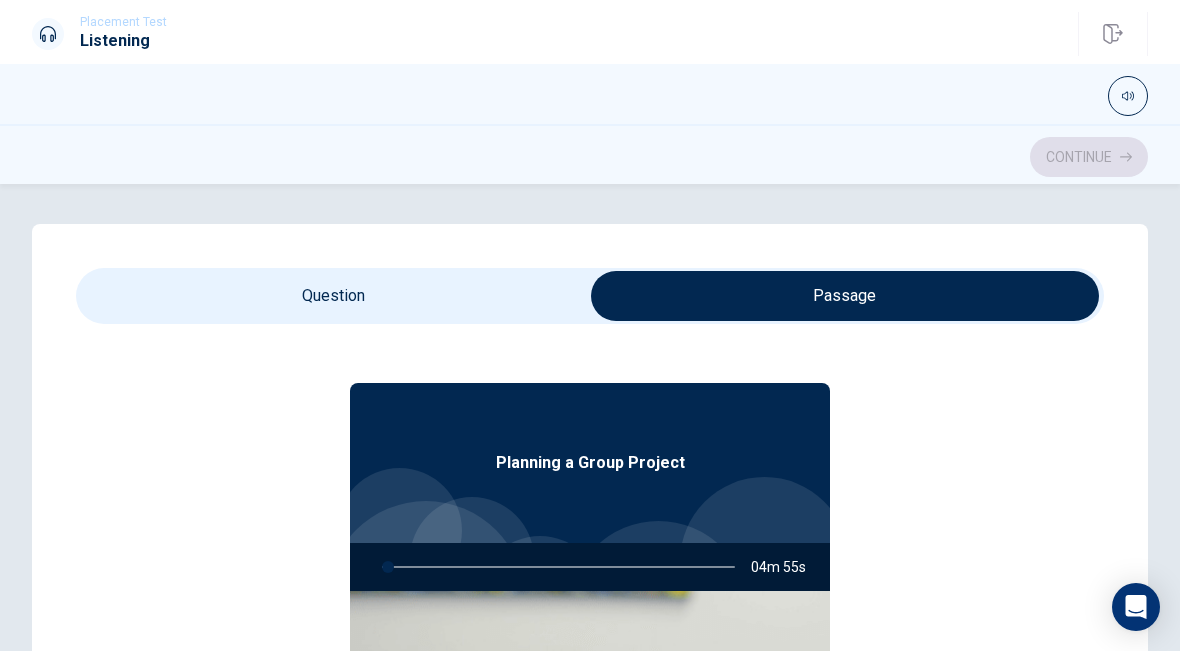 scroll, scrollTop: 27, scrollLeft: 0, axis: vertical 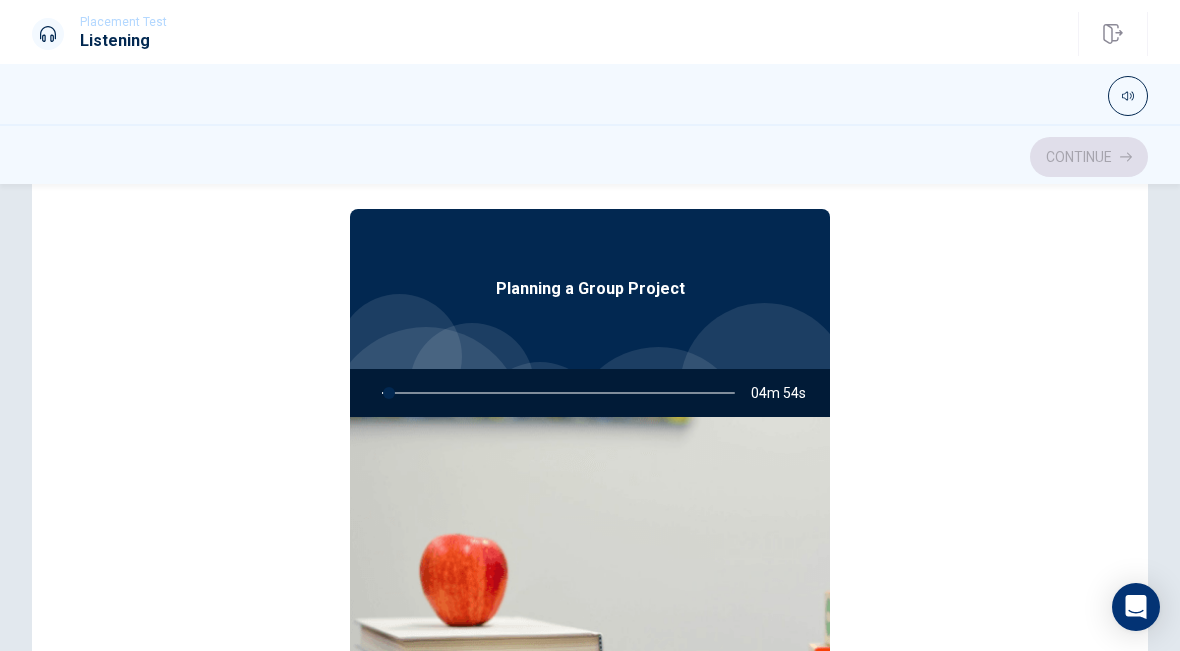 click on "Planning a Group Project 04m 54s" at bounding box center [590, 501] 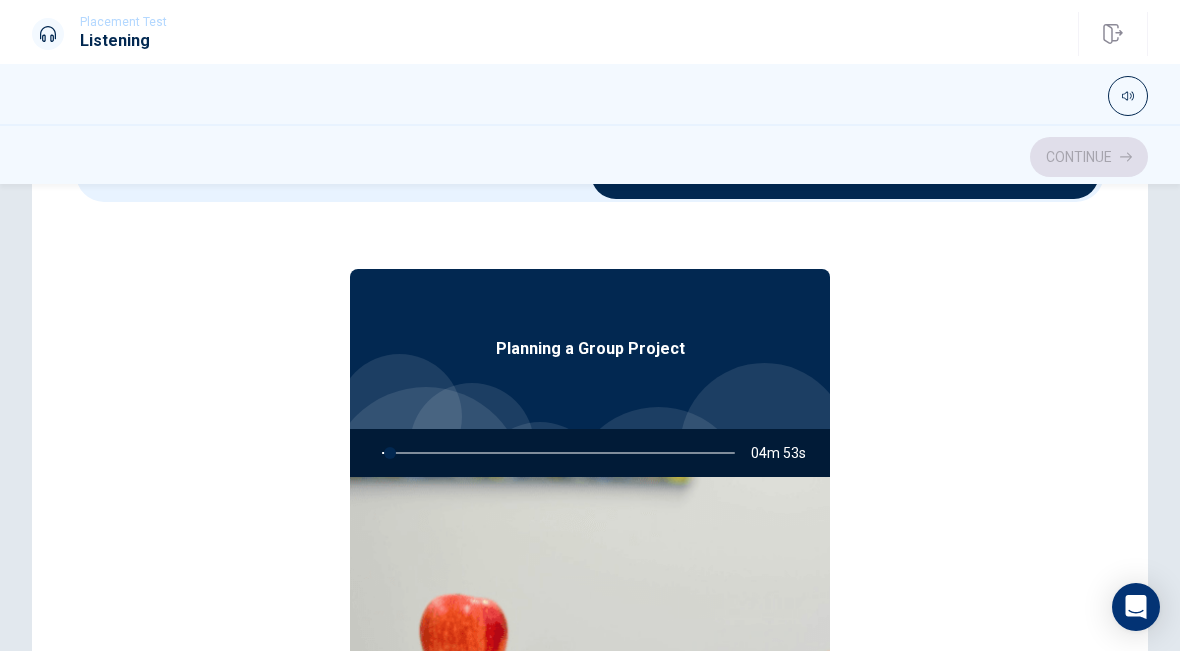 scroll, scrollTop: 81, scrollLeft: 0, axis: vertical 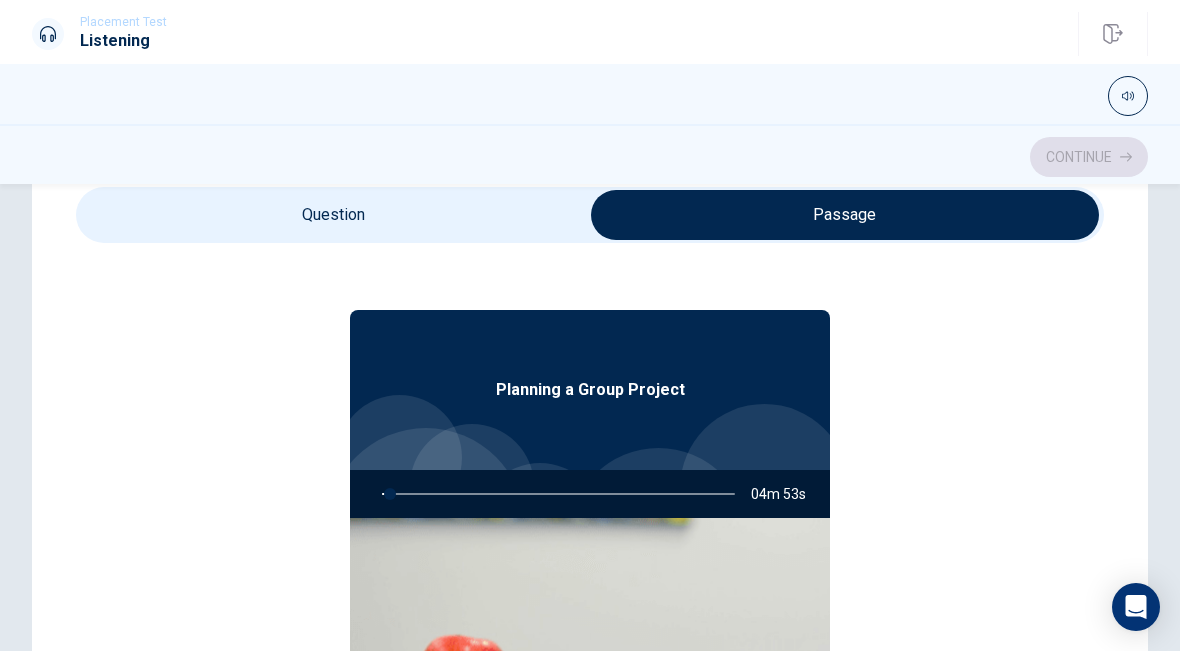 click on "Planning a Group Project 04m 53s" at bounding box center [590, 602] 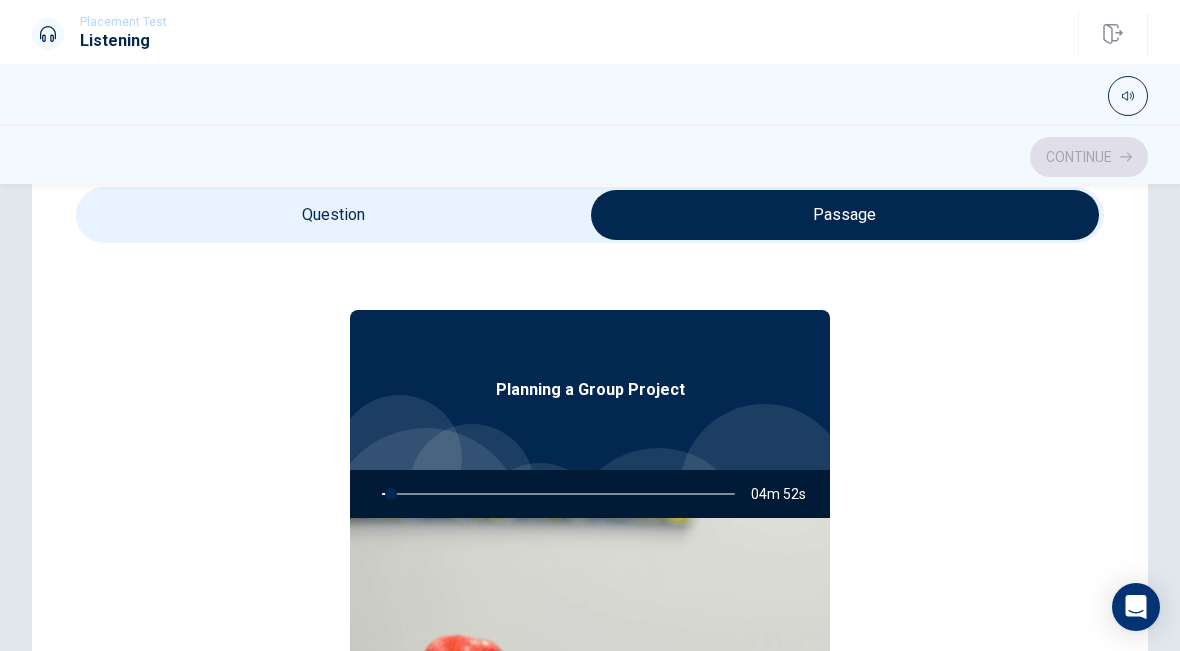click at bounding box center (845, 215) 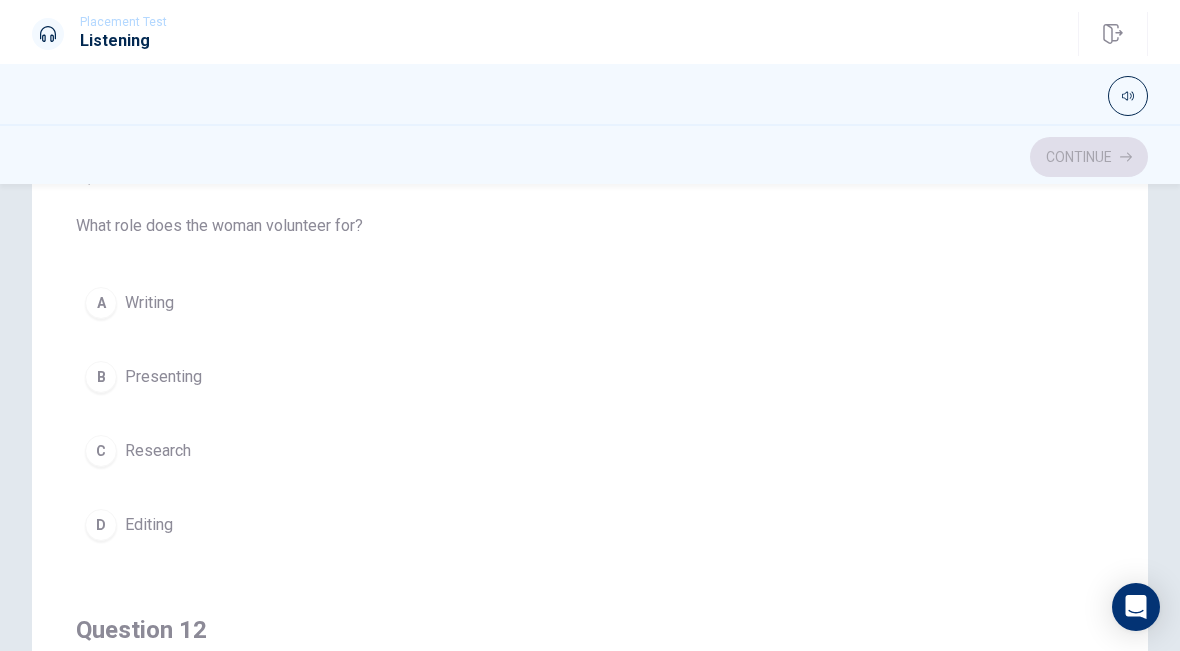 scroll, scrollTop: 180, scrollLeft: 0, axis: vertical 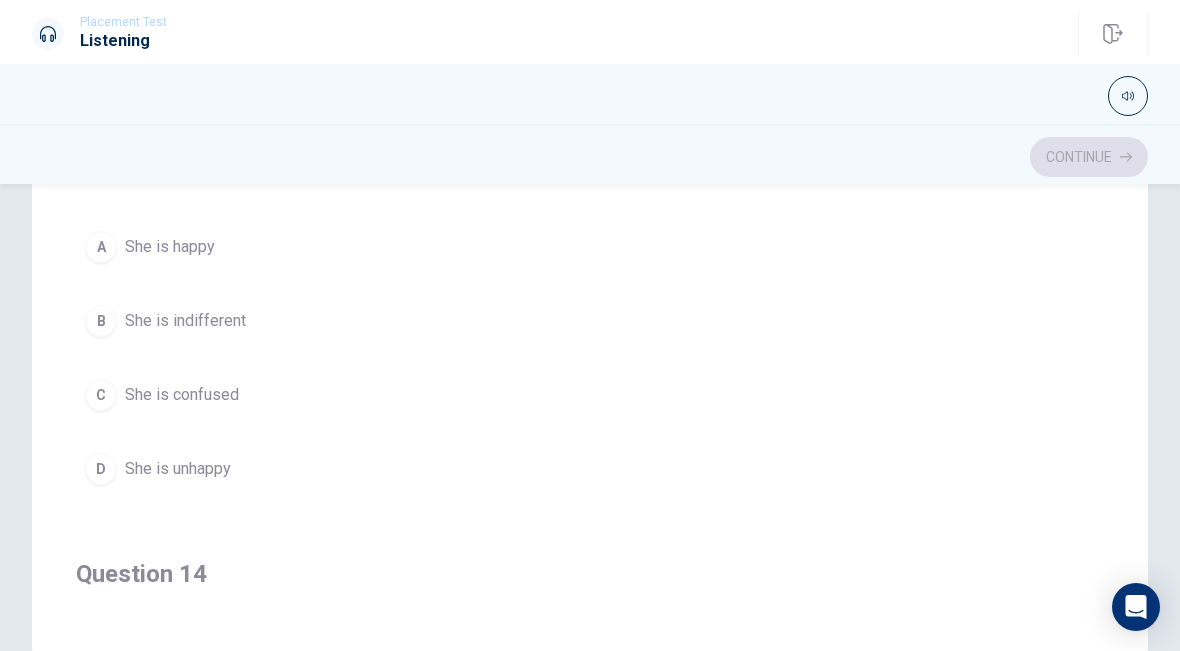 click on "B She is indifferent" at bounding box center [590, 321] 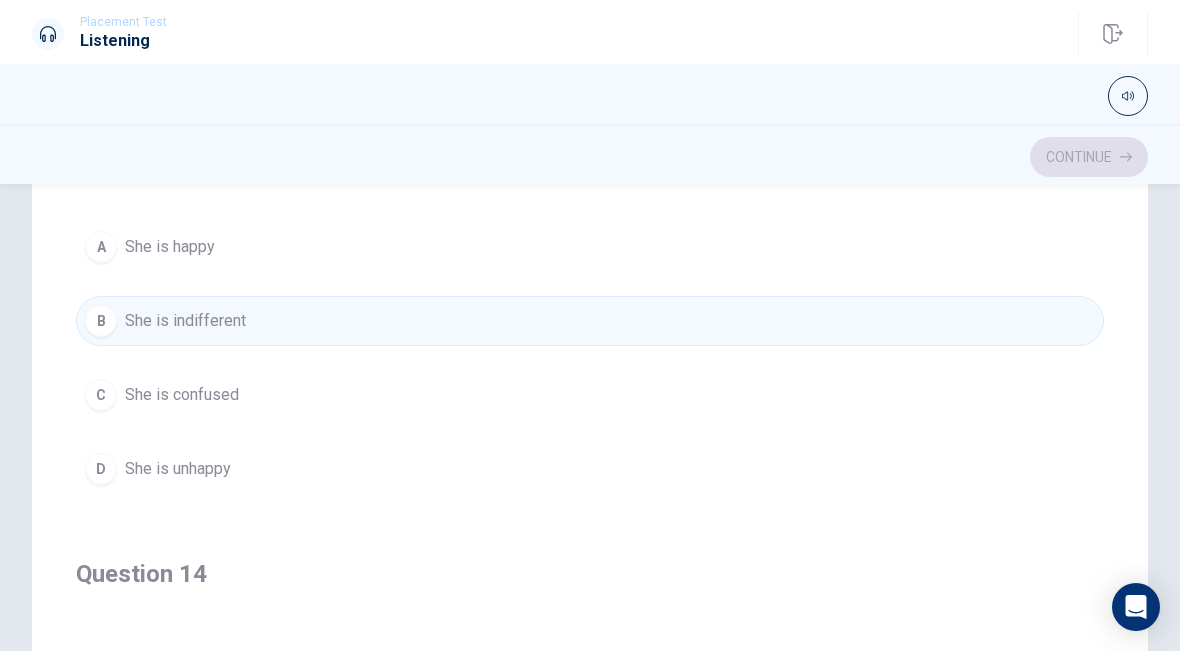 click on "A She is happy" at bounding box center (590, 247) 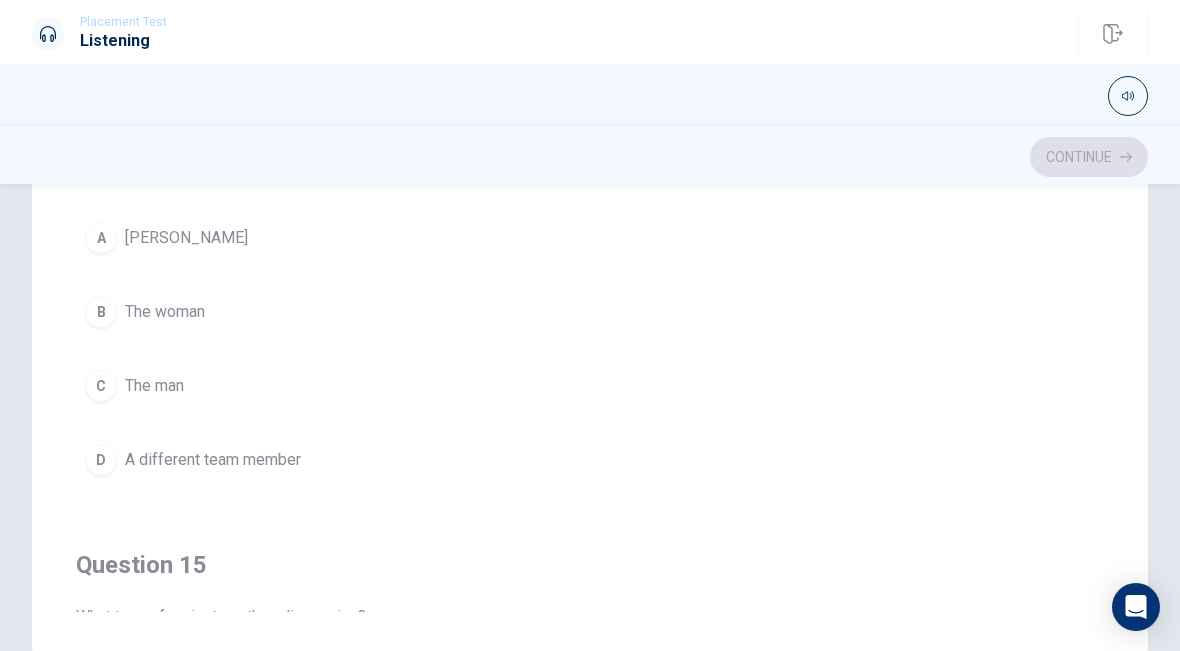 scroll, scrollTop: 1218, scrollLeft: 0, axis: vertical 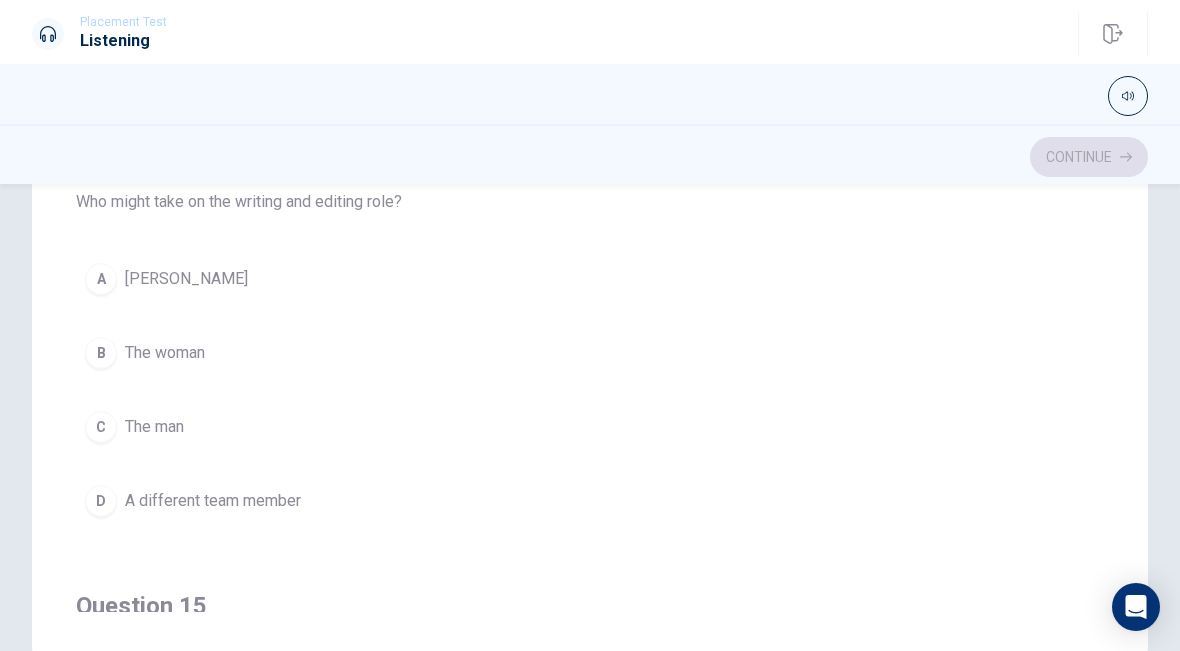 click on "A [PERSON_NAME]" at bounding box center [590, 279] 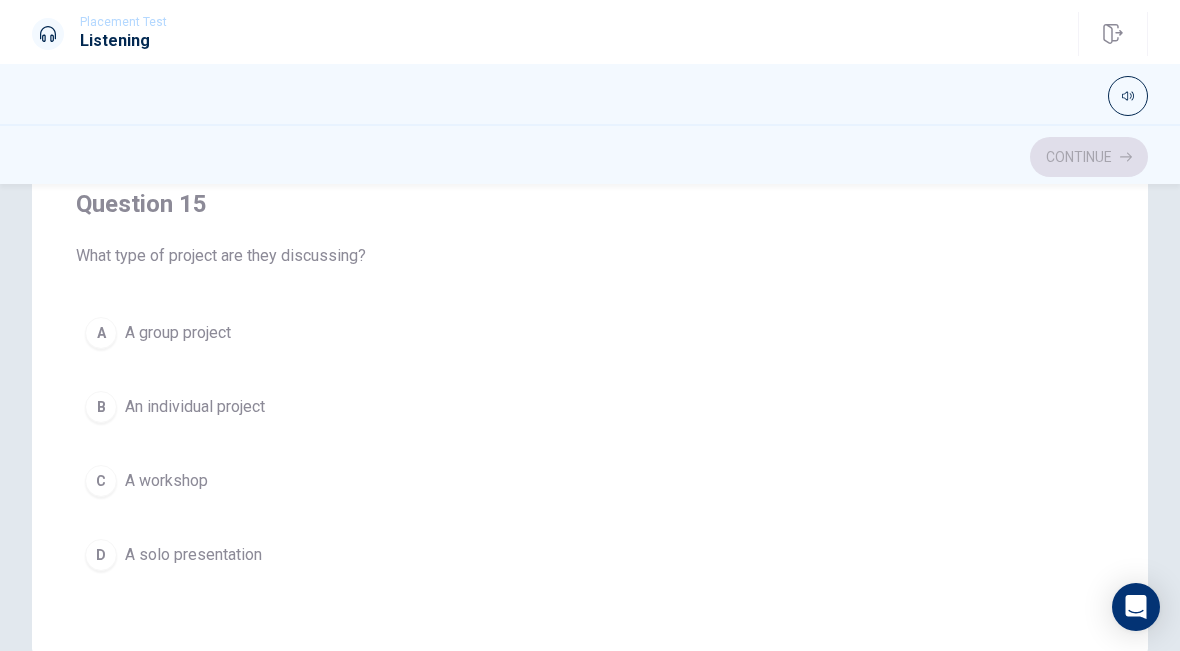 scroll, scrollTop: 1620, scrollLeft: 0, axis: vertical 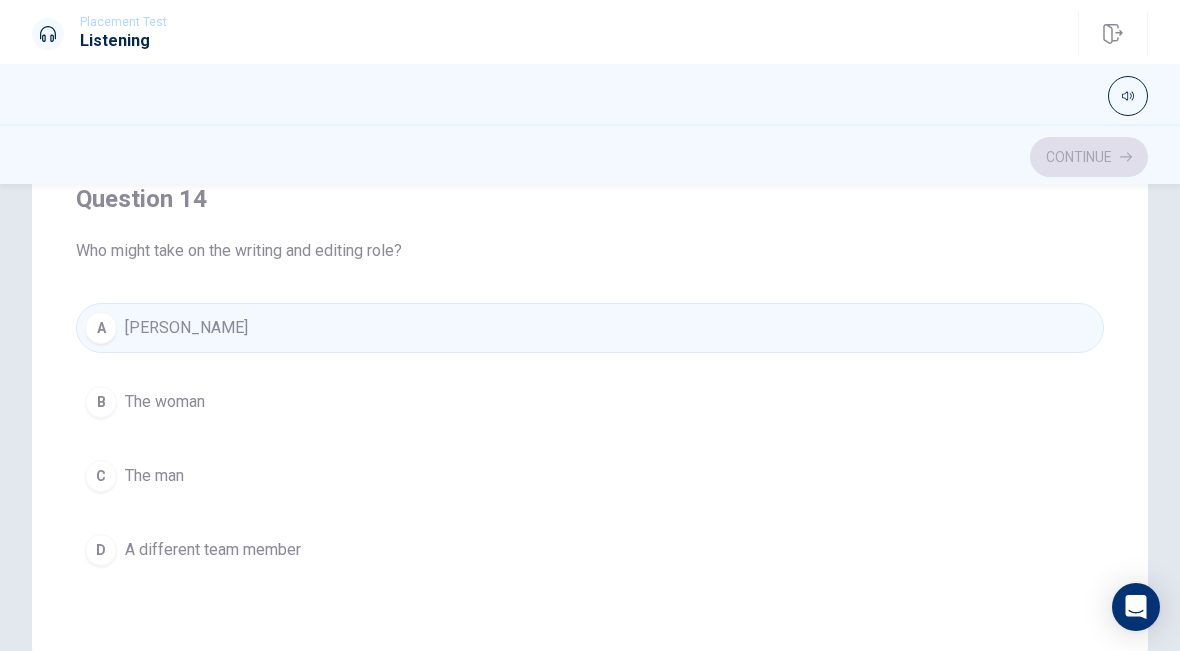 click on "C The man" at bounding box center [590, 476] 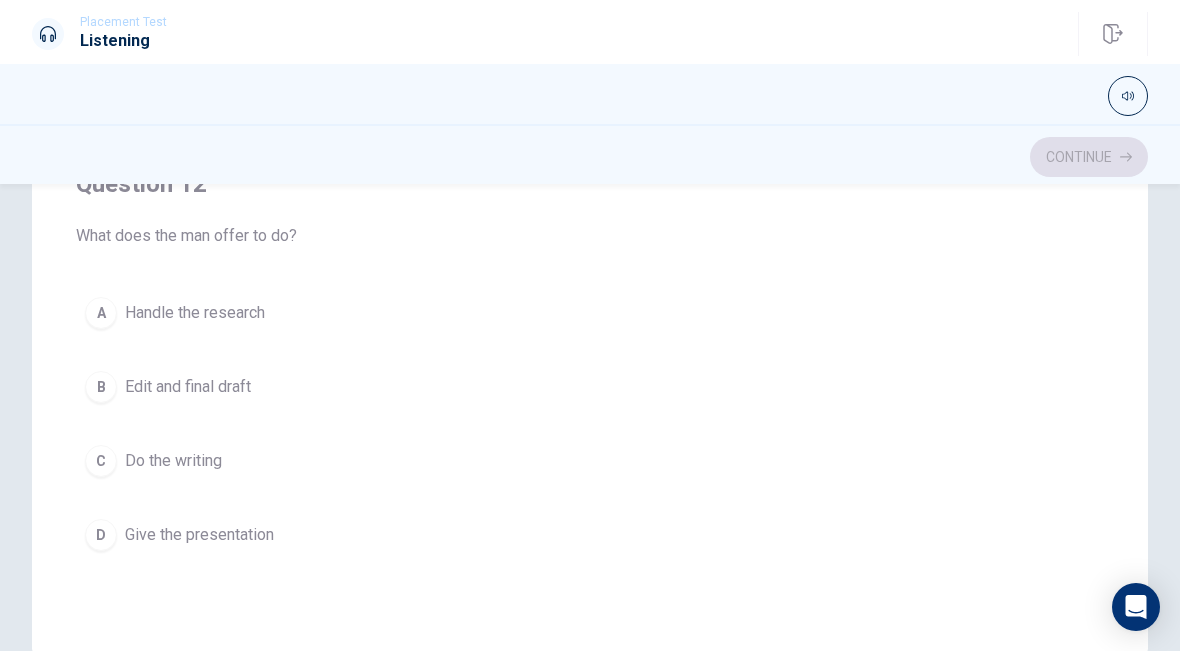 scroll, scrollTop: 241, scrollLeft: 0, axis: vertical 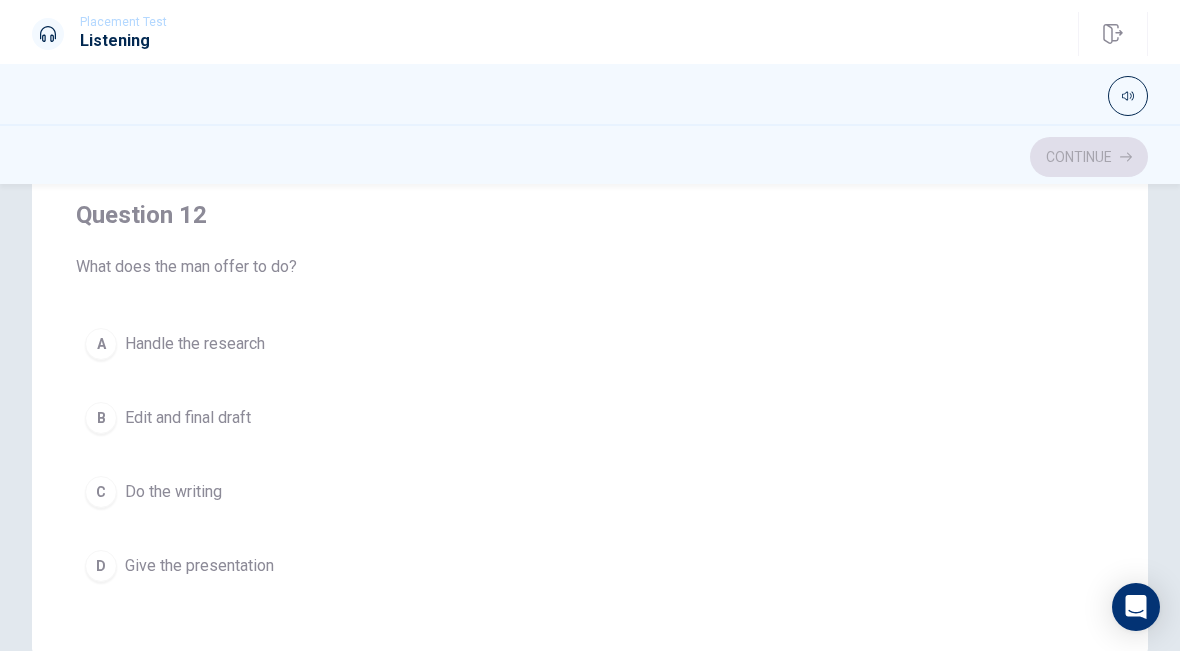 click on "A Handle the research" at bounding box center [590, 344] 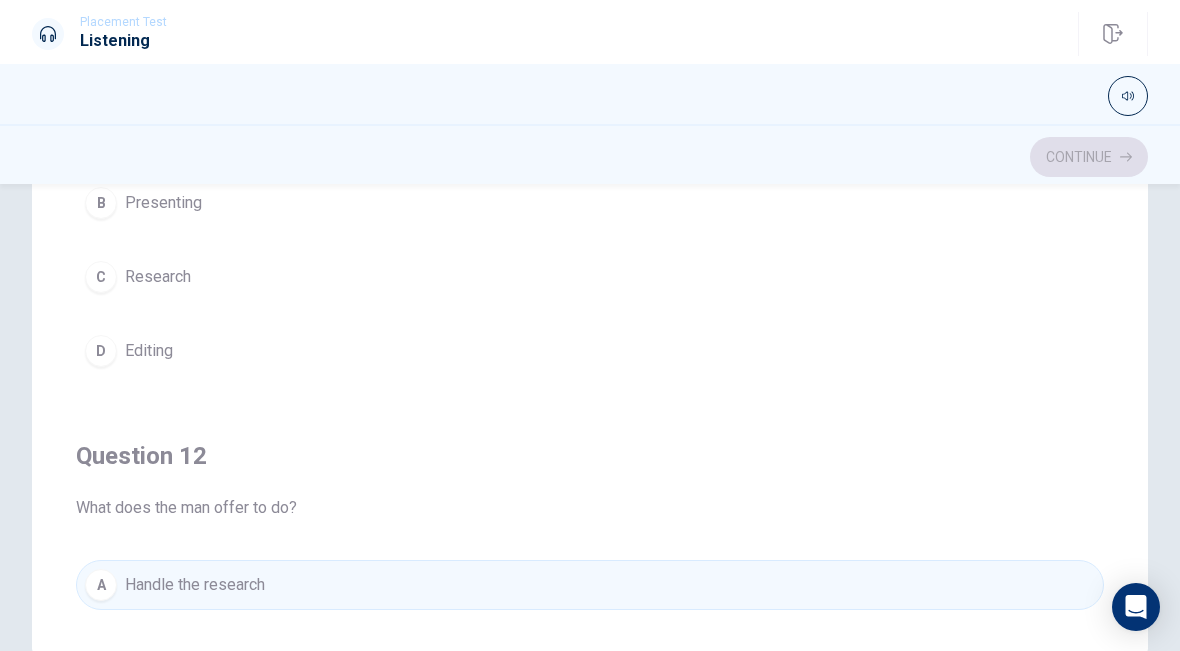 scroll, scrollTop: 0, scrollLeft: 0, axis: both 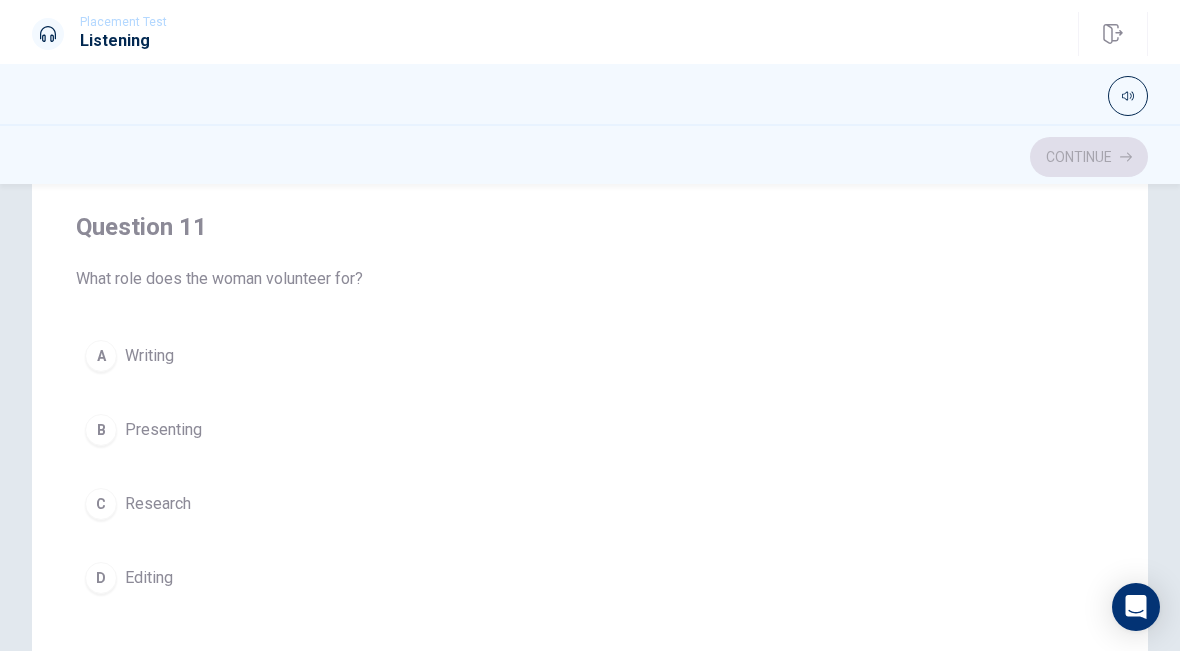 click on "C Research" at bounding box center (590, 504) 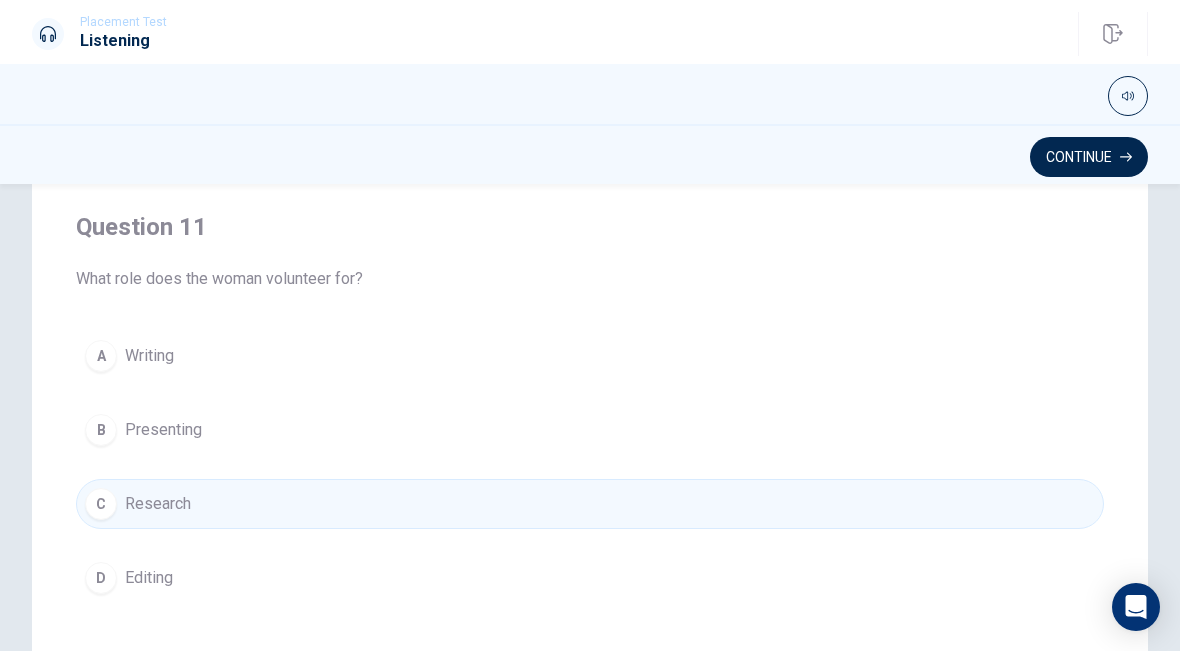 click on "Question 11 What role does the woman volunteer for? A Writing B Presenting C Research D Editing" at bounding box center (590, 407) 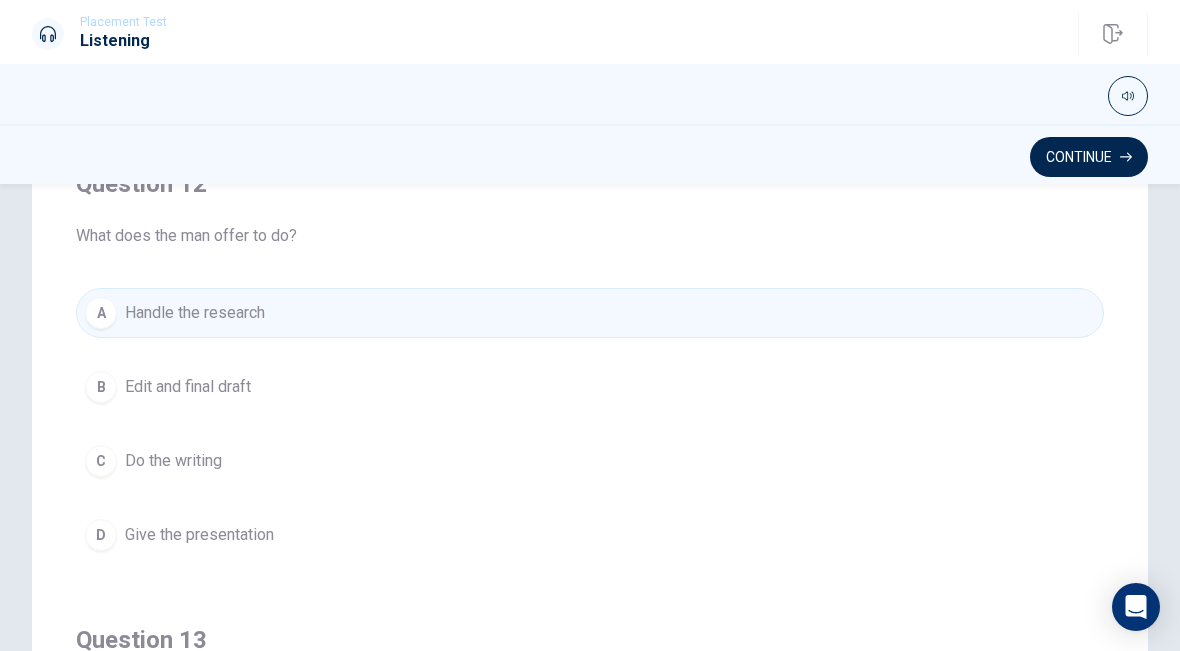 scroll, scrollTop: 501, scrollLeft: 0, axis: vertical 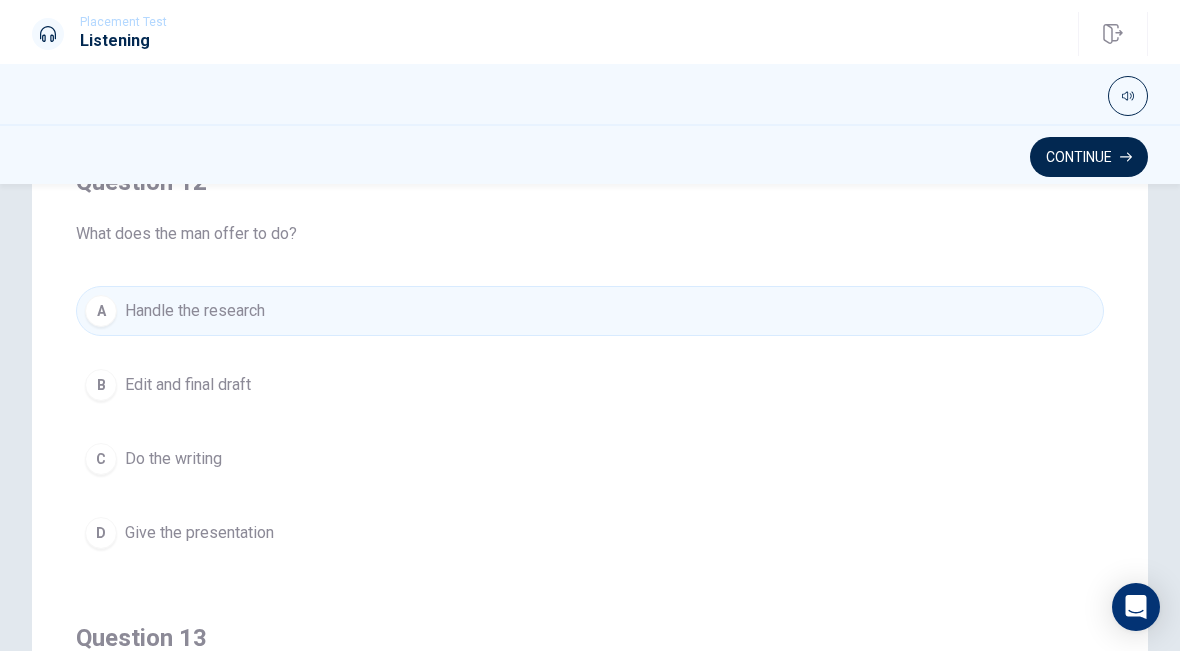 click on "B Edit and final draft" at bounding box center (590, 385) 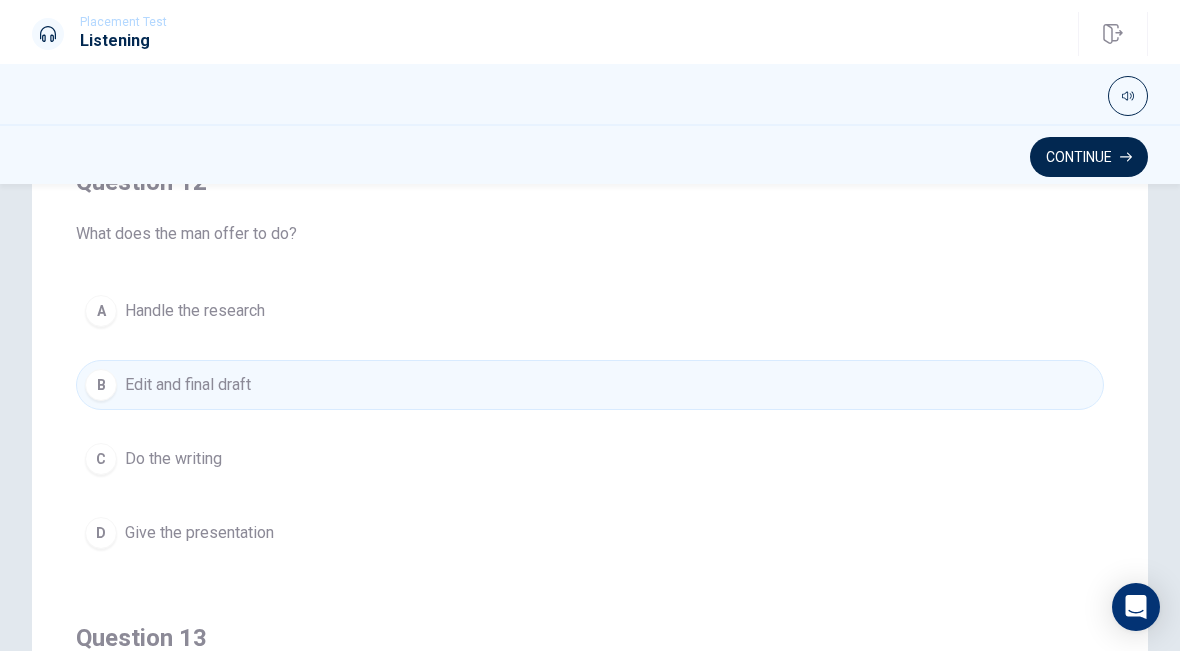 click on "B Edit and final draft" at bounding box center (590, 385) 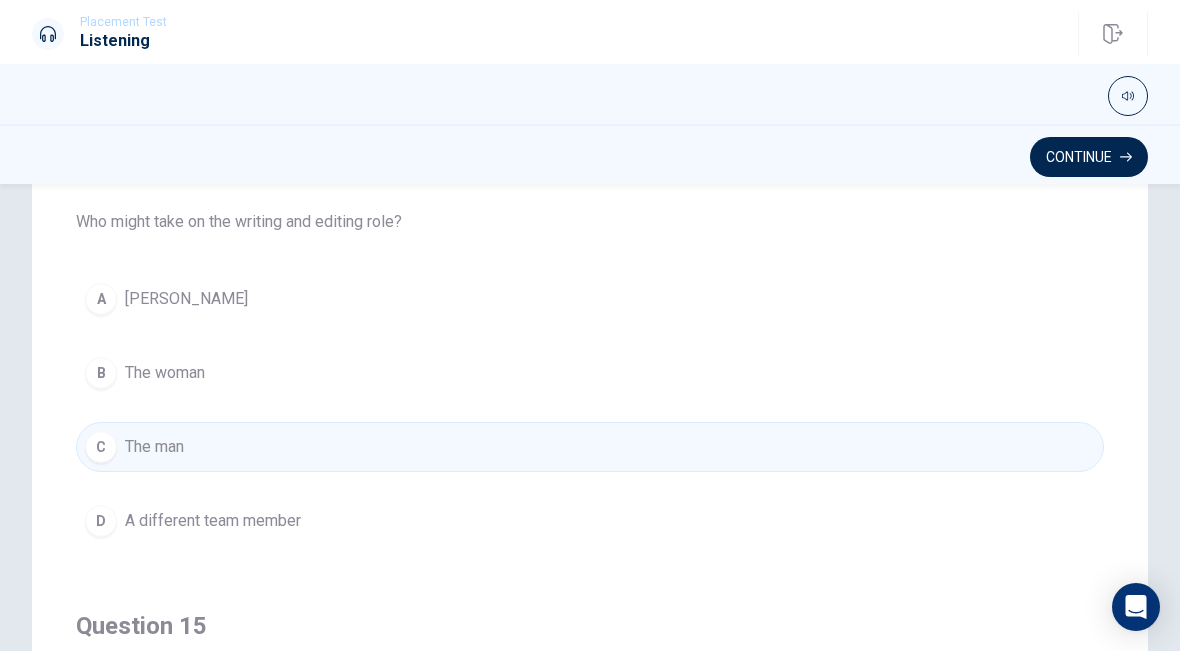 scroll, scrollTop: 1427, scrollLeft: 0, axis: vertical 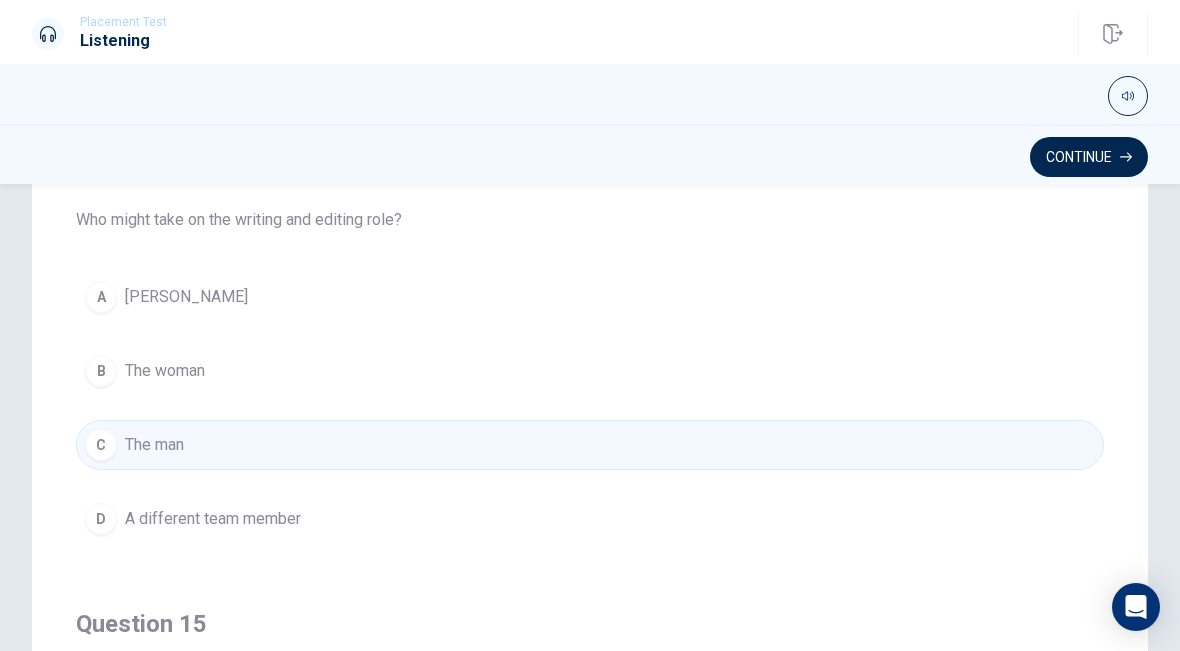 click on "A [PERSON_NAME] The woman C The man D A different team member" at bounding box center [590, 408] 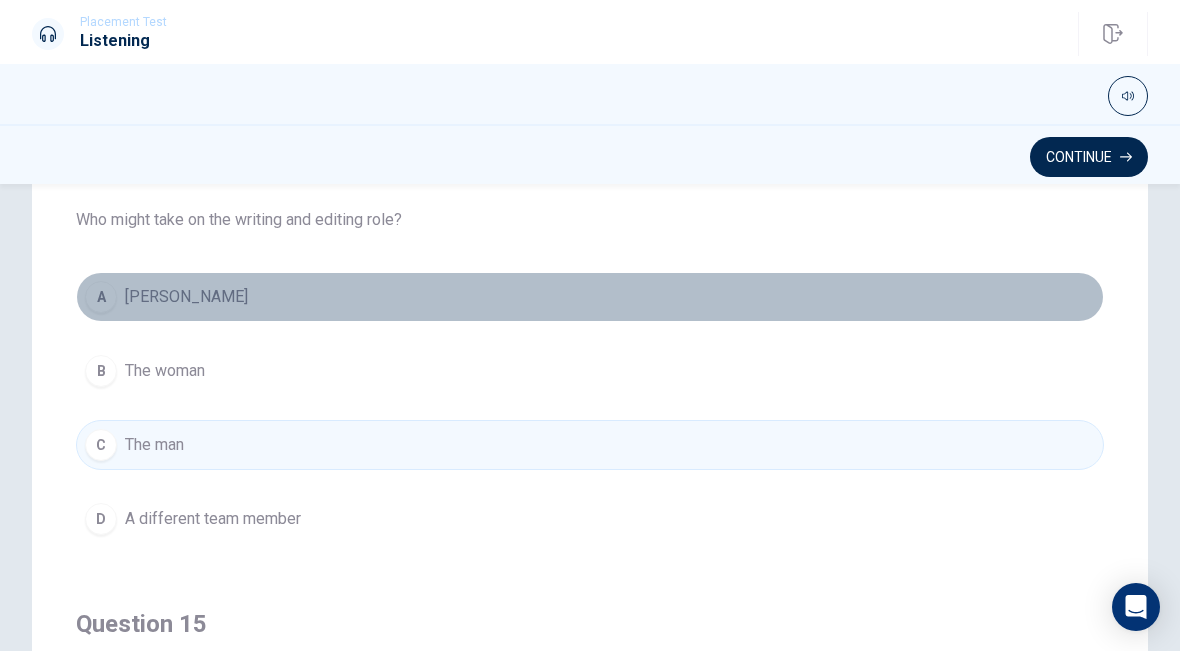 click on "A [PERSON_NAME]" at bounding box center (590, 297) 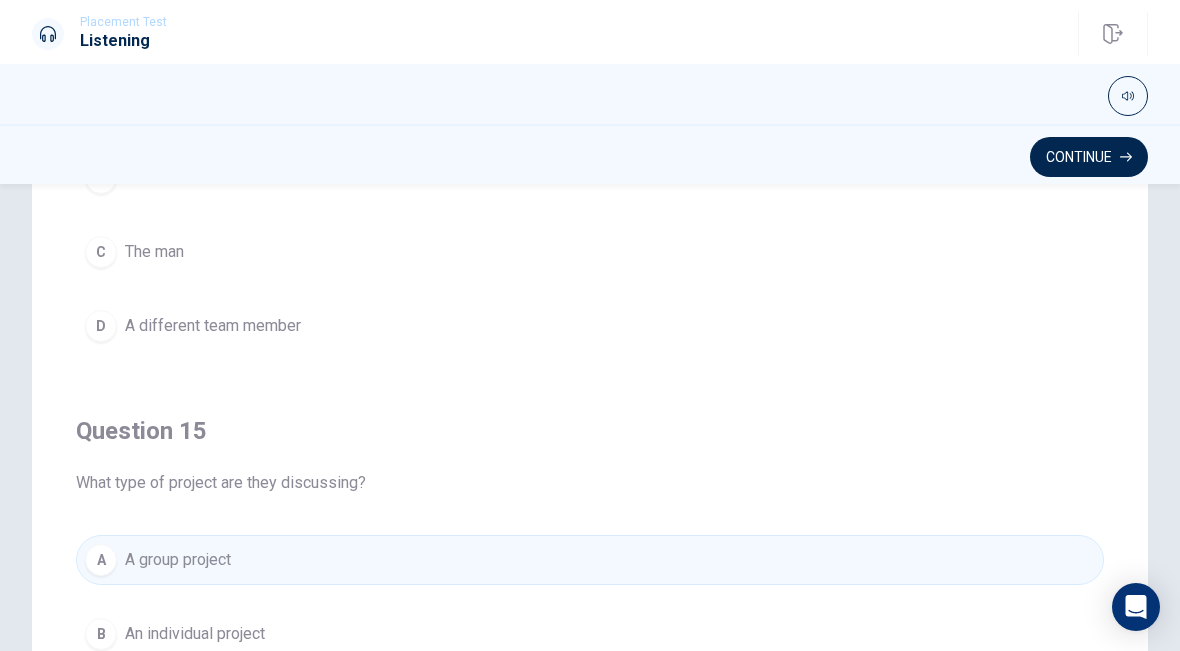 scroll, scrollTop: 1620, scrollLeft: 0, axis: vertical 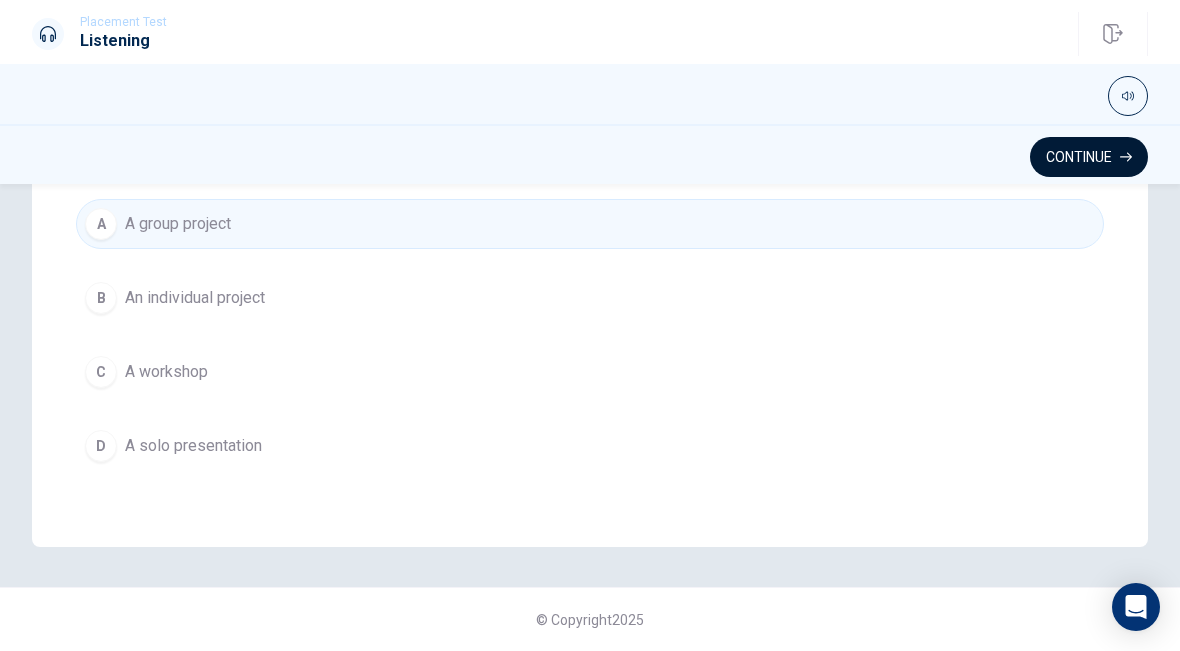 click on "Continue" at bounding box center (1089, 157) 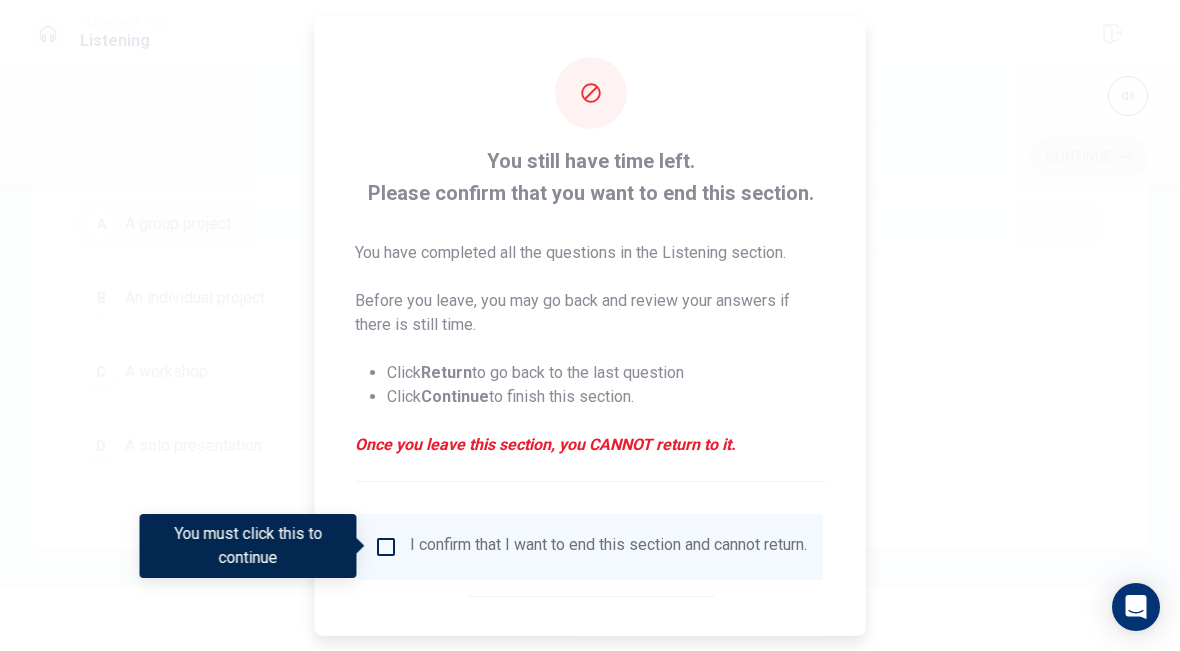 click on "I confirm that I want to end this section and cannot return." at bounding box center [590, 546] 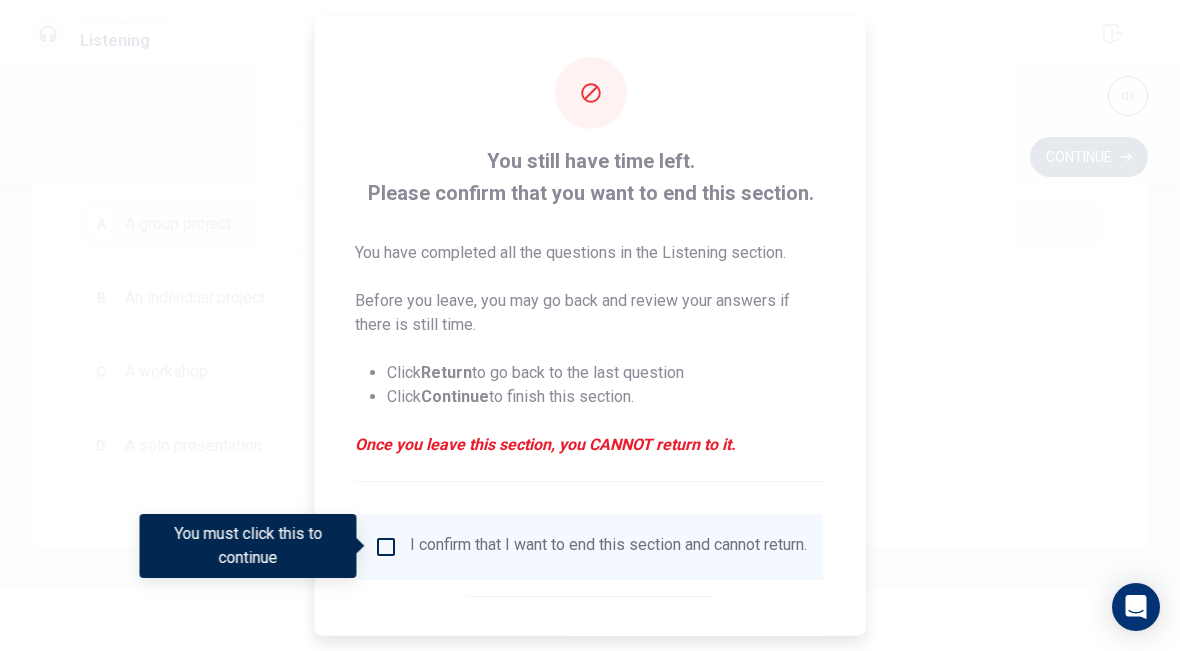 click on "I confirm that I want to end this section and cannot return." at bounding box center (608, 546) 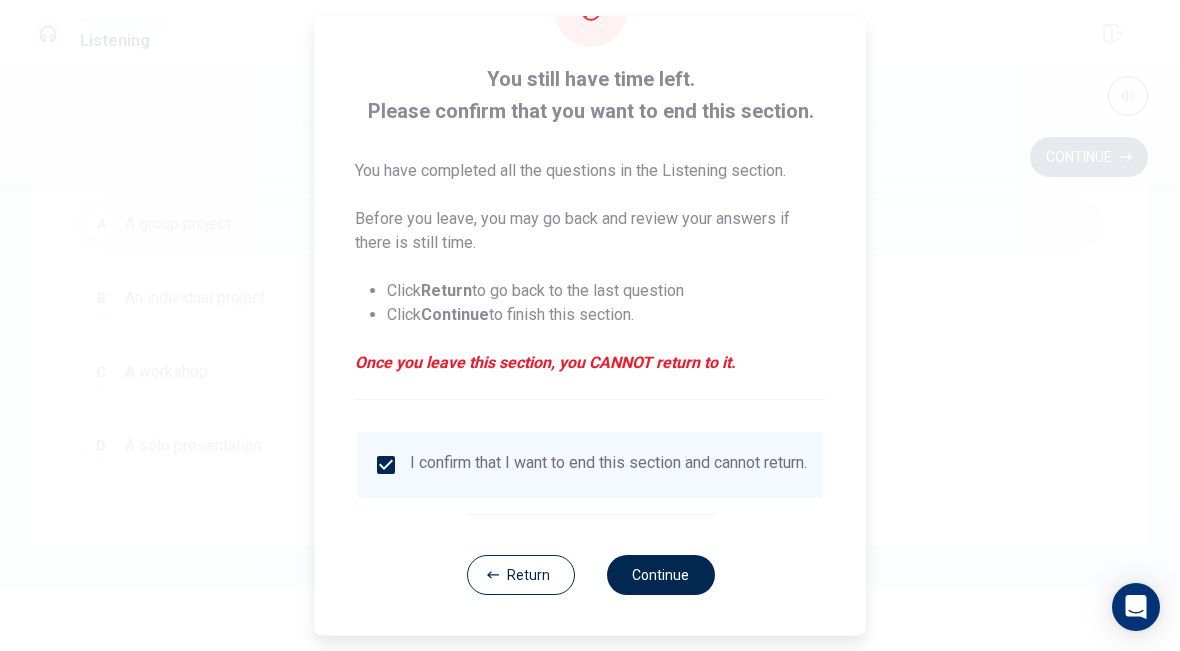 scroll, scrollTop: 95, scrollLeft: 0, axis: vertical 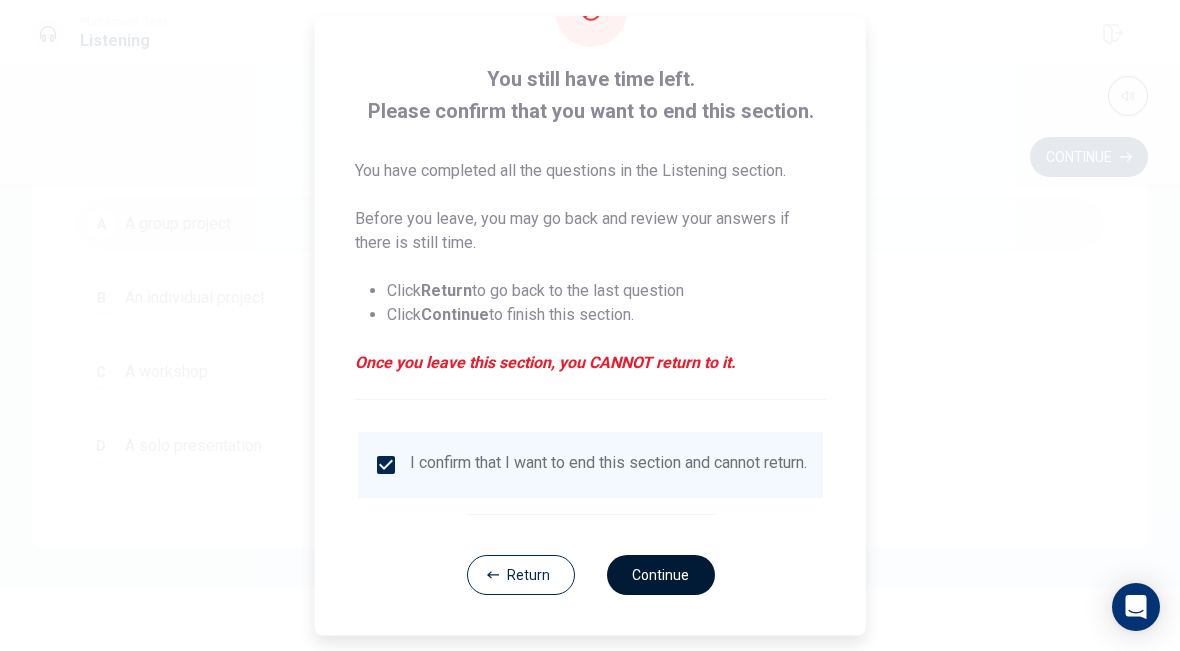click on "Continue" at bounding box center (660, 575) 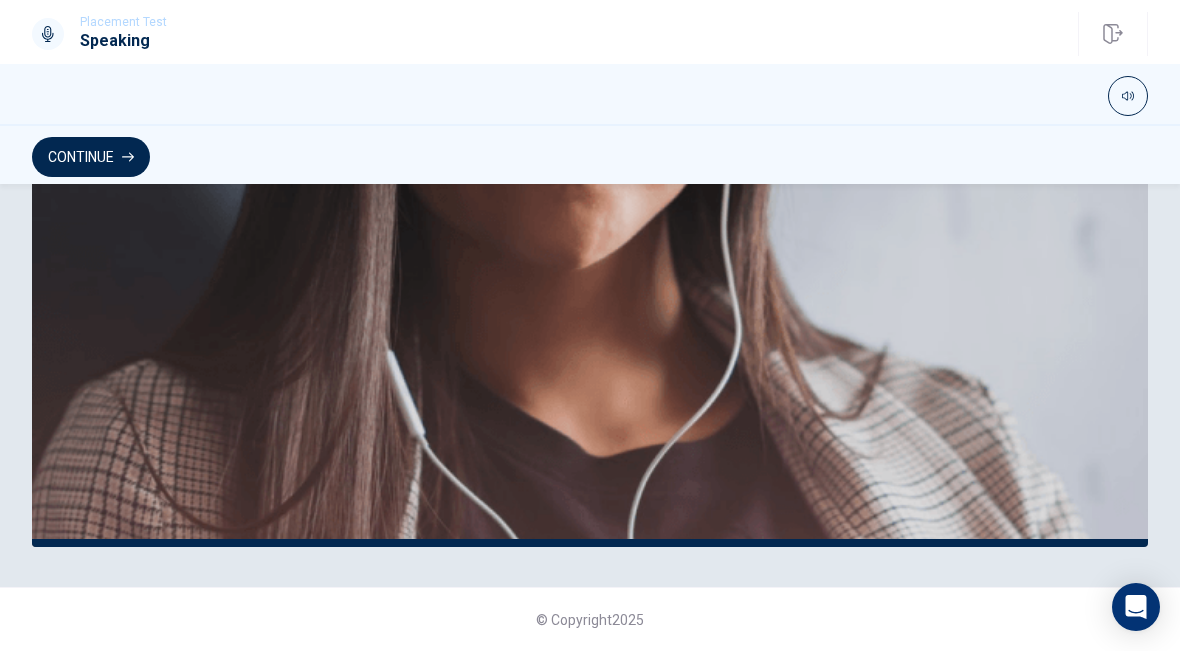 scroll, scrollTop: 549, scrollLeft: 0, axis: vertical 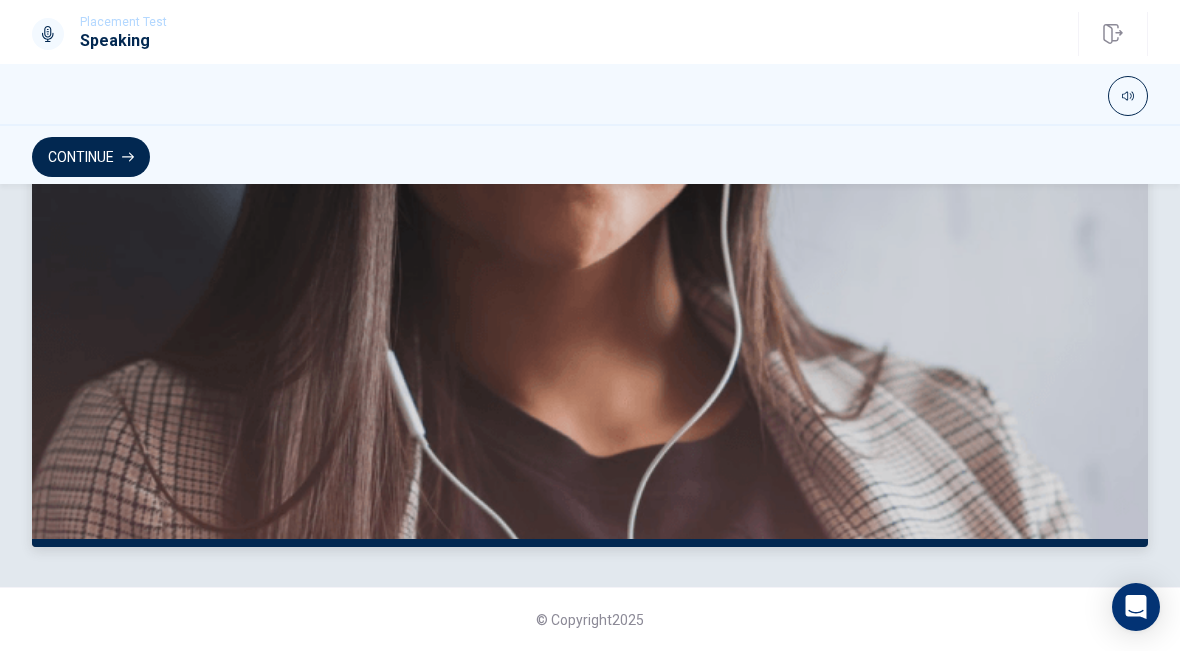 click at bounding box center [590, 277] 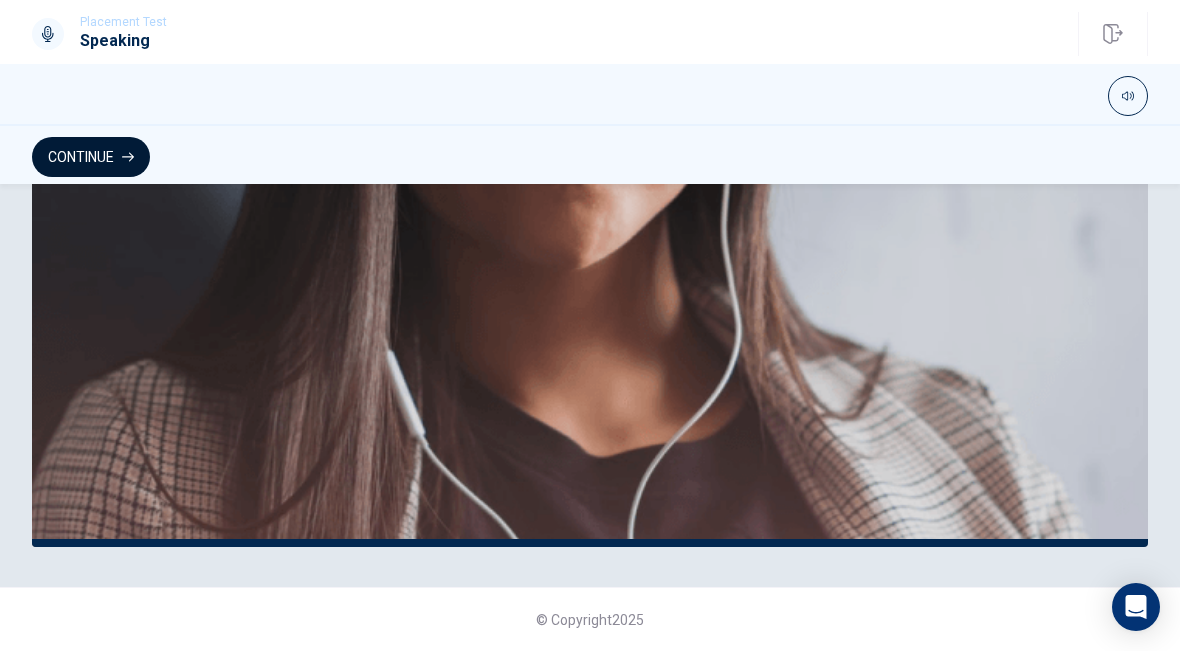click on "Continue" at bounding box center [91, 157] 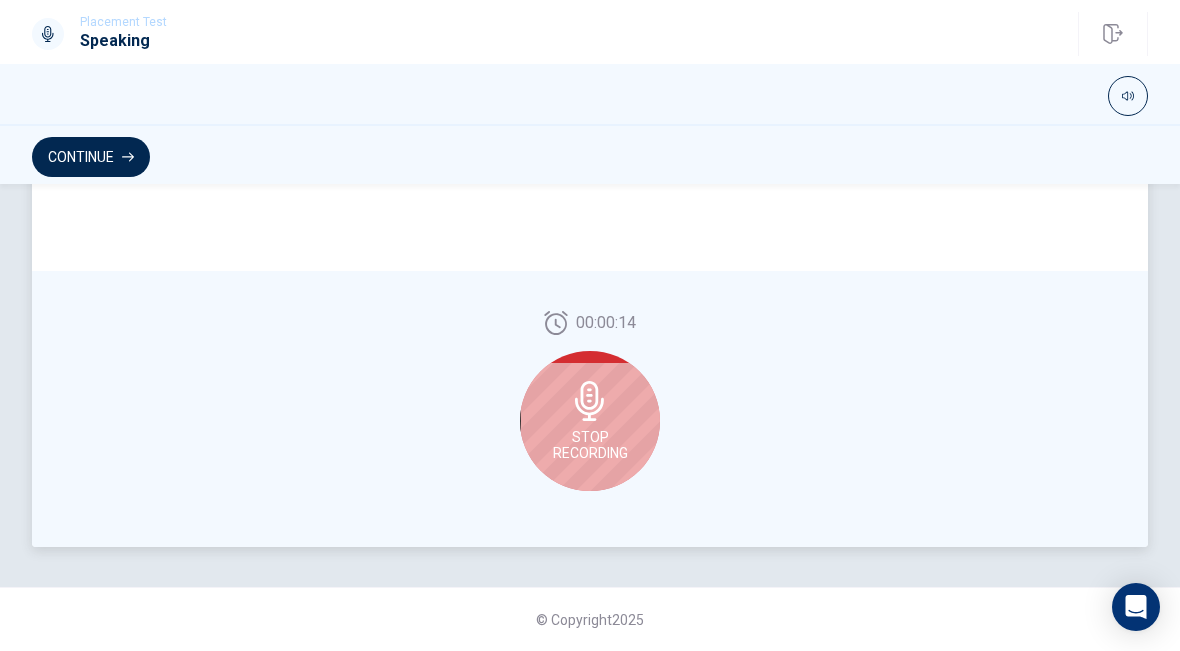 click on "Stop   Recording" at bounding box center (590, 421) 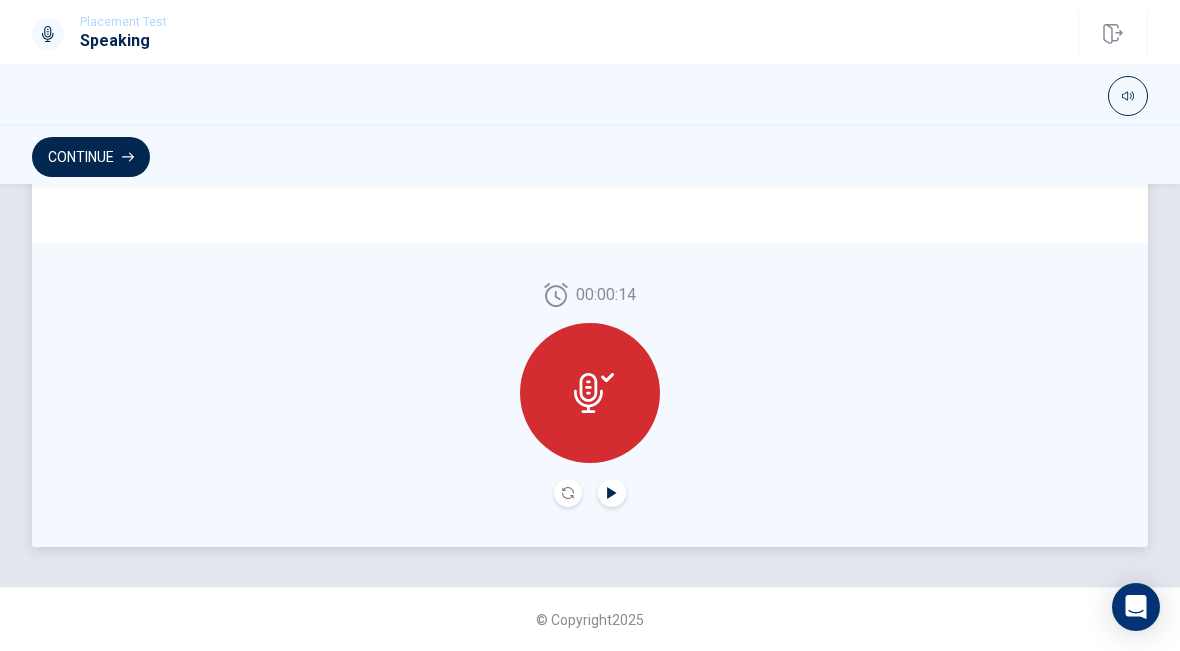 click 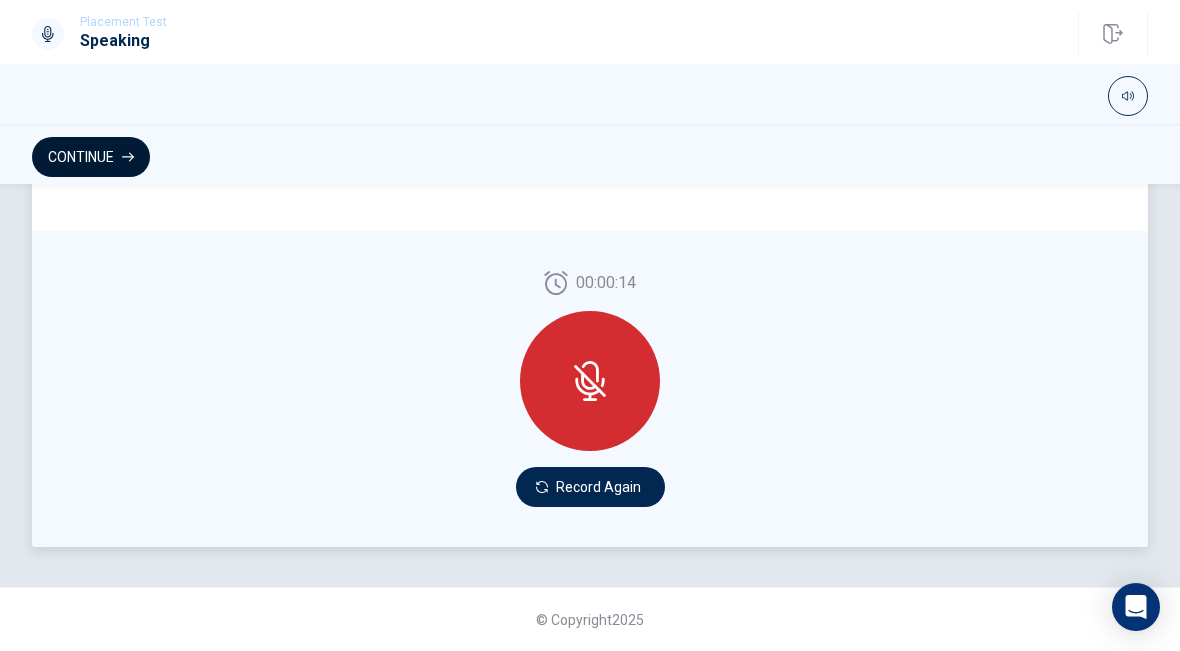 click on "Continue" at bounding box center [91, 157] 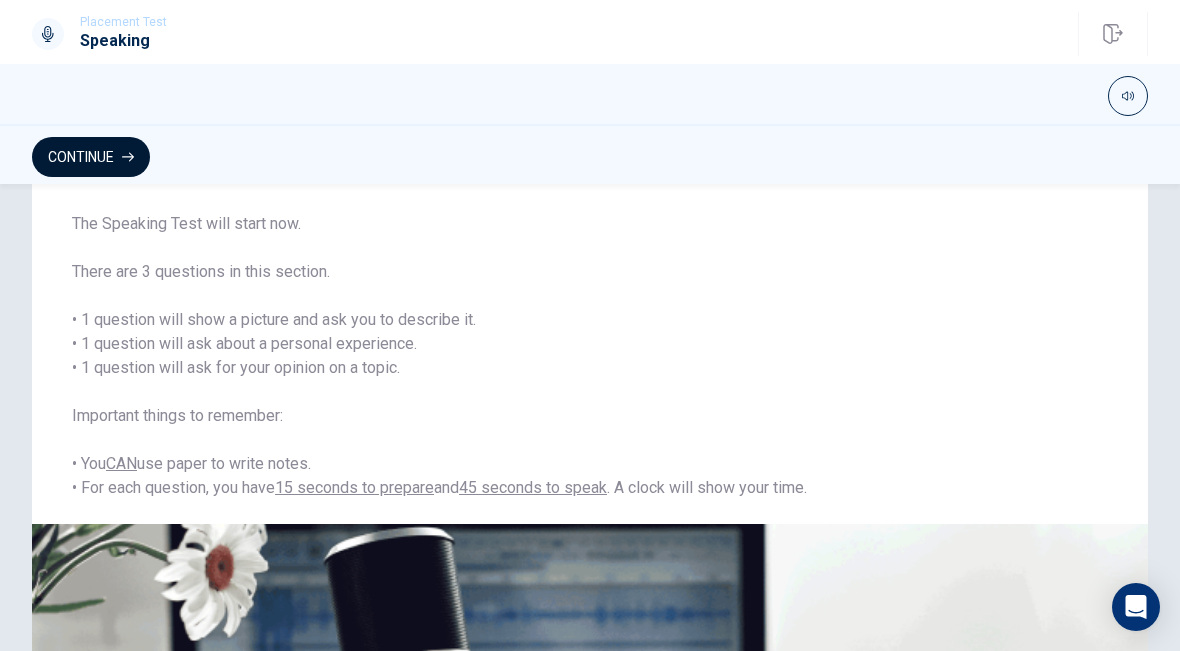 scroll, scrollTop: 29, scrollLeft: 0, axis: vertical 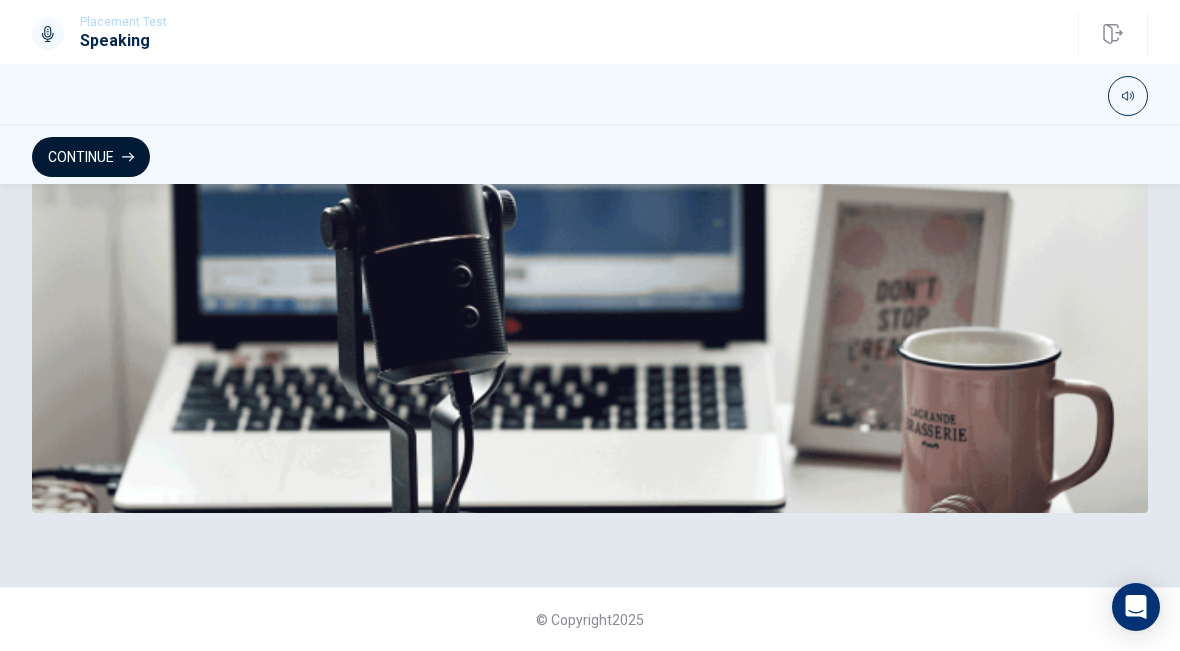 click on "Continue" at bounding box center (91, 157) 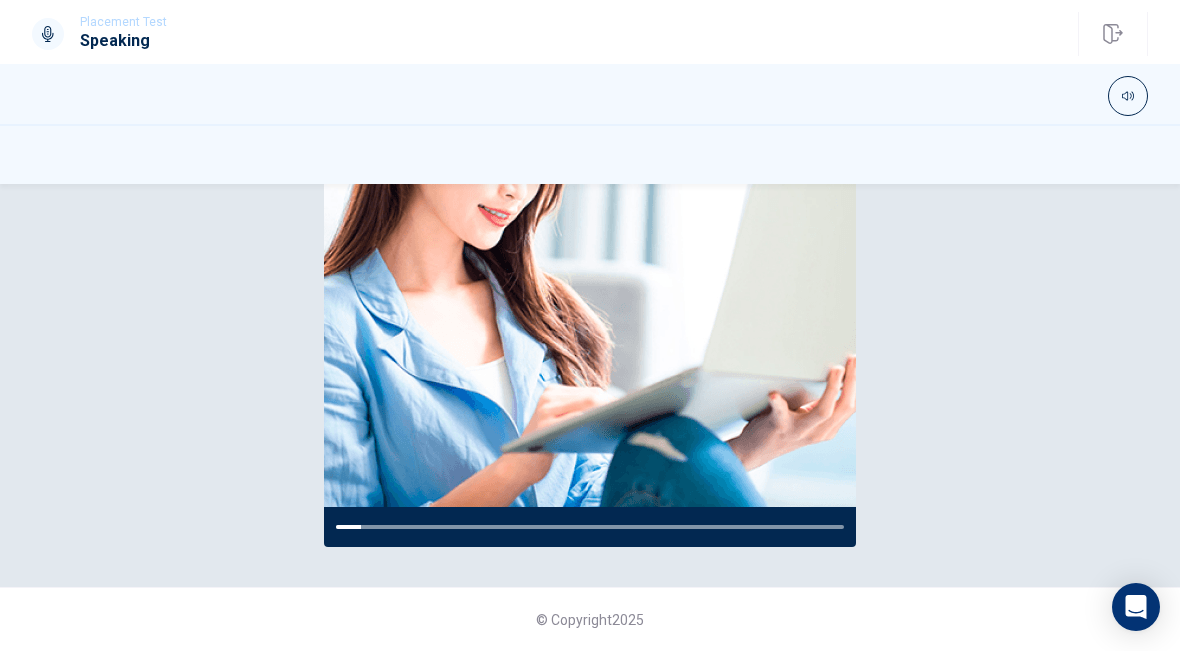 scroll, scrollTop: 233, scrollLeft: 0, axis: vertical 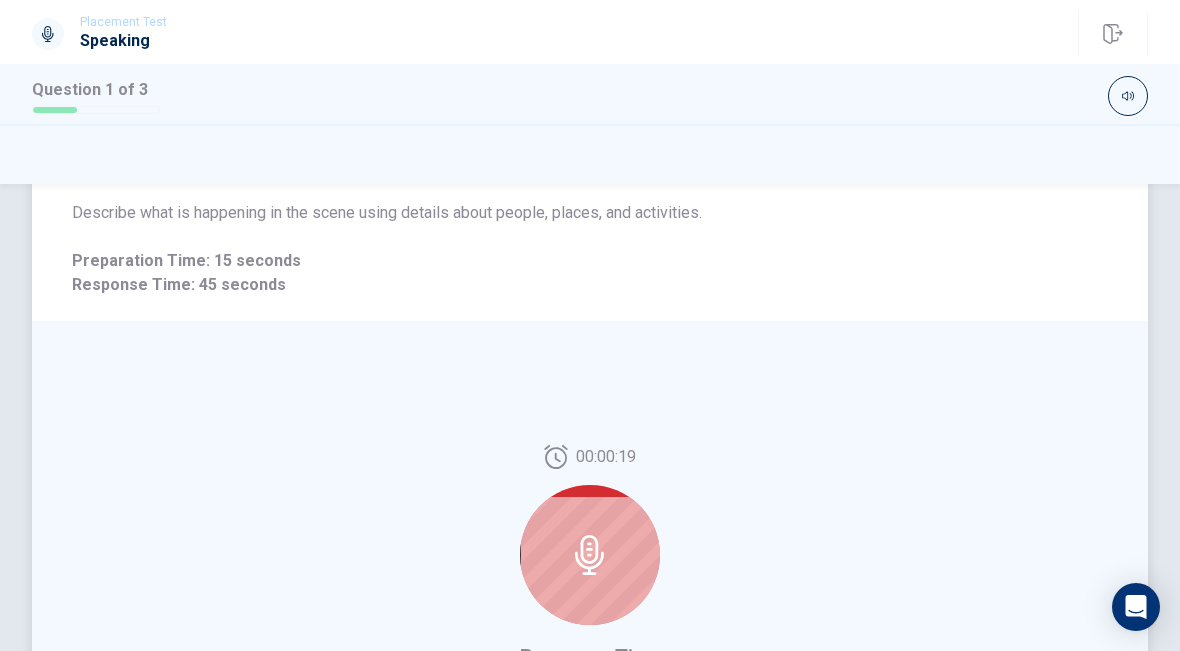 click at bounding box center (590, 555) 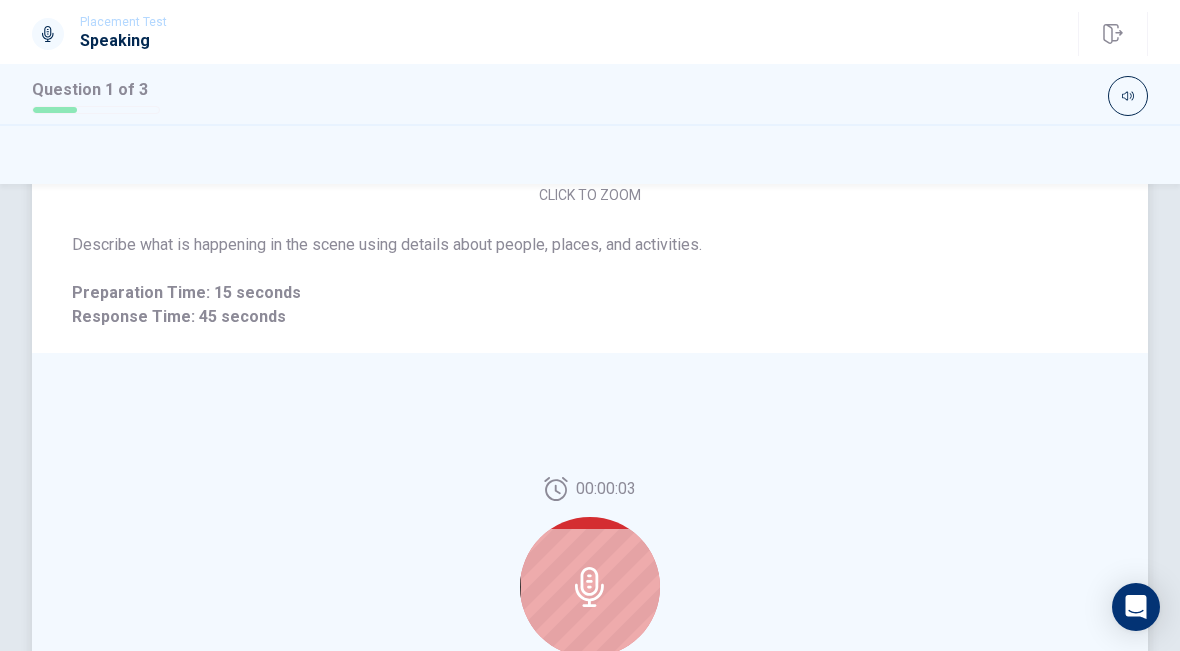 scroll, scrollTop: 268, scrollLeft: 0, axis: vertical 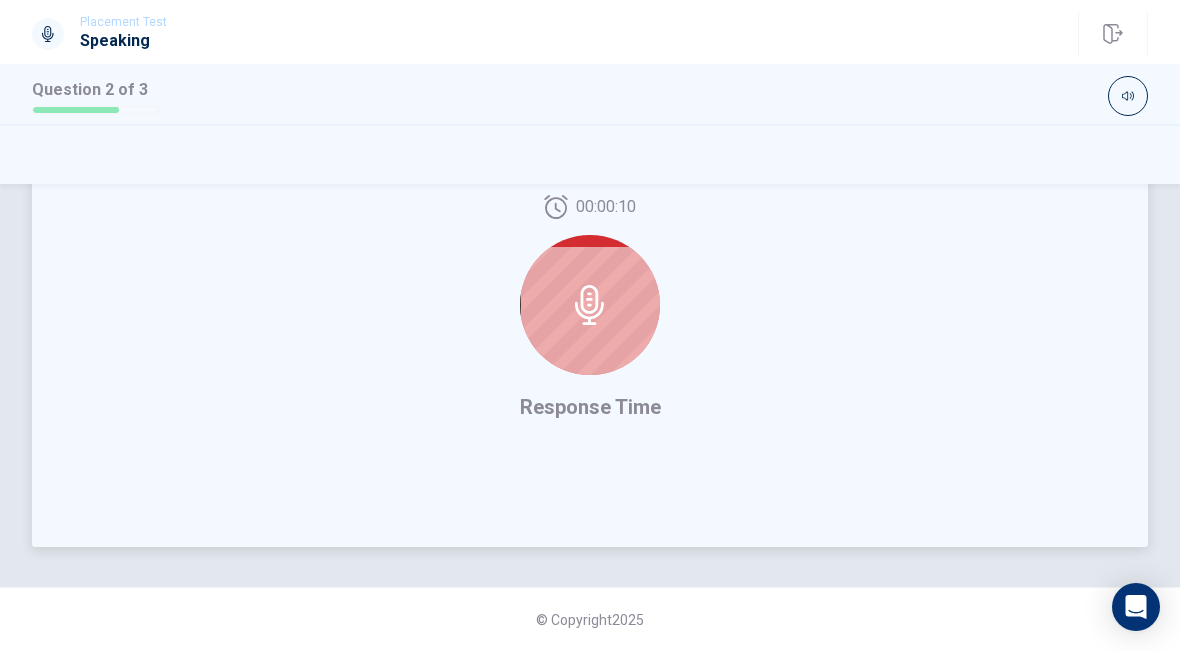 click on "Response Time" at bounding box center (590, 407) 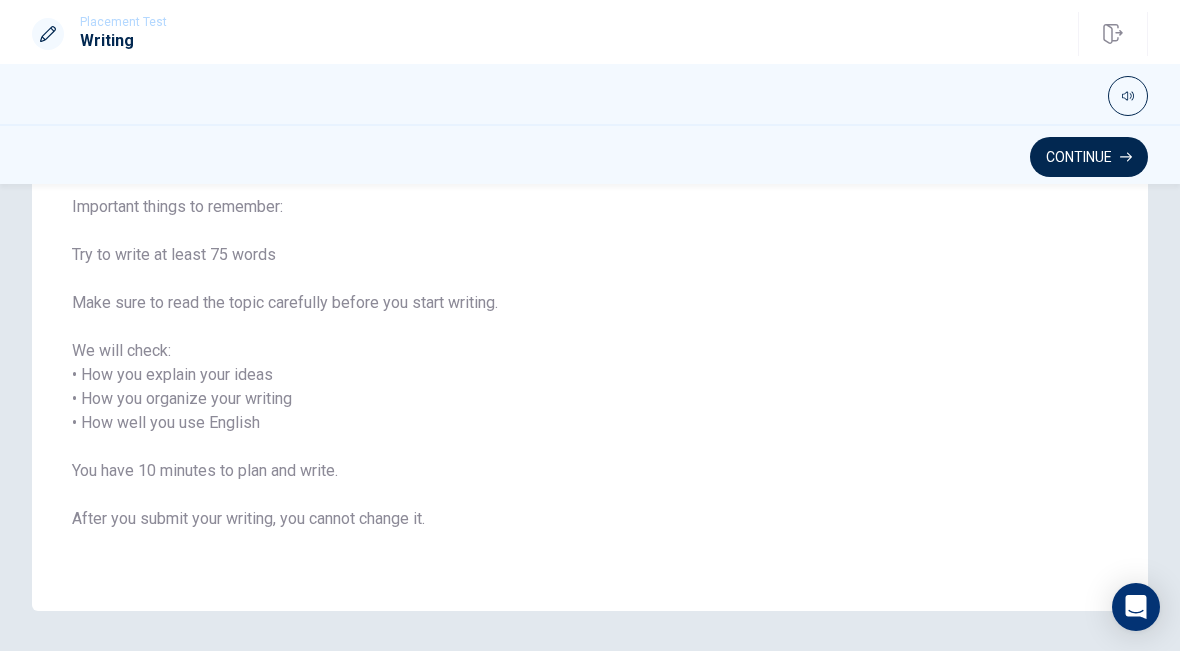 scroll, scrollTop: 243, scrollLeft: 0, axis: vertical 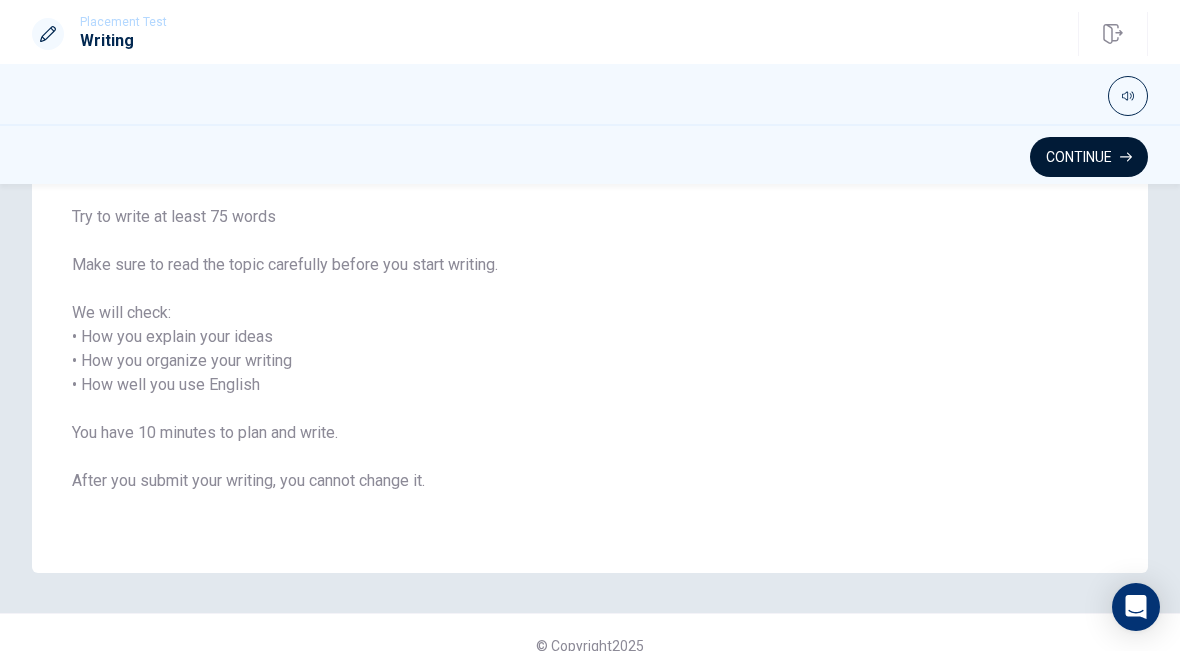 click on "Continue" at bounding box center (1089, 157) 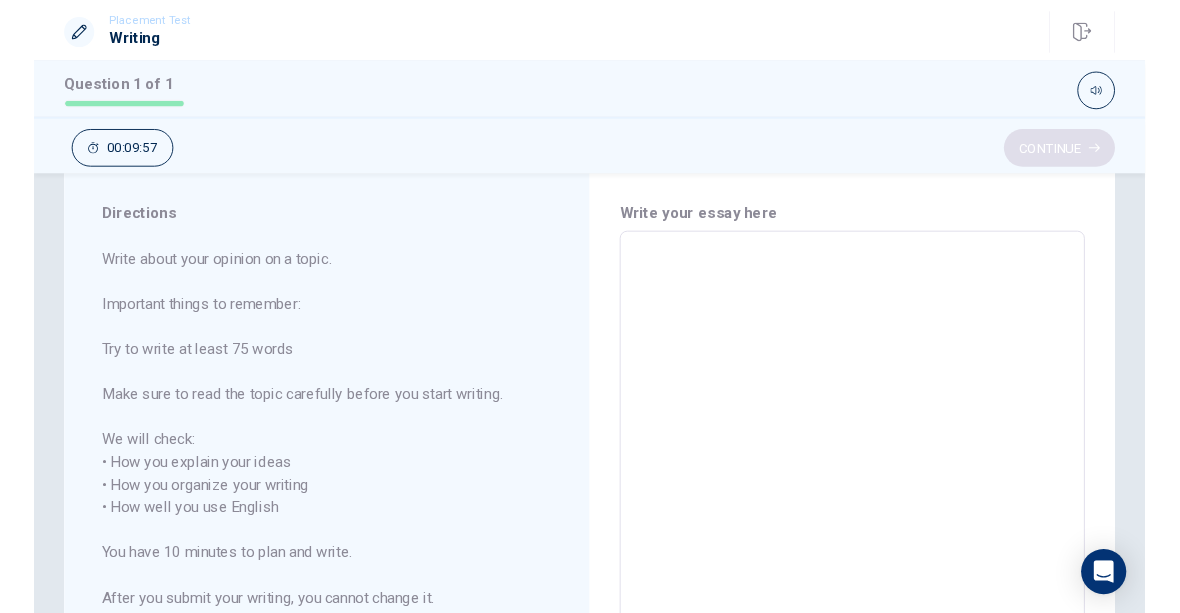 scroll, scrollTop: 47, scrollLeft: 0, axis: vertical 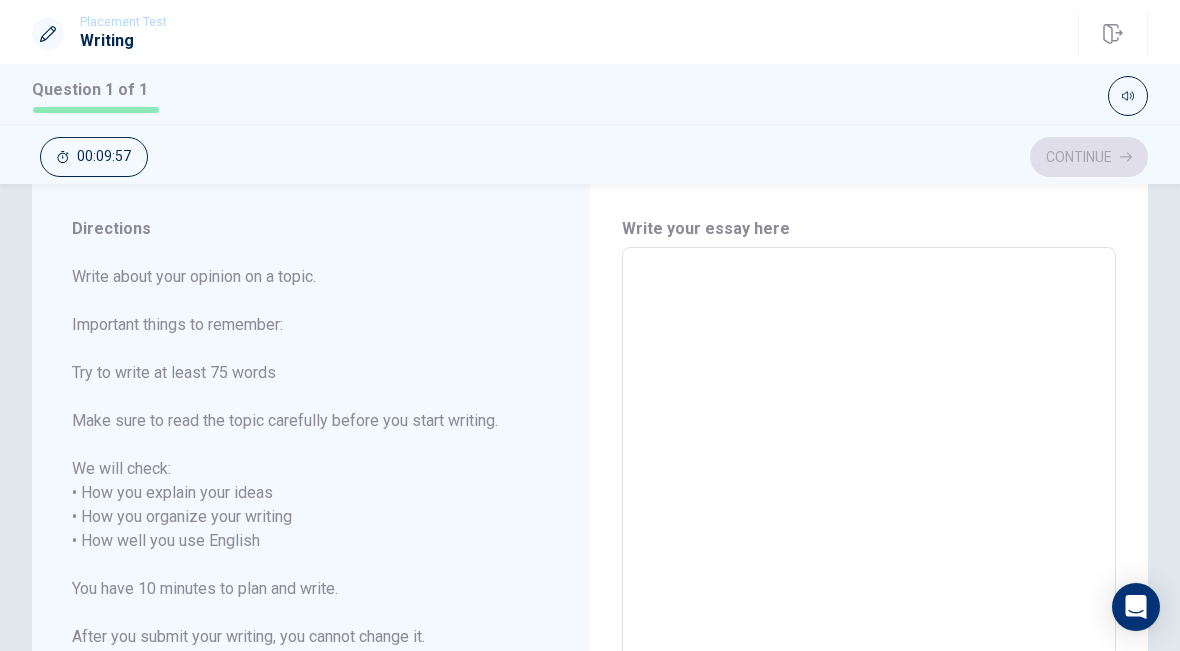 click at bounding box center (869, 541) 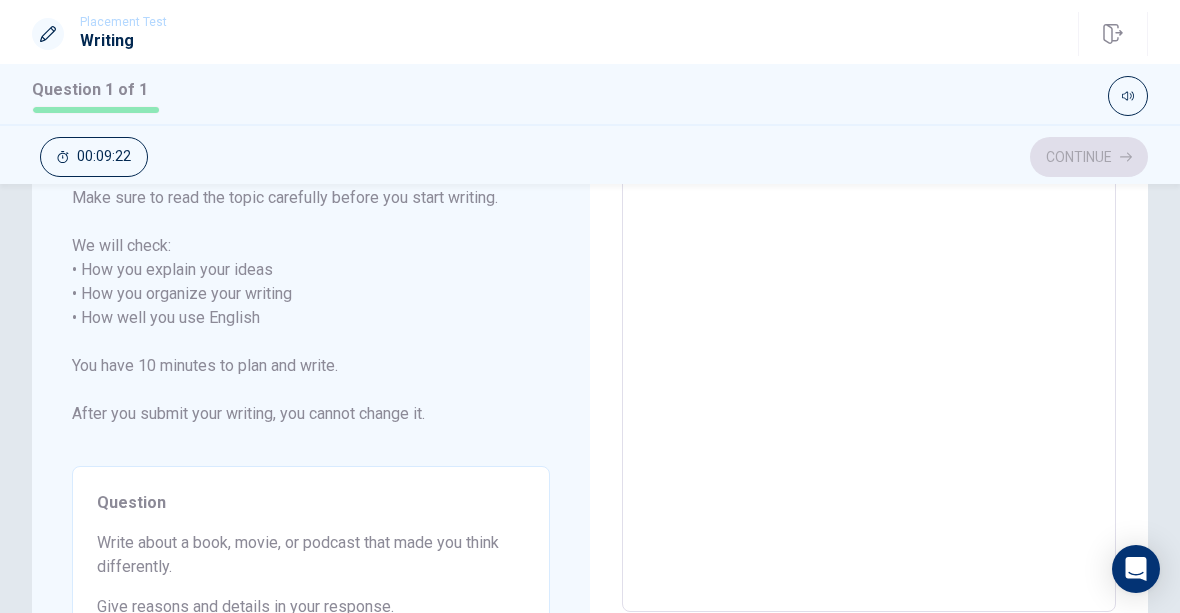 scroll, scrollTop: 409, scrollLeft: 0, axis: vertical 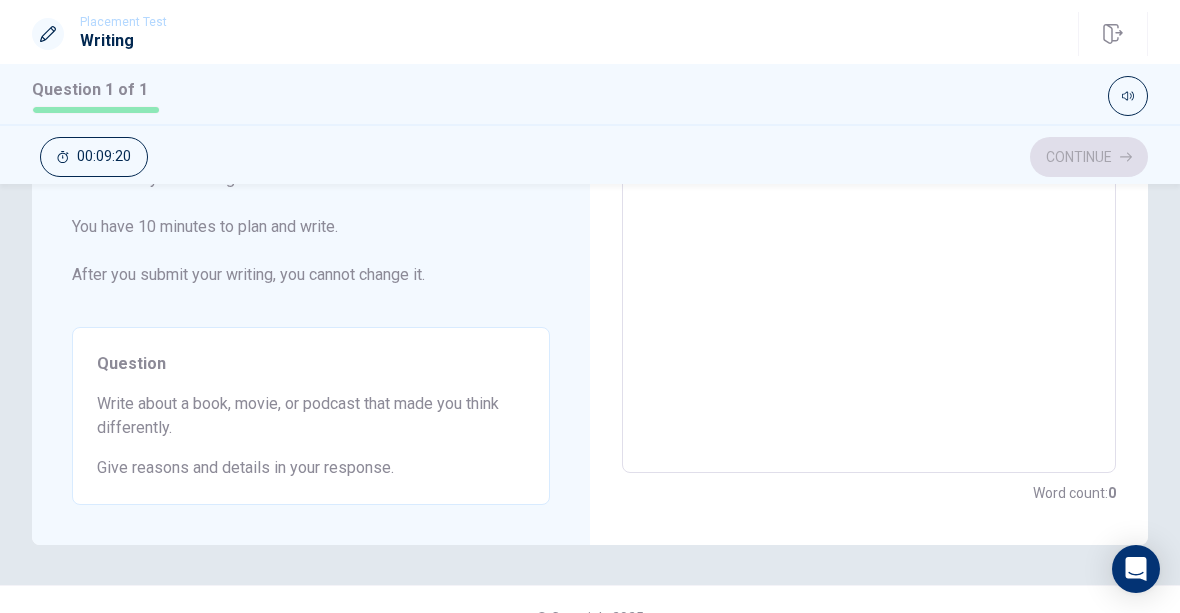 click at bounding box center [869, 179] 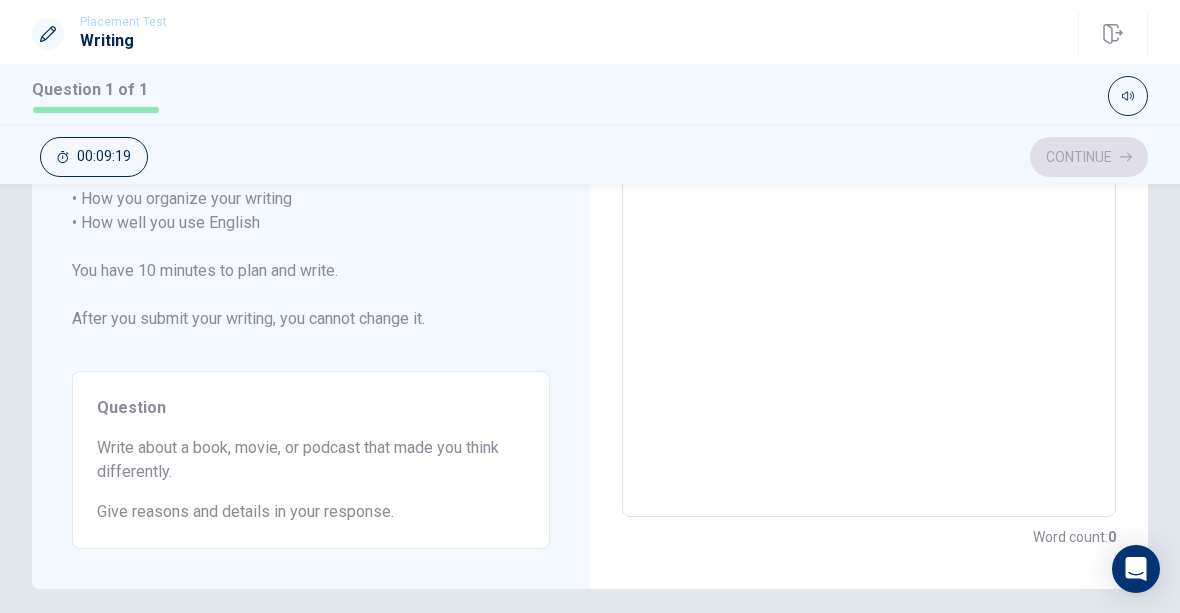 scroll, scrollTop: 352, scrollLeft: 0, axis: vertical 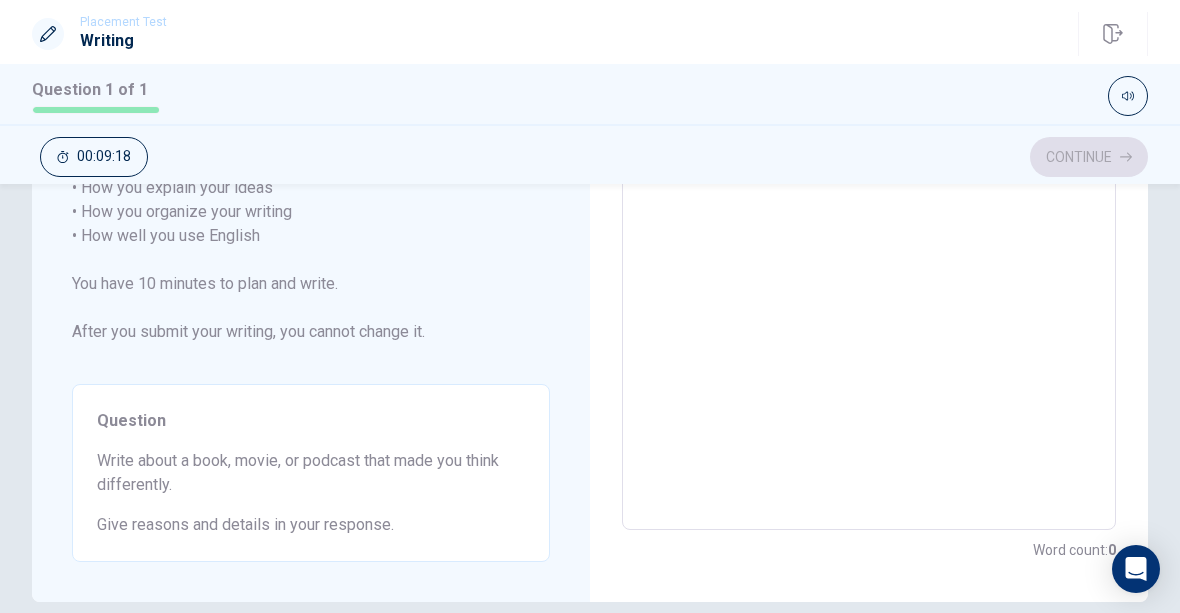 click at bounding box center [869, 236] 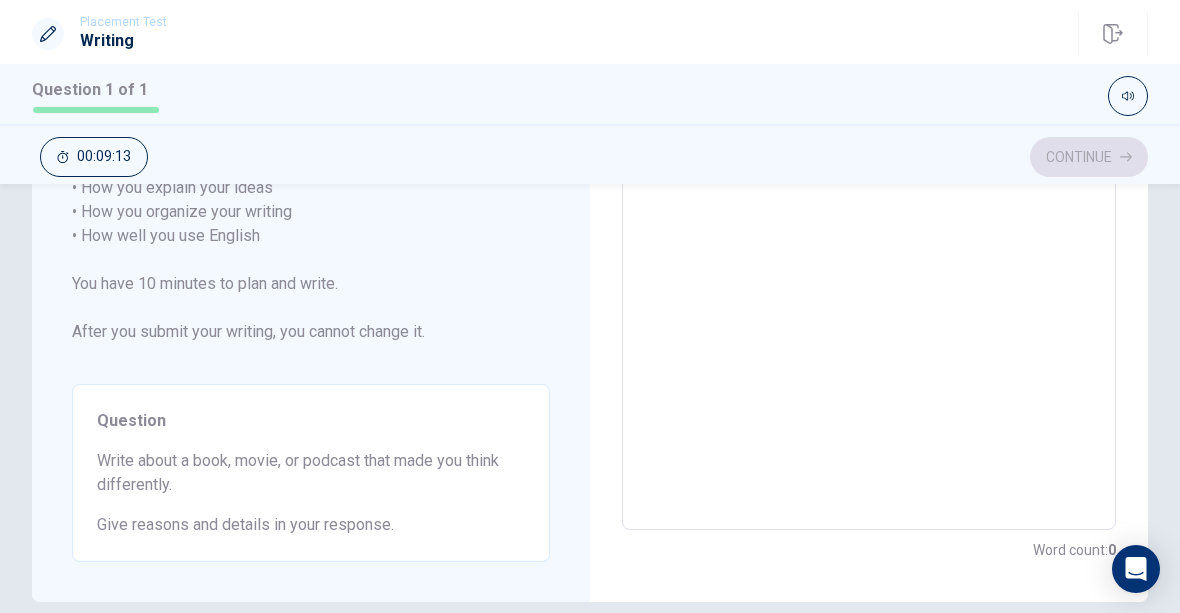 type on "m" 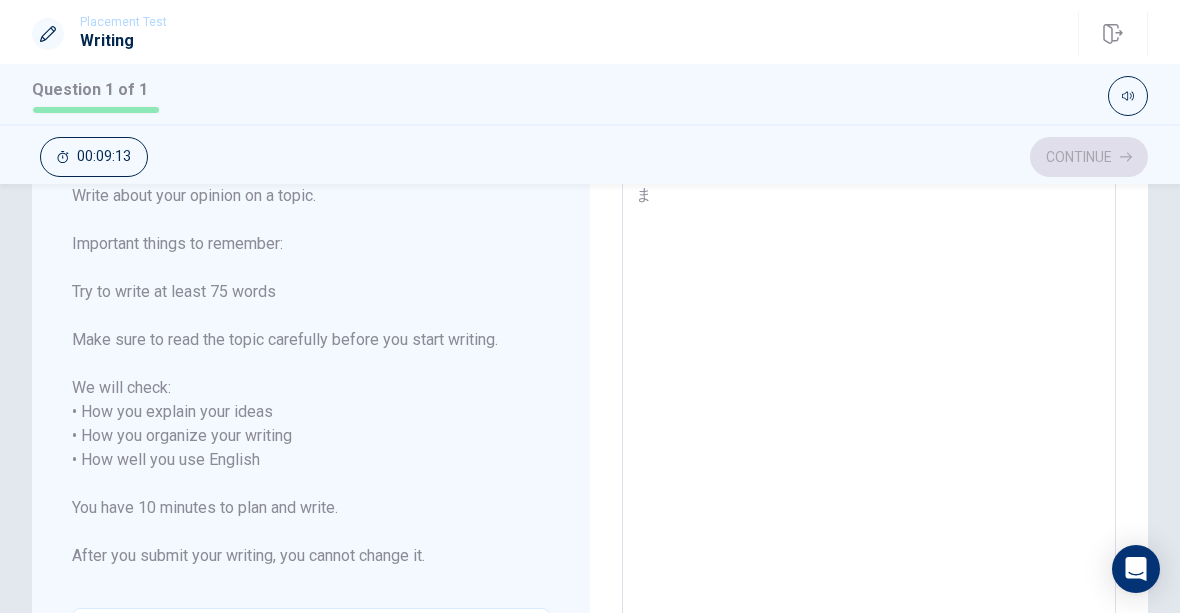 type on "x" 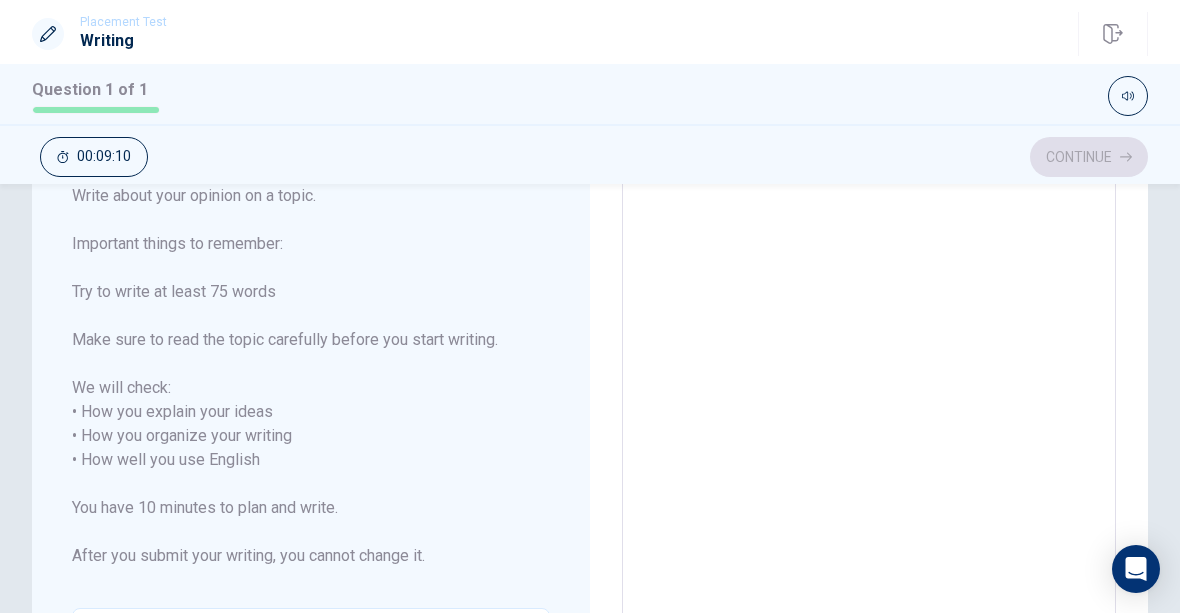 type on "M" 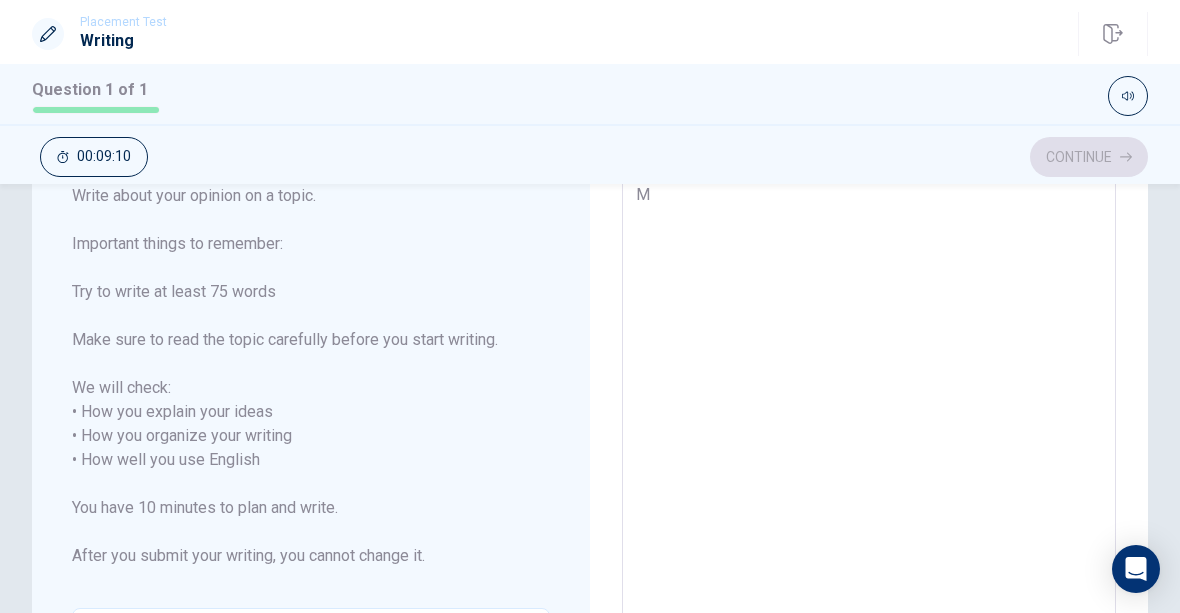 type on "x" 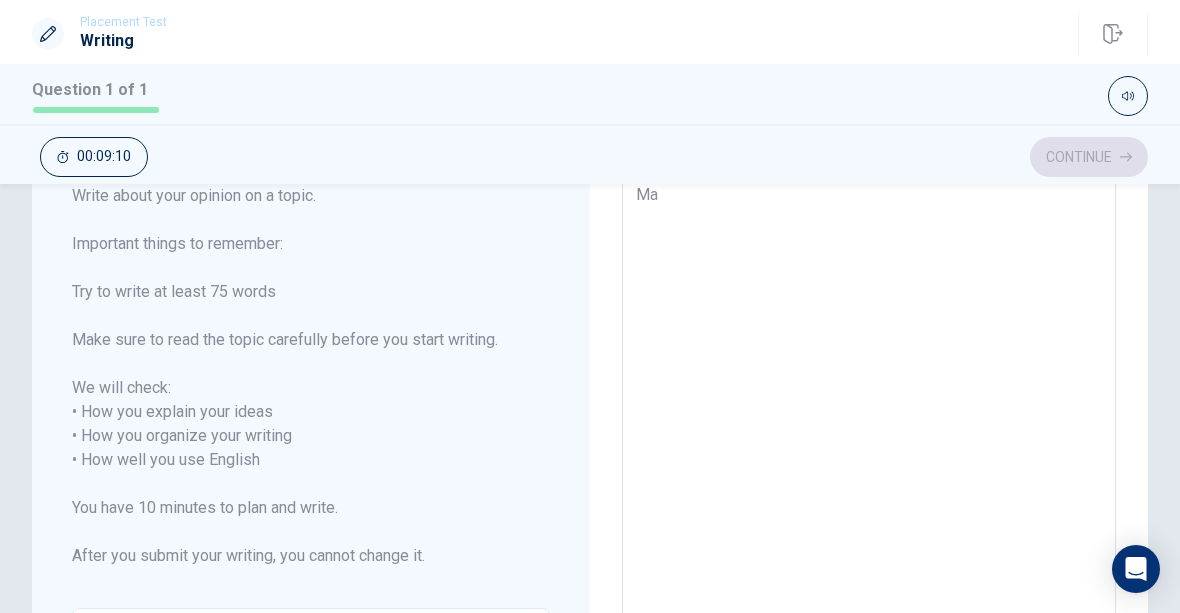 type on "x" 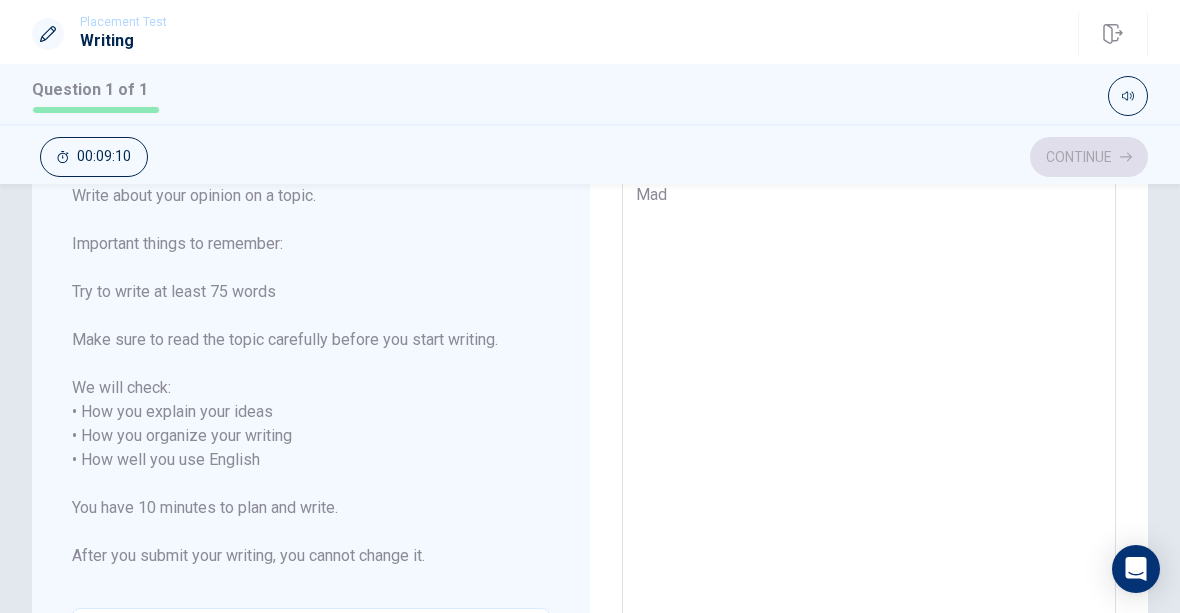 type on "x" 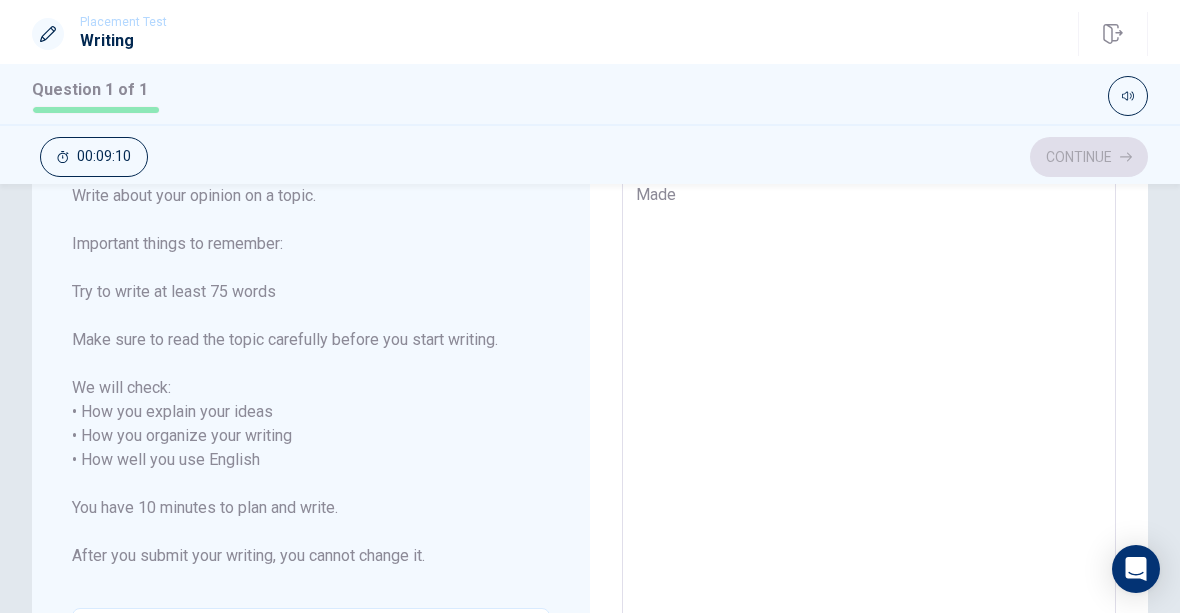 type on "x" 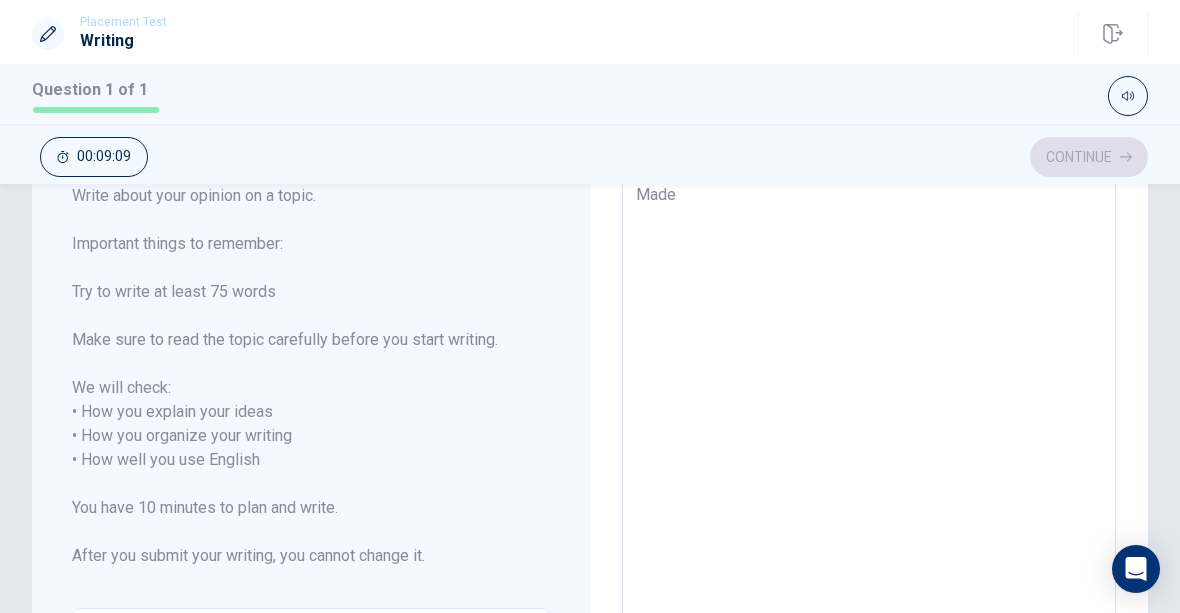 type on "Made" 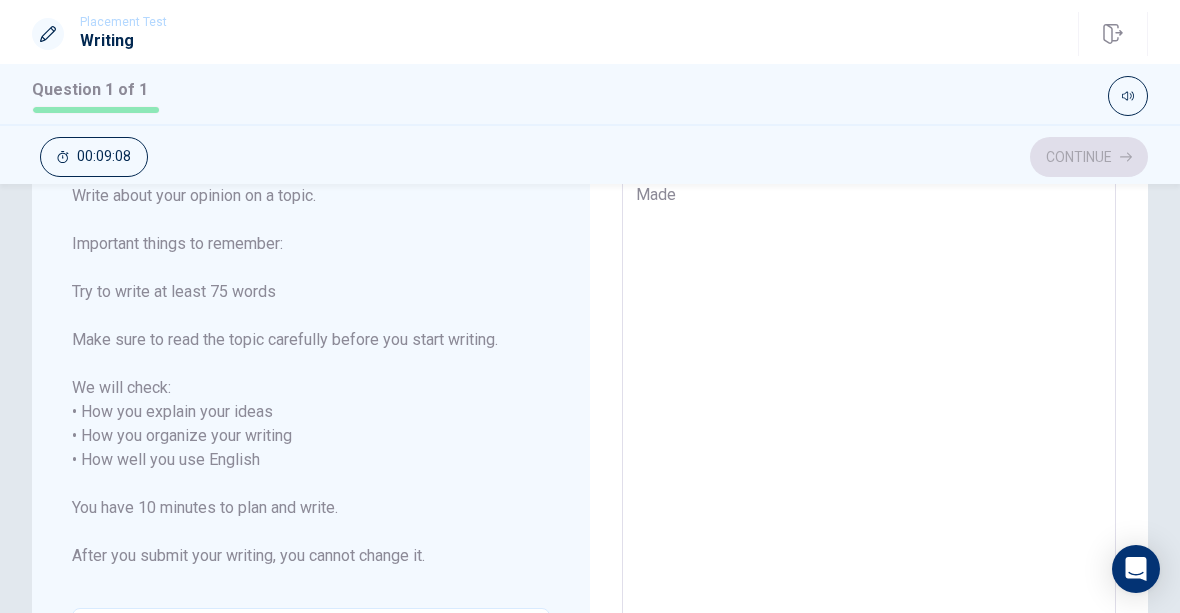 type on "Made I" 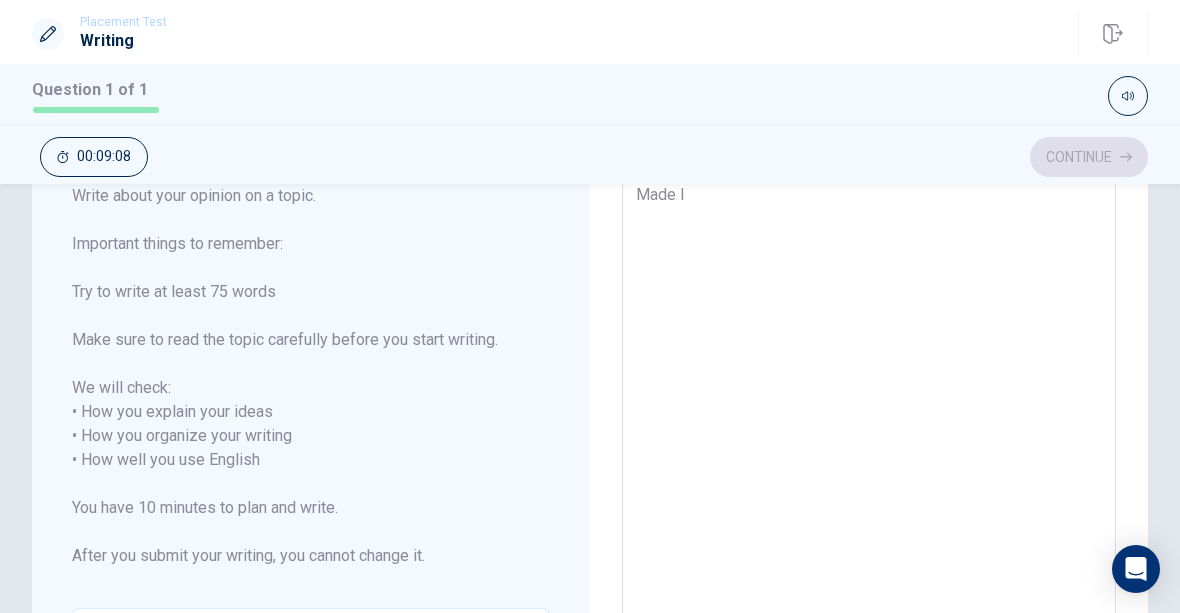 type on "x" 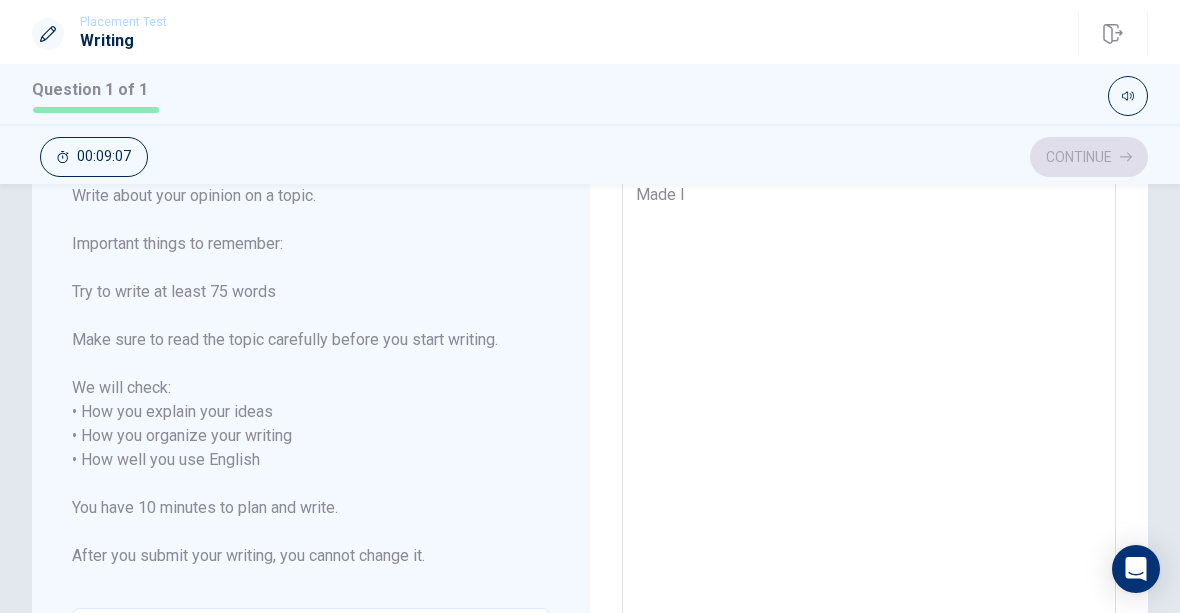 type on "Made I t" 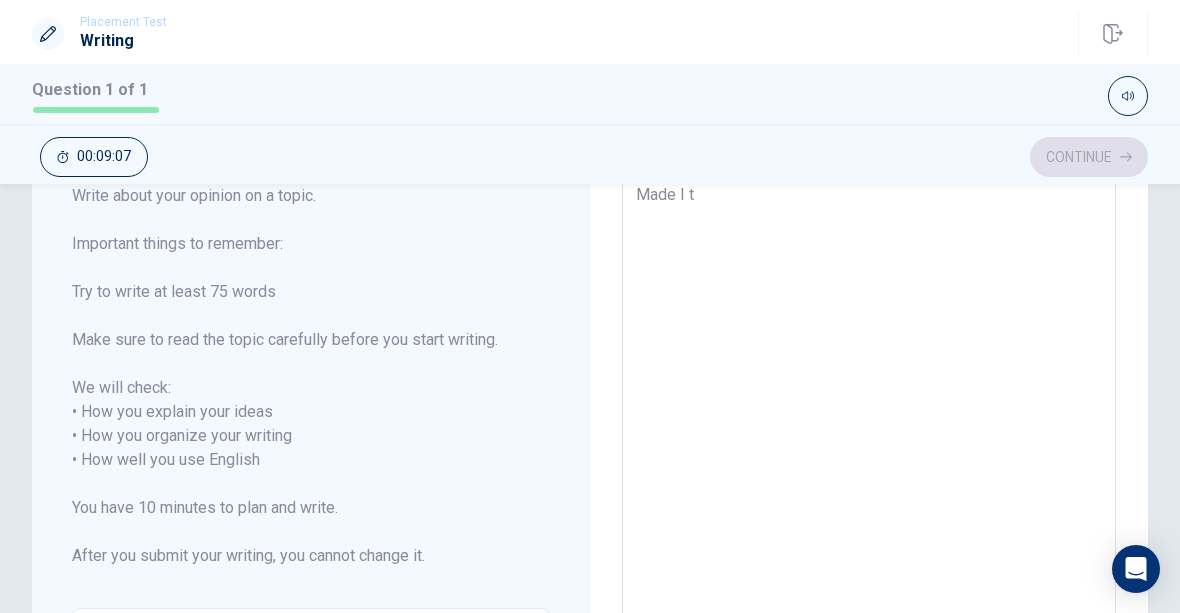 type on "x" 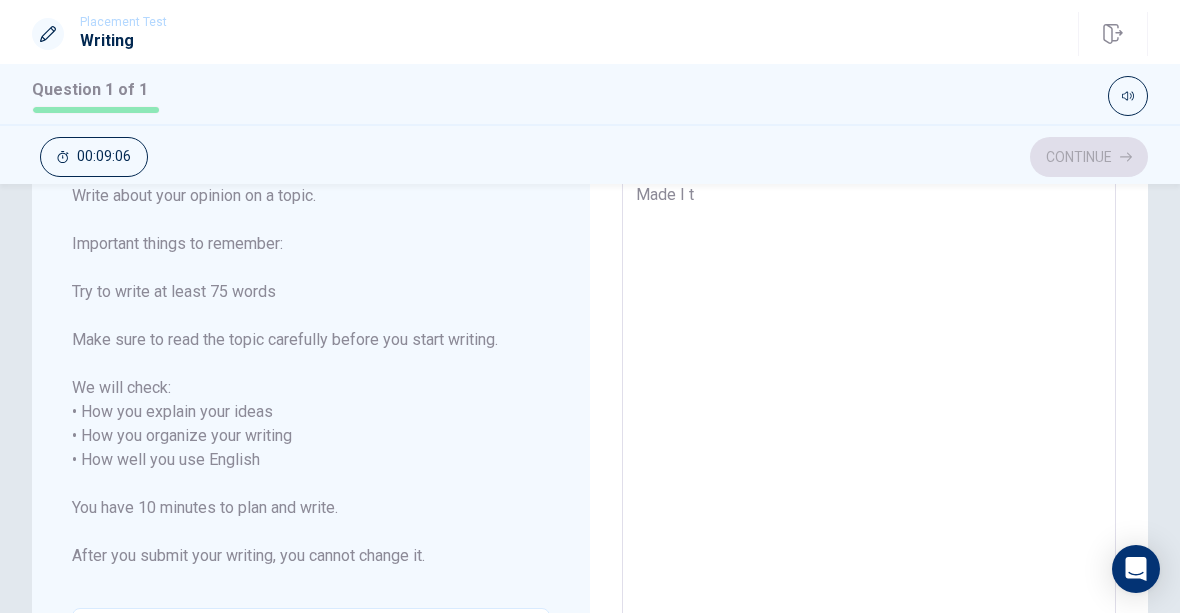 type on "Made I th" 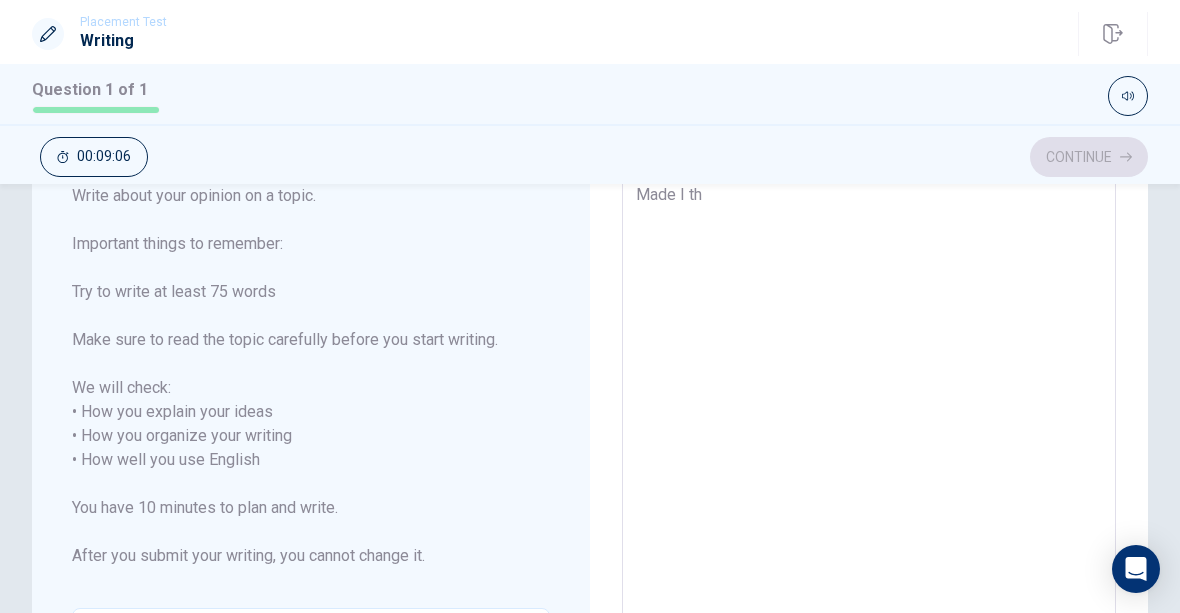 type on "x" 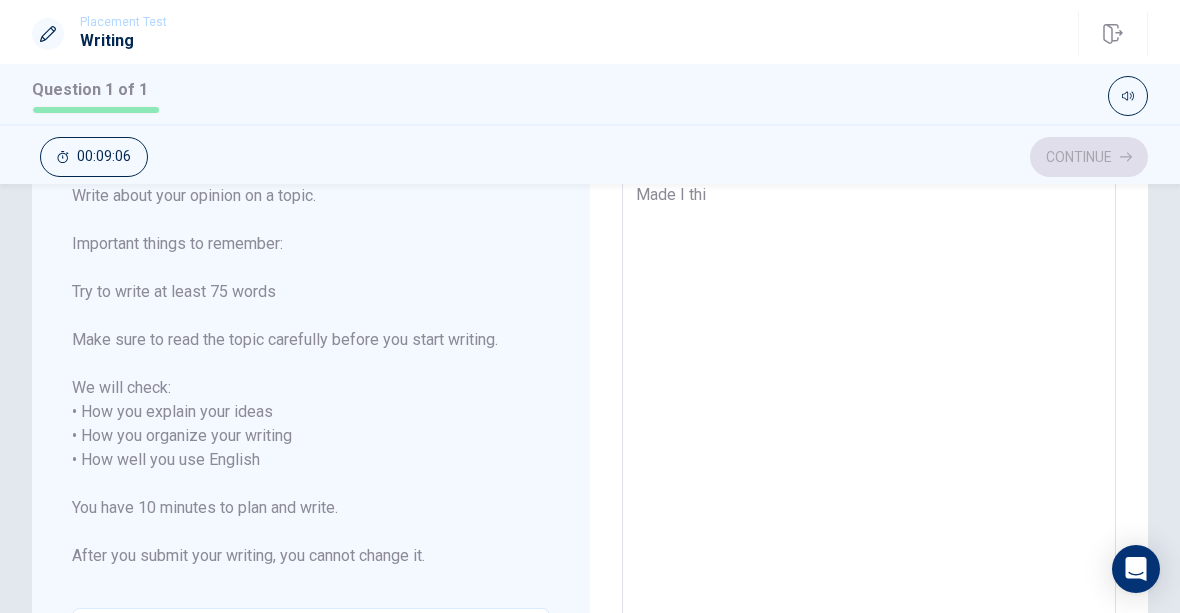 type on "x" 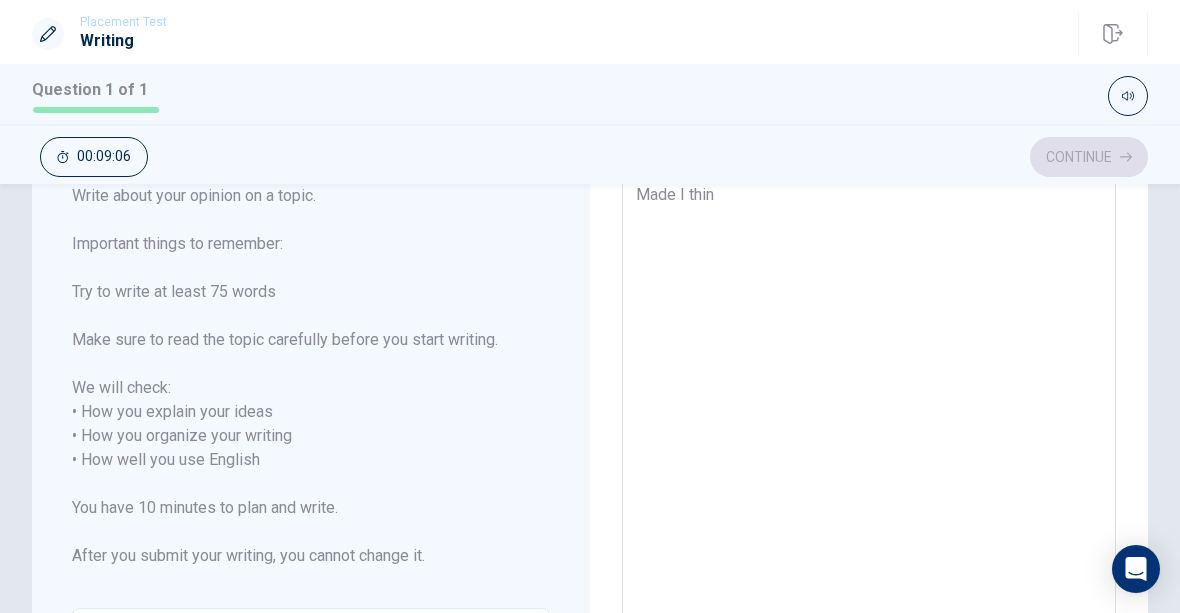 type on "x" 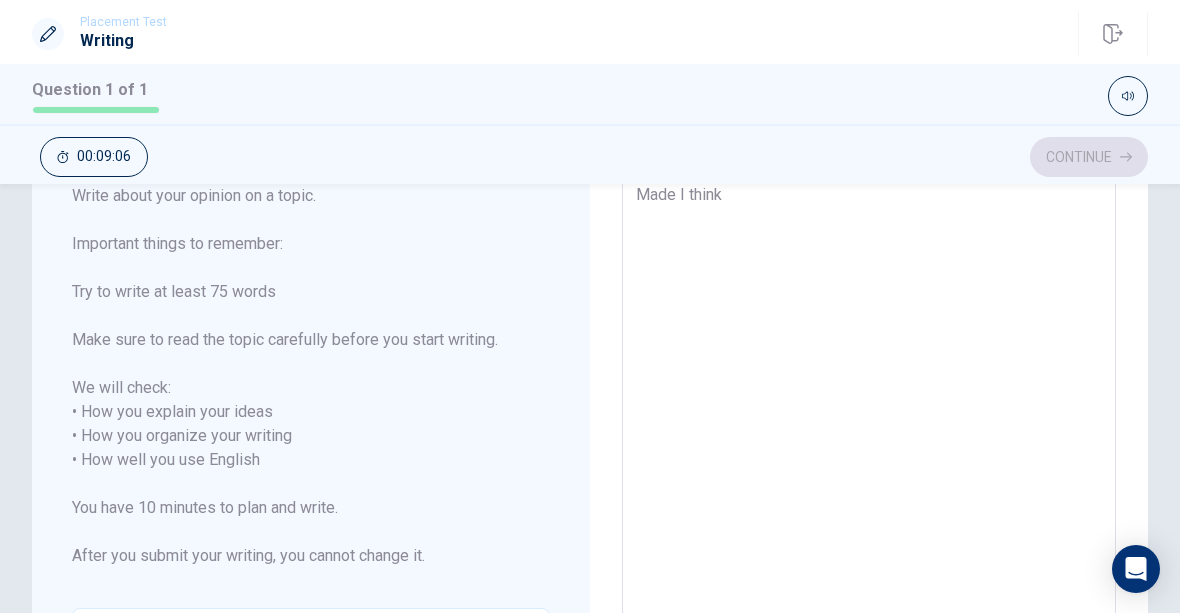 type on "x" 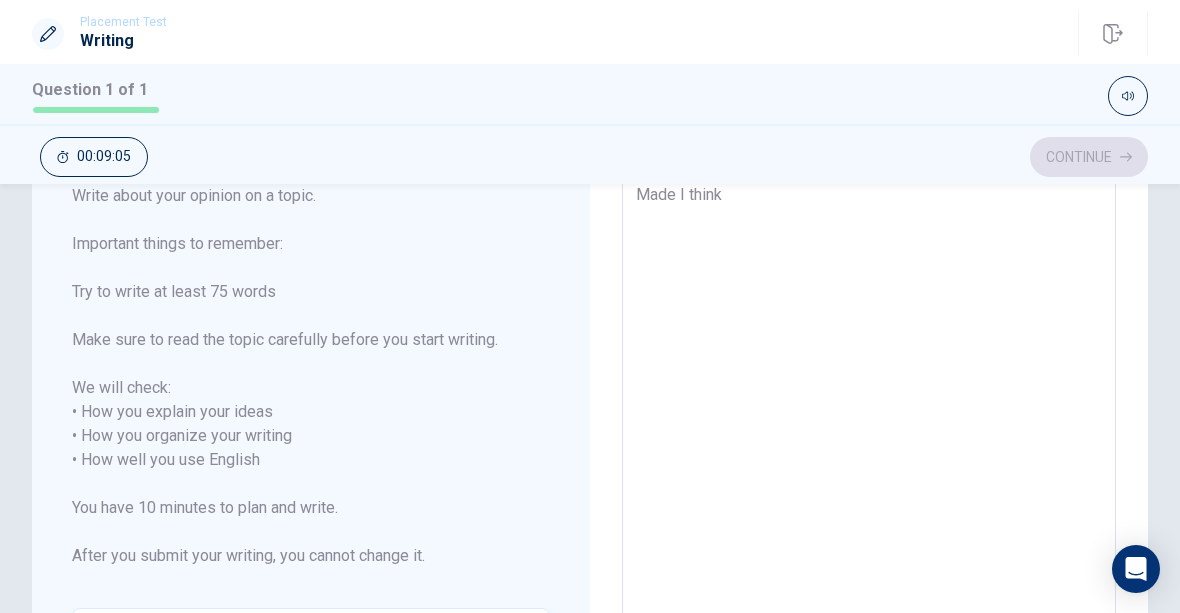 type on "x" 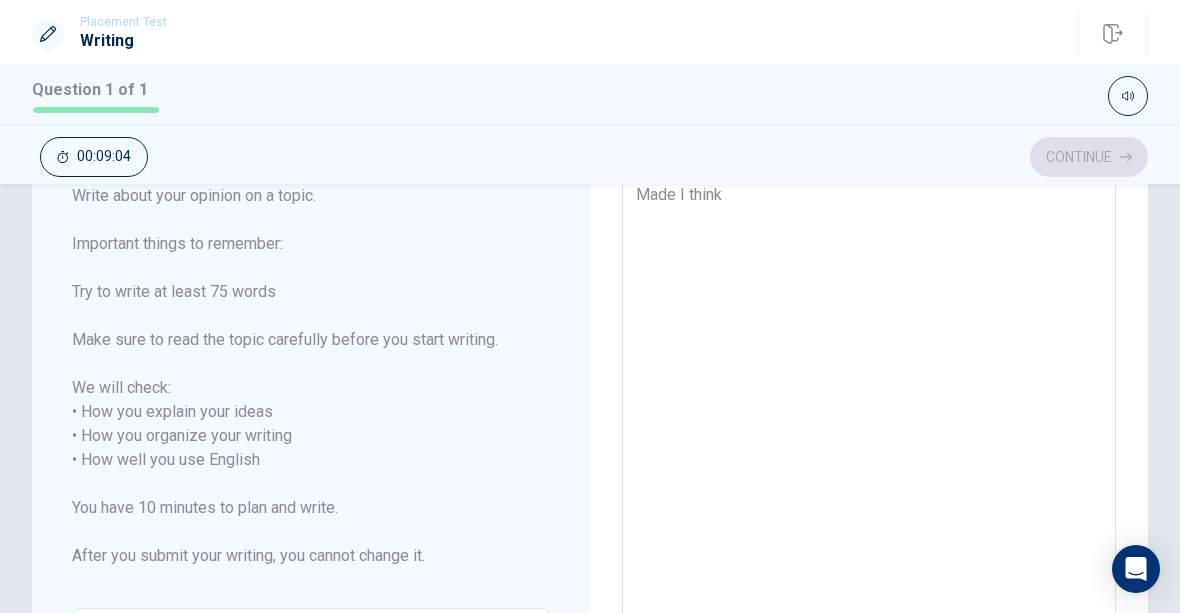 type on "Made I think d" 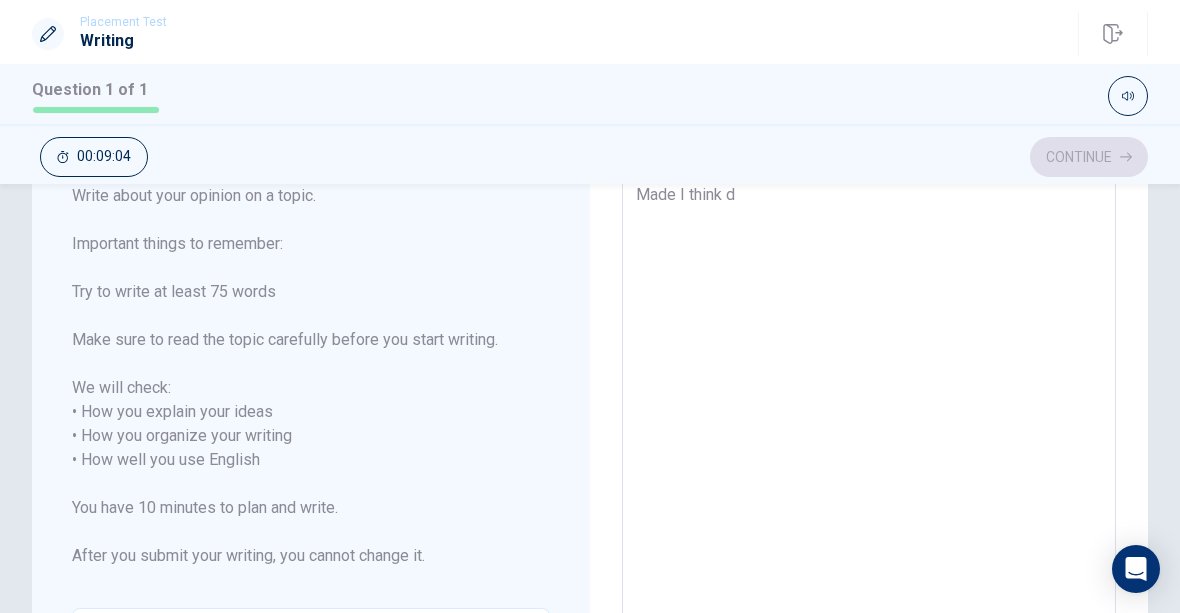 type on "x" 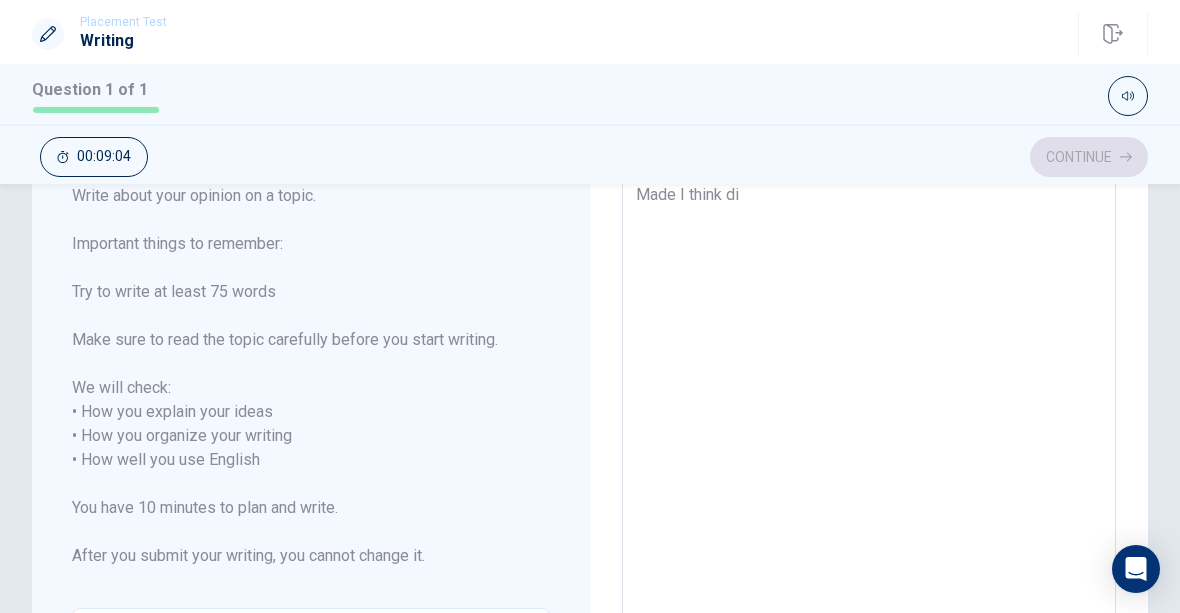 type on "x" 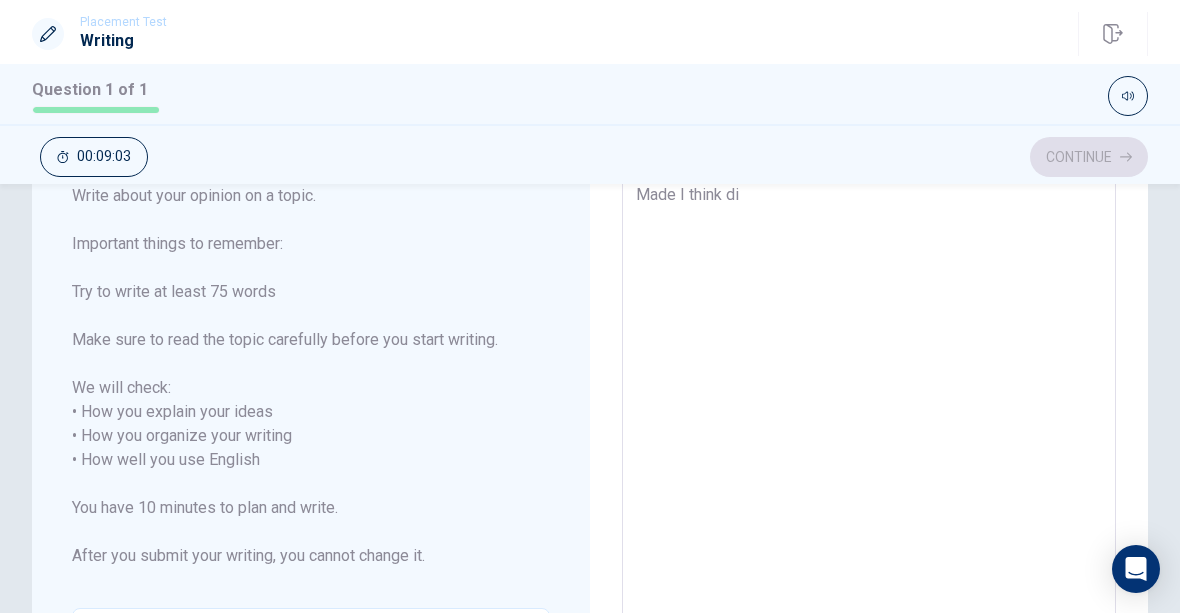 type on "Made I think dif" 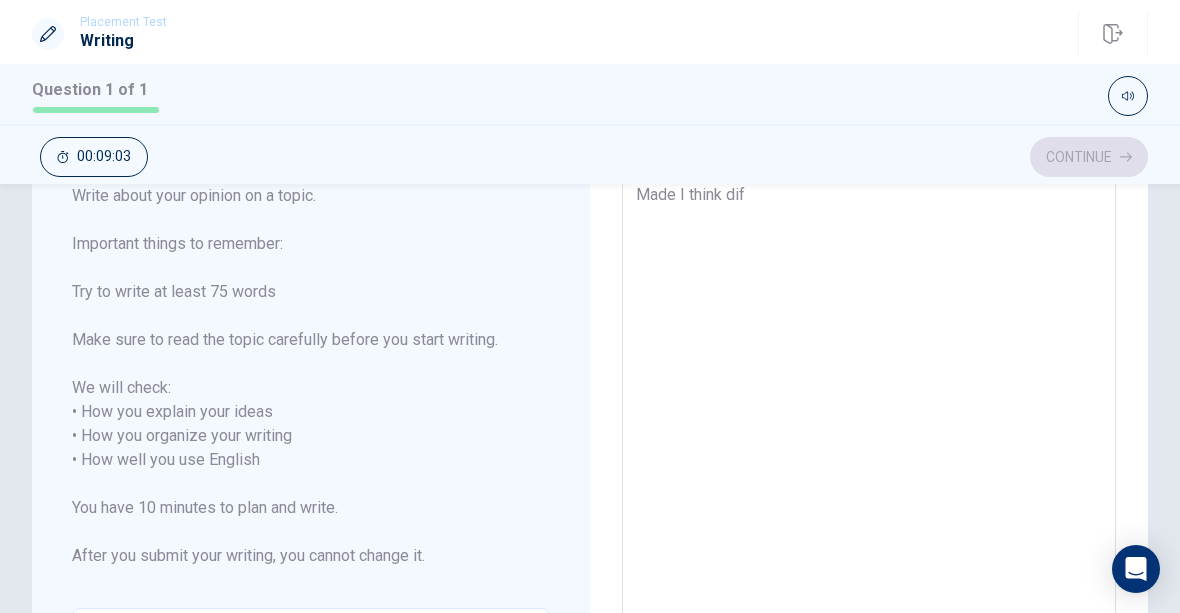 type on "x" 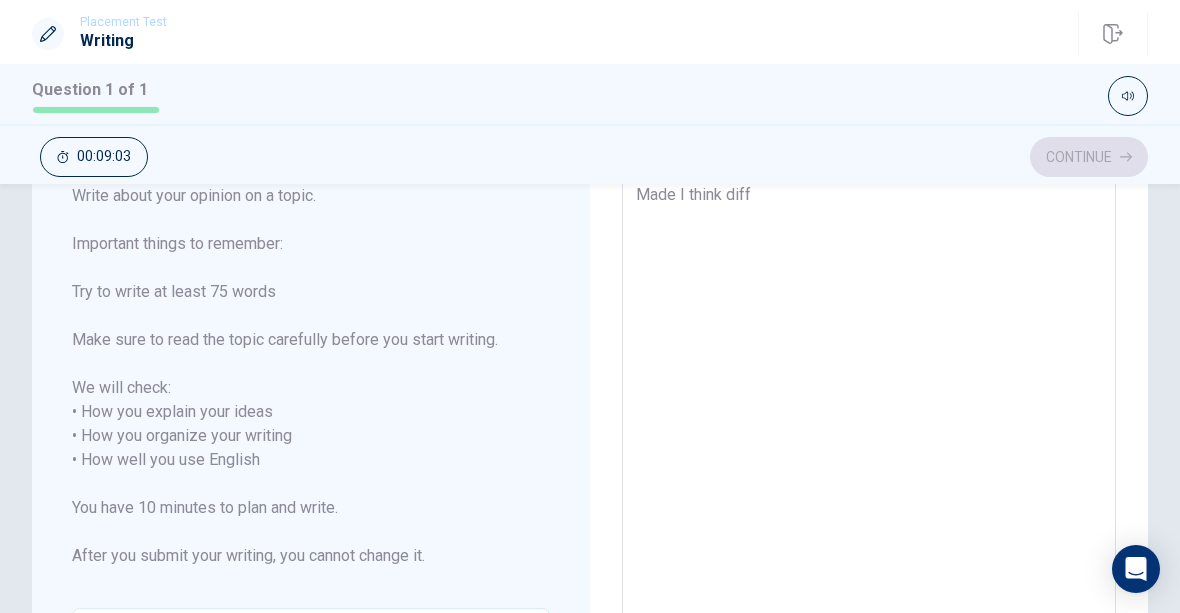 type on "x" 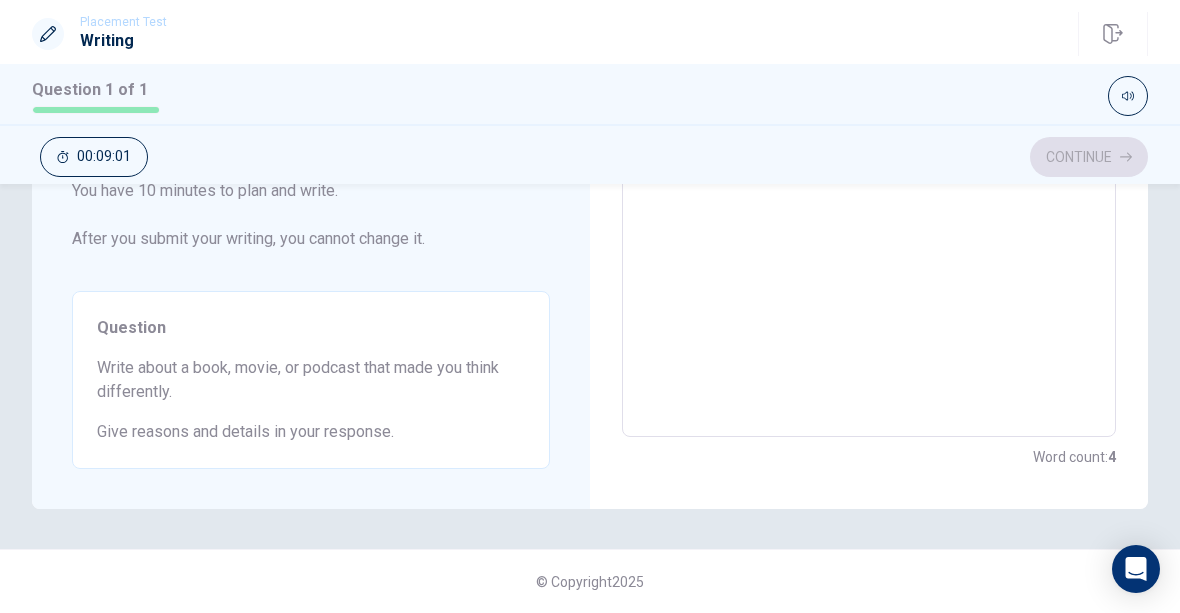 scroll, scrollTop: 445, scrollLeft: 0, axis: vertical 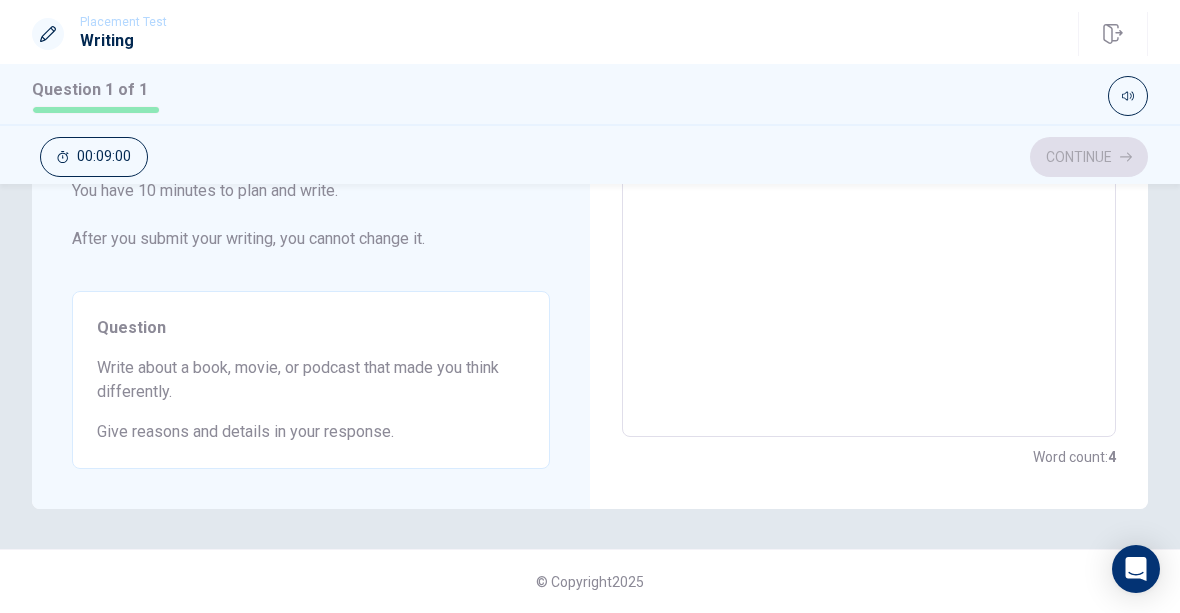 type on "Made I think differ" 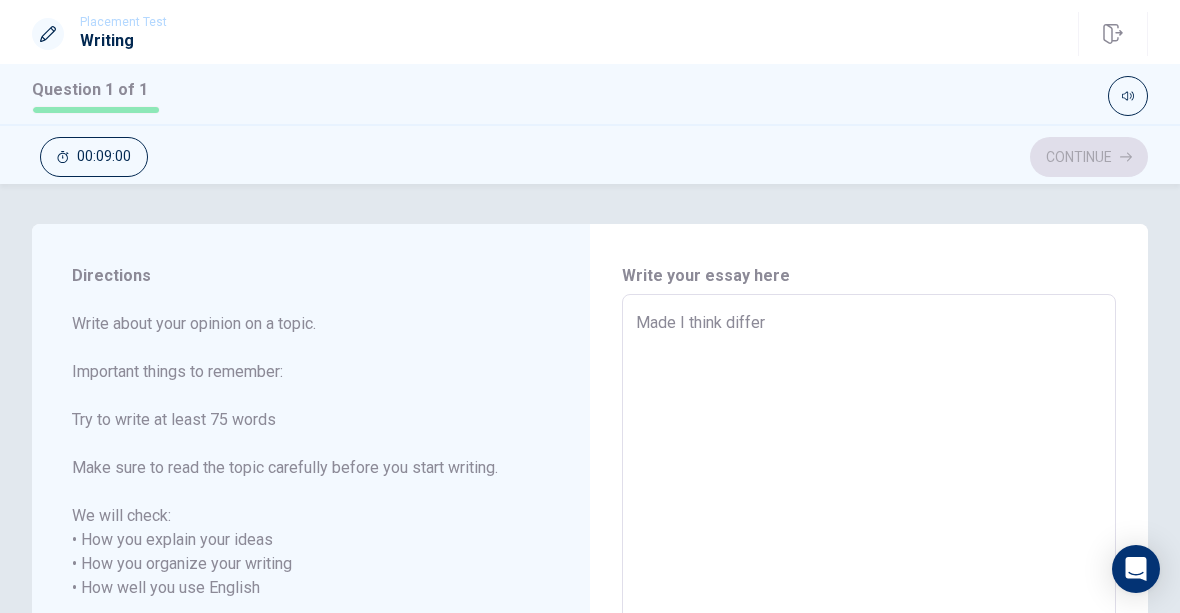 type on "Made I think differe" 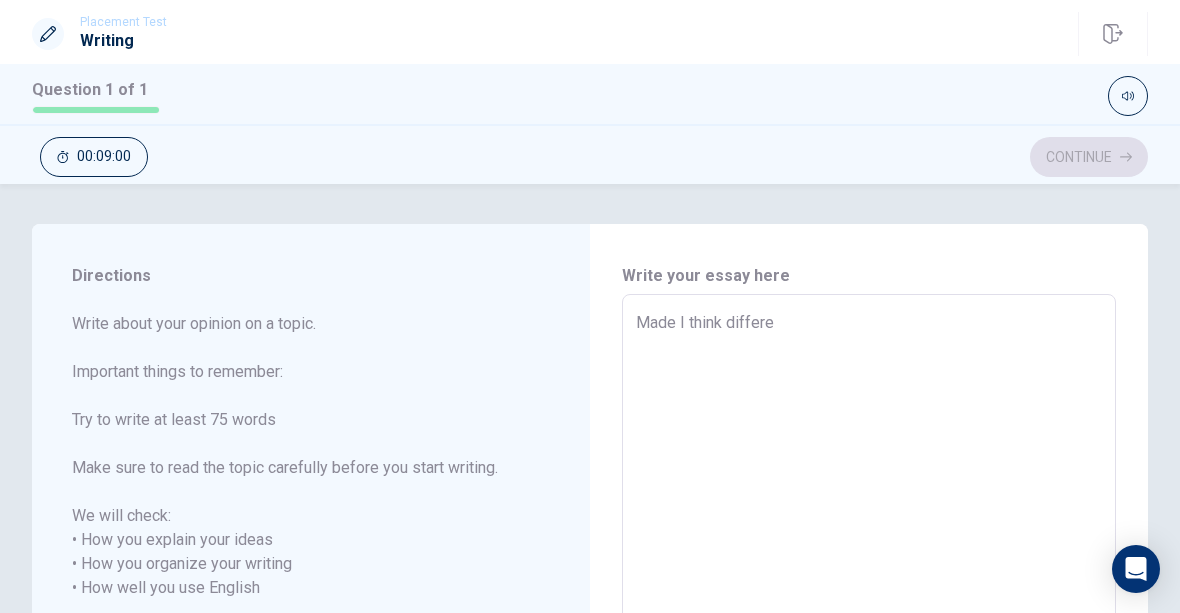 type on "x" 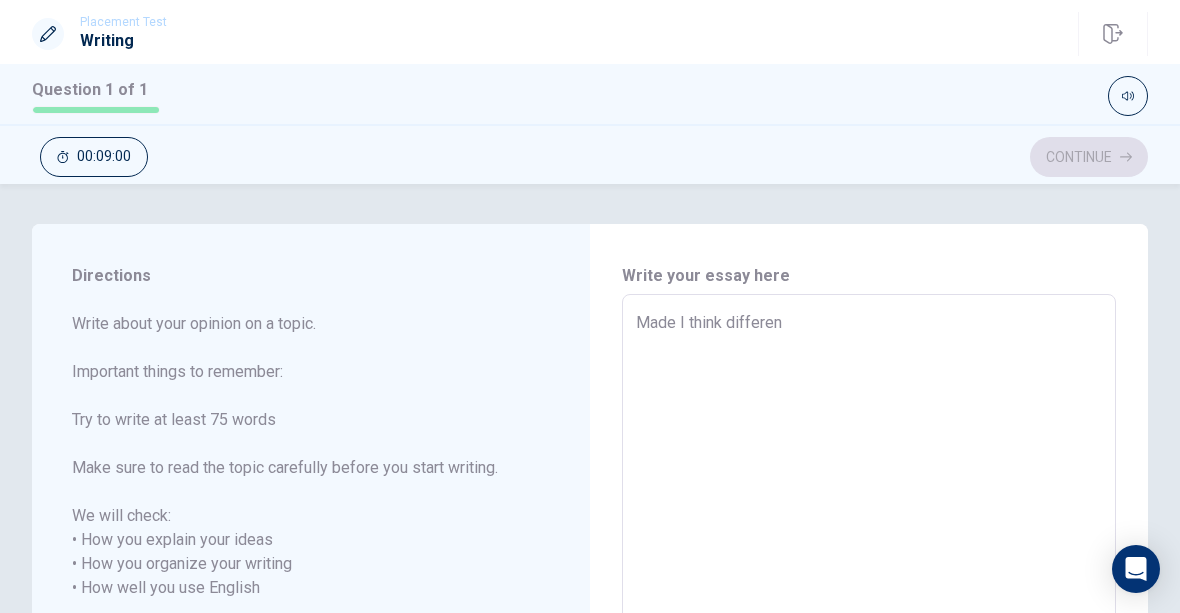 type on "x" 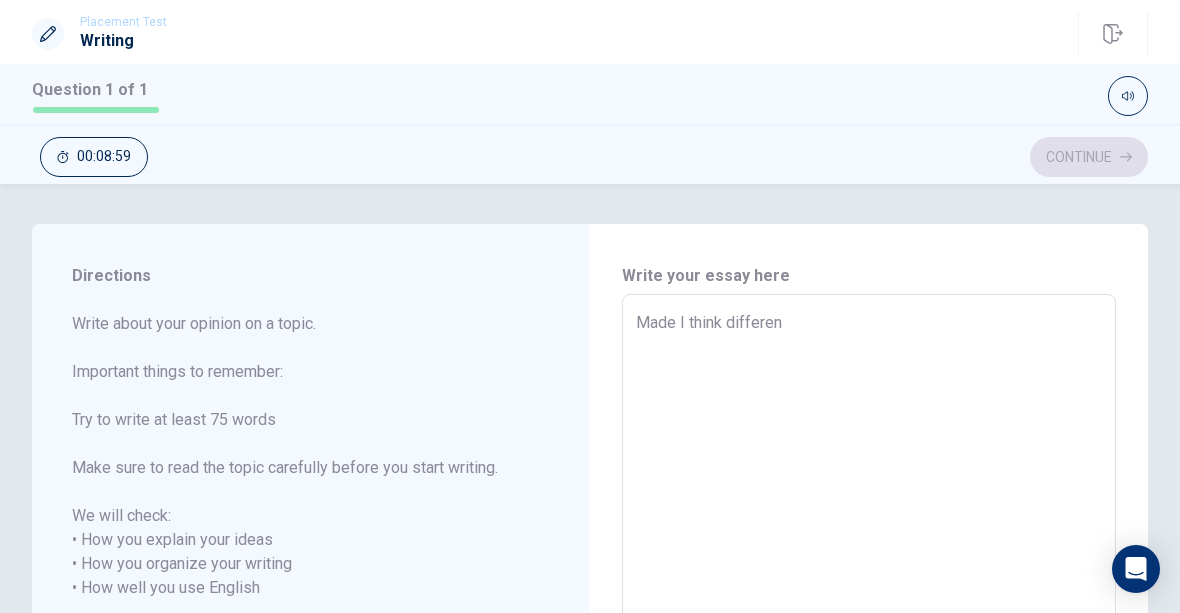 type on "Made I think different" 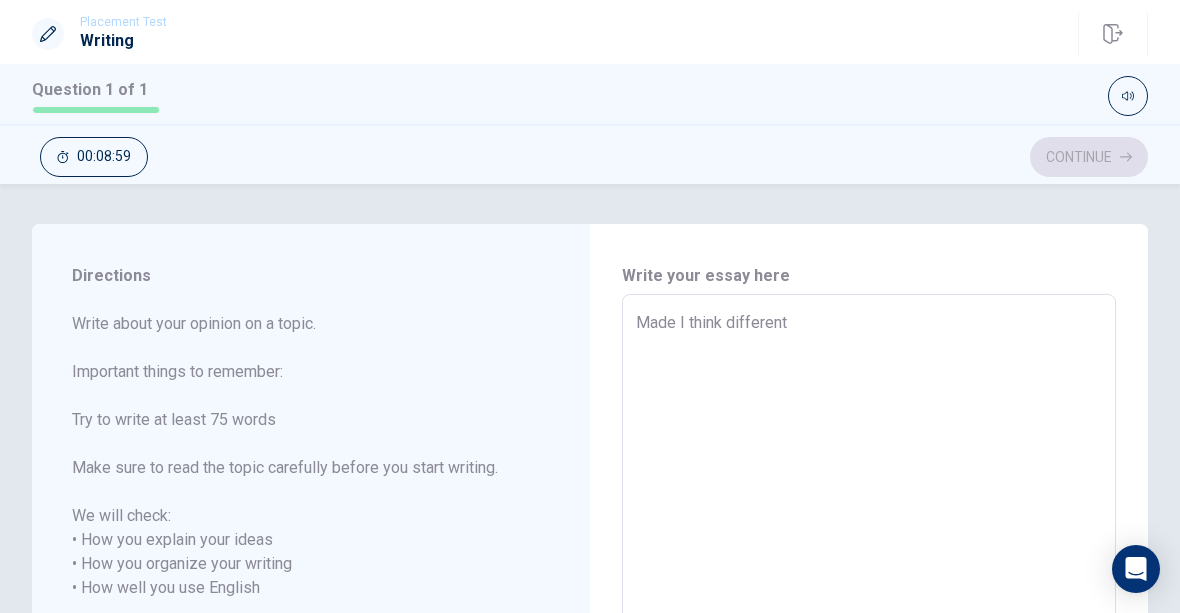 type on "x" 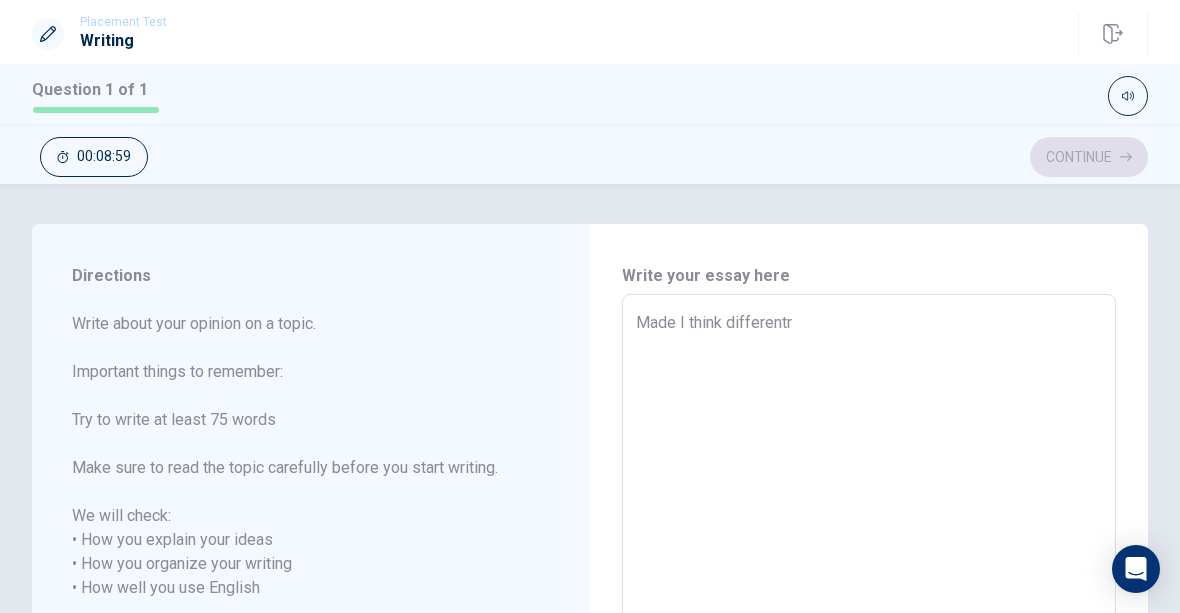 type on "x" 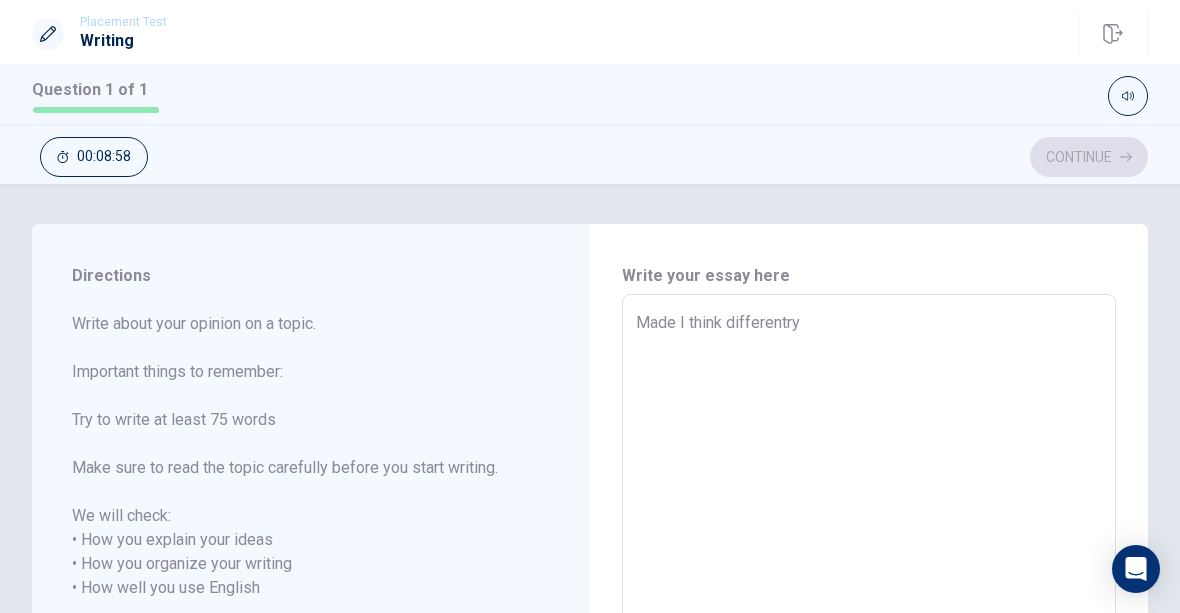 type on "x" 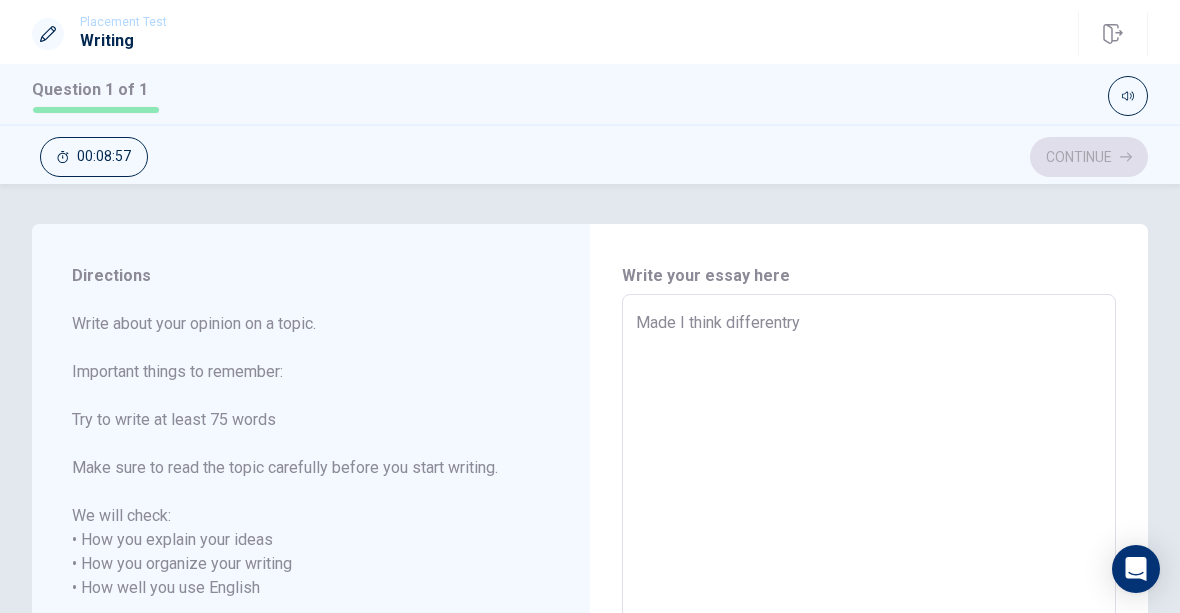 type on "Made I think differentry." 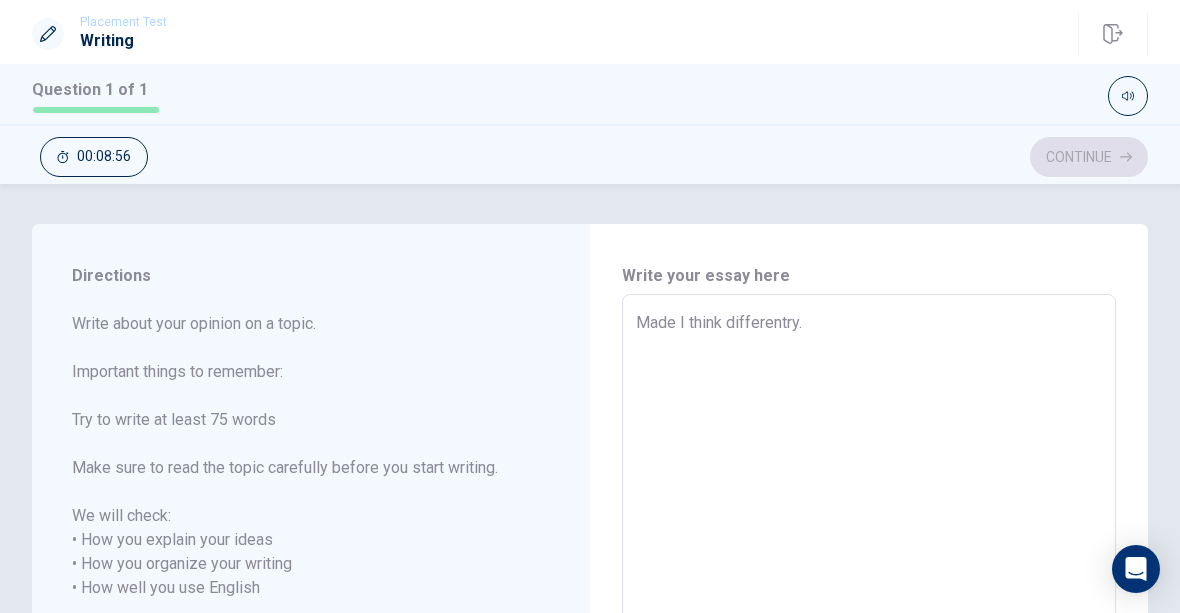 type on "x" 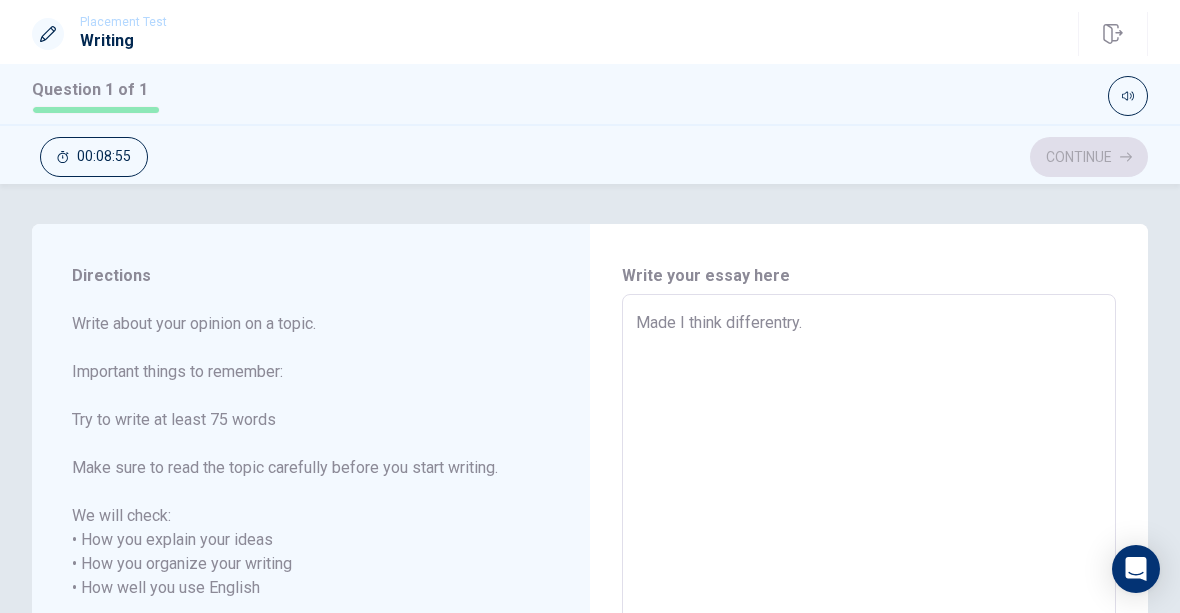 type on "ade I think differentry." 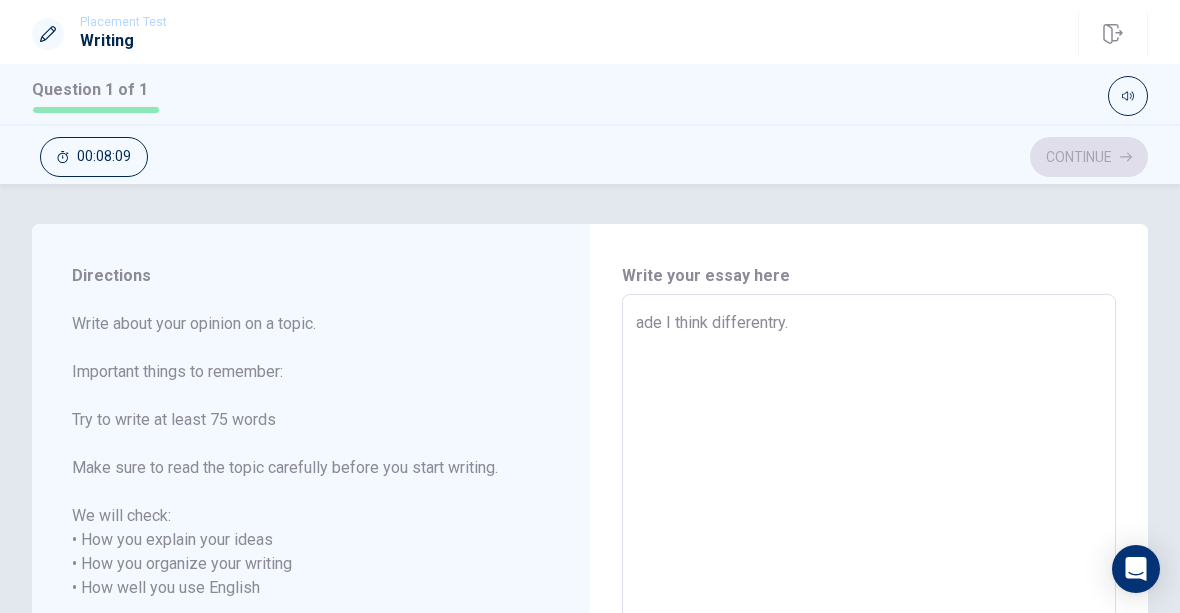 type on "x" 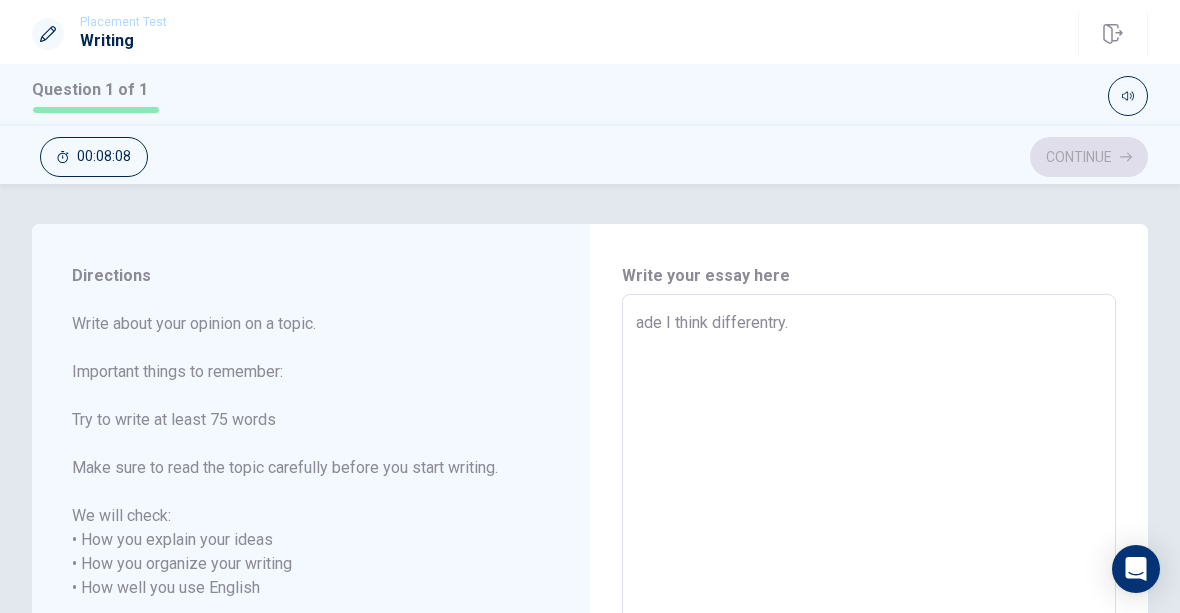 type on "Made I think differentry." 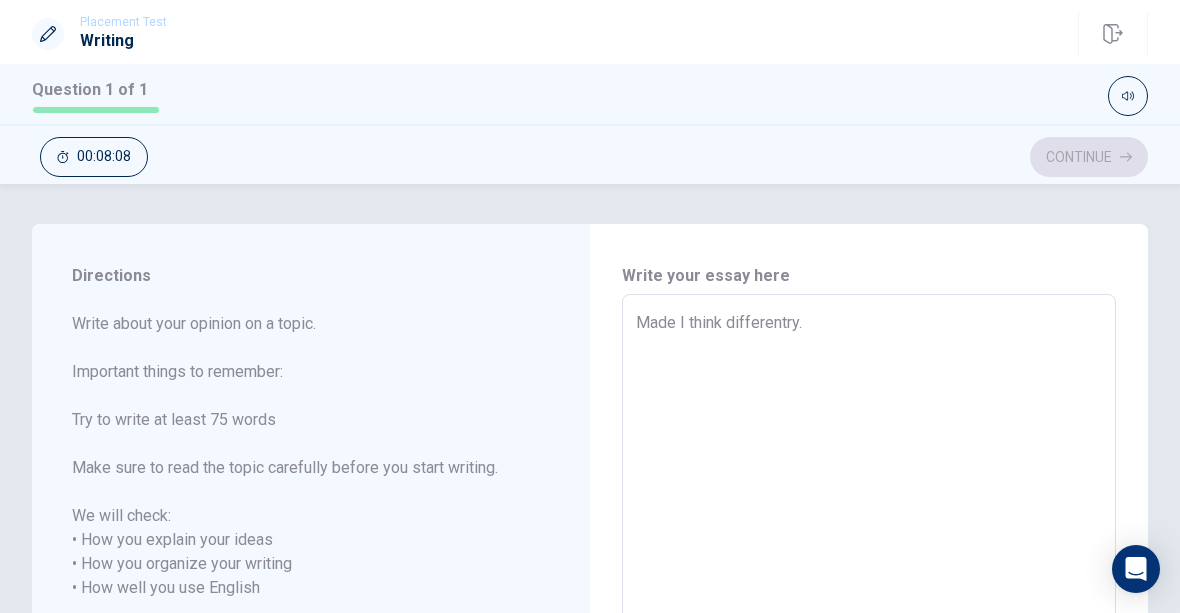 type on "x" 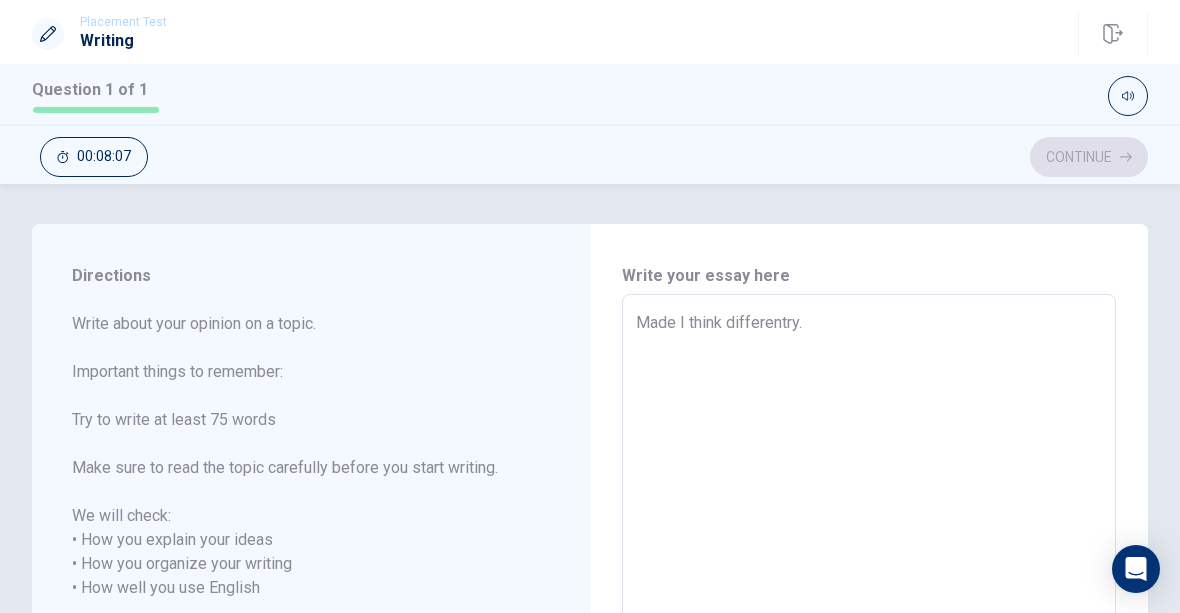 type on "ade I think differentry." 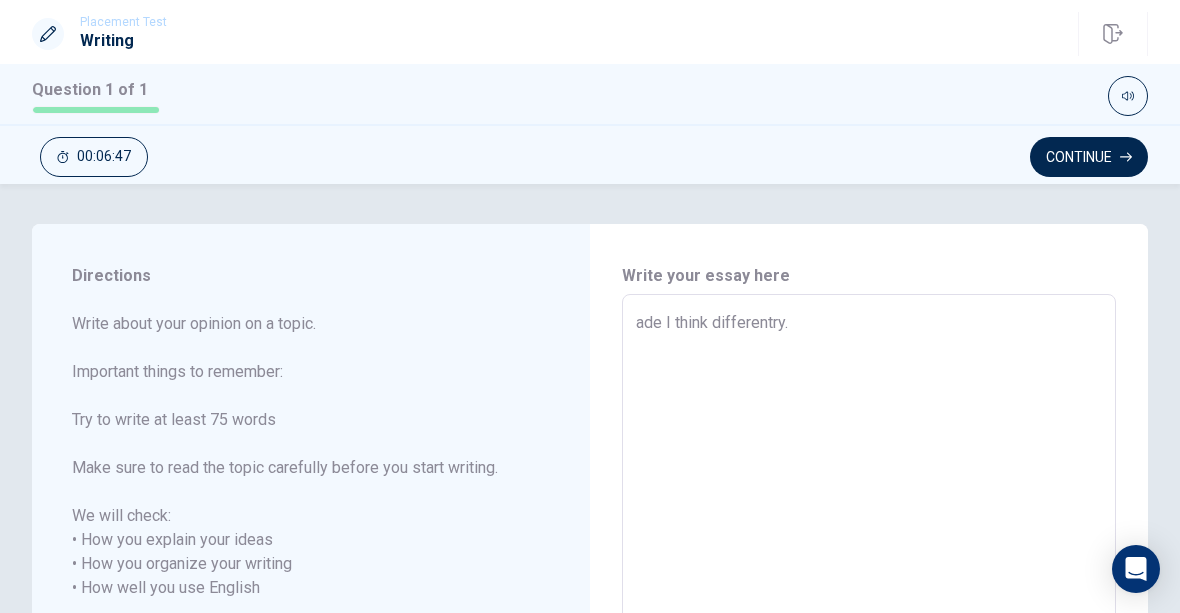 scroll, scrollTop: 0, scrollLeft: 0, axis: both 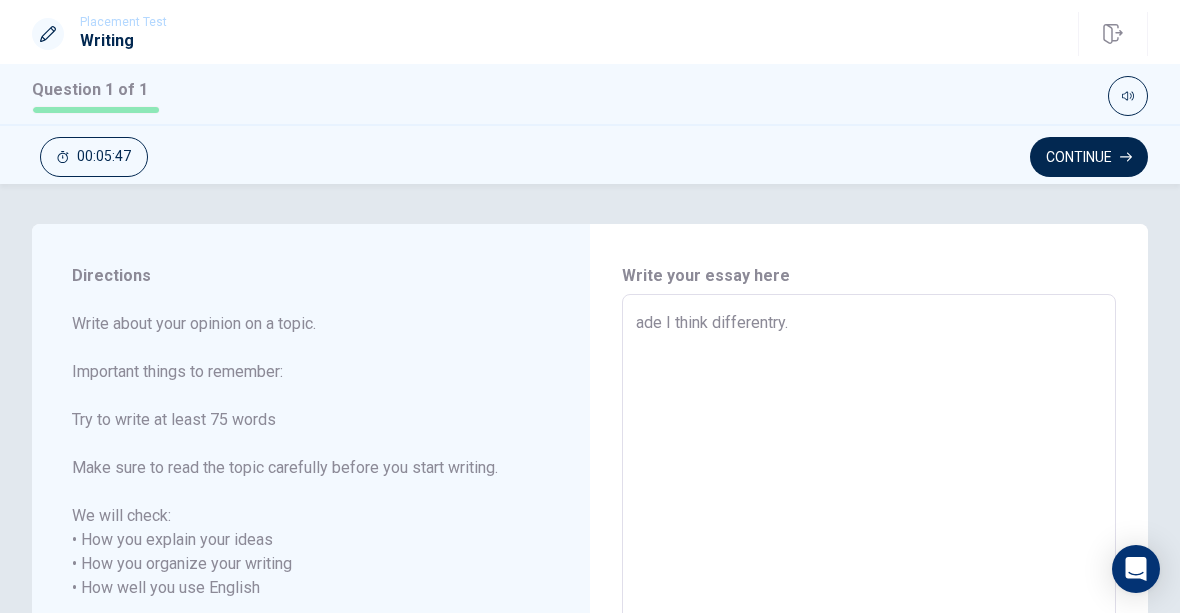 type on "x" 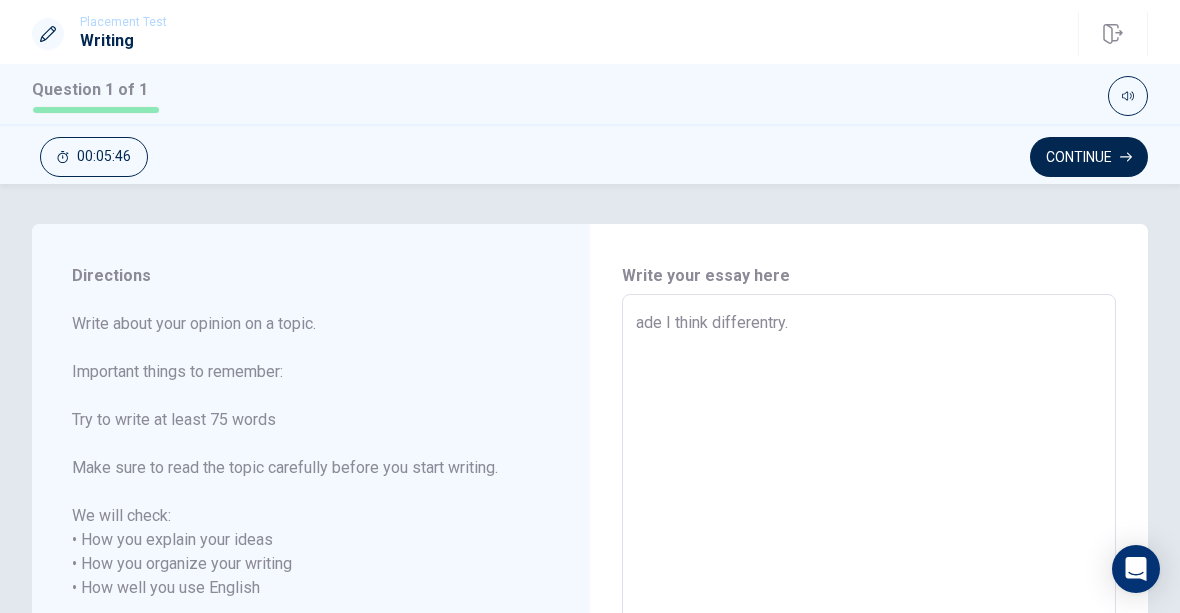 type on "{ade I think differentry." 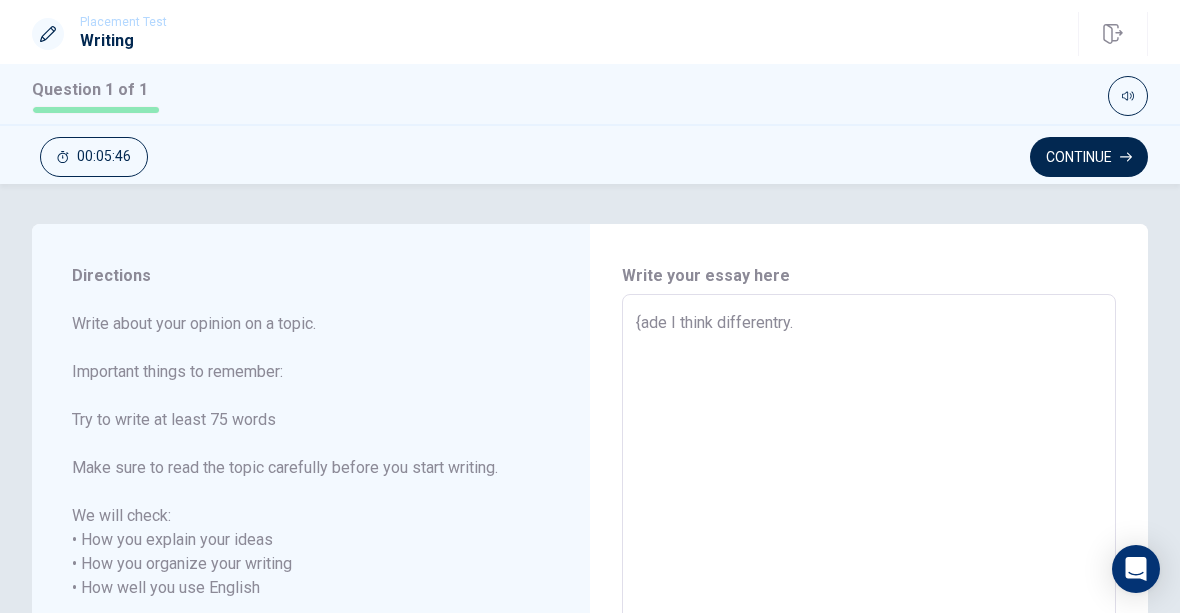 type on "x" 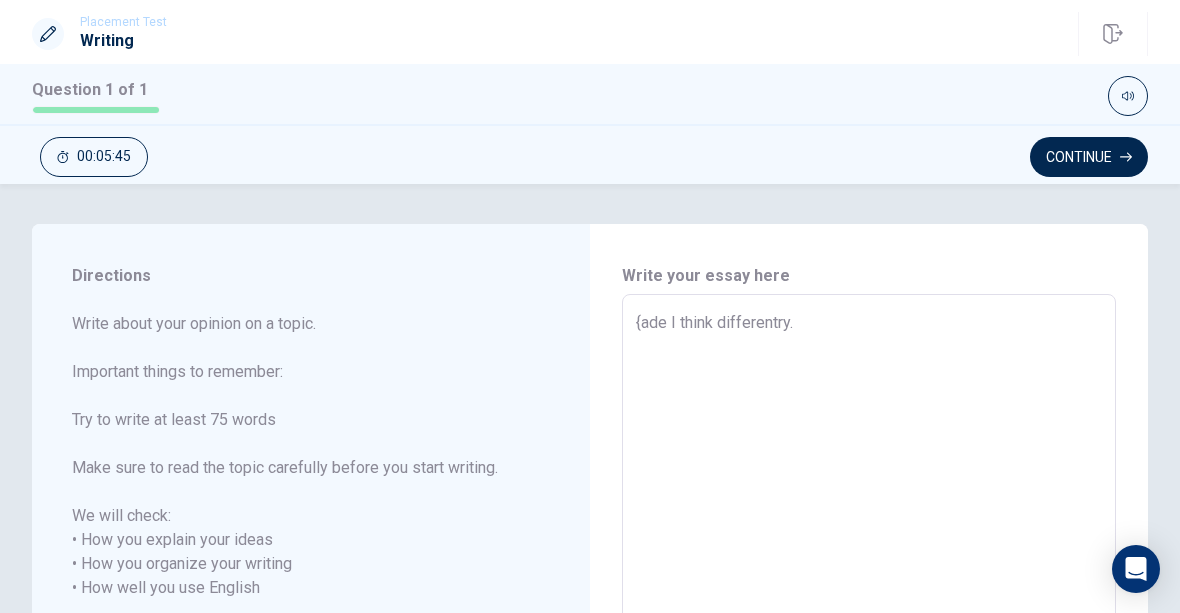 type on "ade I think differentry." 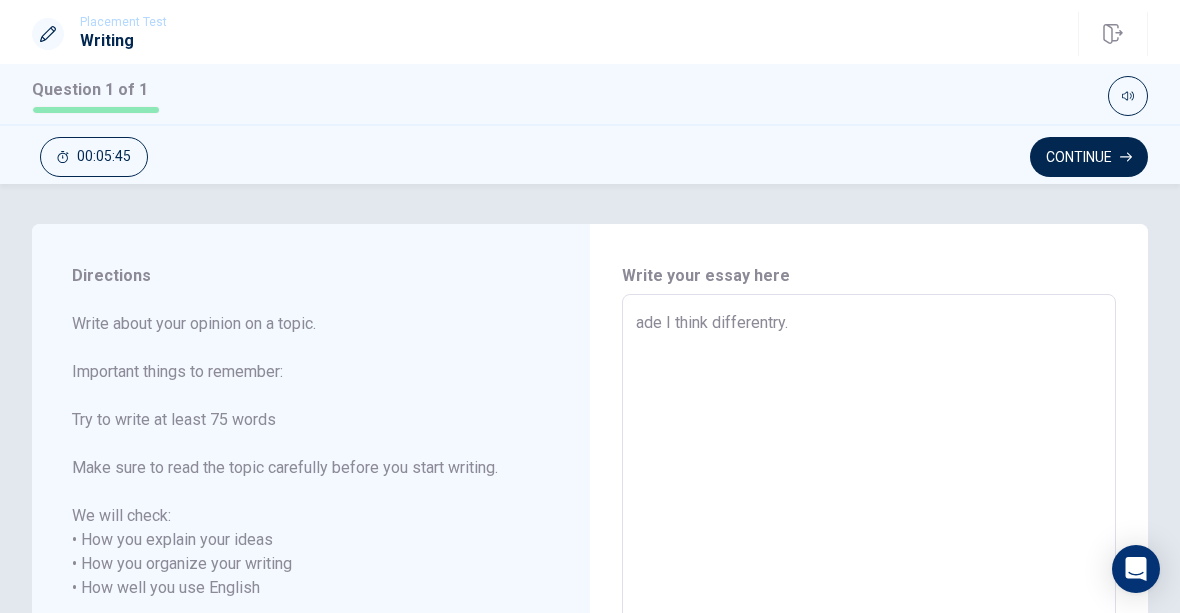 type on "x" 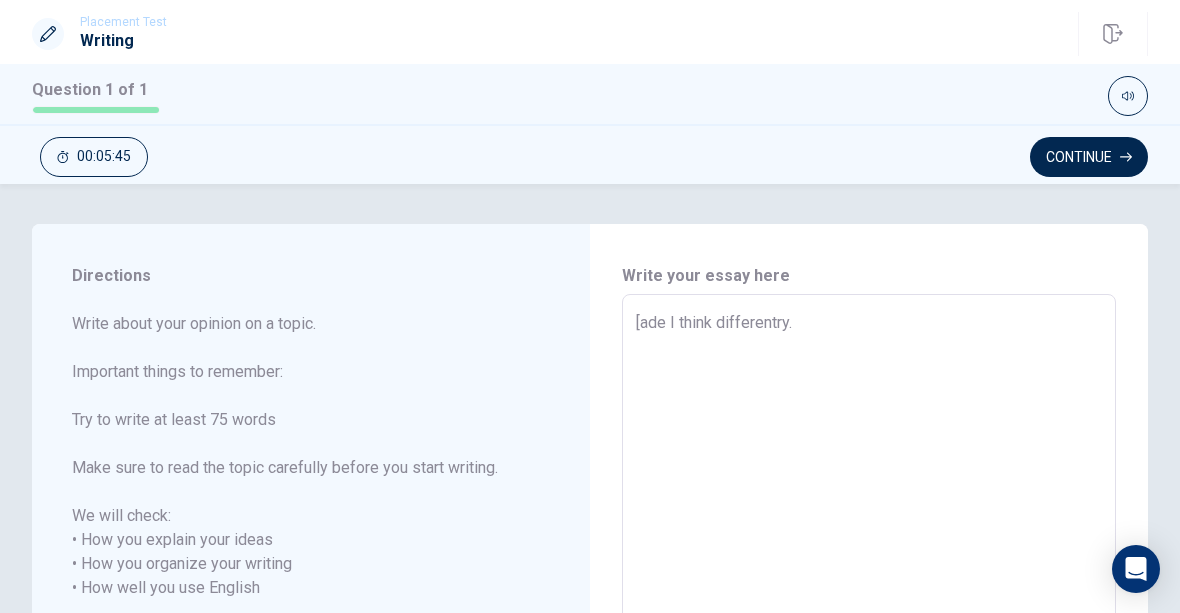 type on "x" 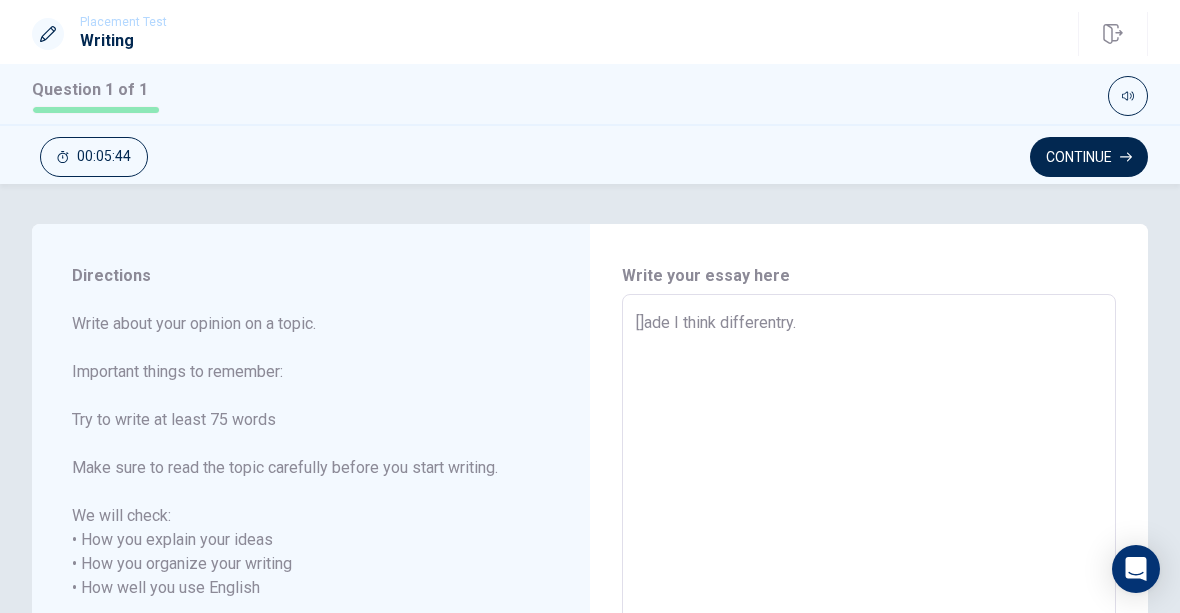 type on "x" 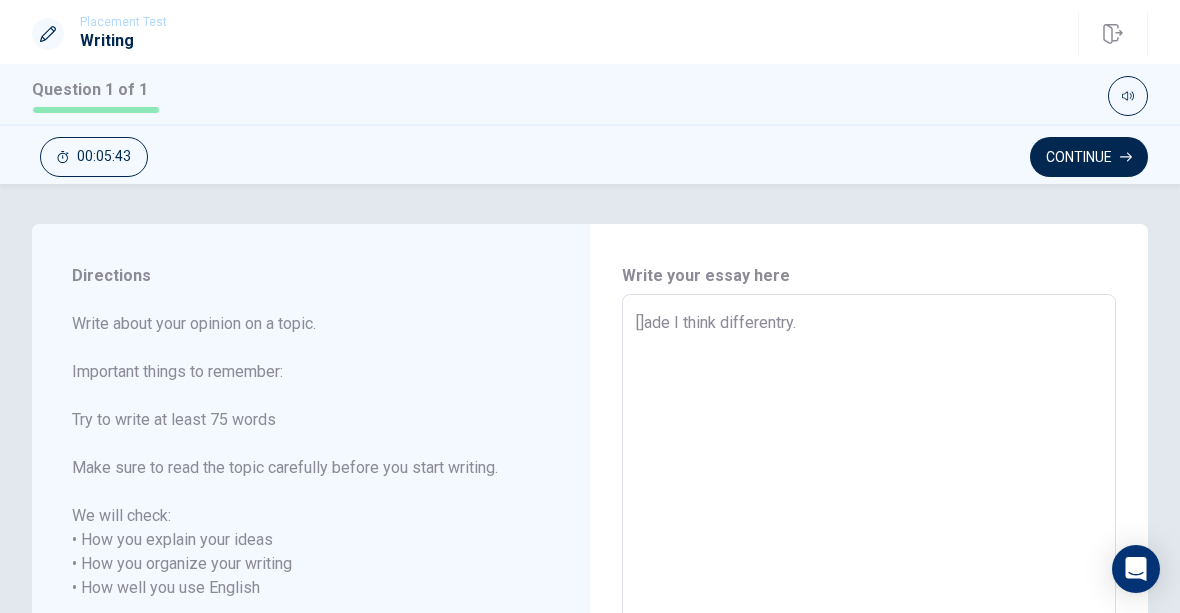 type on "[ade I think differentry." 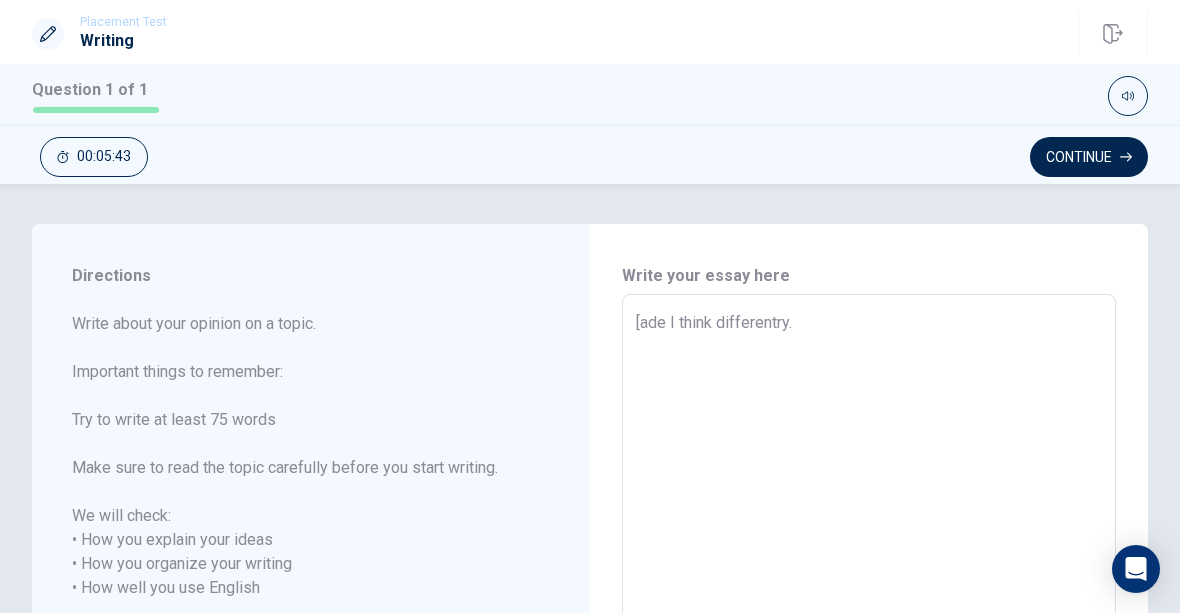 type on "x" 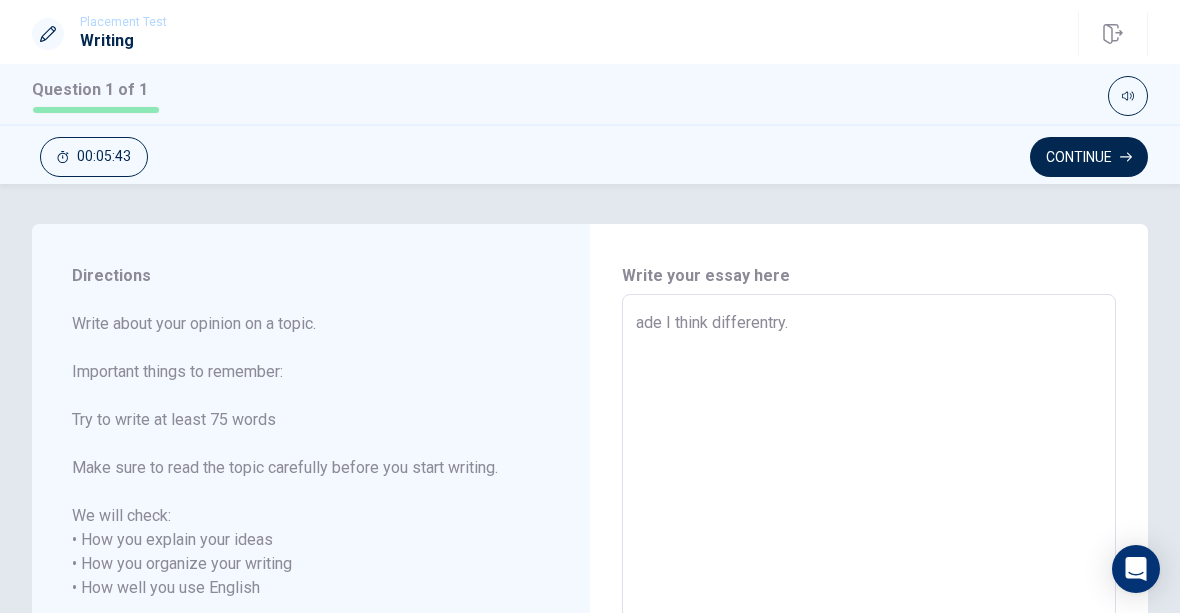 type on "x" 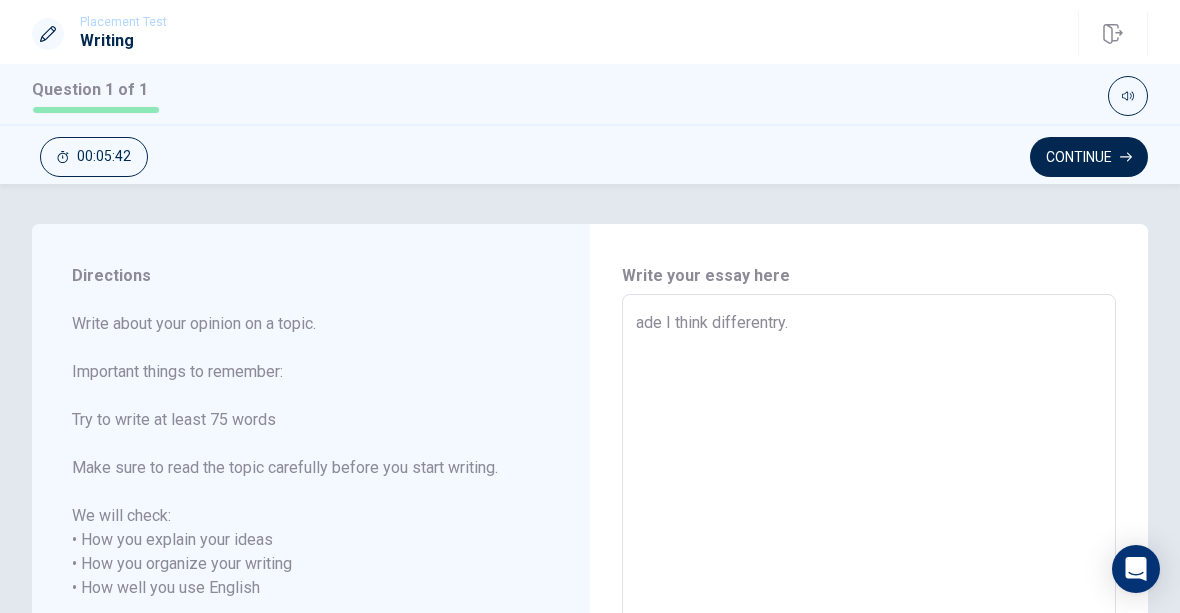 type on "「ade I think differentry." 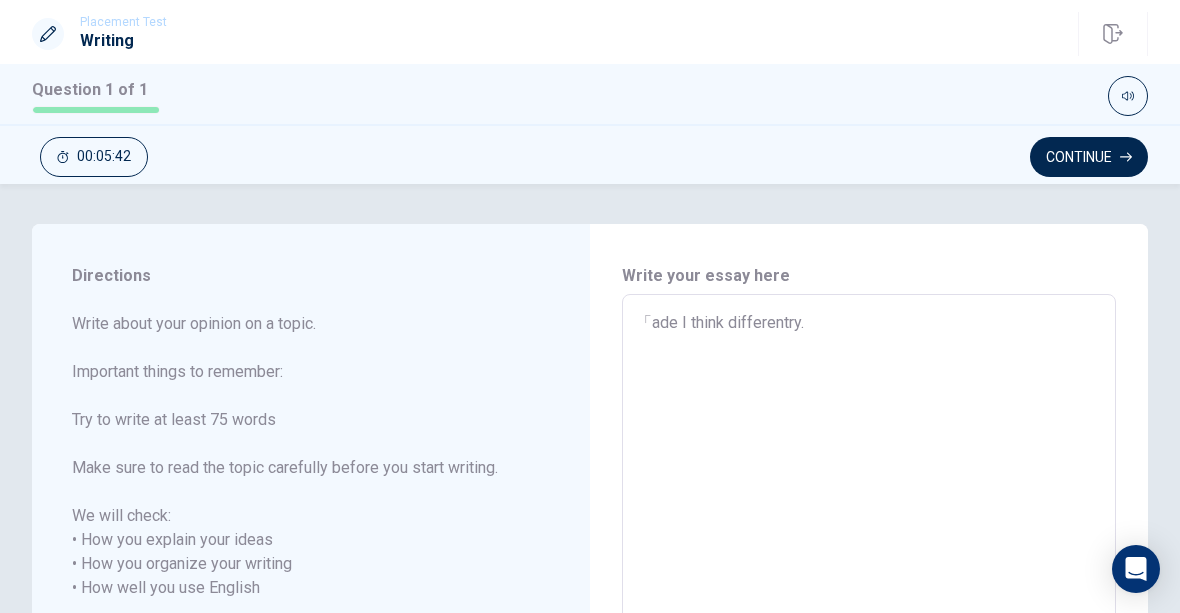 type on "x" 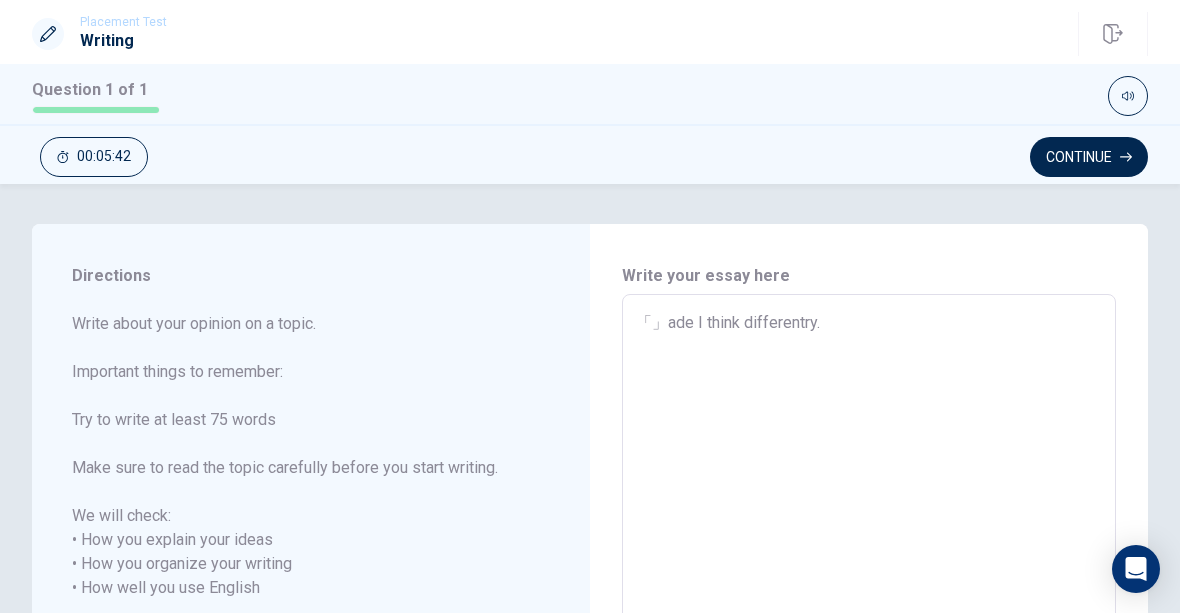 type on "x" 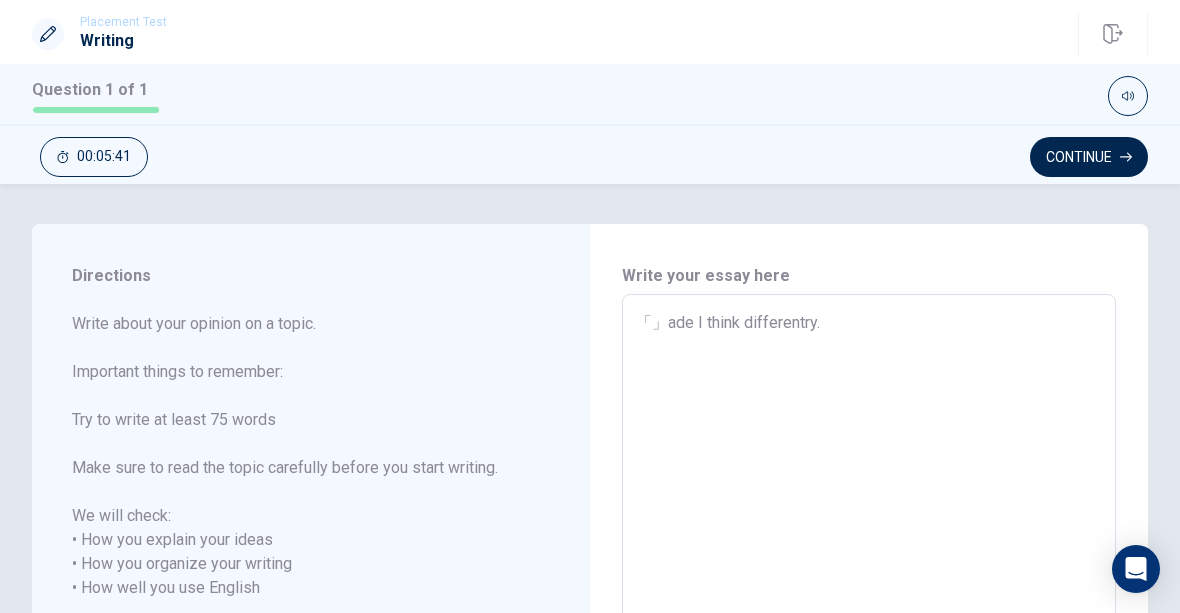 type on "「ade I think differentry." 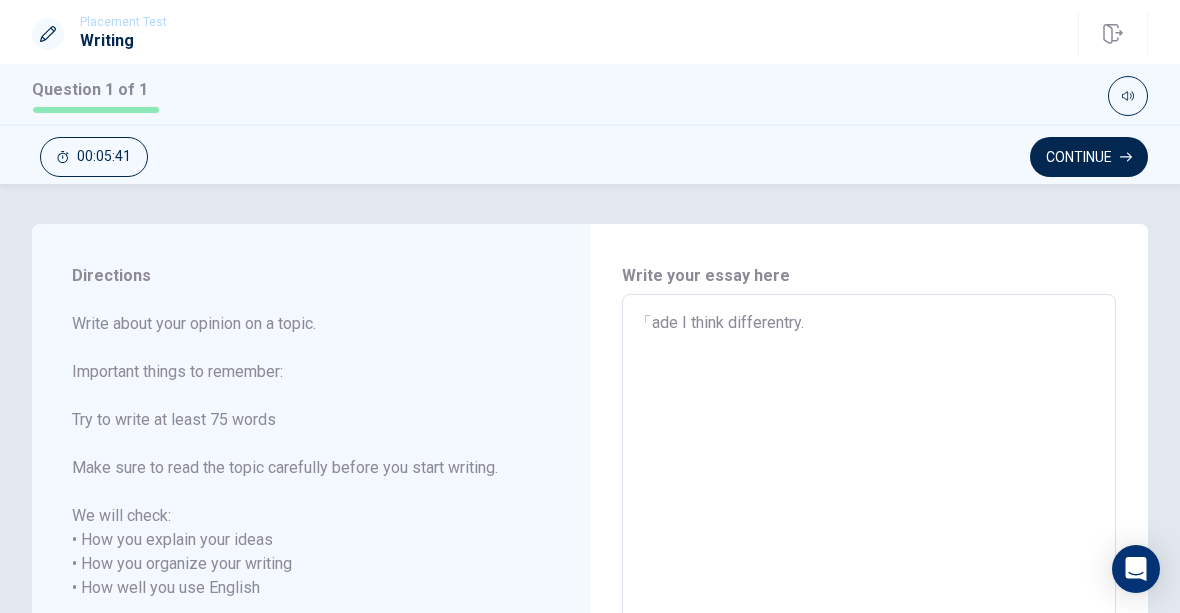 type on "x" 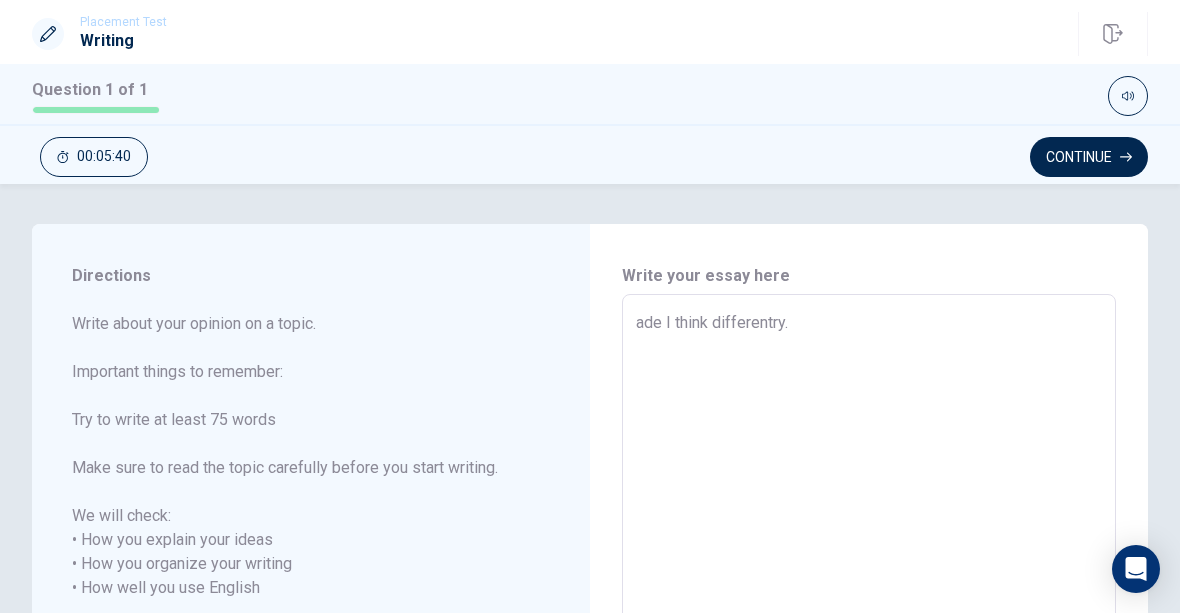type on "x" 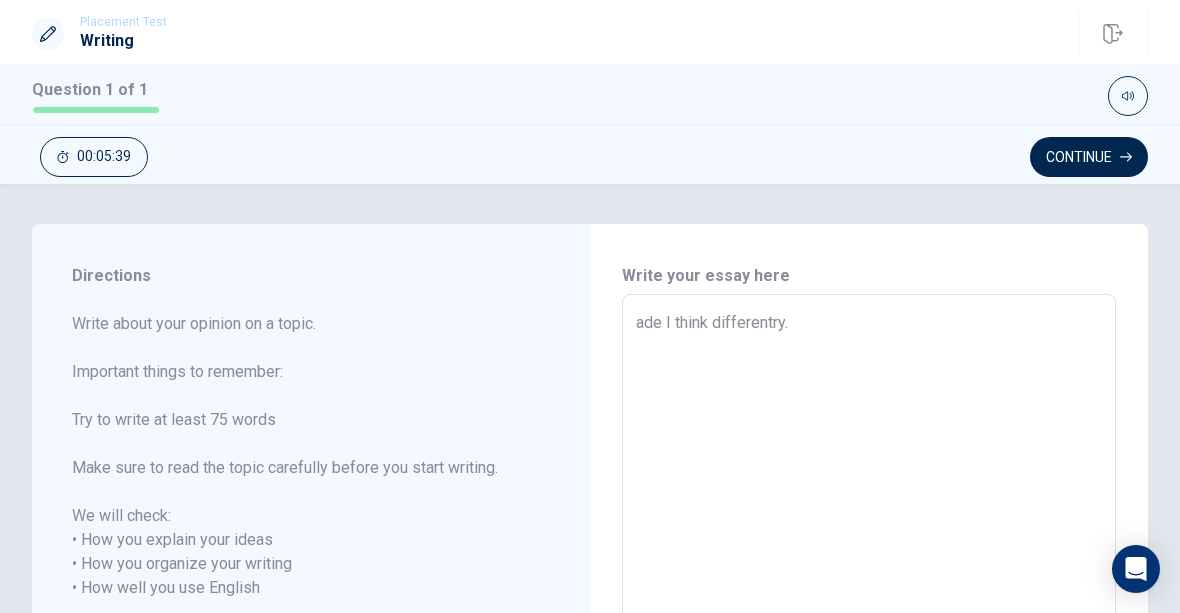 type on ""ade I think differentry." 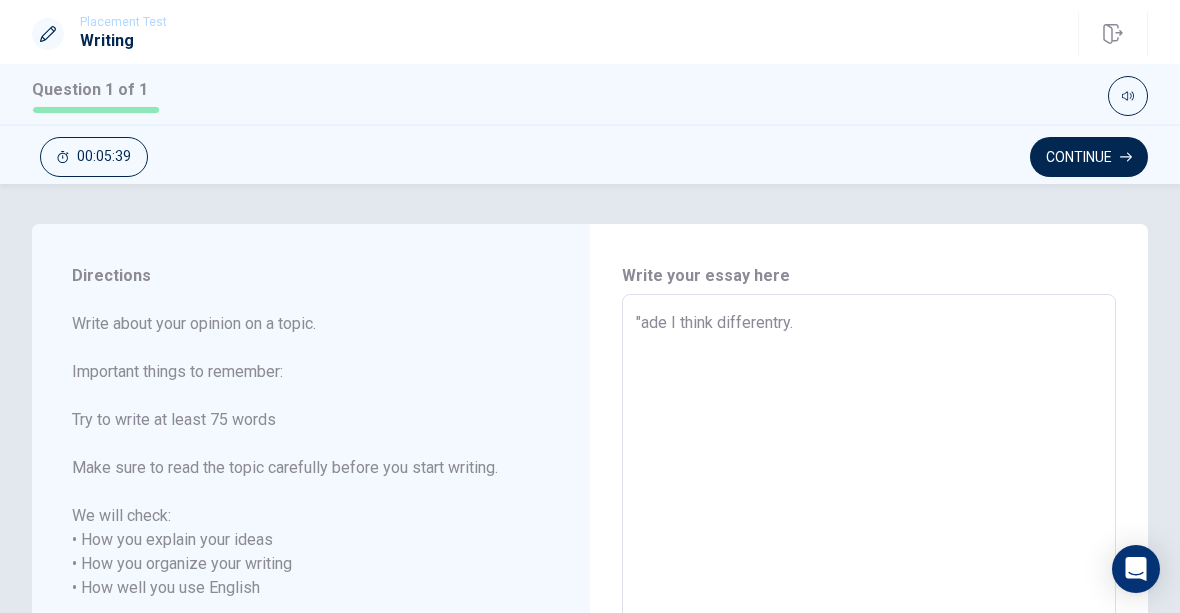 type on "x" 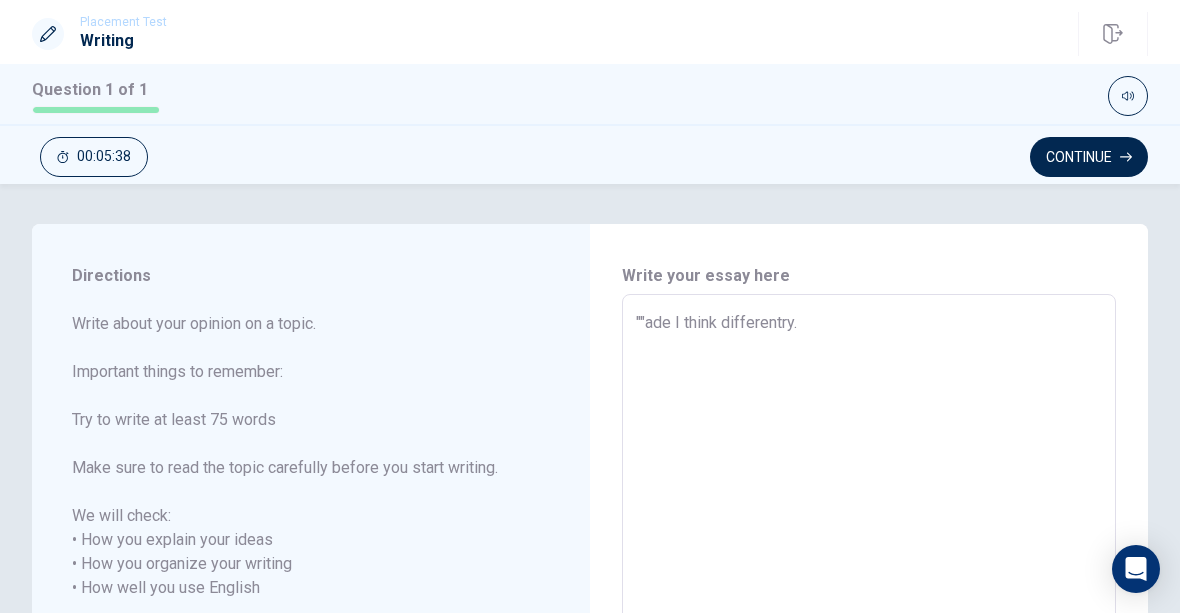 type on "x" 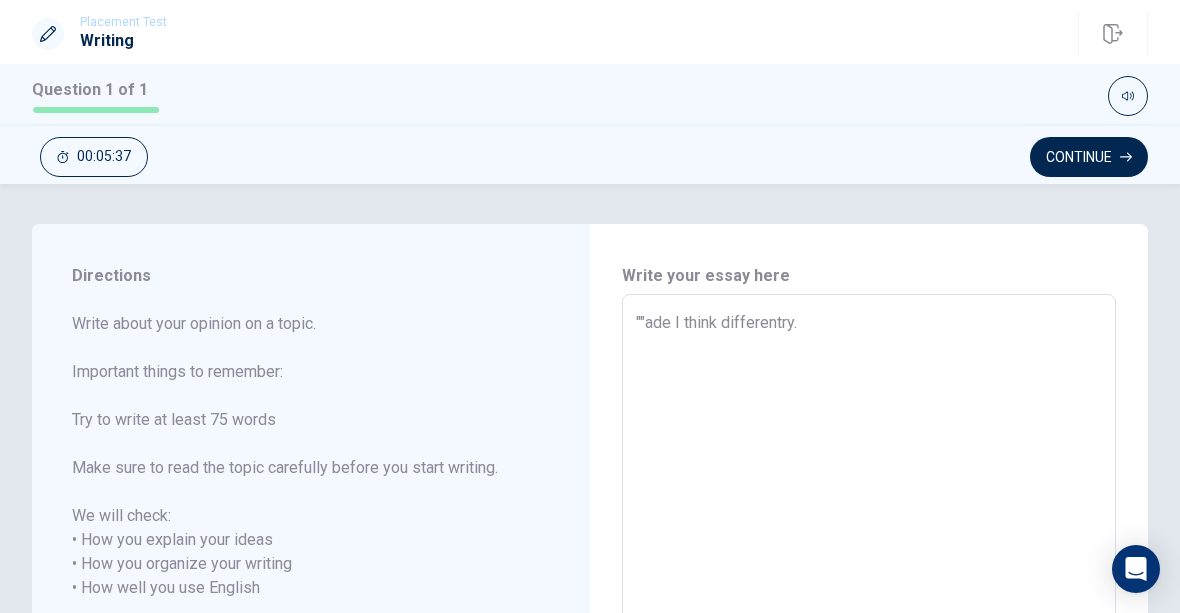 type on ""K"ade I think differentry." 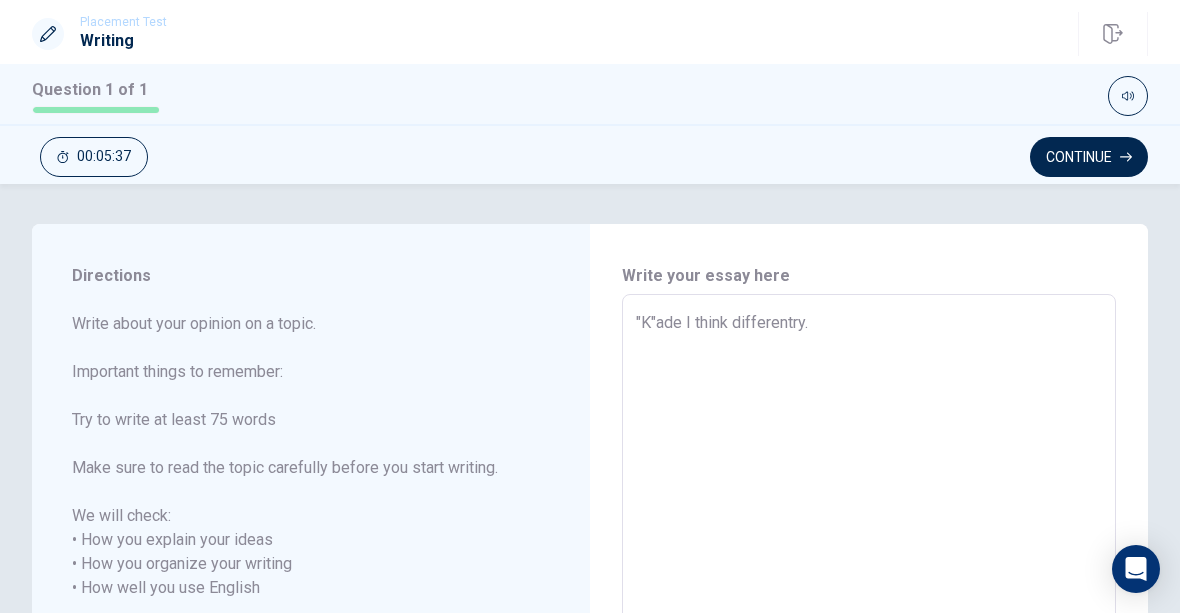 type on "x" 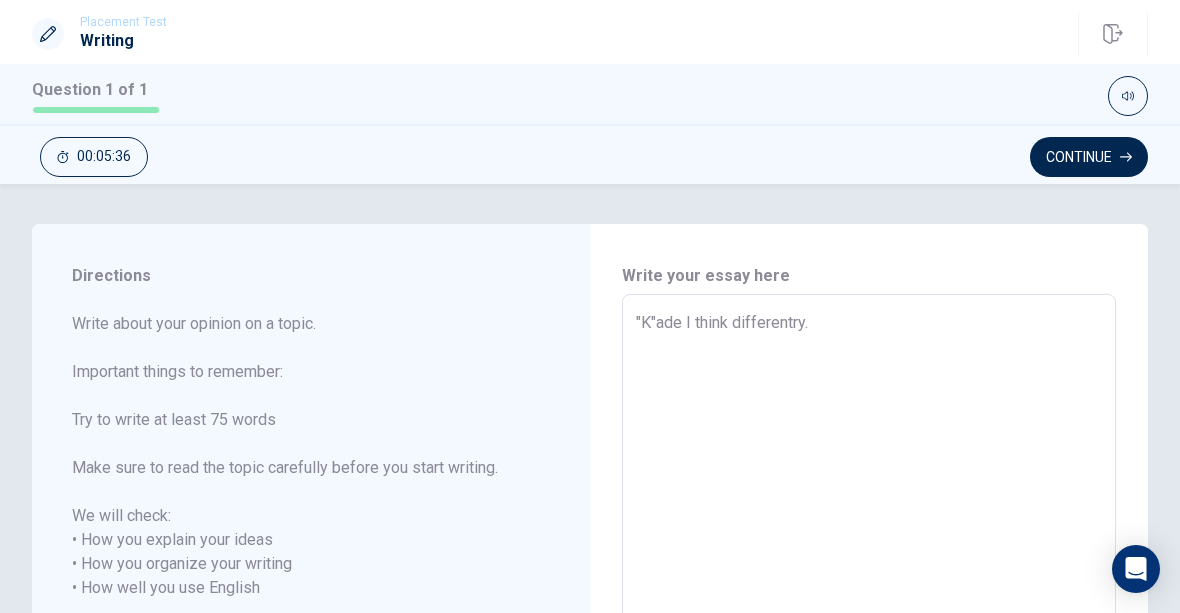type on ""Ki"ade I think differentry." 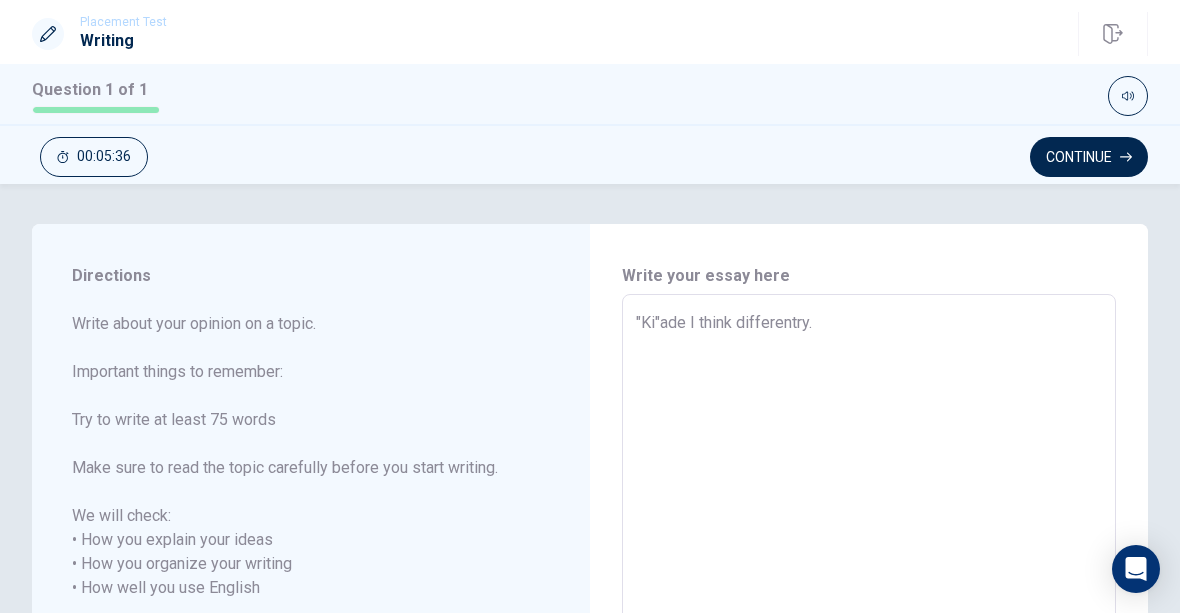 type on "x" 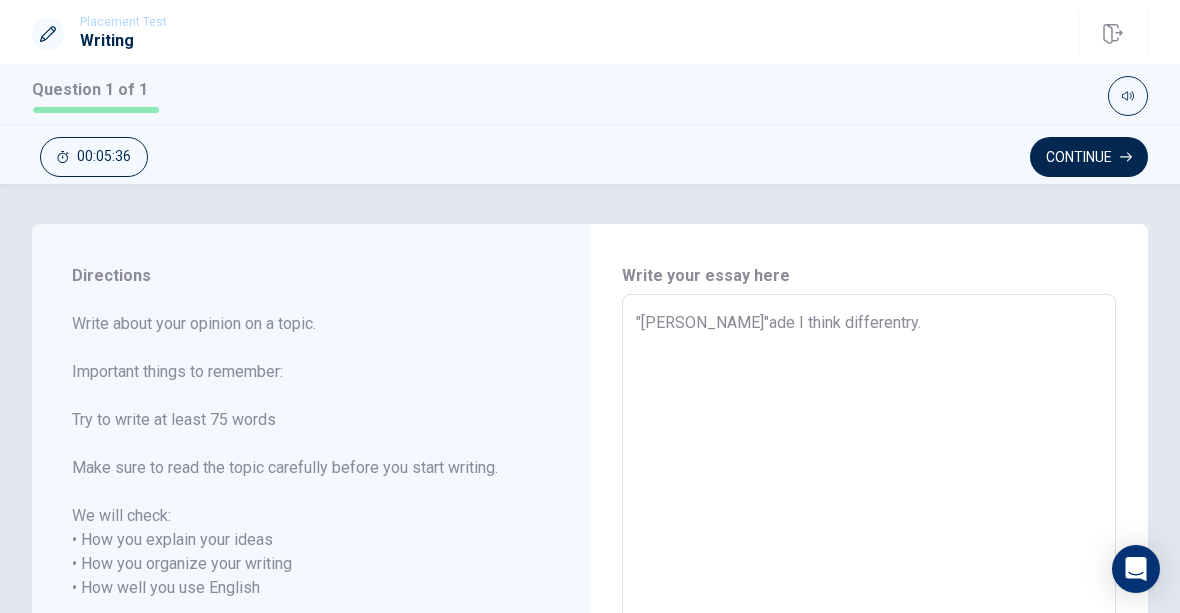 type on "x" 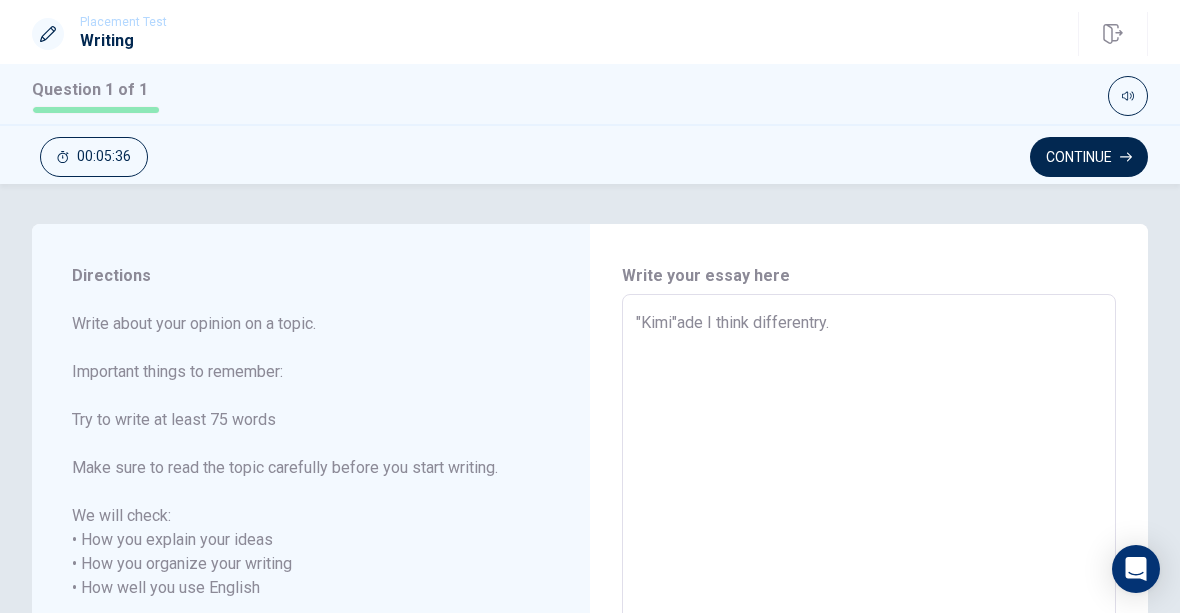 type on "x" 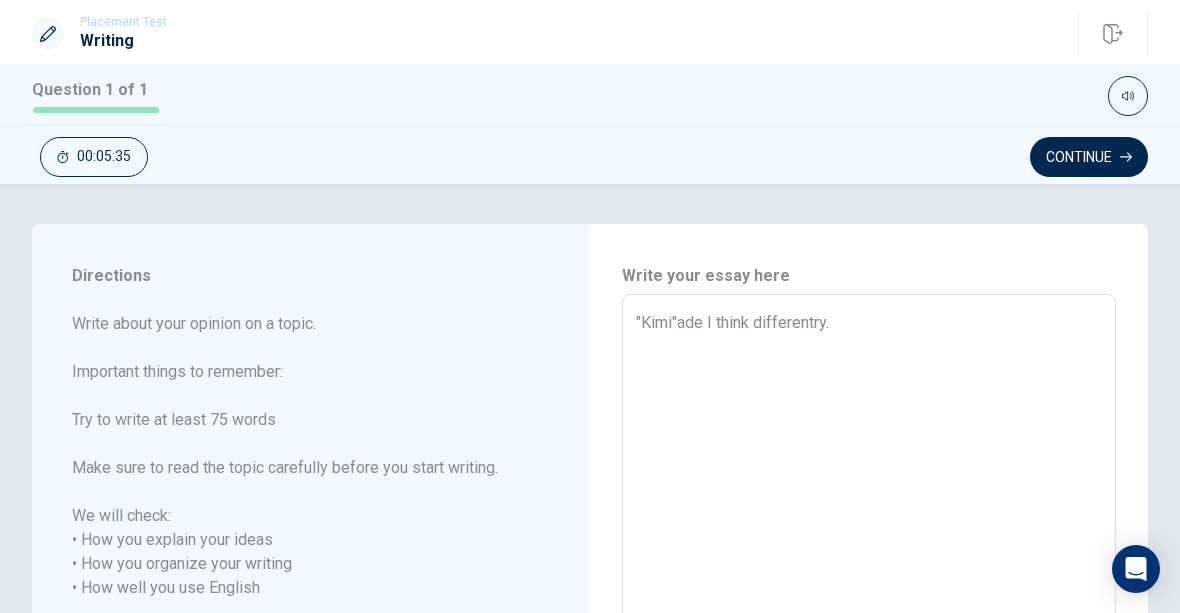 type on ""Kimin"ade I think differentry." 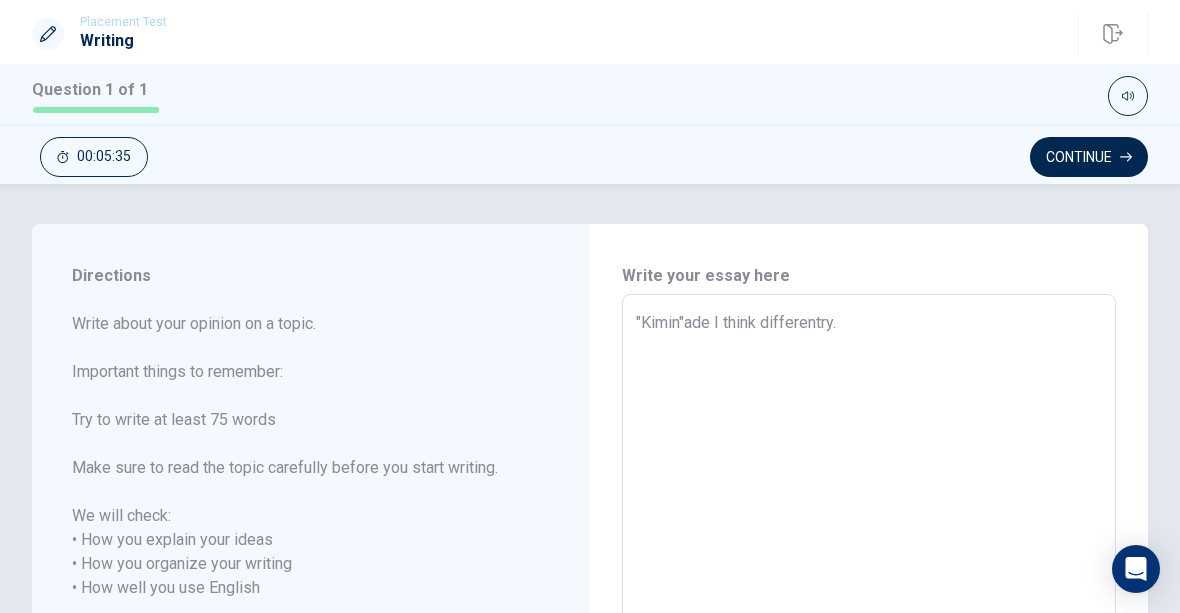 type on "x" 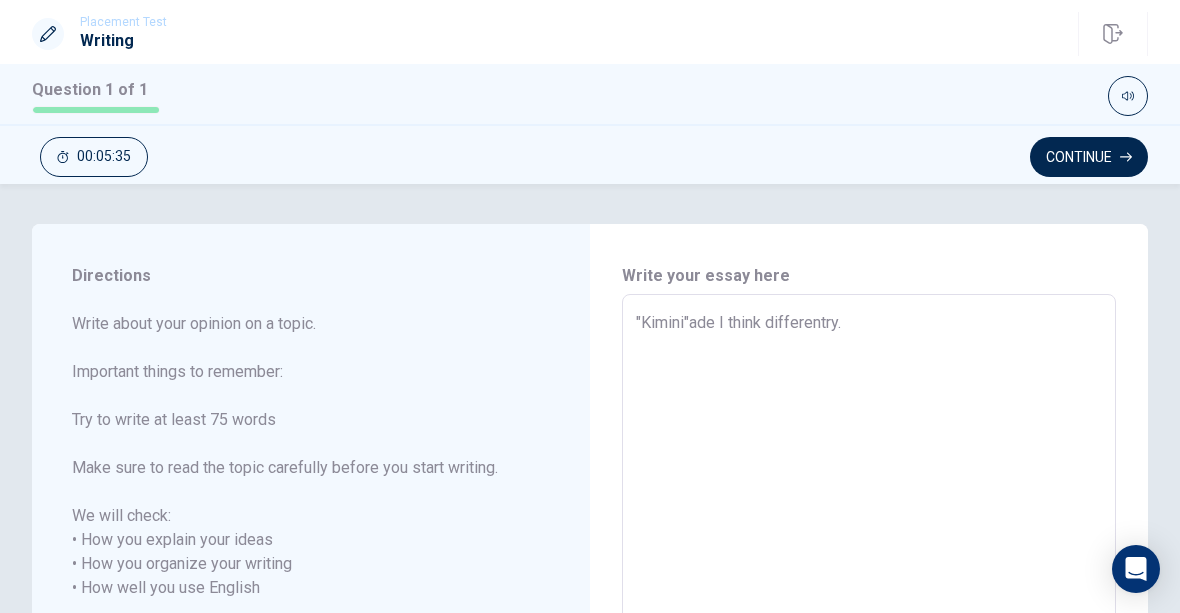 type on "x" 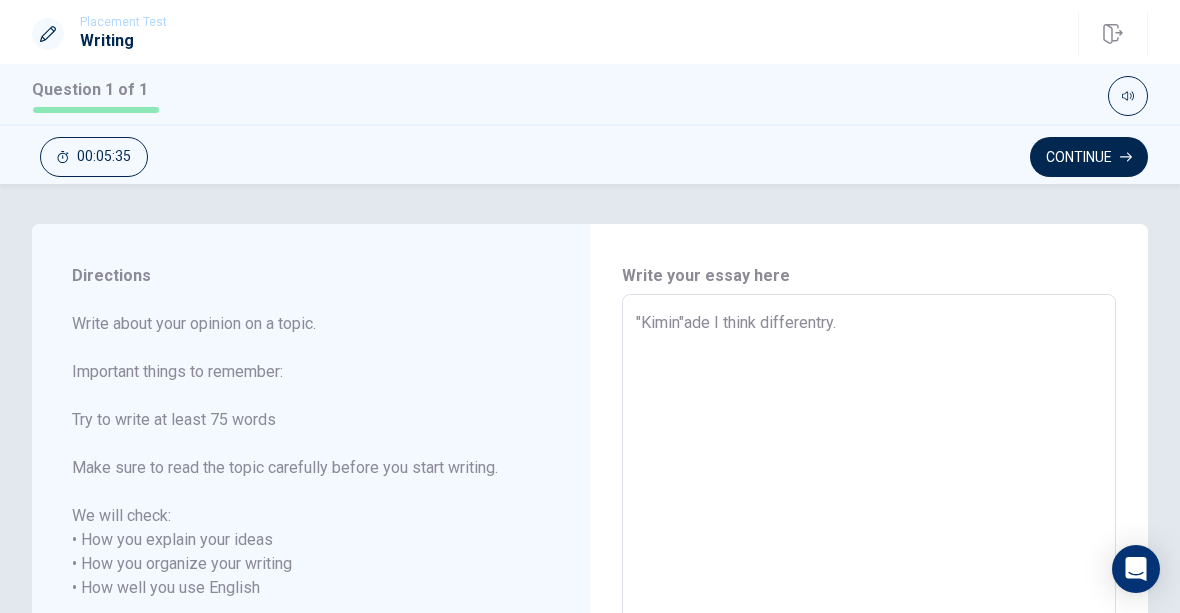 type on "x" 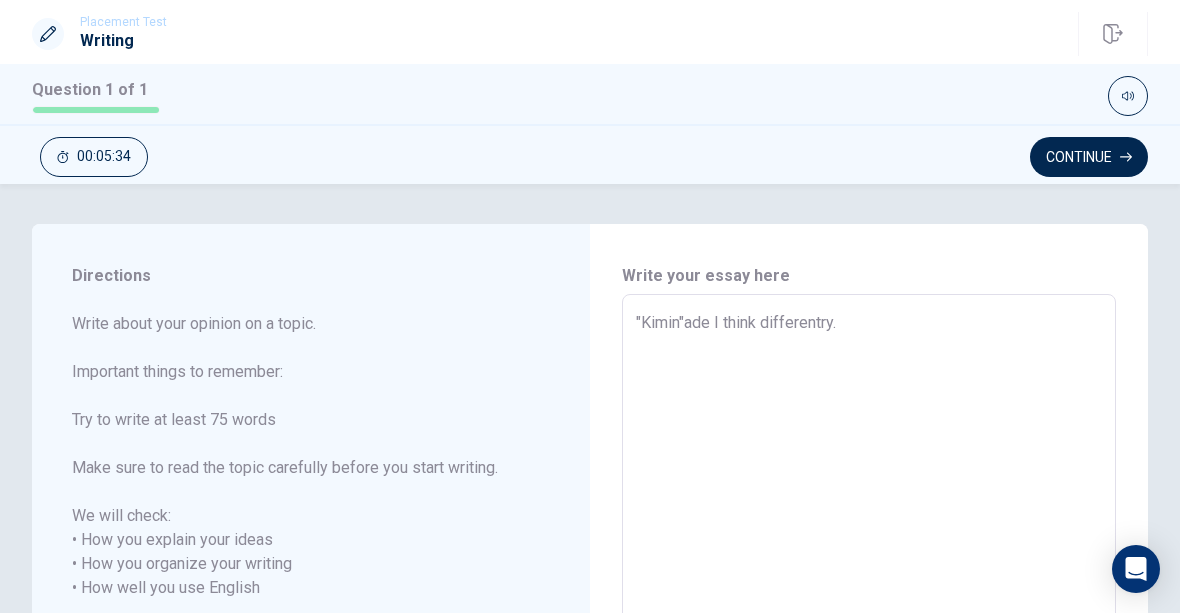 type on ""Kimini"ade I think differentry." 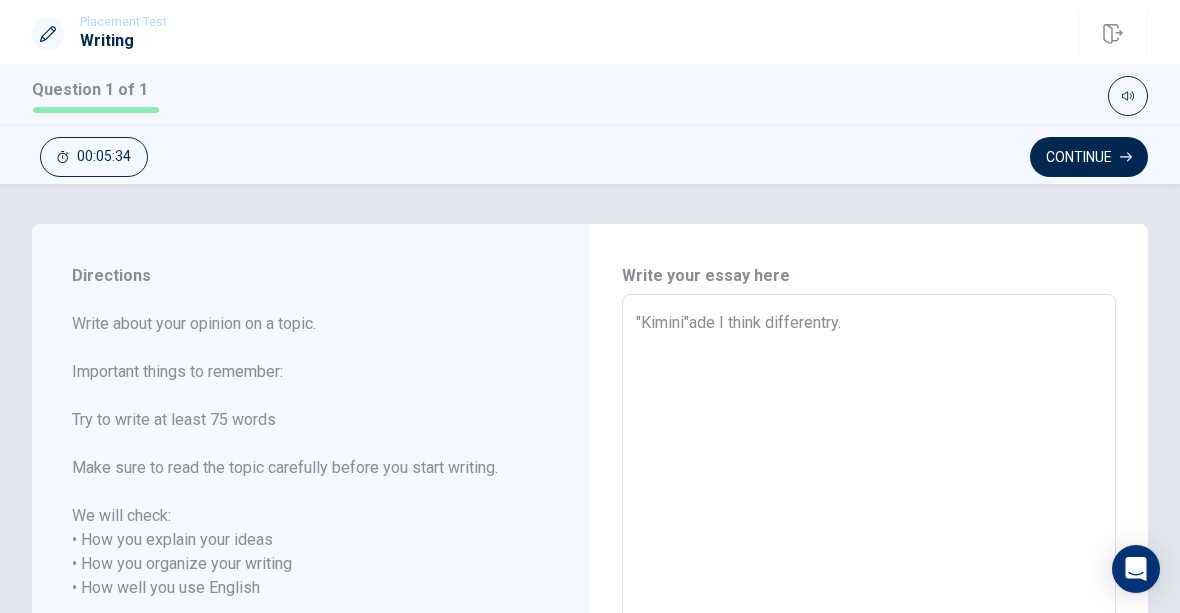 type on "x" 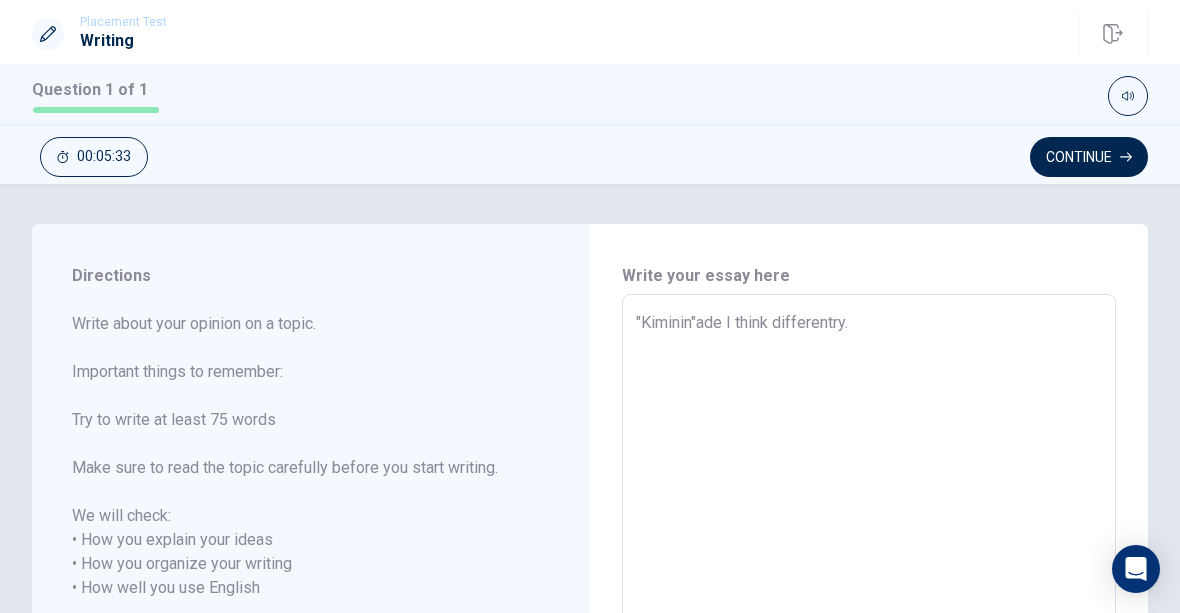 type on "x" 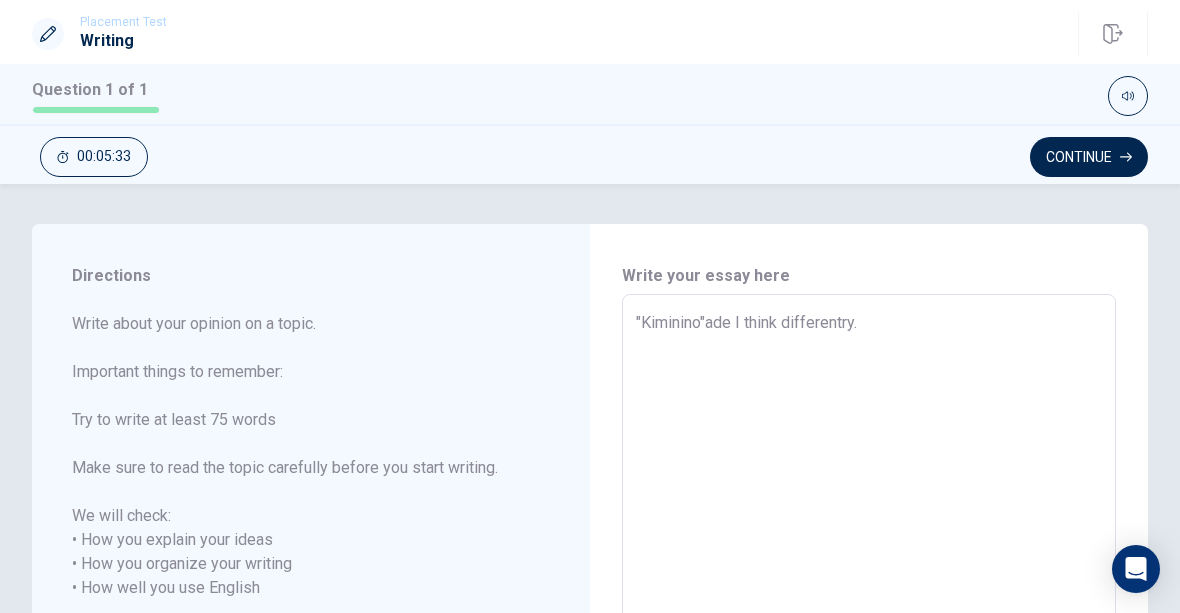 type on "x" 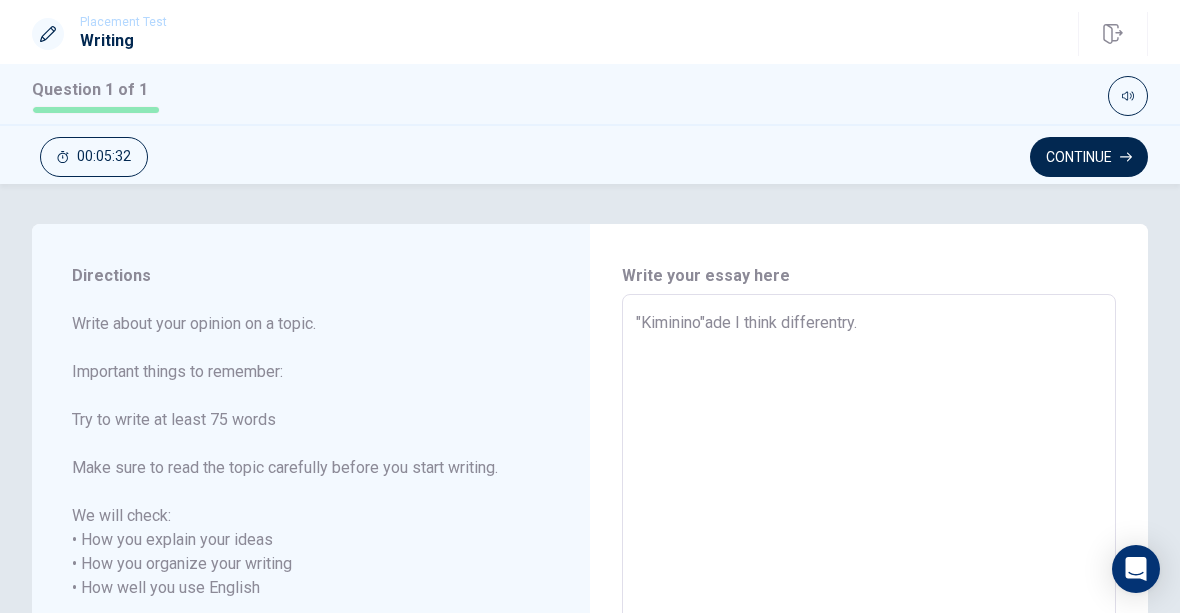 type on ""Kimininos"ade I think differentry." 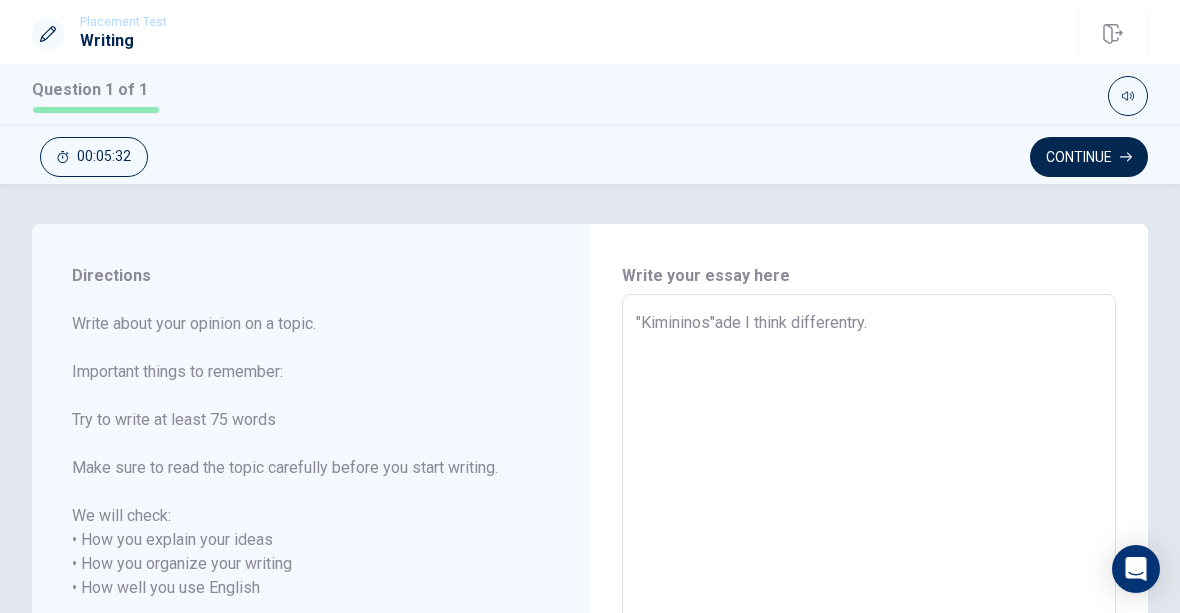 type on "x" 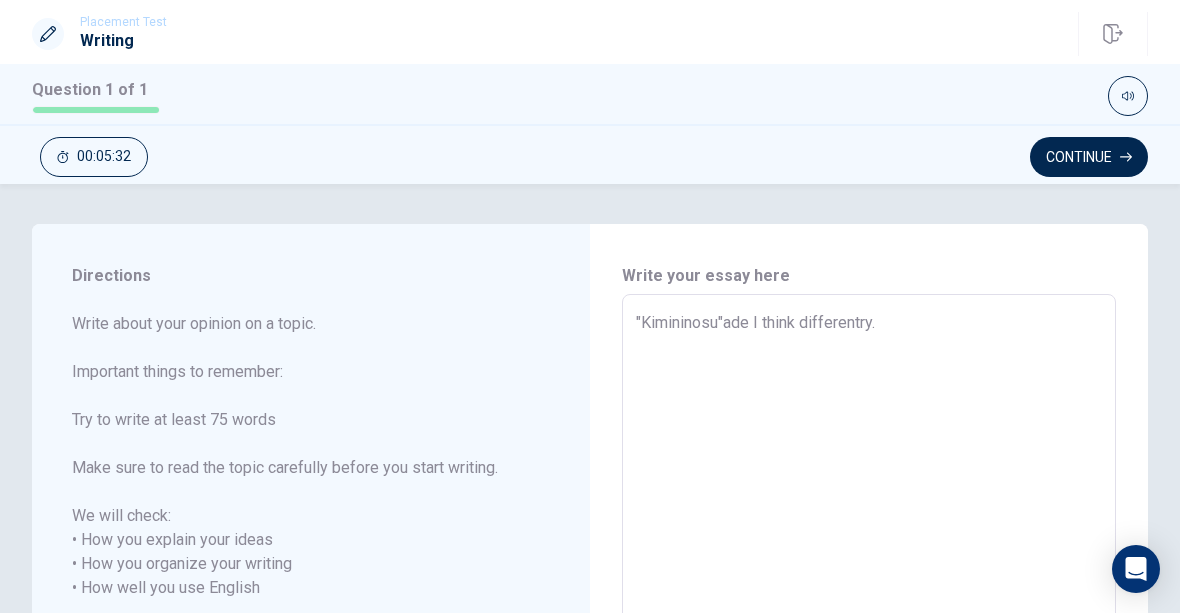 type on "x" 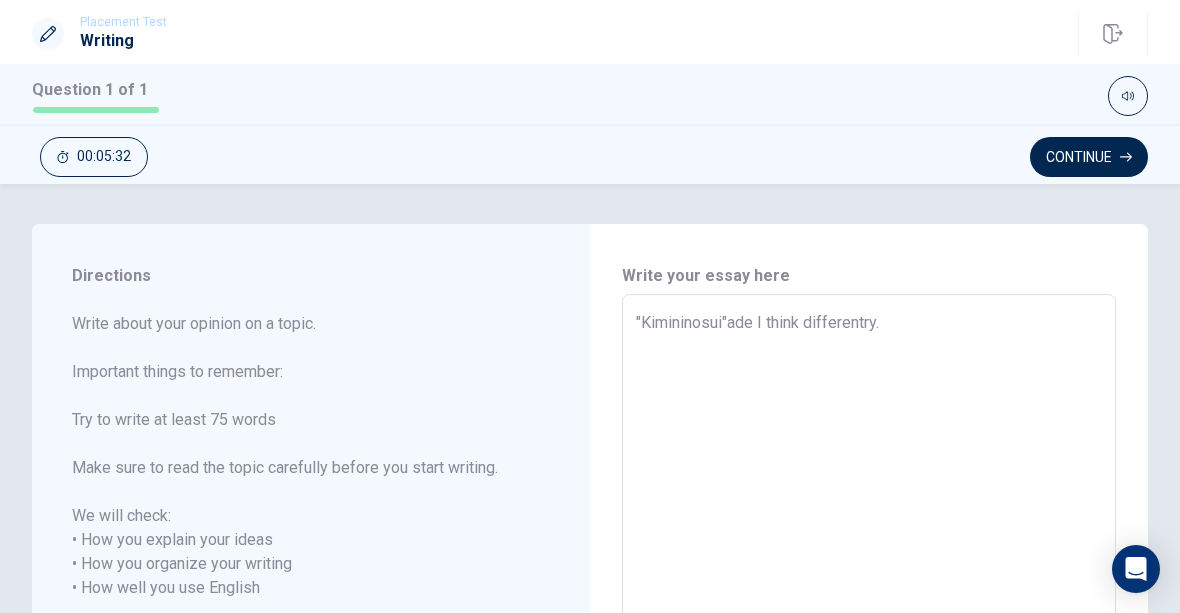 type on "x" 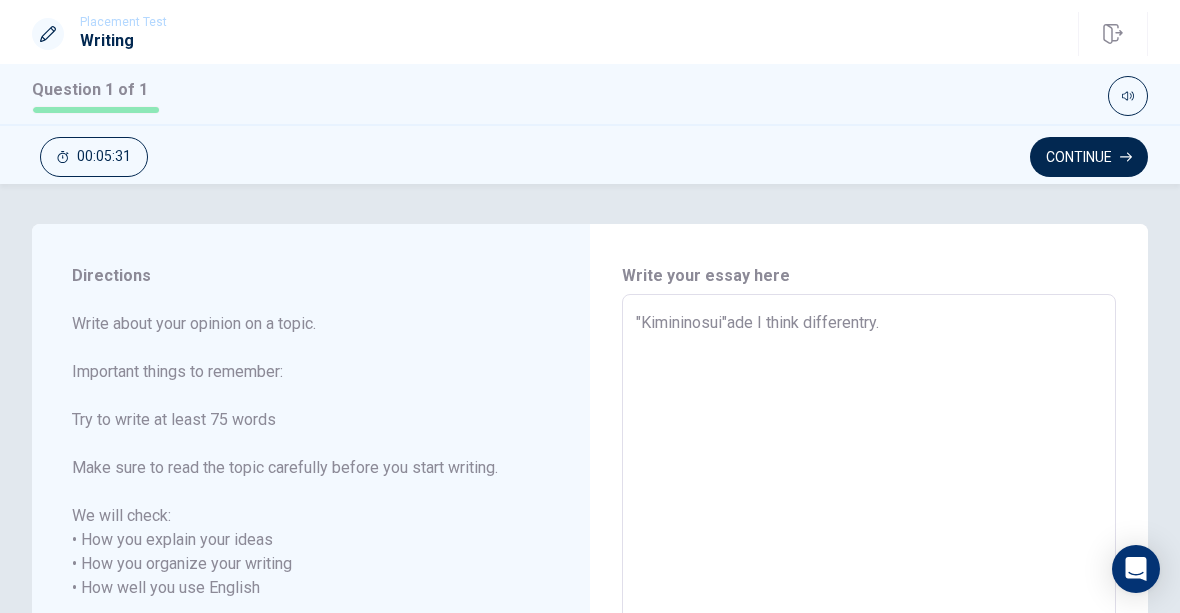 type on ""Kimininosuiz"ade I think differentry." 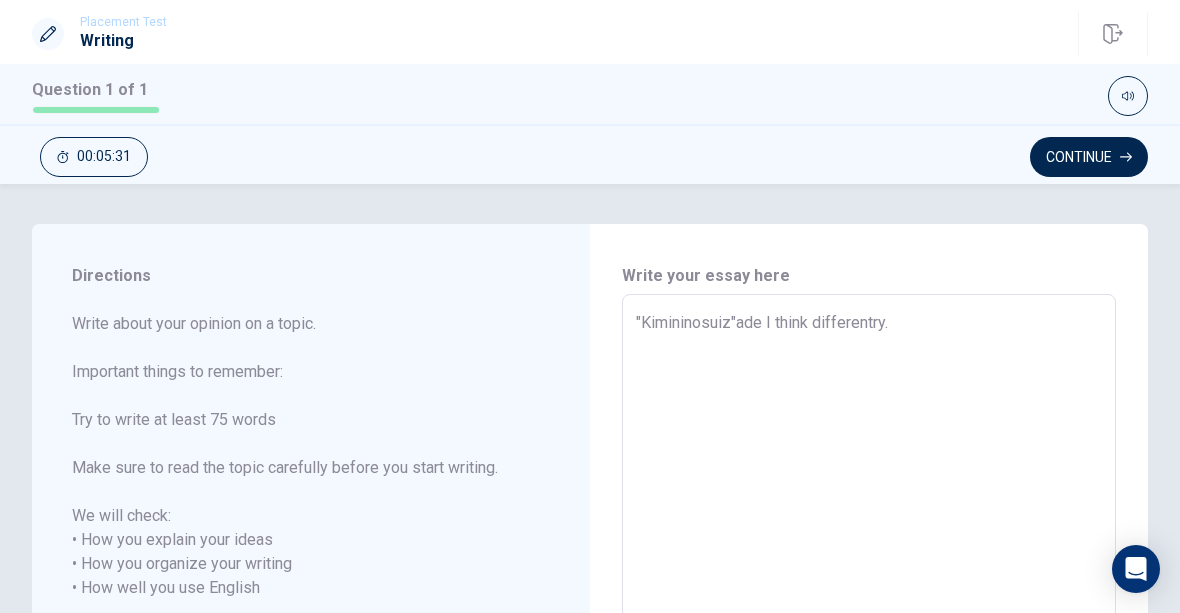 type on "x" 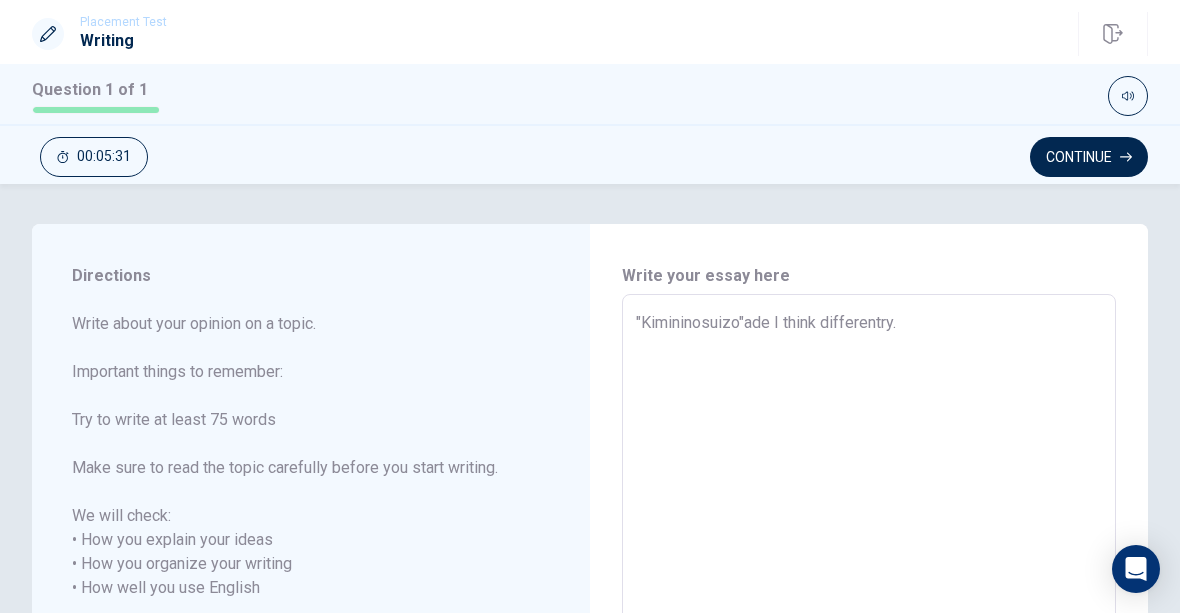 type on "x" 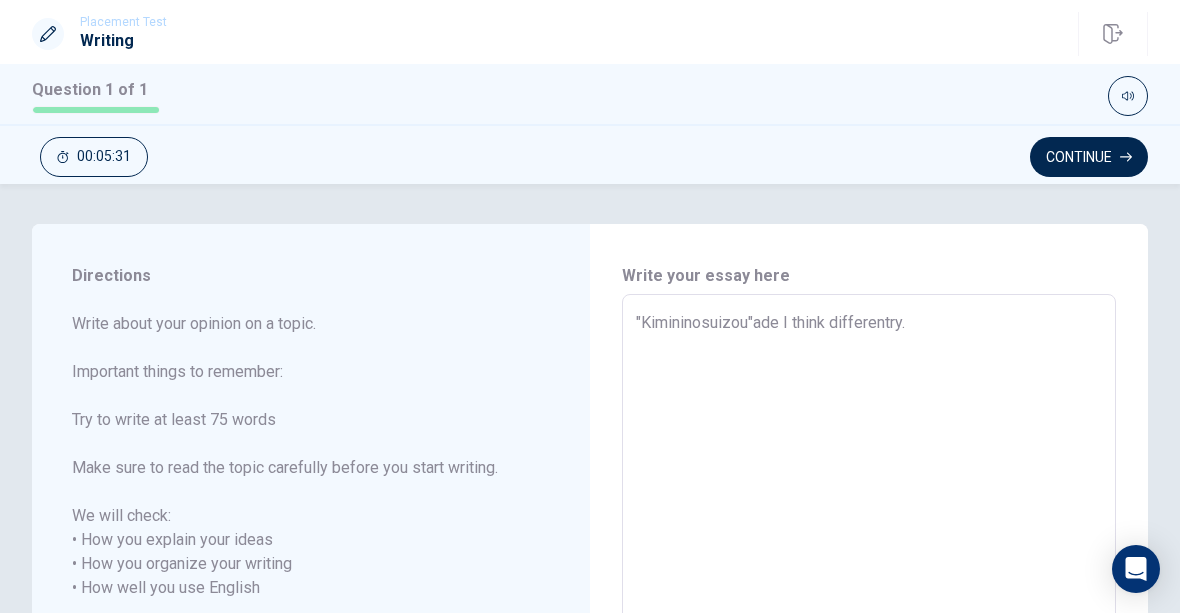 type on "x" 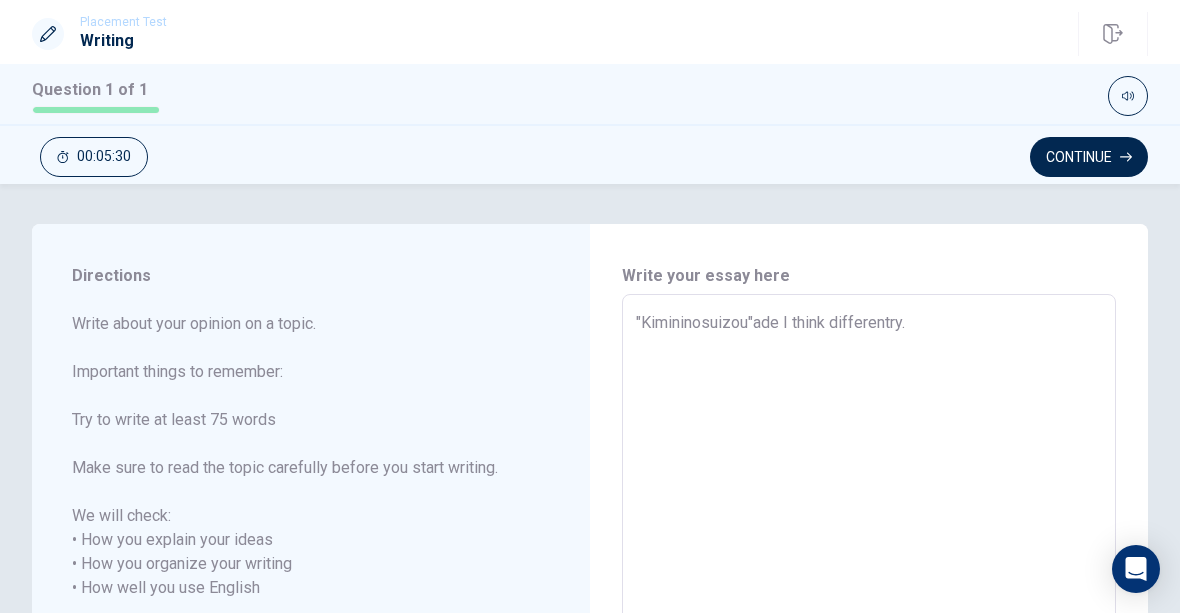 type on ""Kimininosuizouw"ade I think differentry." 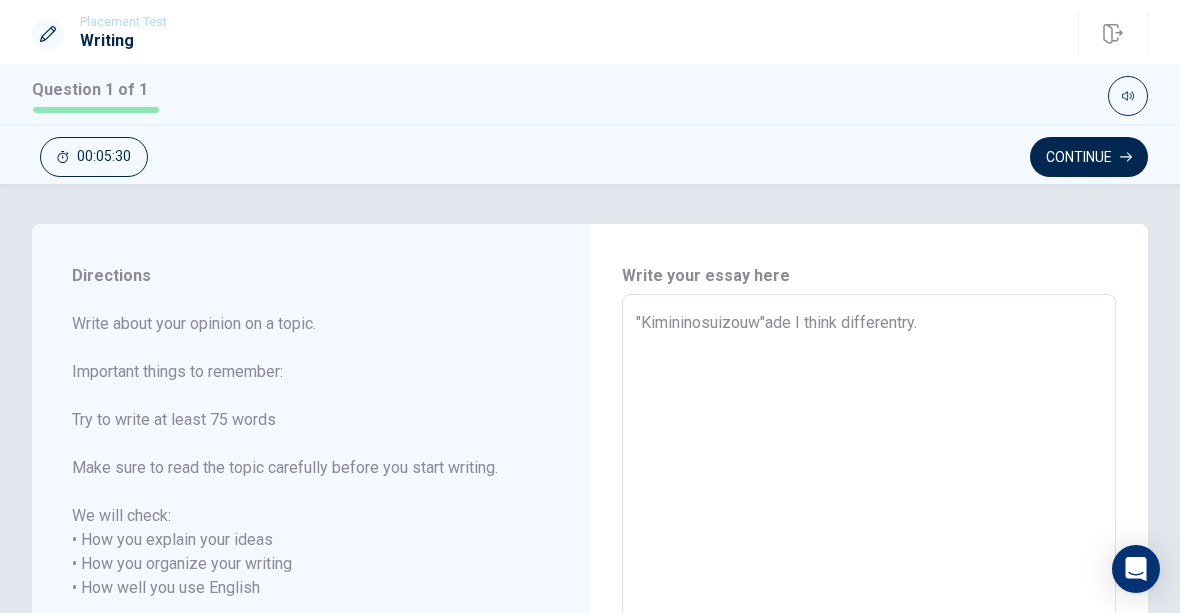 type on "x" 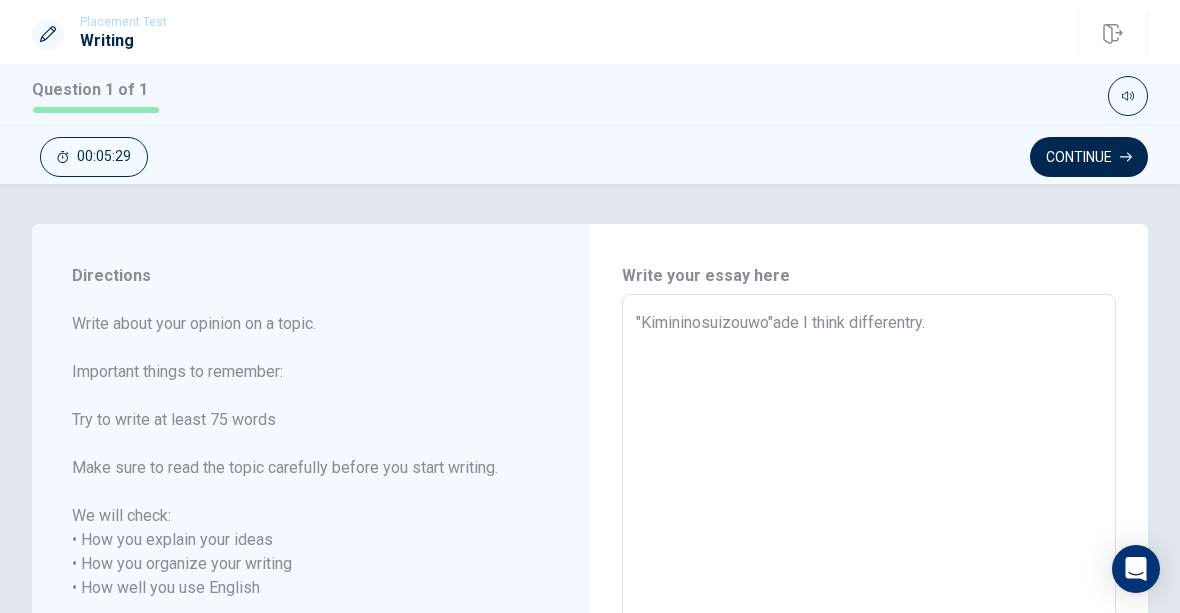 type on "x" 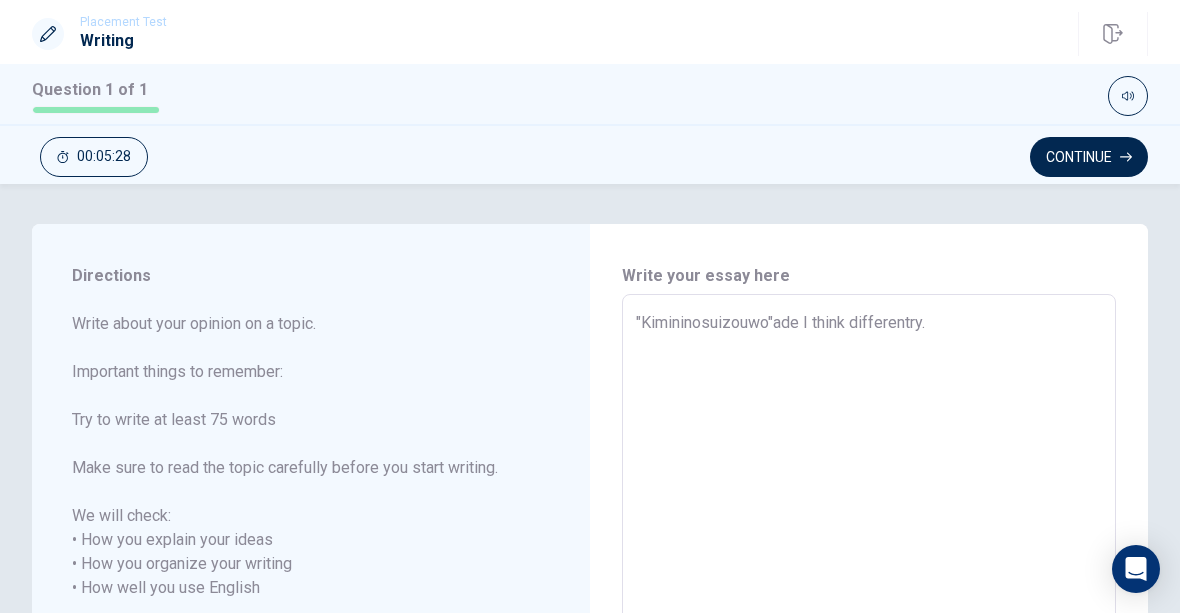 type on ""Kimininosuizouwot"ade I think differentry." 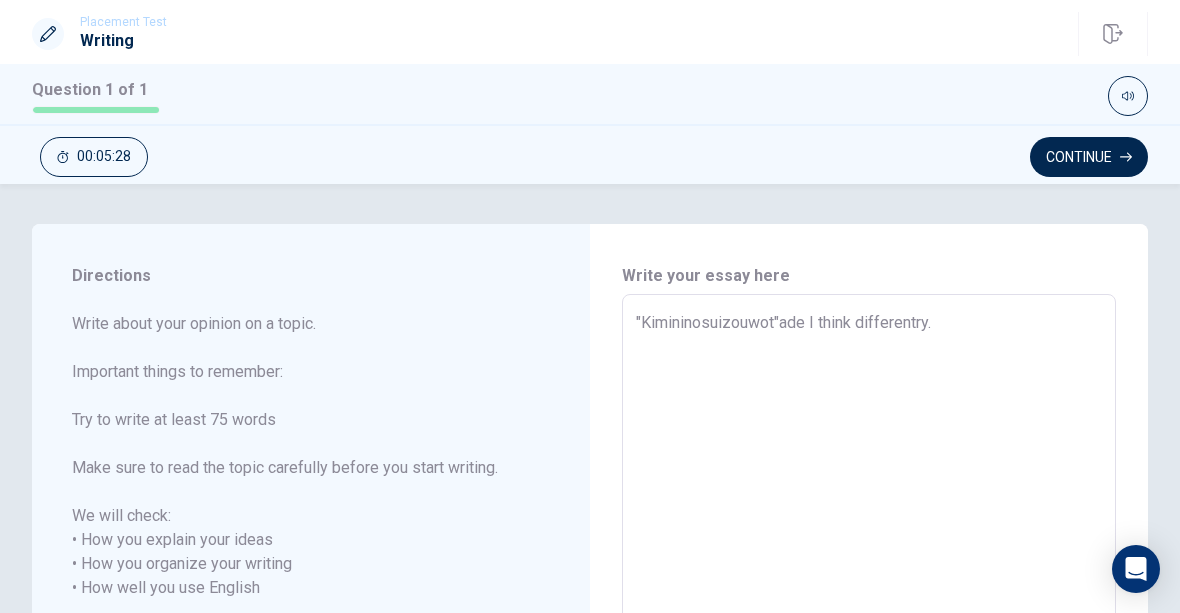 type on "x" 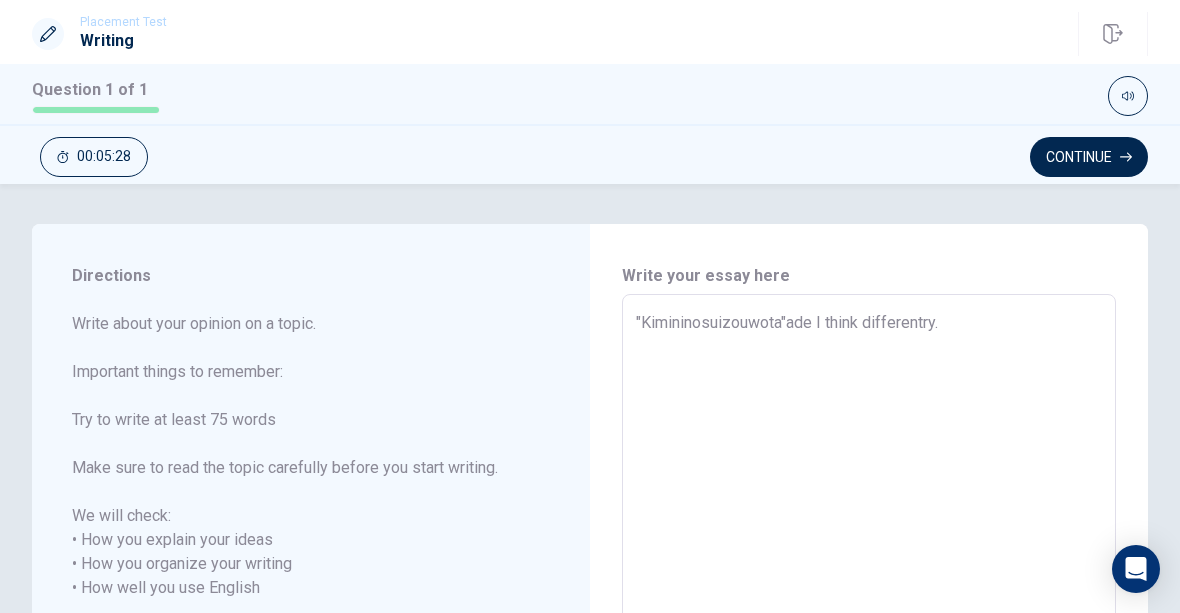 type on "x" 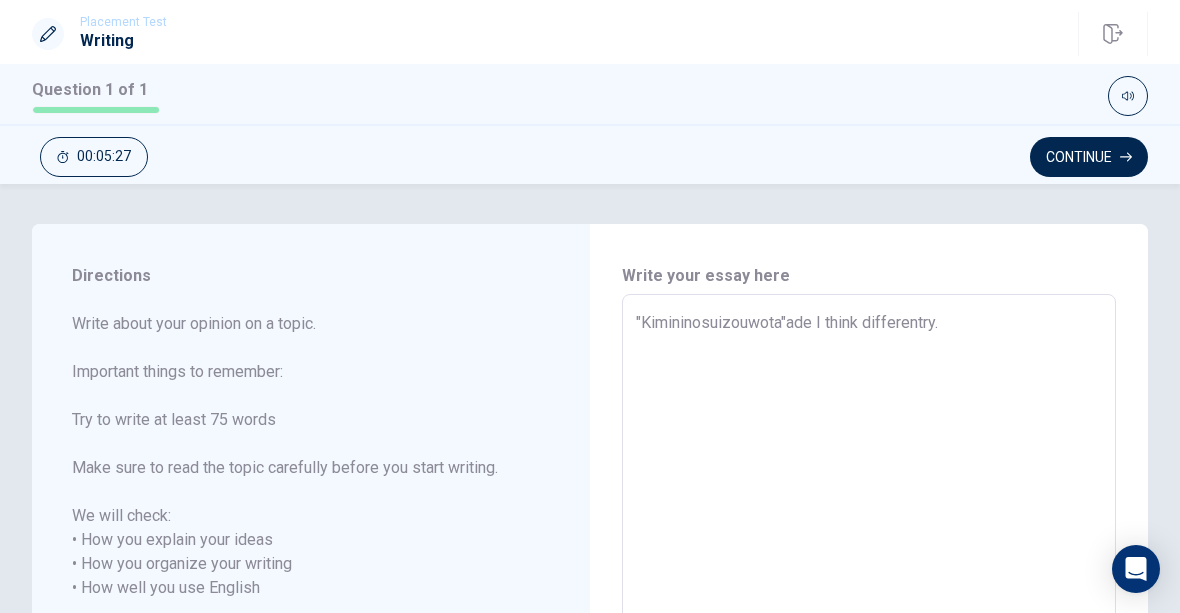 type on ""Kimininosuizouwotab"ade I think differentry." 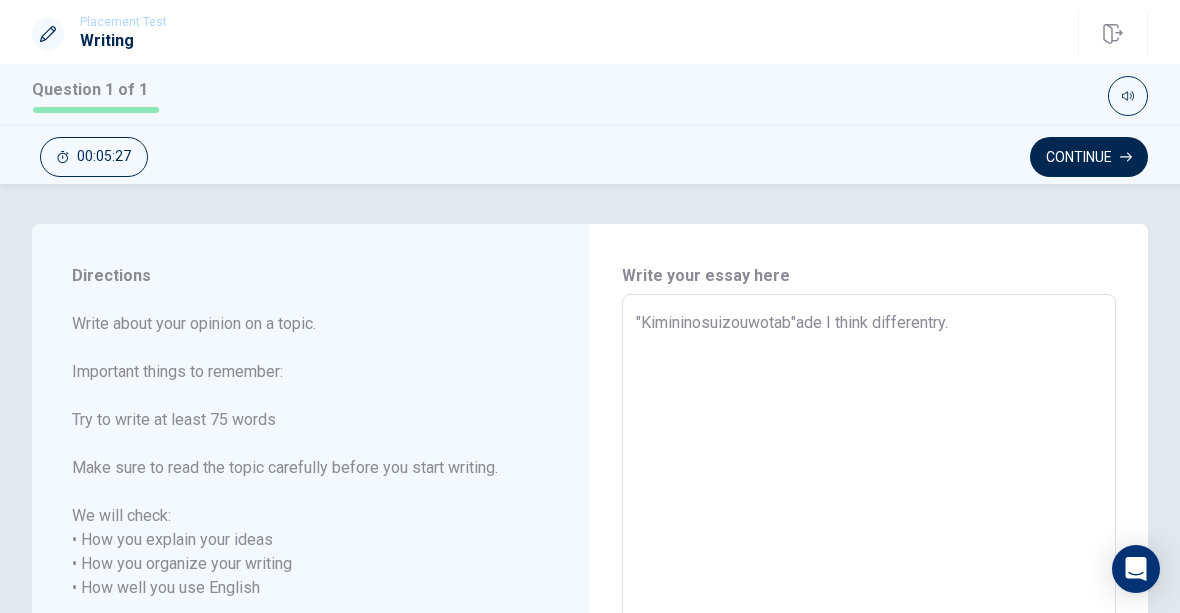 type on "x" 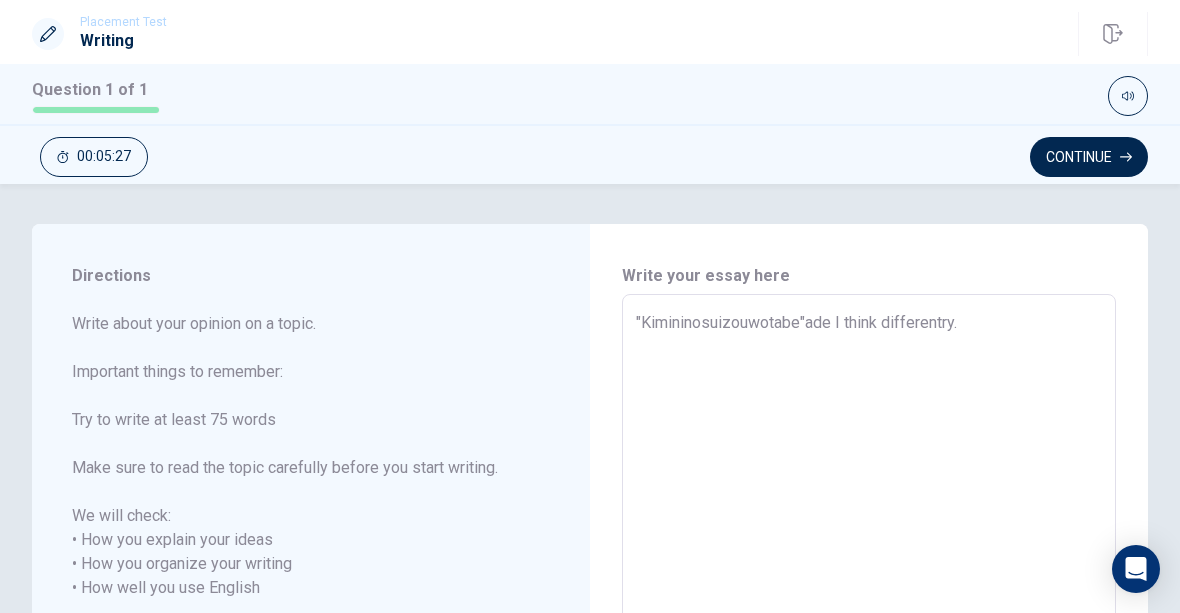 type on "x" 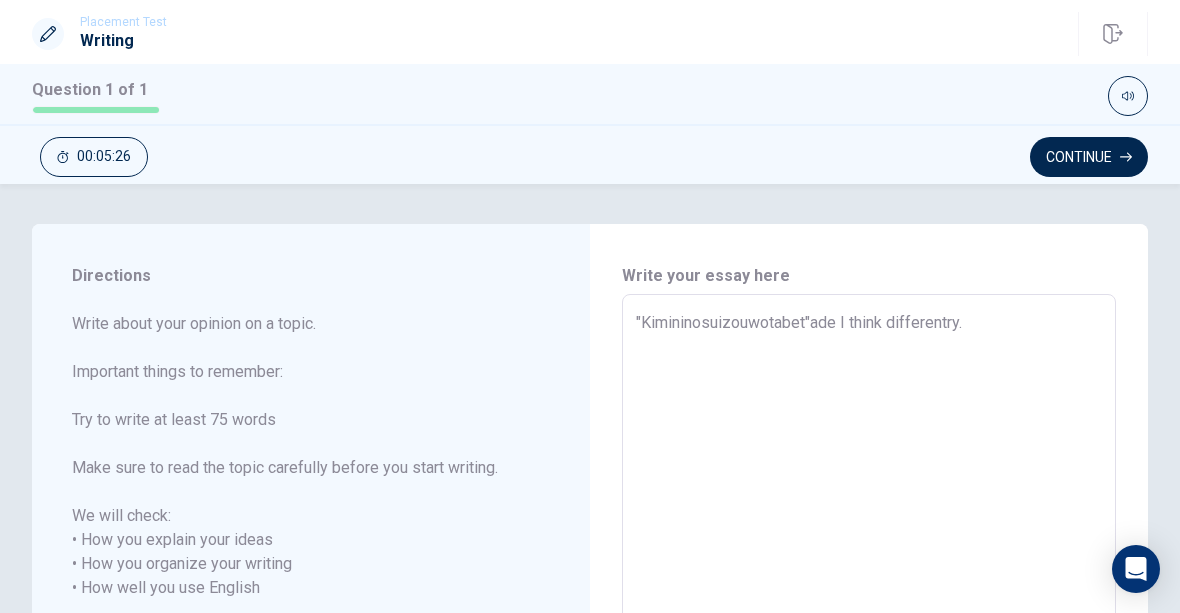 type on ""Kimininosuizouwotabeta"ade I think differentry." 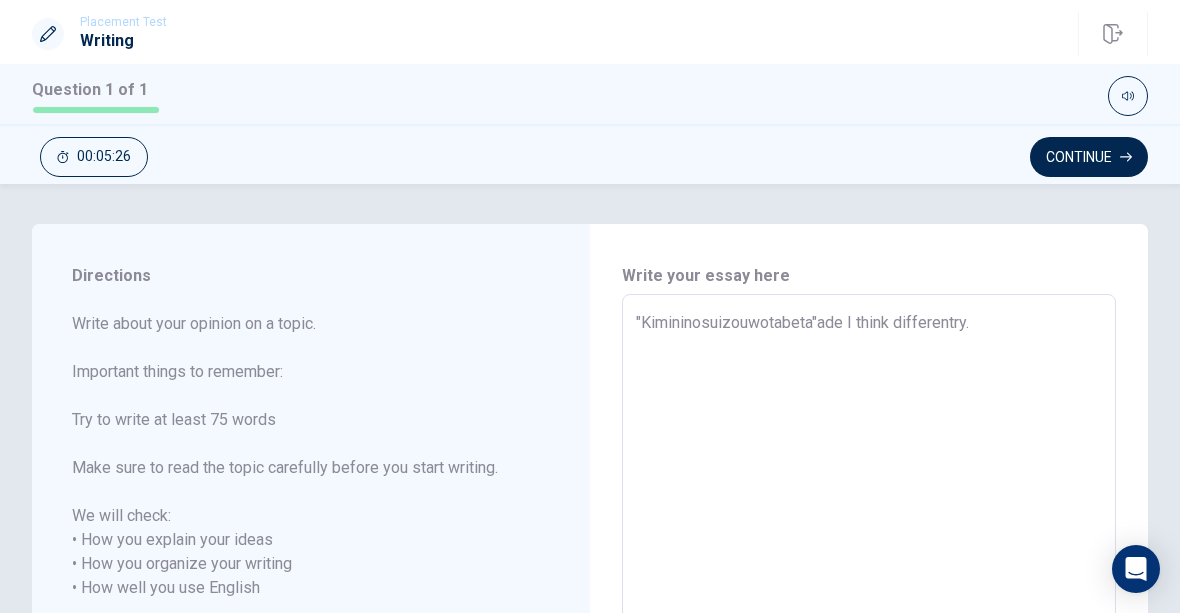 type on "x" 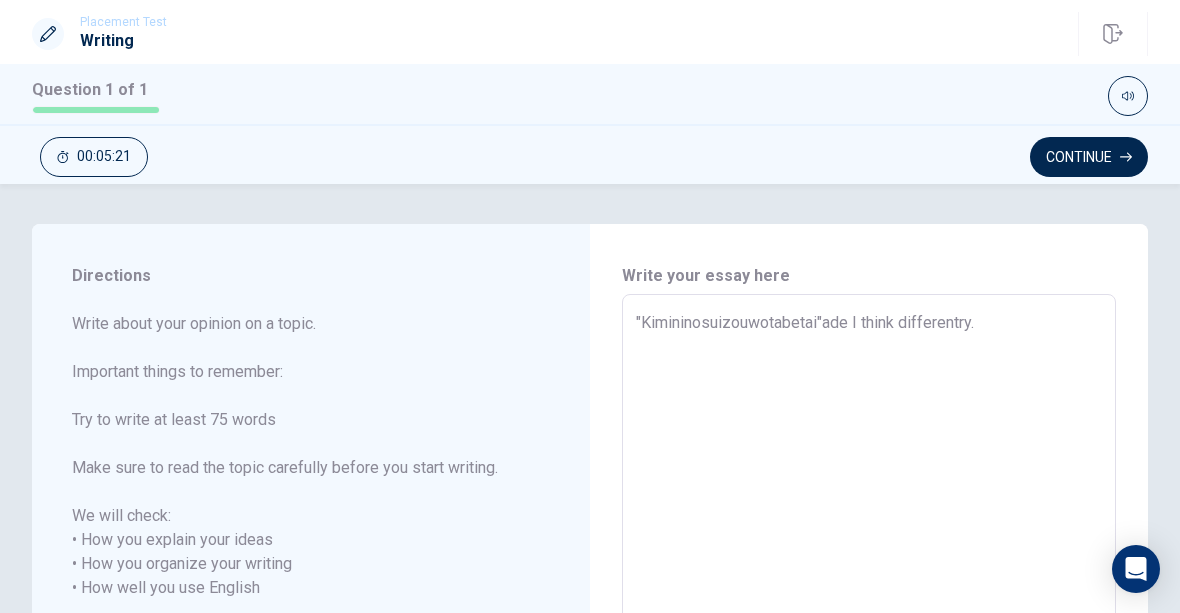 type on "x" 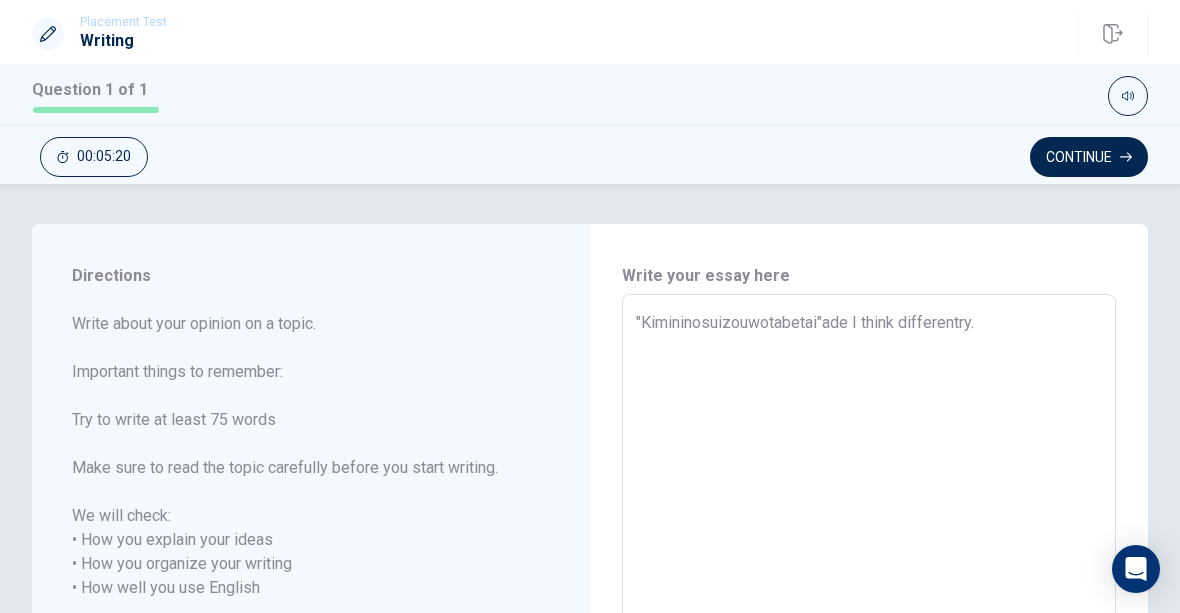 type on ""Kimininosuizouwotabetai"iade I think differentry." 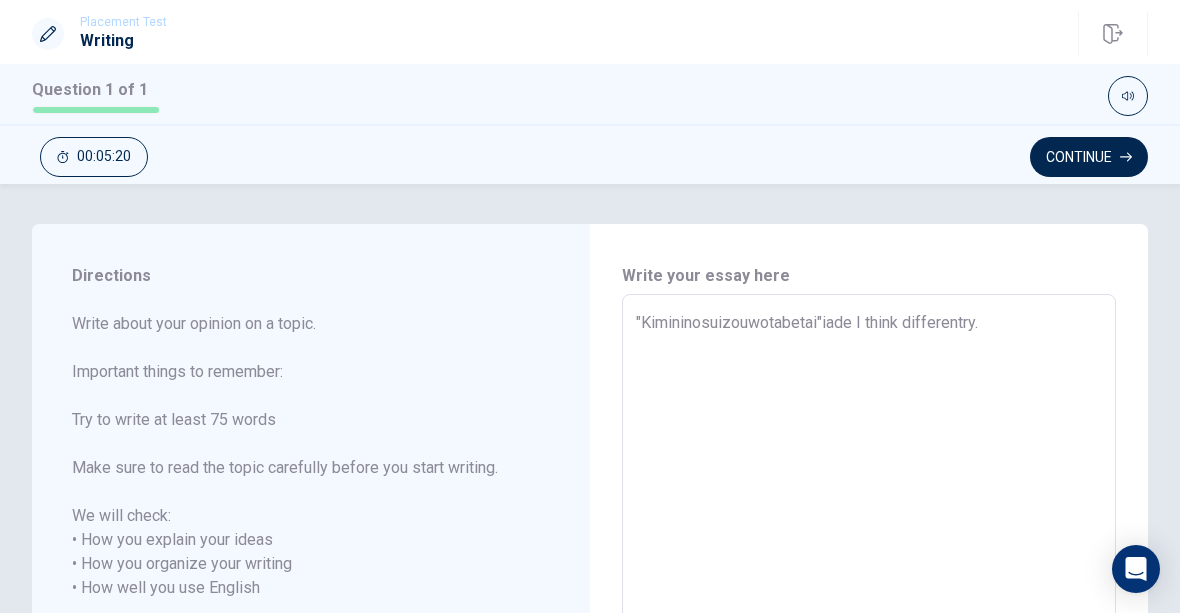 type on "x" 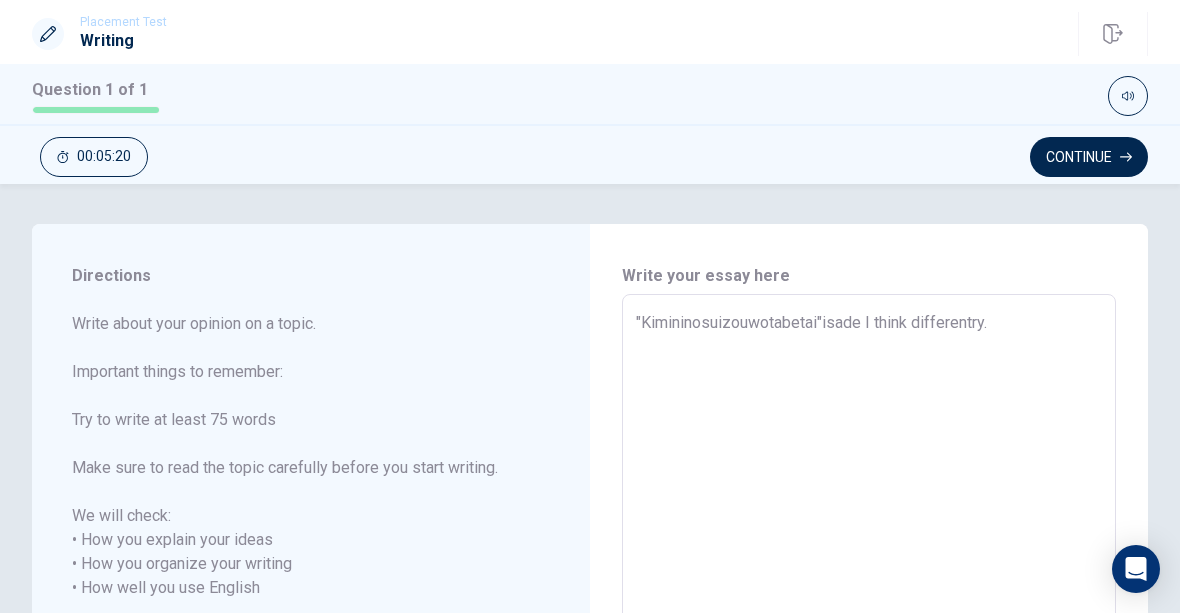 type on "x" 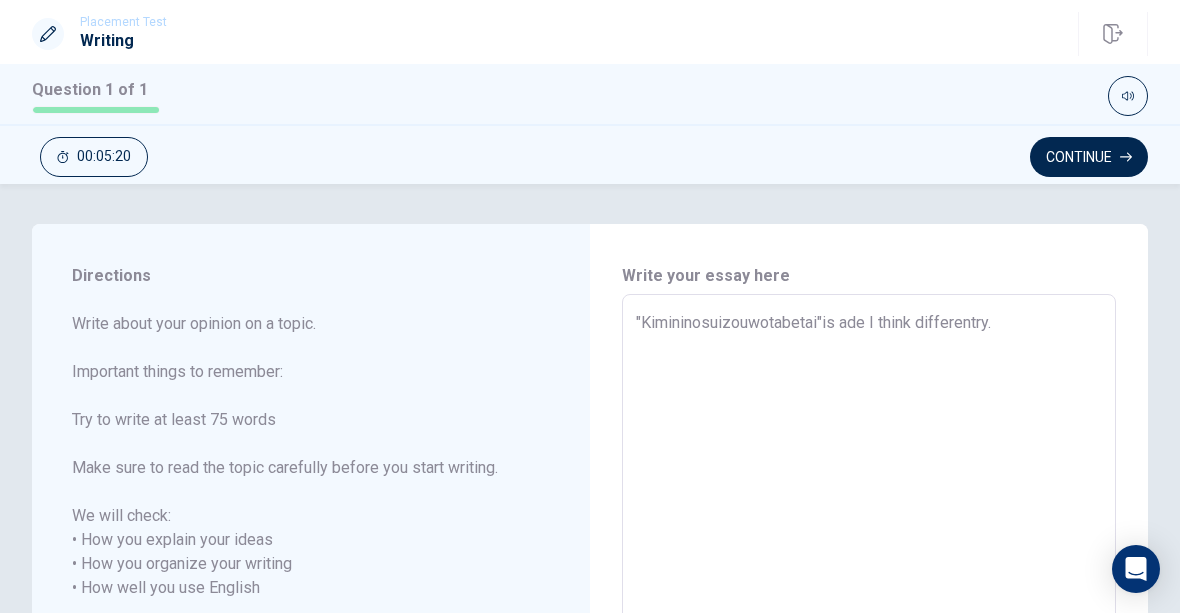type on "x" 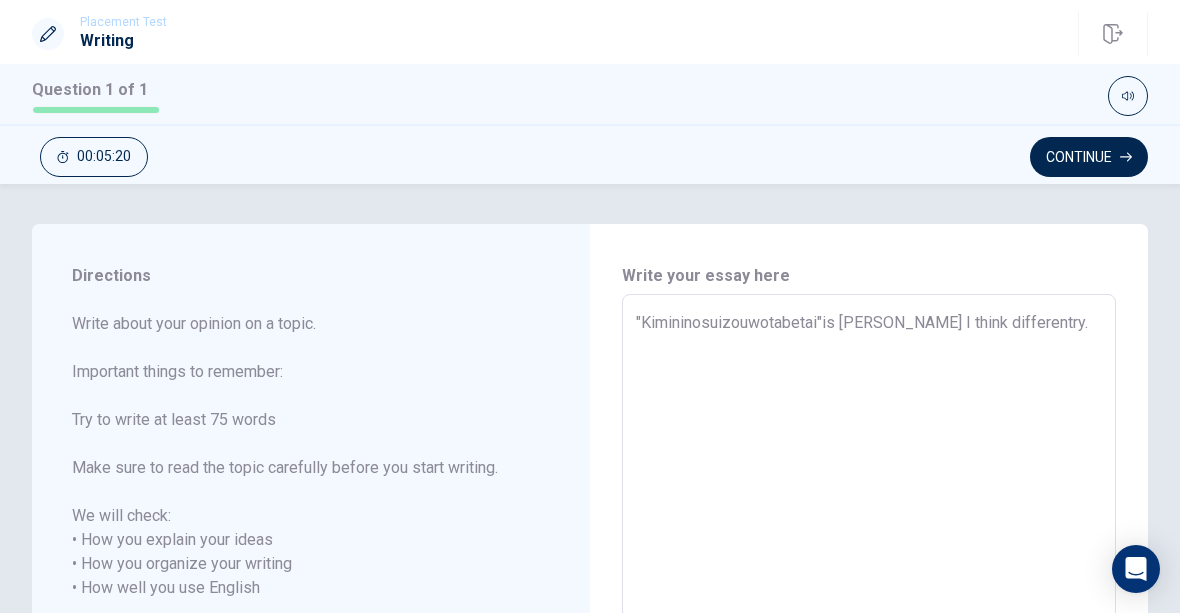 type on "x" 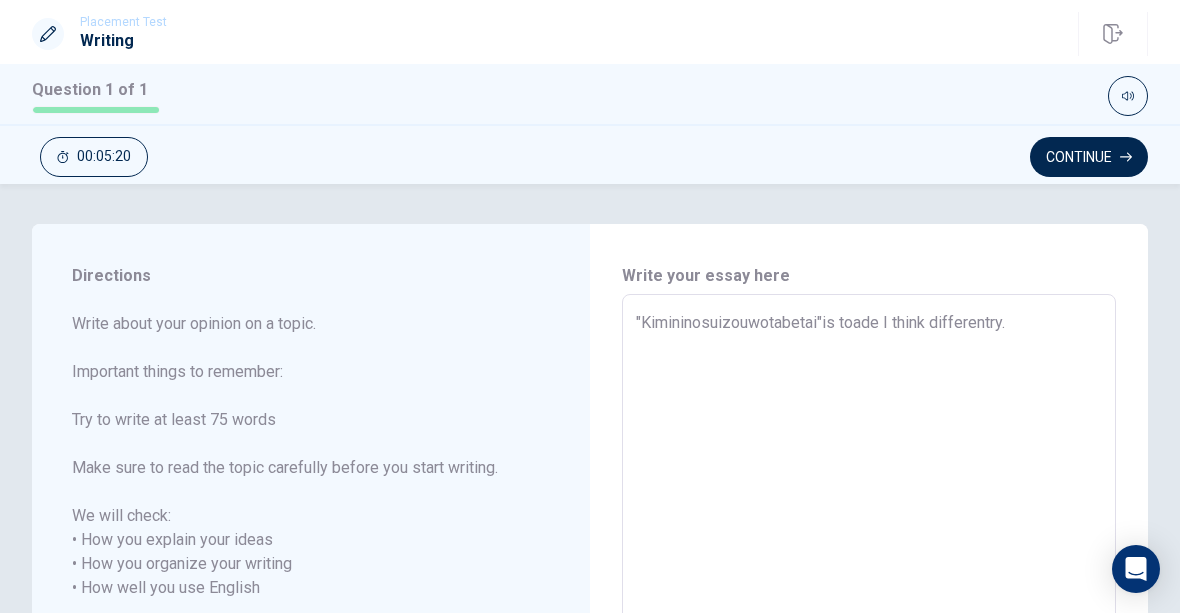 type on "x" 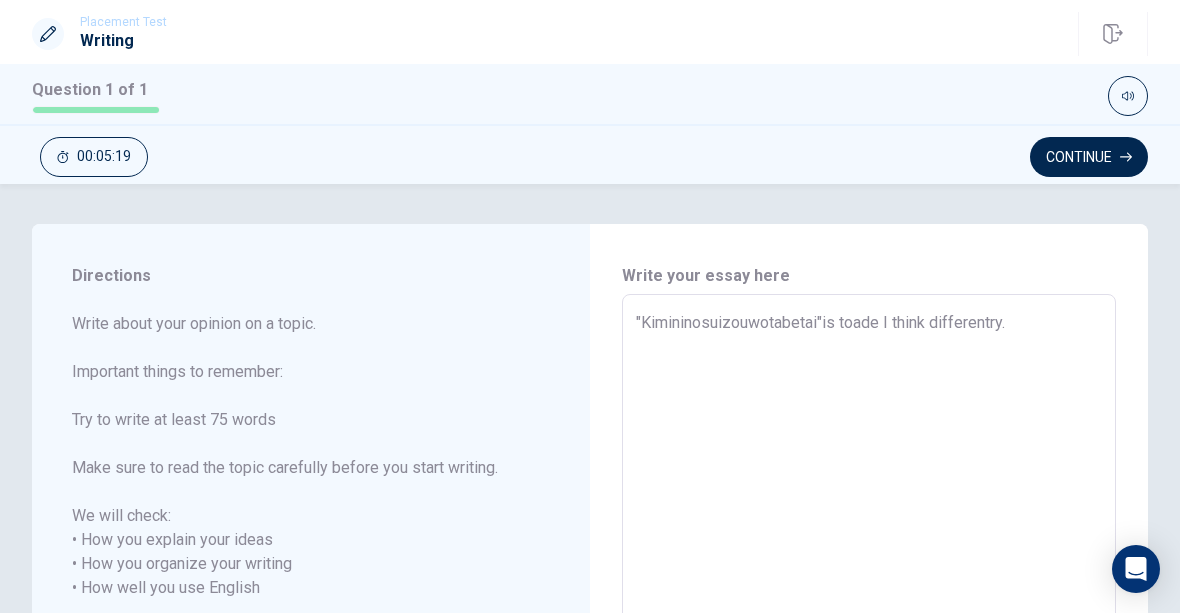 type on ""Kimininosuizouwotabetai"is to ade I think differentry." 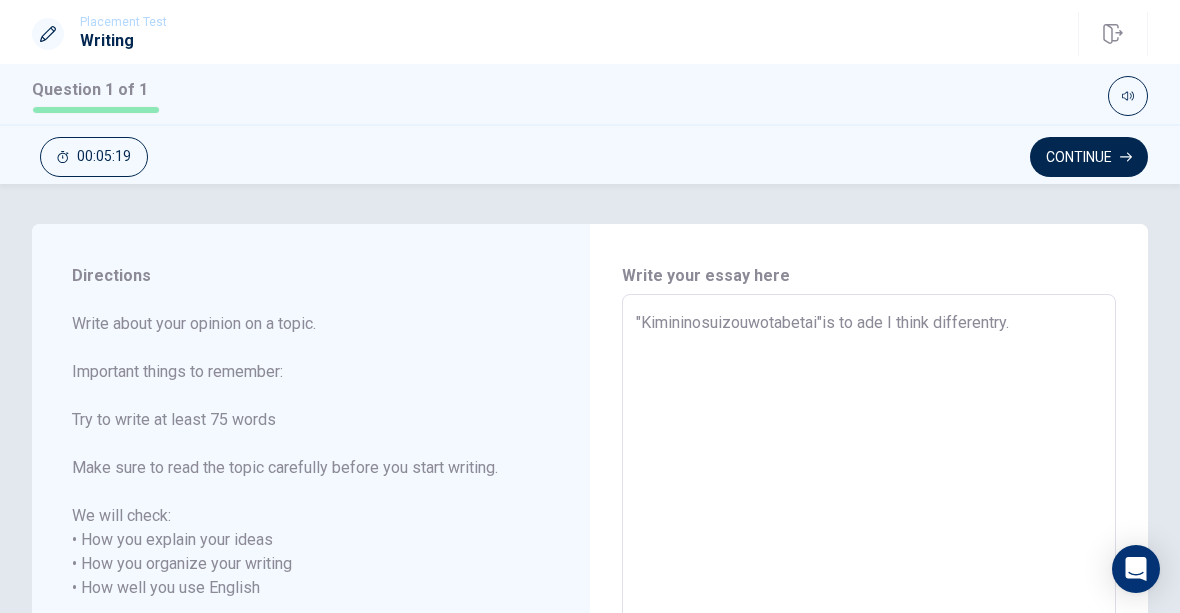 type on "x" 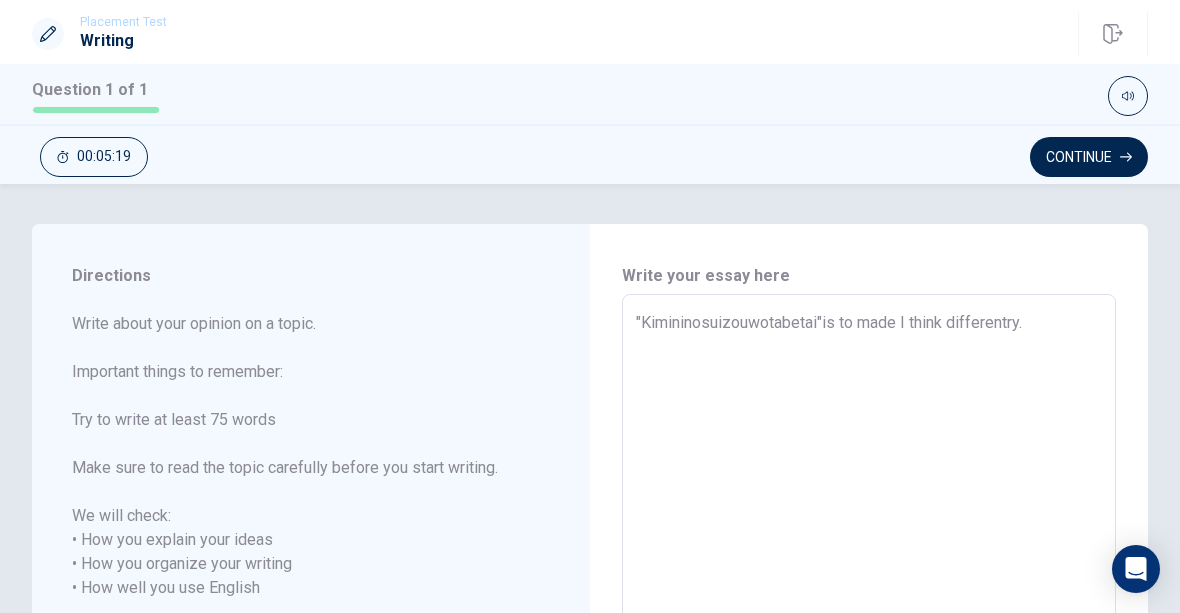 type on "x" 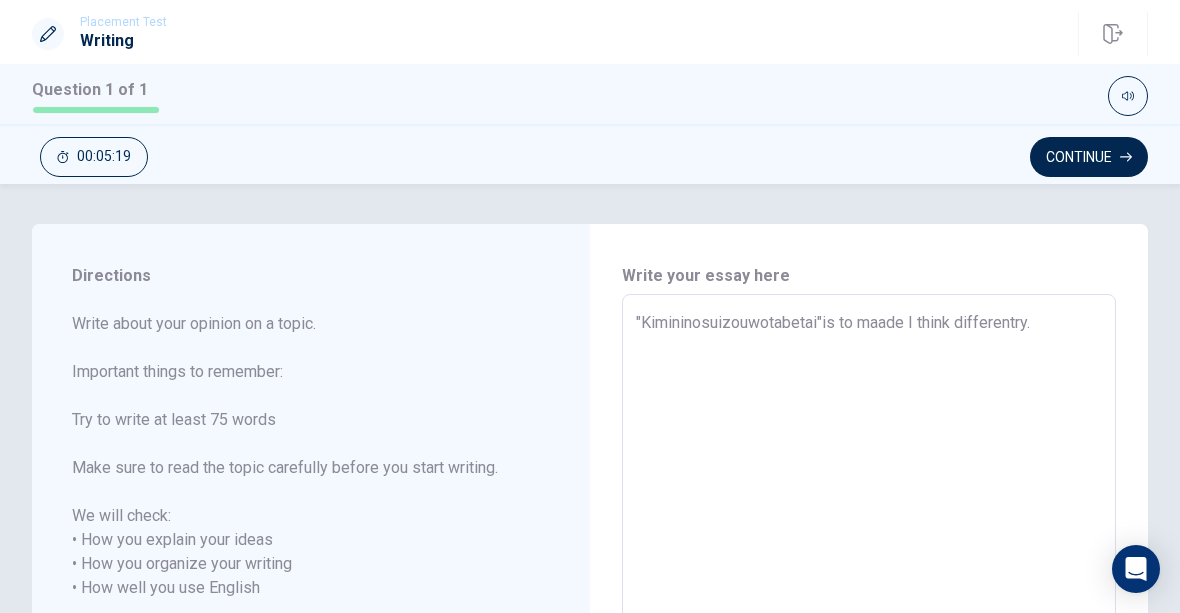 type on "x" 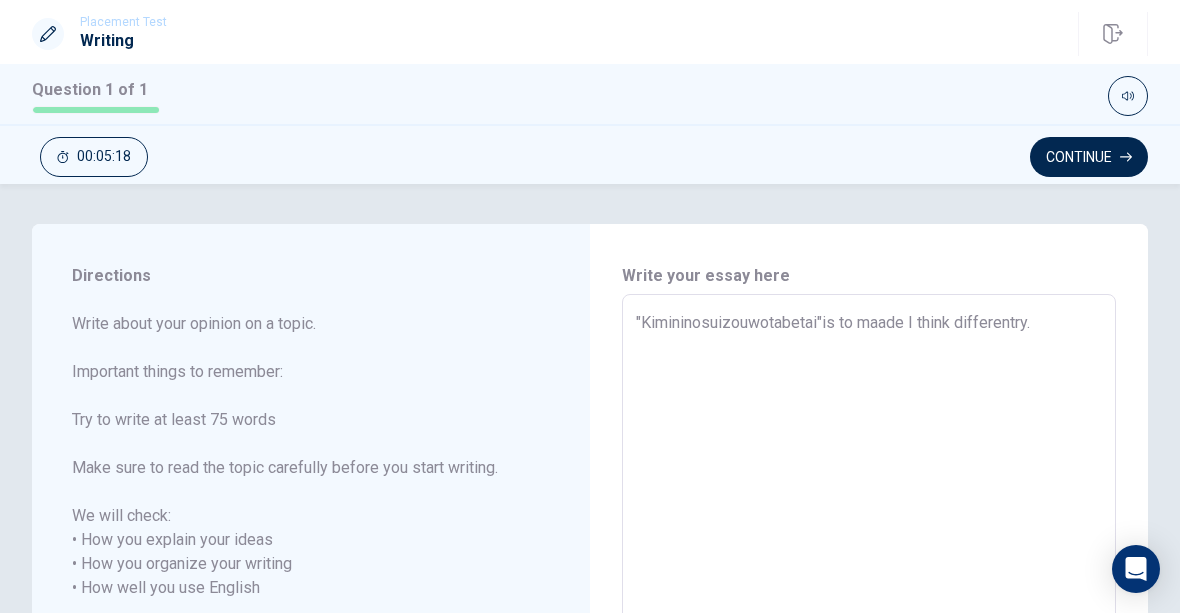 type on ""Kimininosuizouwotabetai"is to made I think differentry." 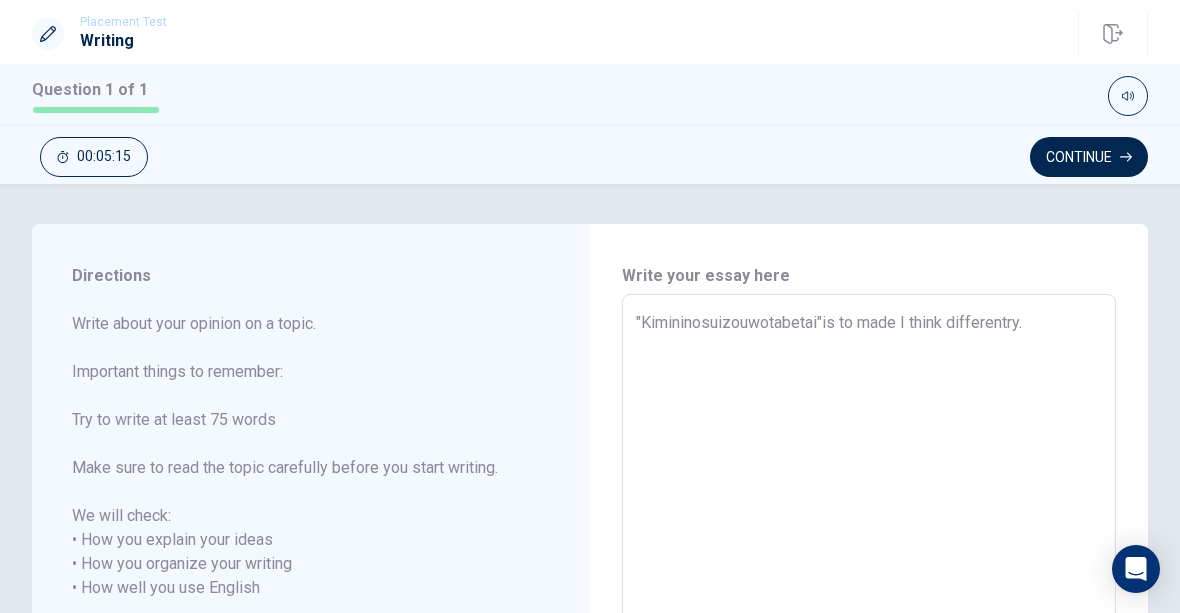scroll, scrollTop: 0, scrollLeft: 0, axis: both 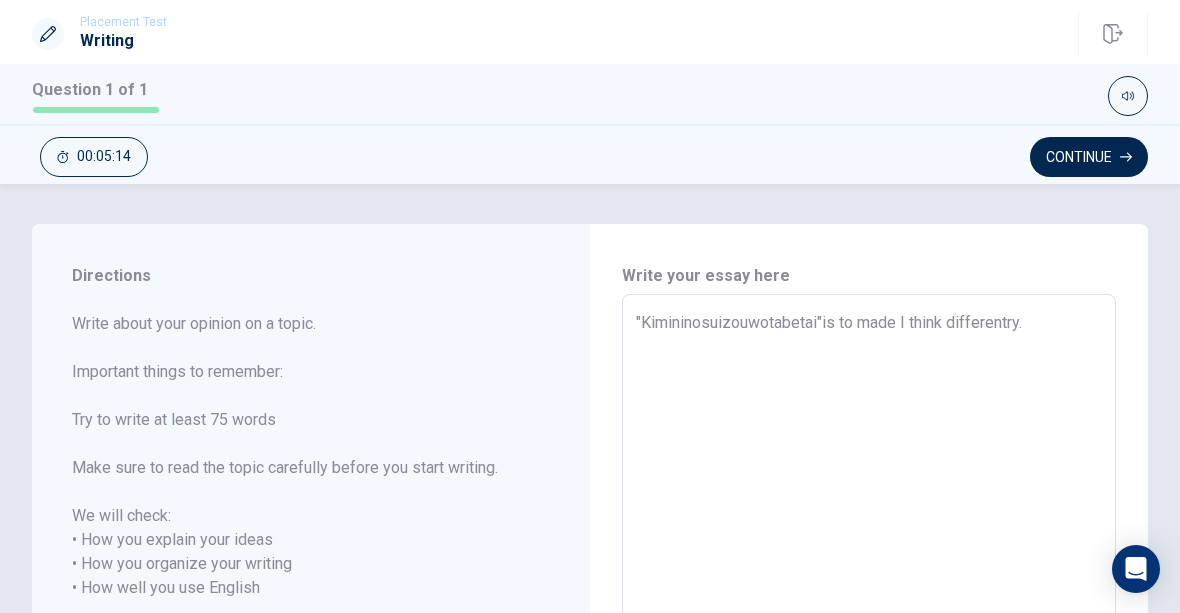 click on ""Kimininosuizouwotabetai"is to made I think differentry." at bounding box center [869, 588] 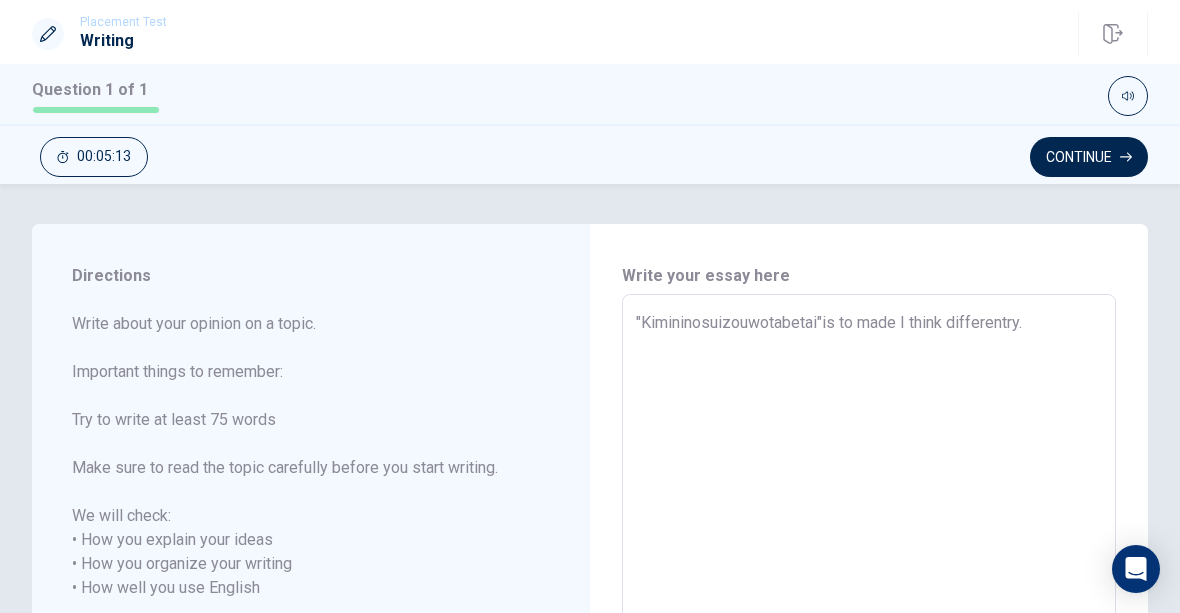 click on ""Kimininosuizouwotabetai"is to made I think differentry." at bounding box center (869, 588) 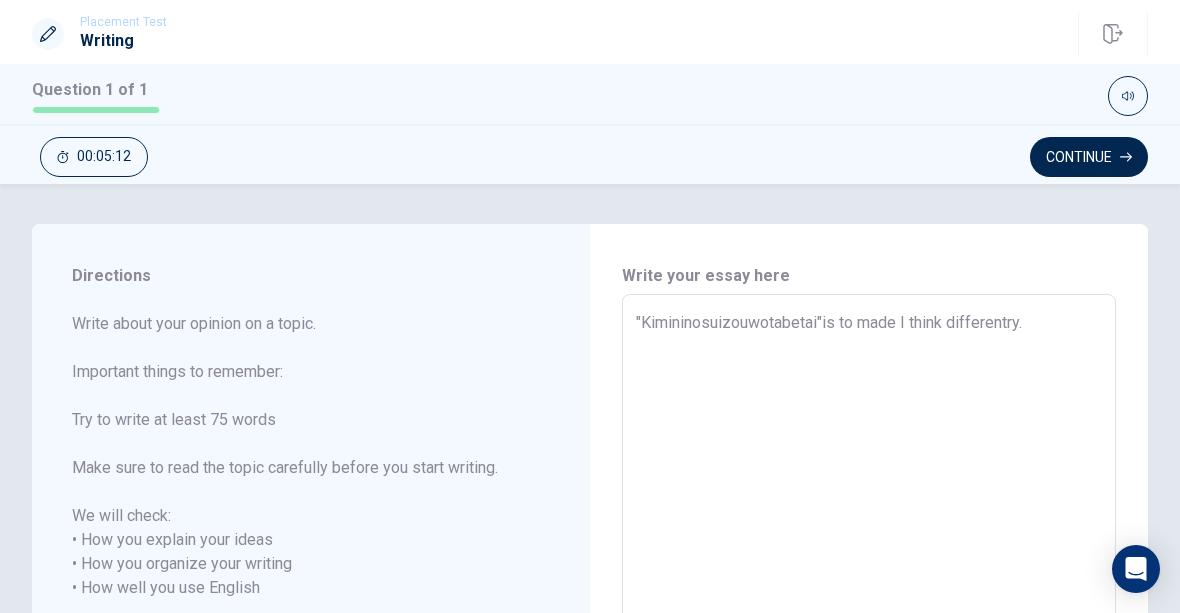 type on "x" 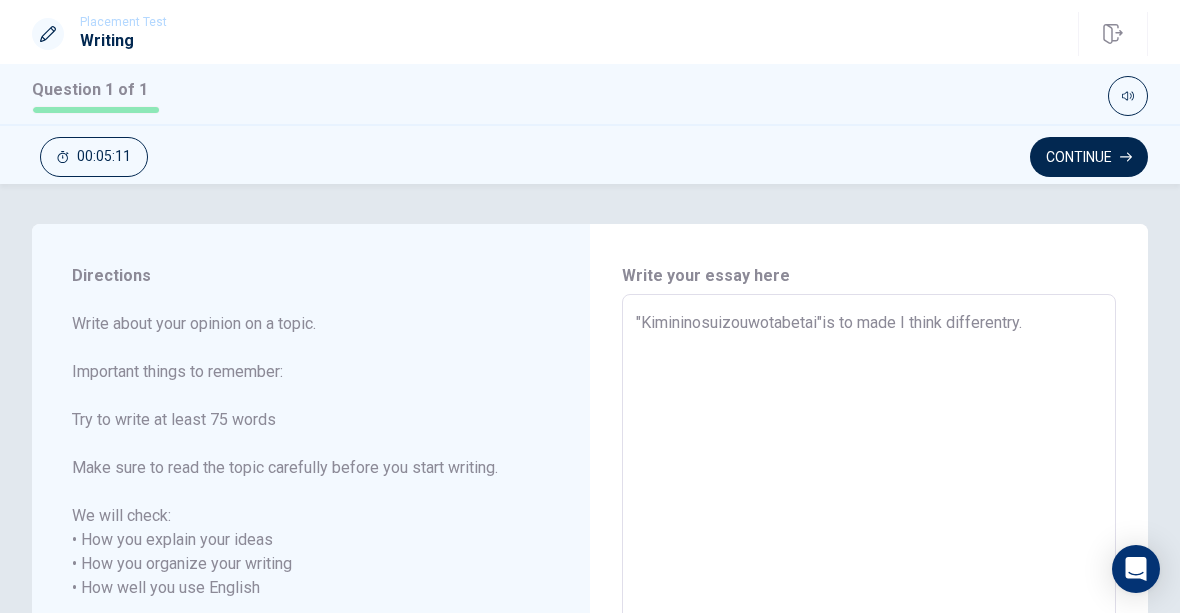 type on ""Kimininosuizouwotabetai" is to made I think differentry." 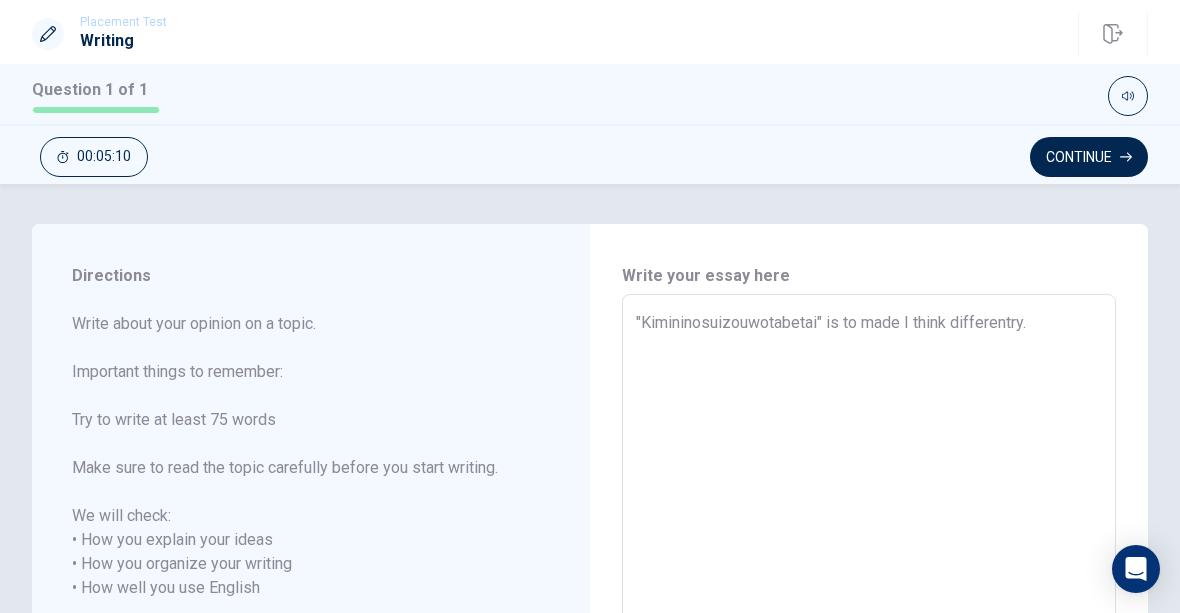 type on "x" 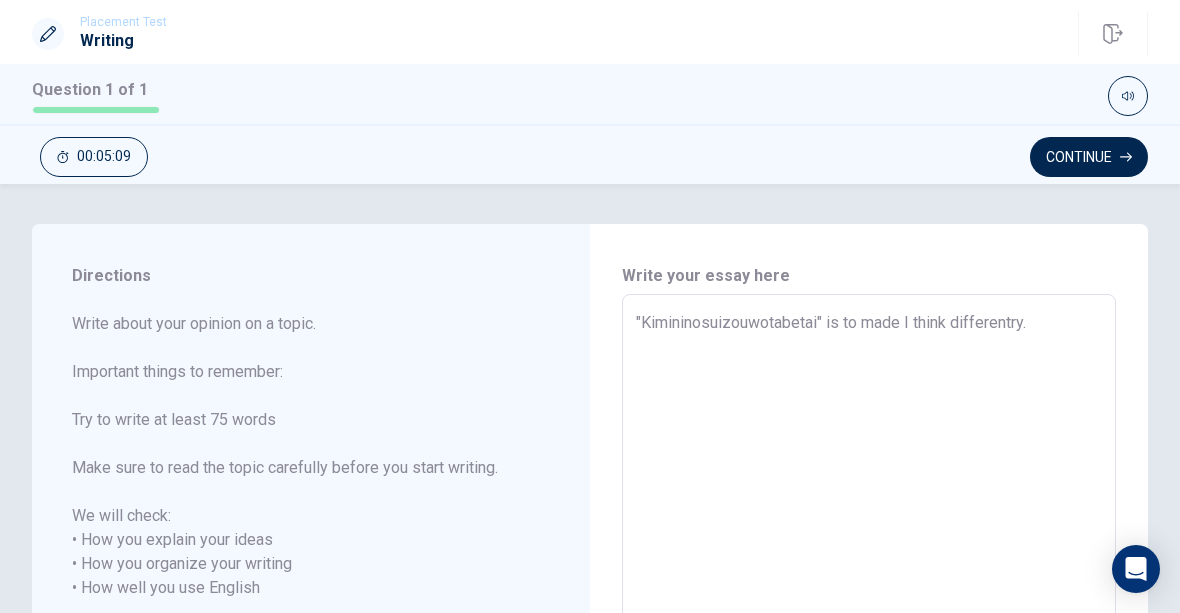 type on ""Kimininosuizouwotabetai" is to made I think differentry." 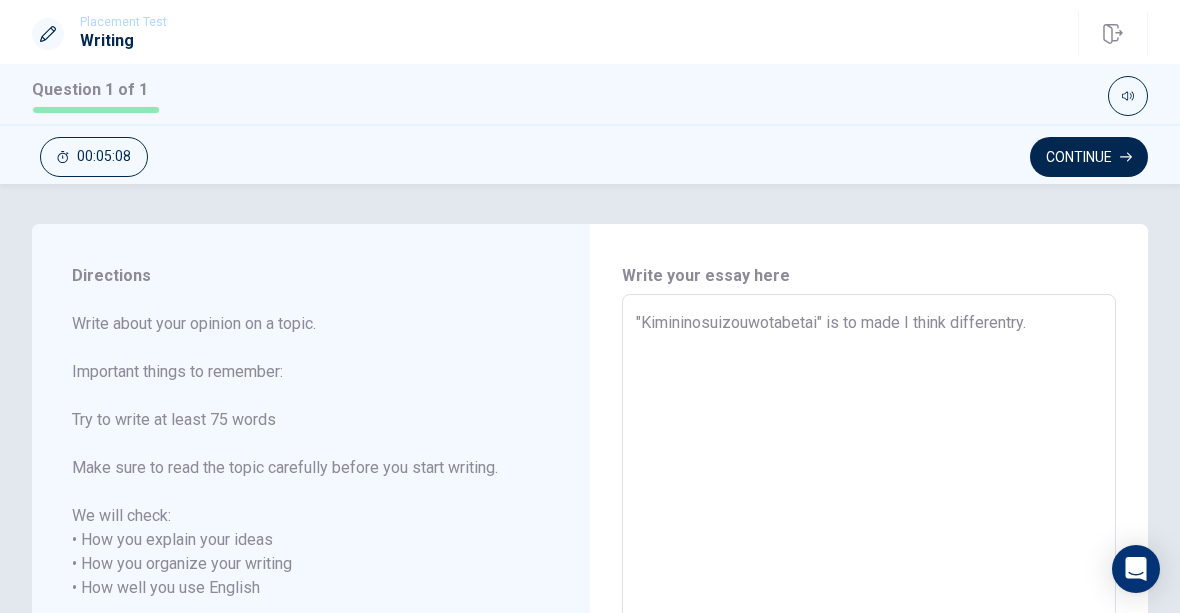 type on ""Kimininosuizouwotabetai" is to made I think differentry. T" 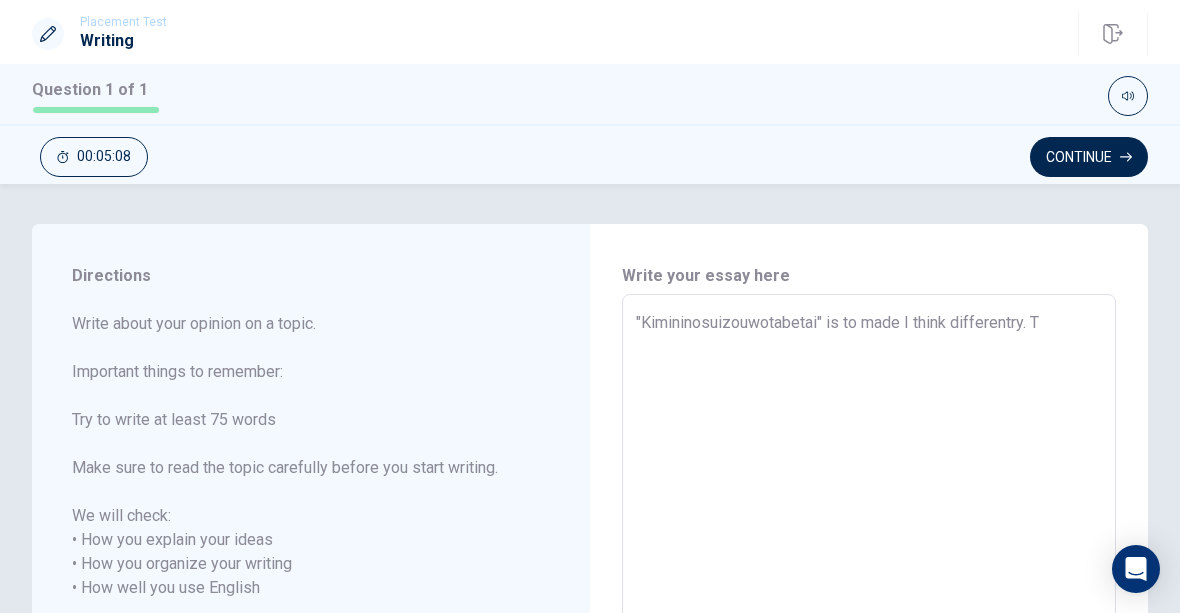 type on "x" 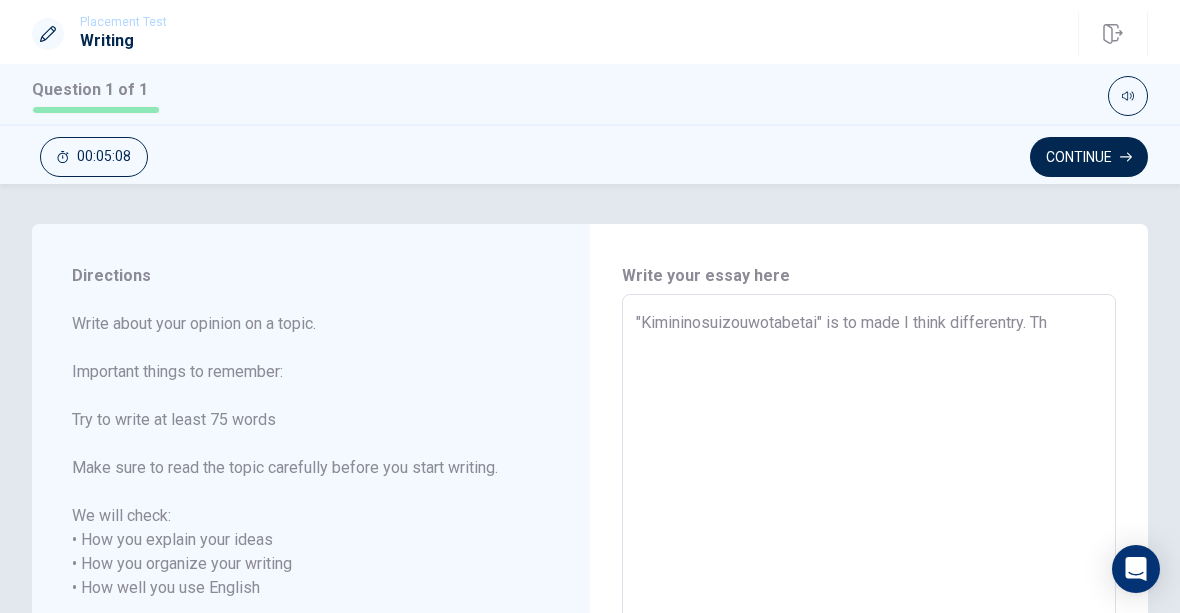 type on "x" 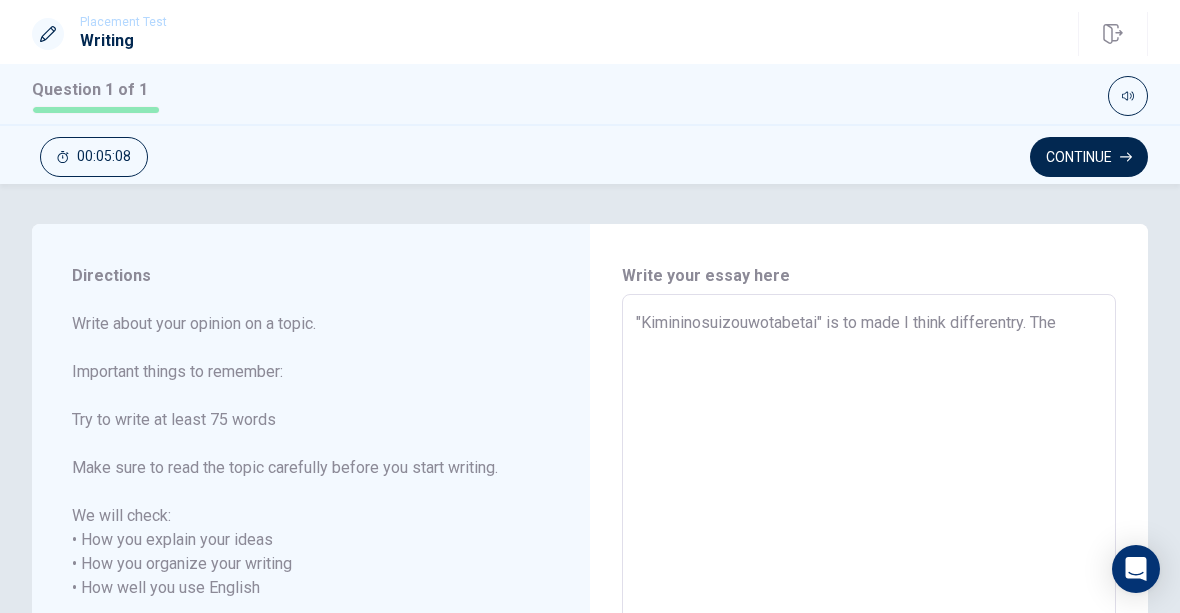 type on "x" 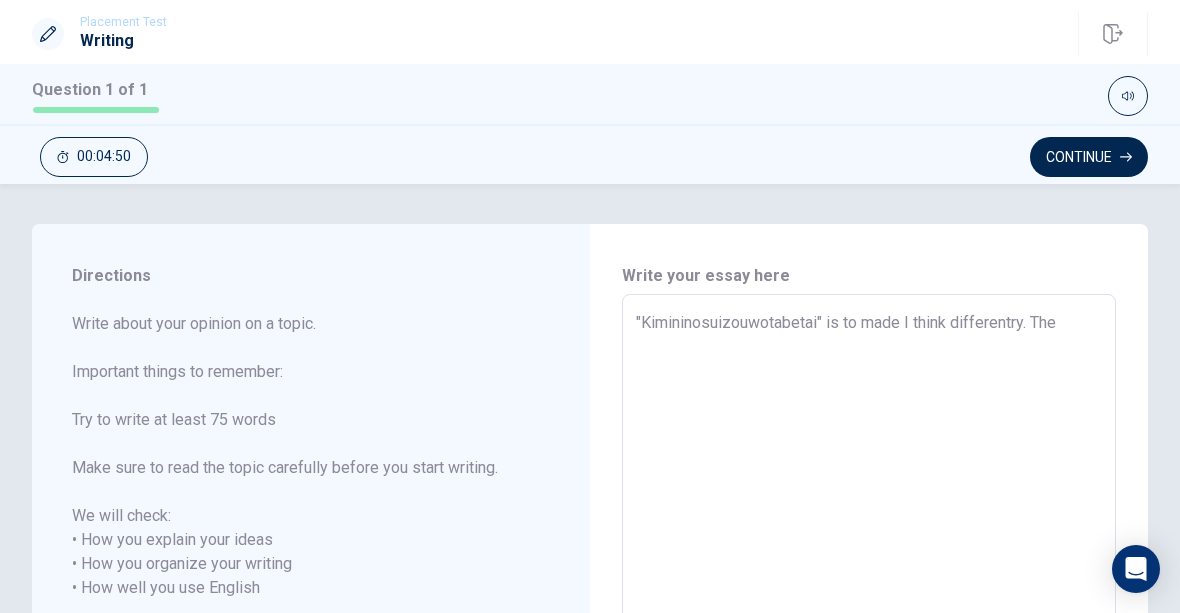 type on "x" 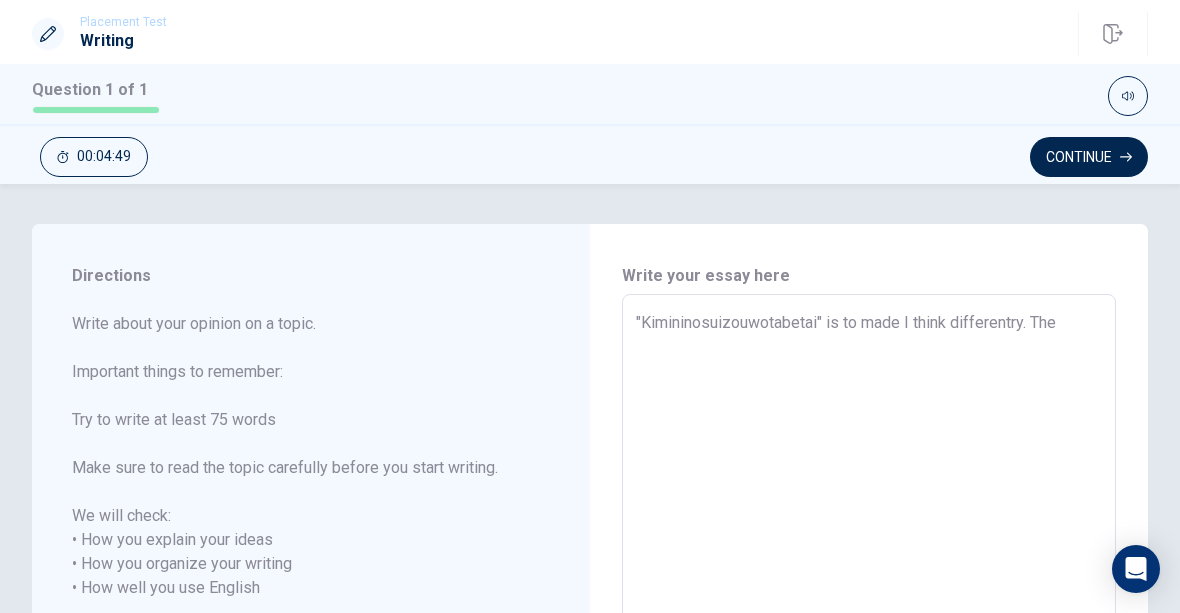 type on ""Kimininosuizouwotabetai" is to made I think differentry. The" 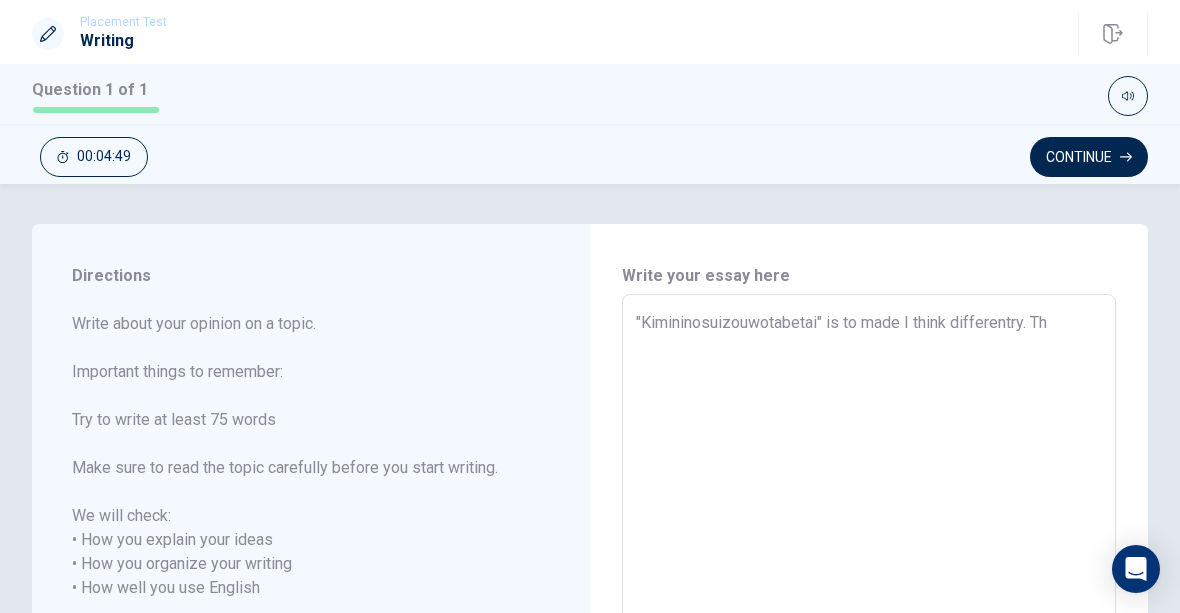 type on "x" 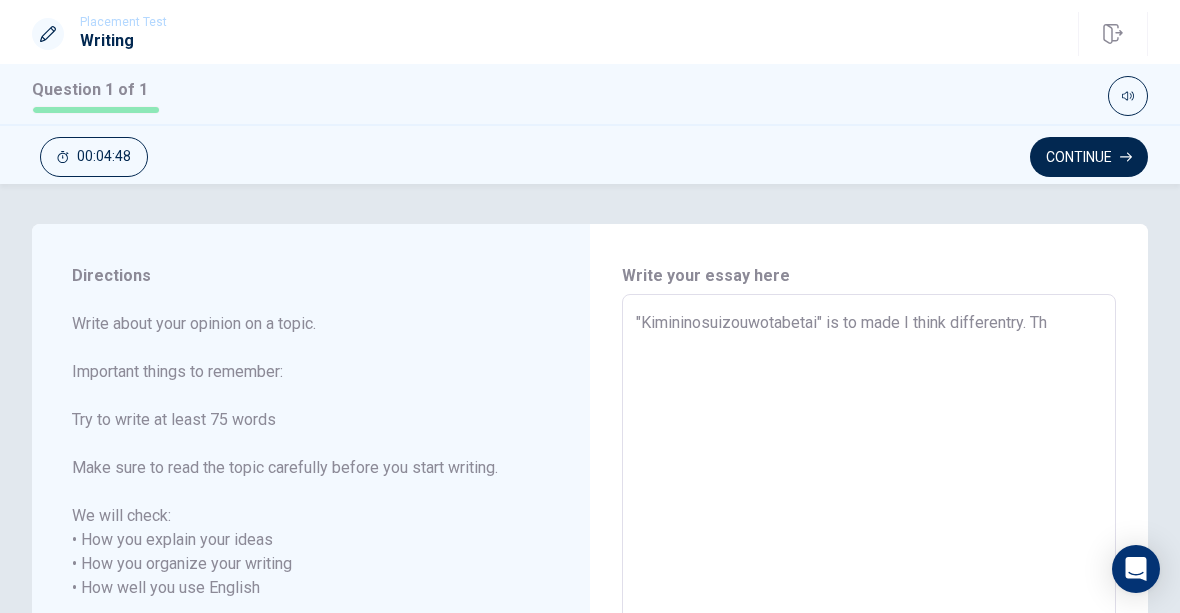 type on ""Kimininosuizouwotabetai" is to made I think differentry. T" 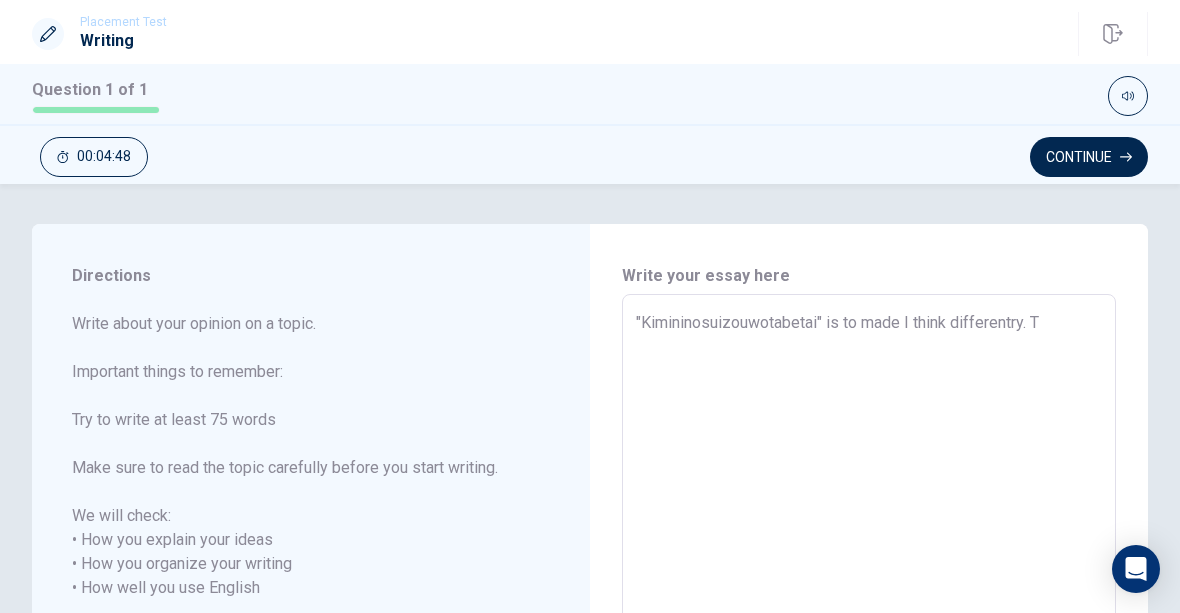 type on "x" 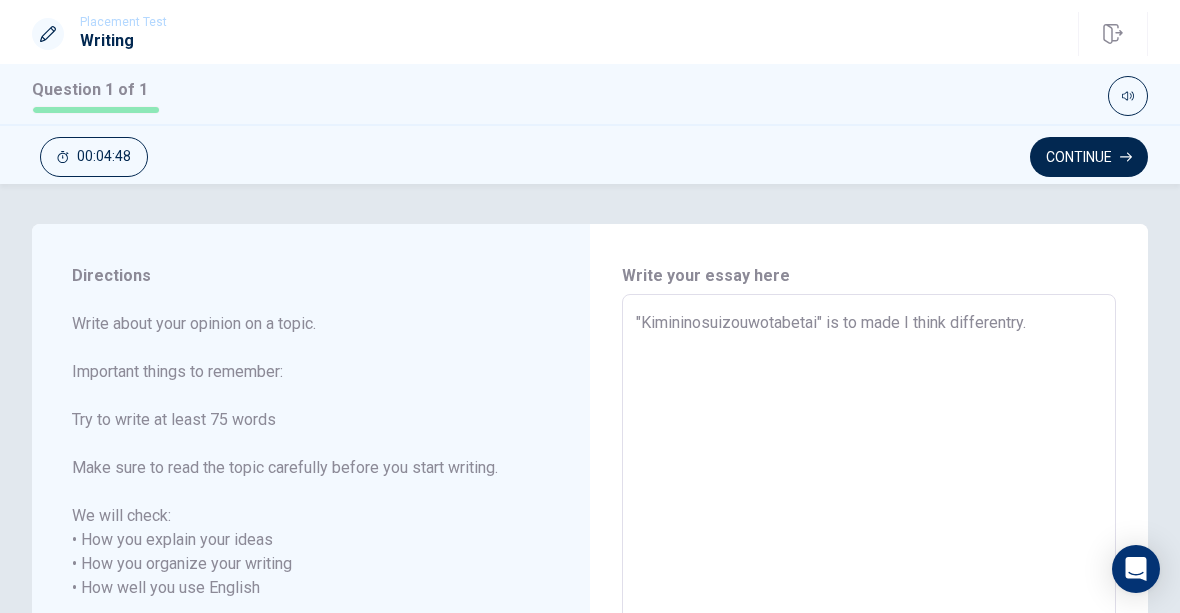 type on "x" 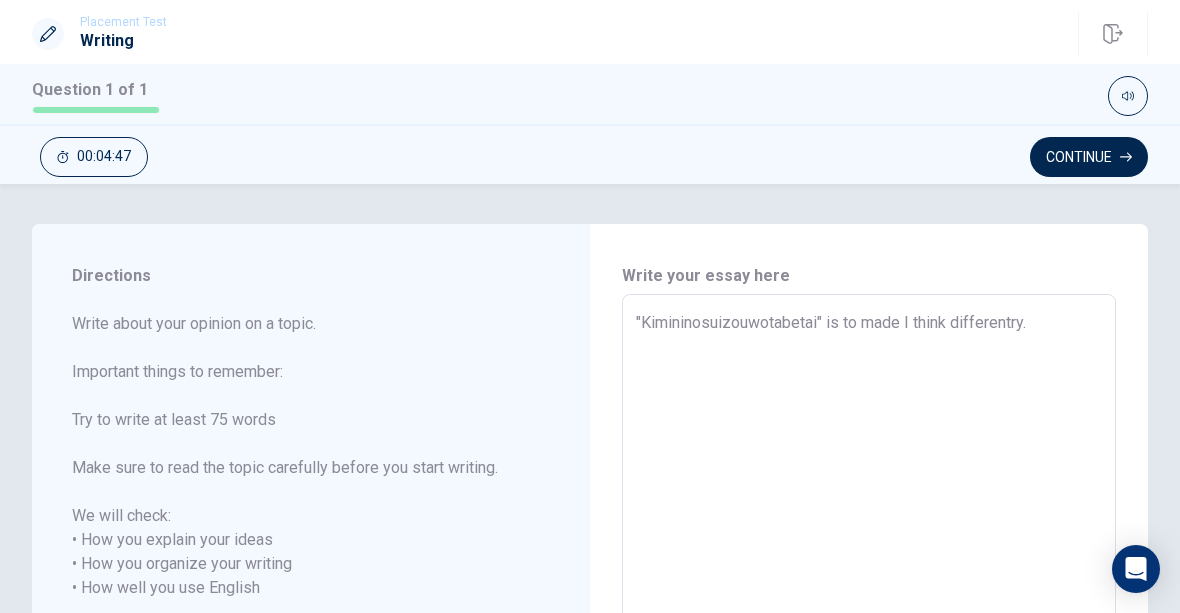 type on ""Kimininosuizouwotabetai" is to made I think differentry. I" 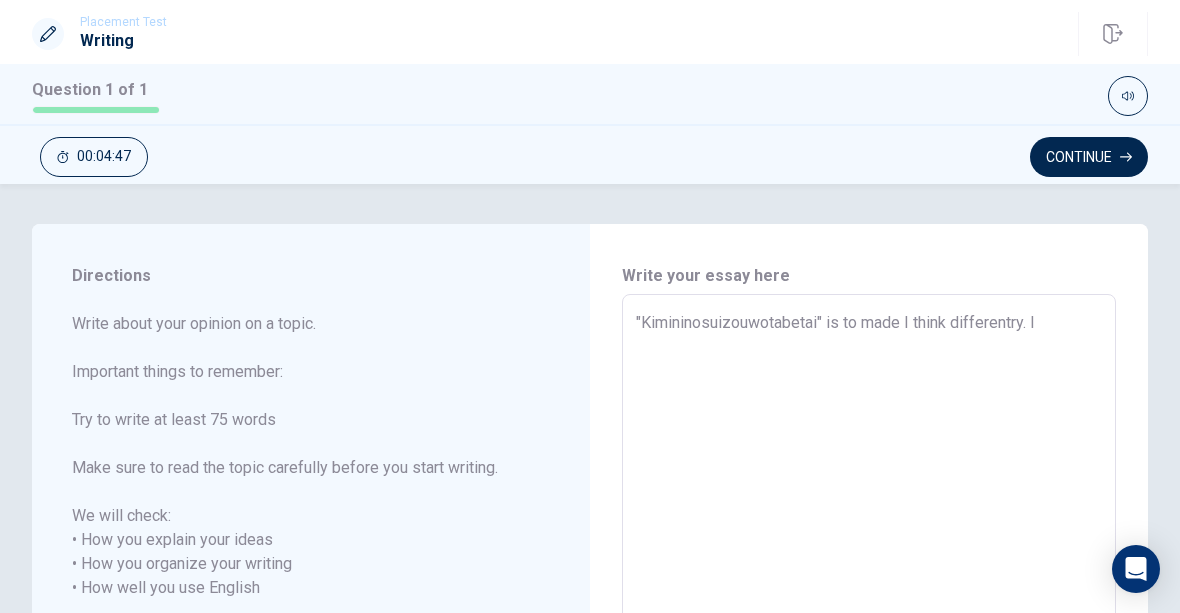 type on "x" 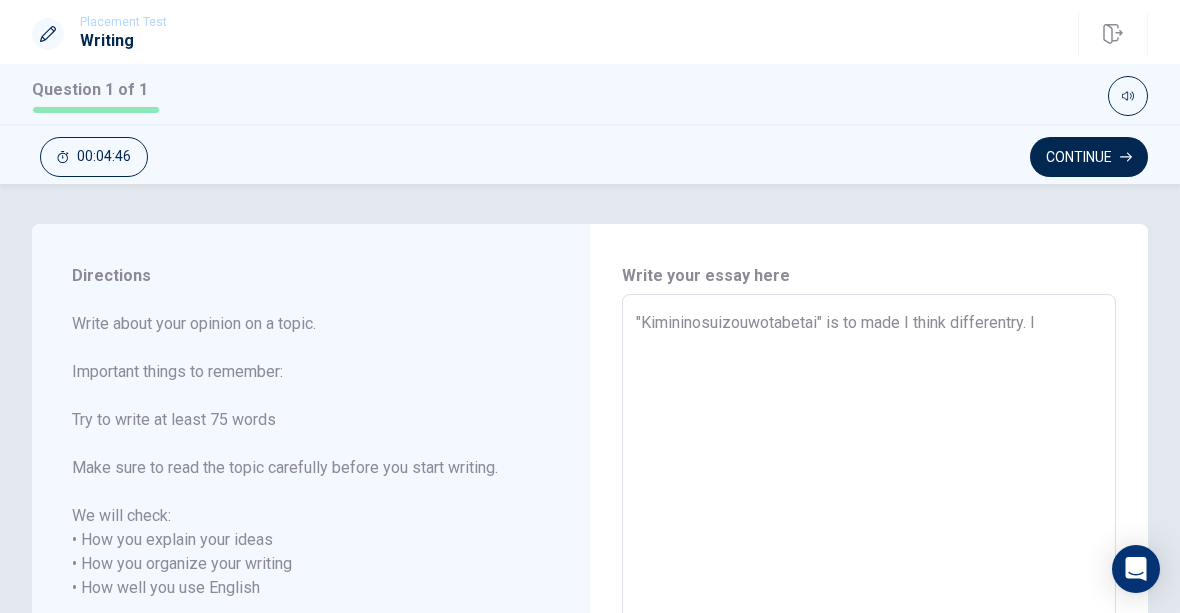 type on ""Kimininosuizouwotabetai" is to made I think differentry. It" 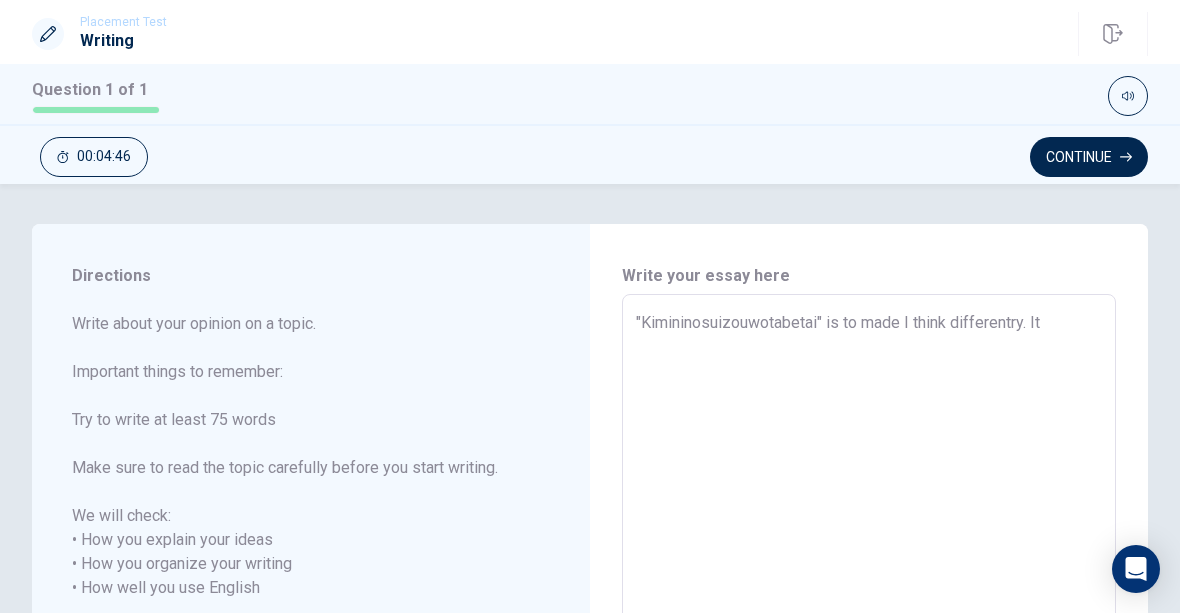 type on "x" 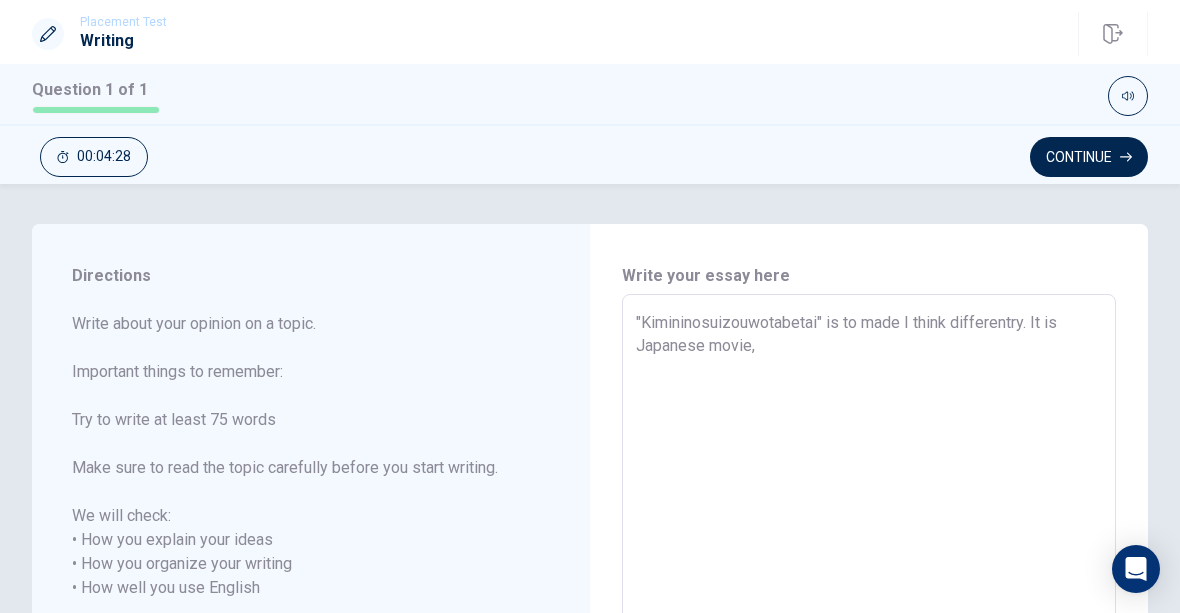 click on ""Kimininosuizouwotabetai" is to made I think differentry. It is Japanese movie," at bounding box center [869, 588] 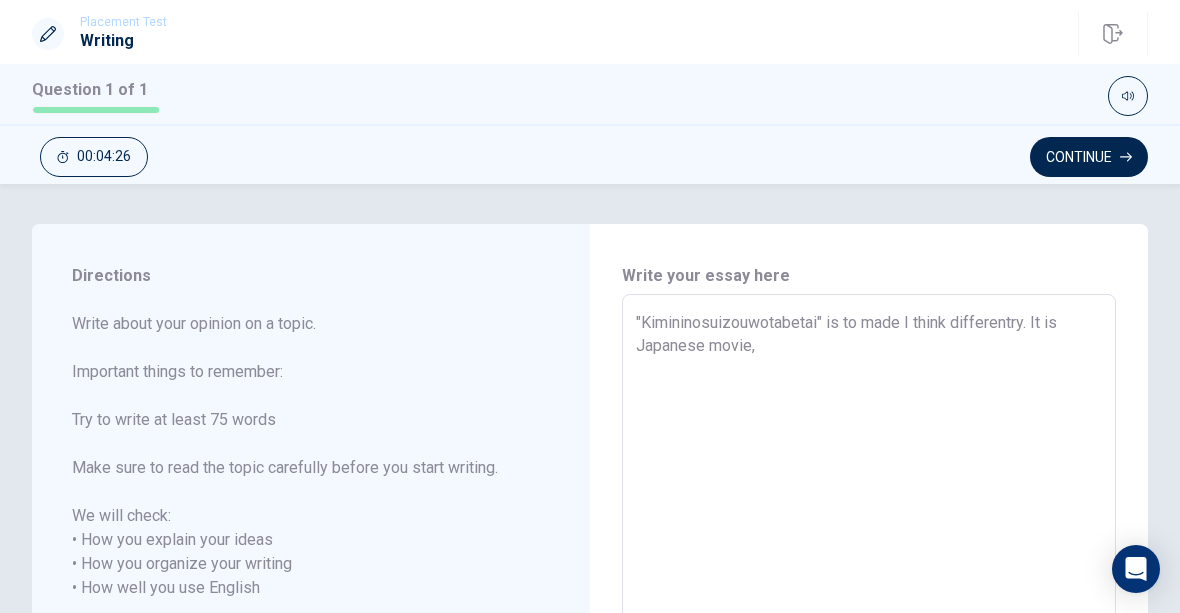 click on ""Kimininosuizouwotabetai" is to made I think differentry. It is Japanese movie," at bounding box center (869, 588) 